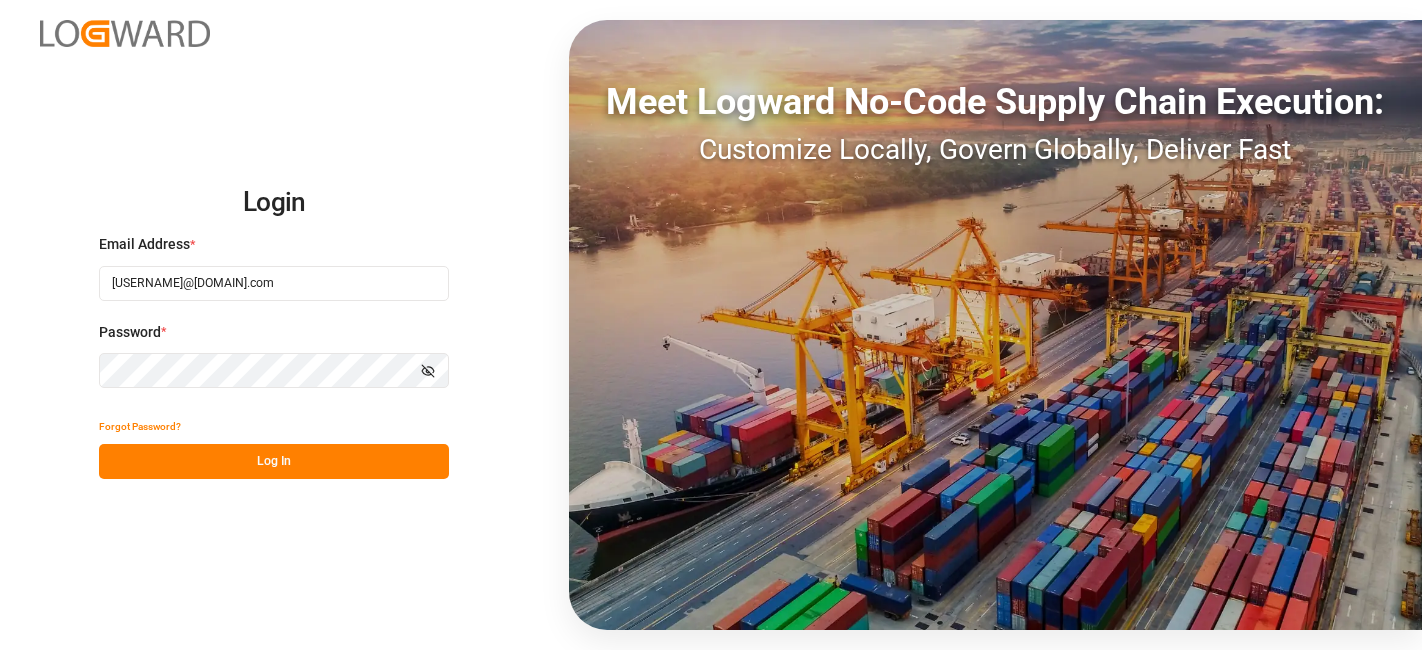 scroll, scrollTop: 0, scrollLeft: 0, axis: both 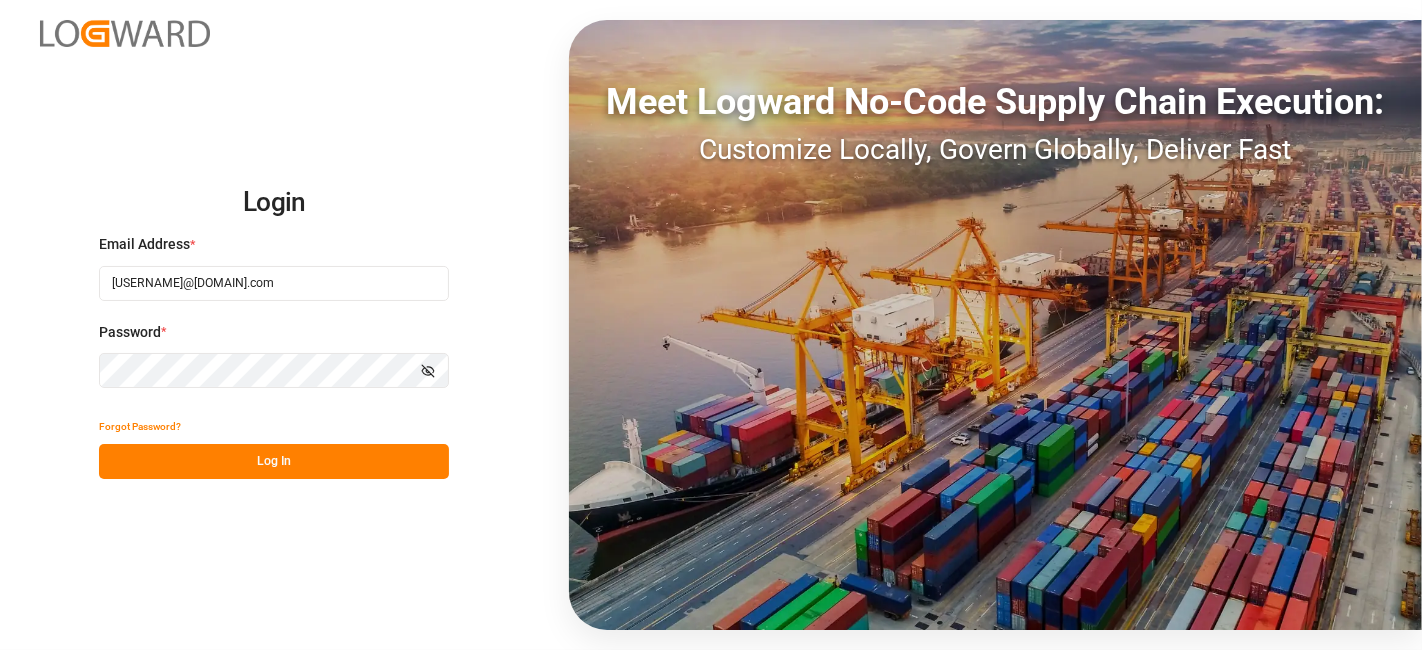 click on "Log In" at bounding box center [274, 461] 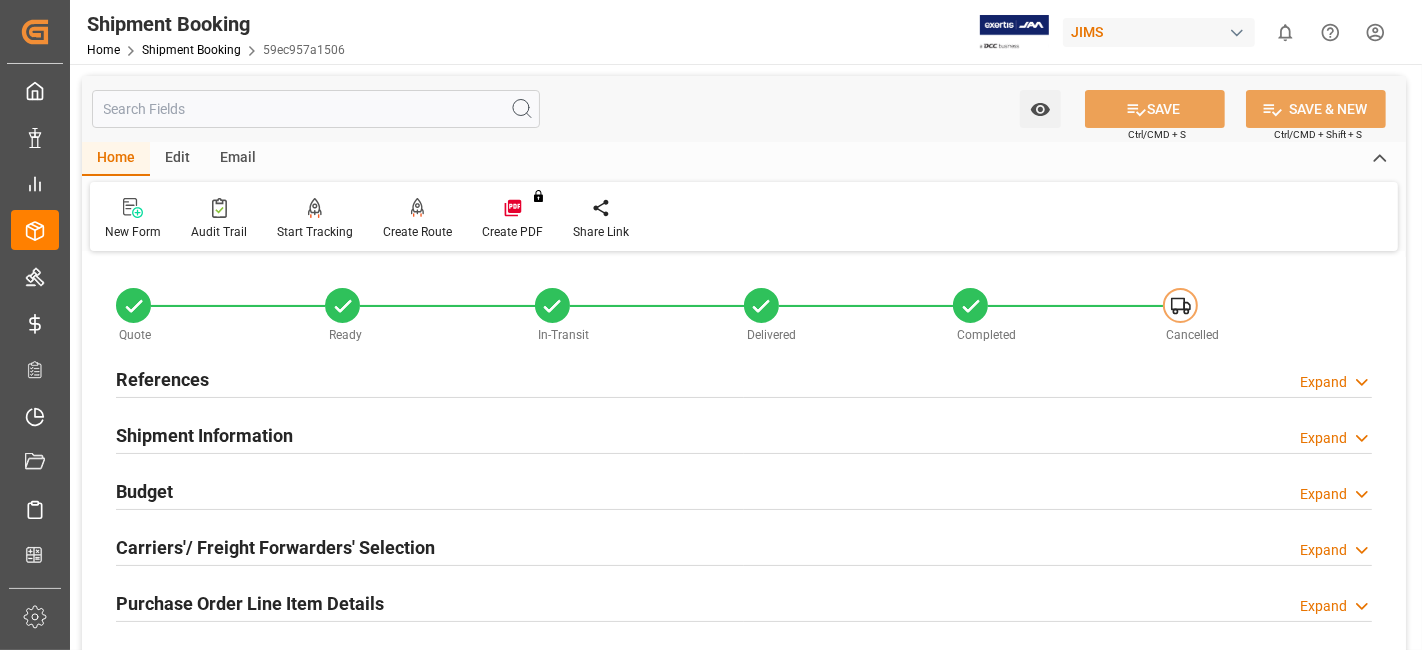 click on "Budget Expand" at bounding box center [744, 490] 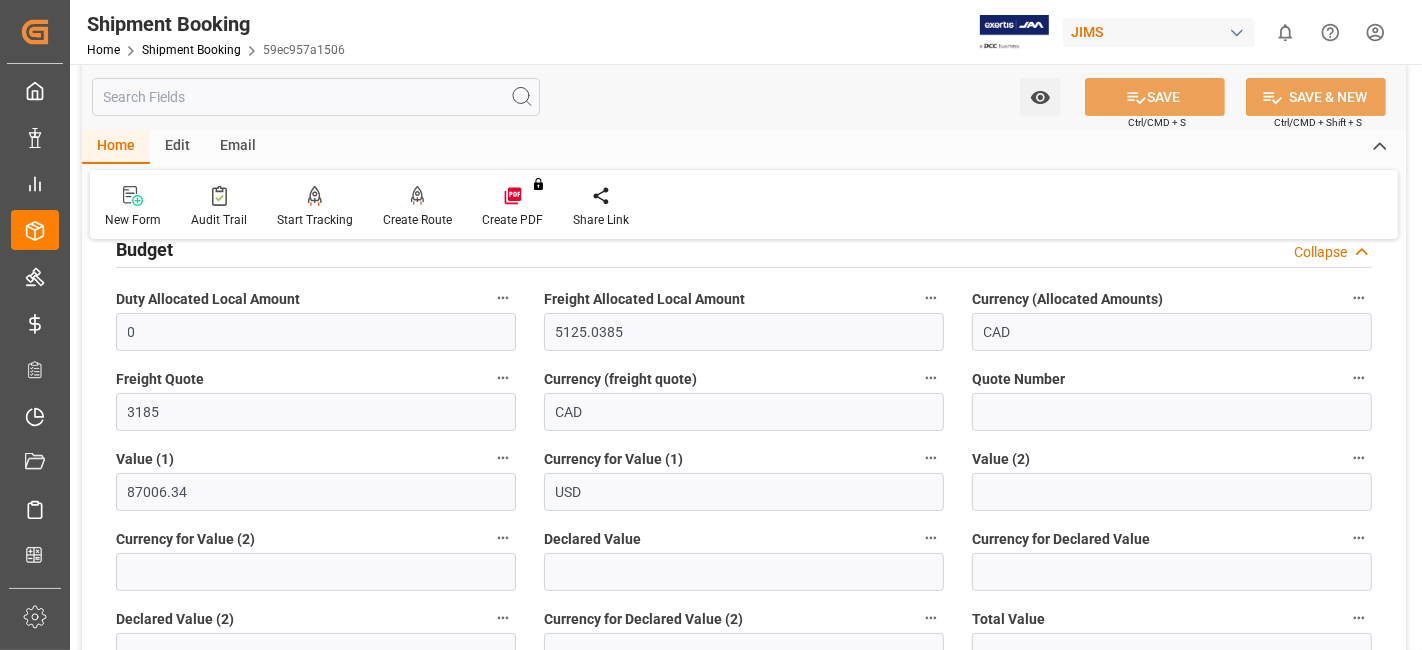 scroll, scrollTop: 0, scrollLeft: 0, axis: both 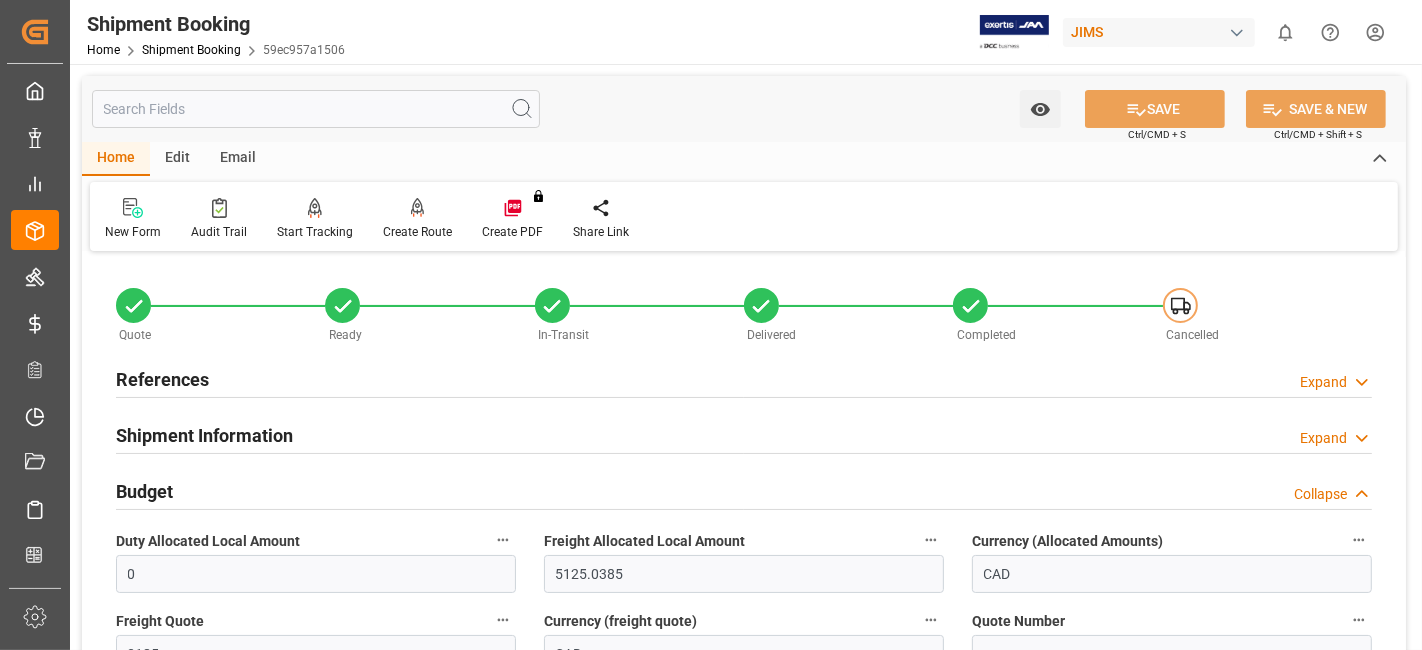 click on "References Expand" at bounding box center (744, 378) 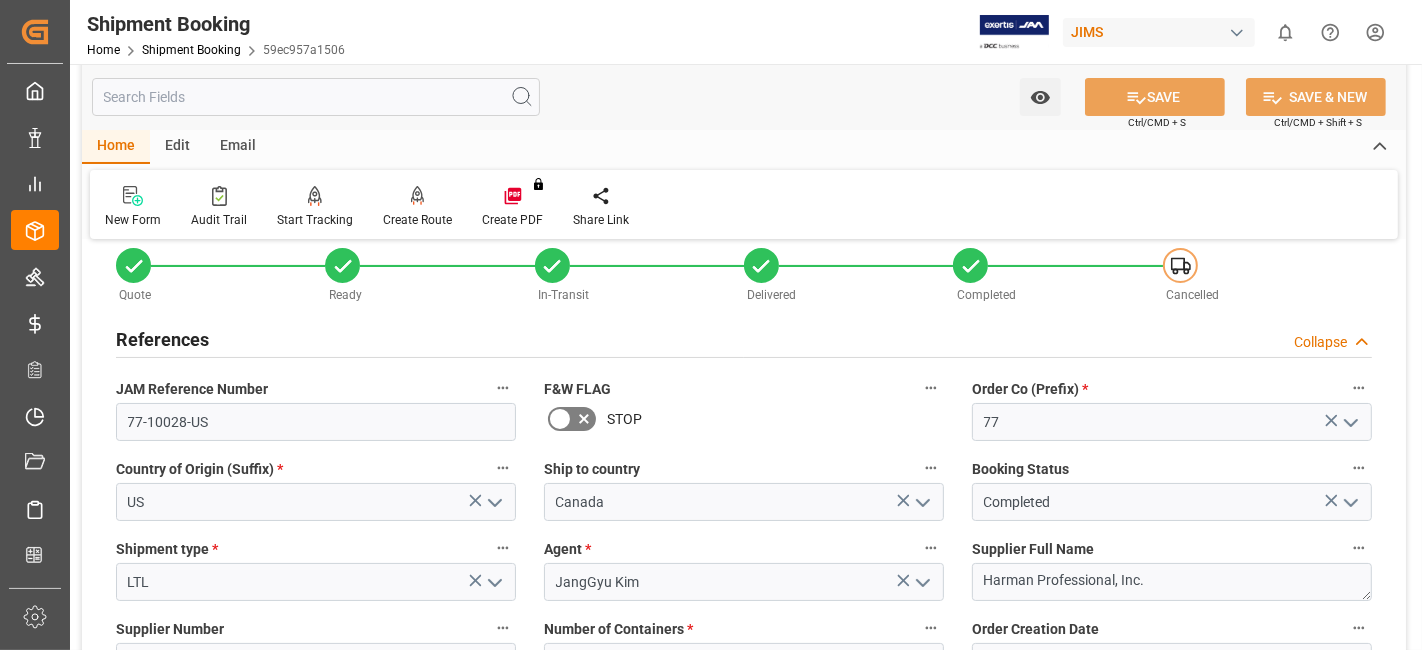 scroll, scrollTop: 44, scrollLeft: 0, axis: vertical 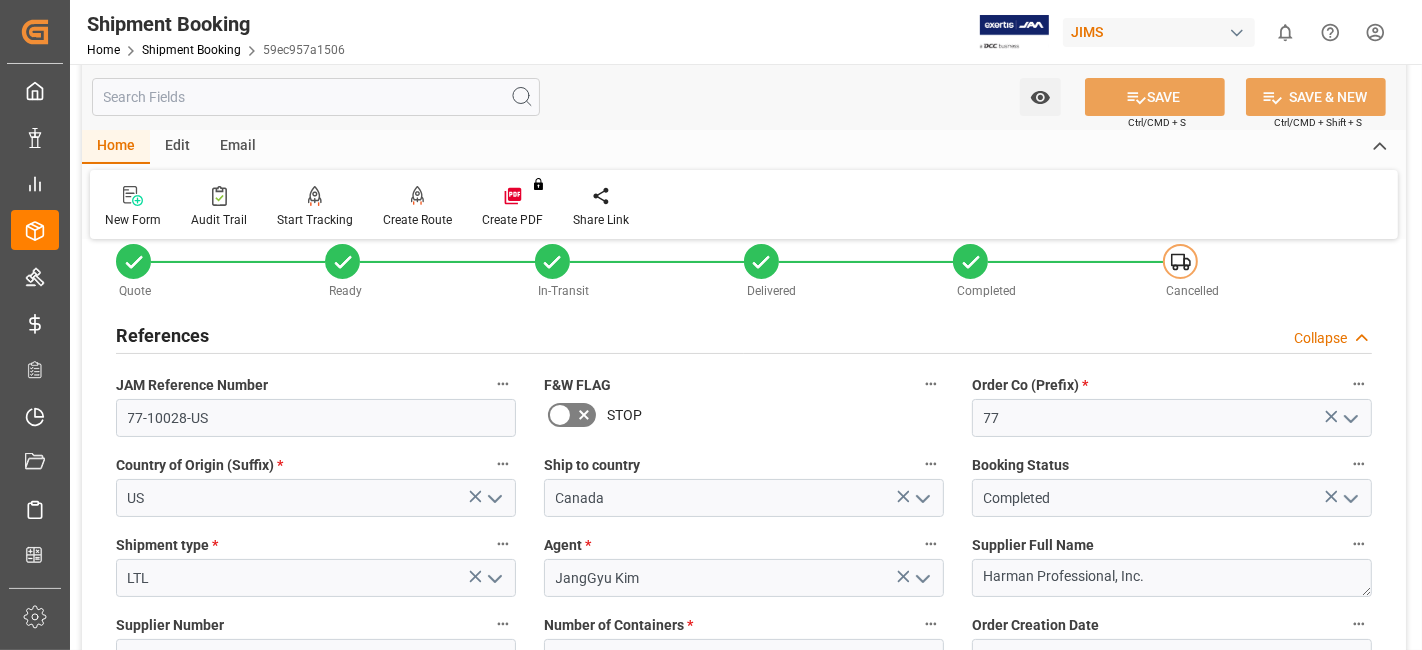 click on "References" at bounding box center [162, 335] 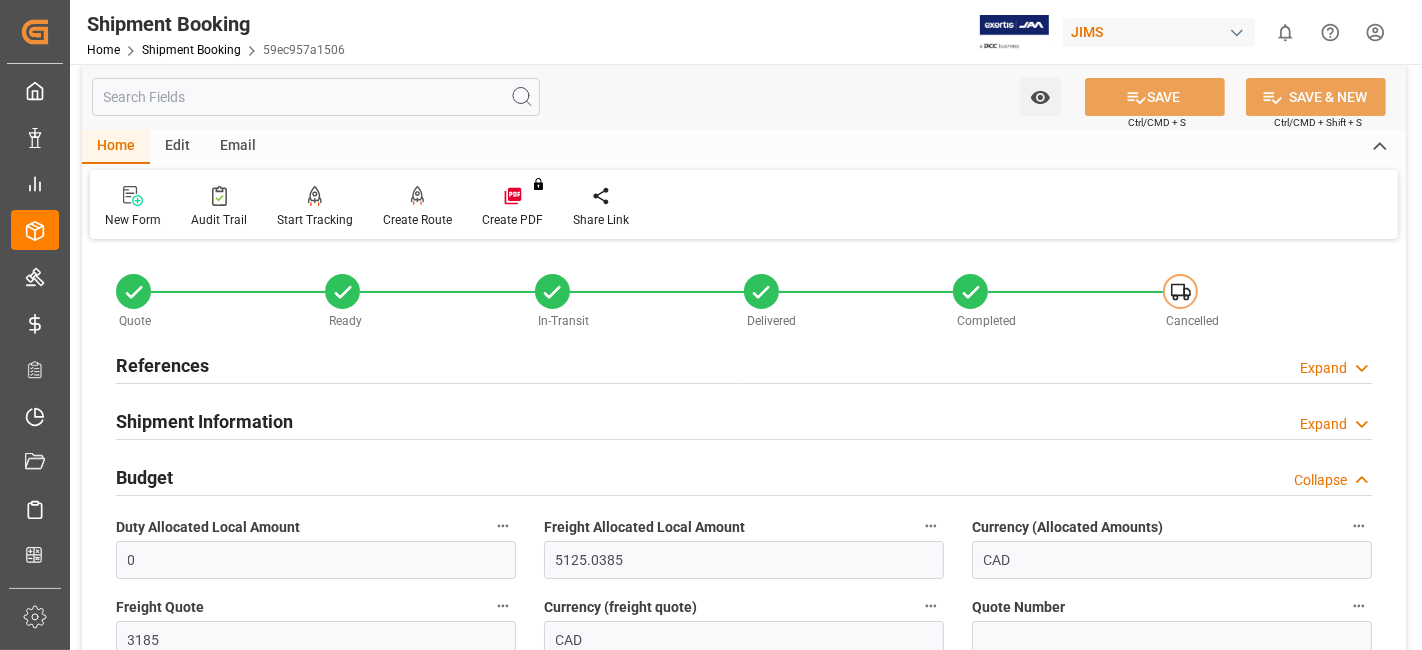 scroll, scrollTop: 0, scrollLeft: 0, axis: both 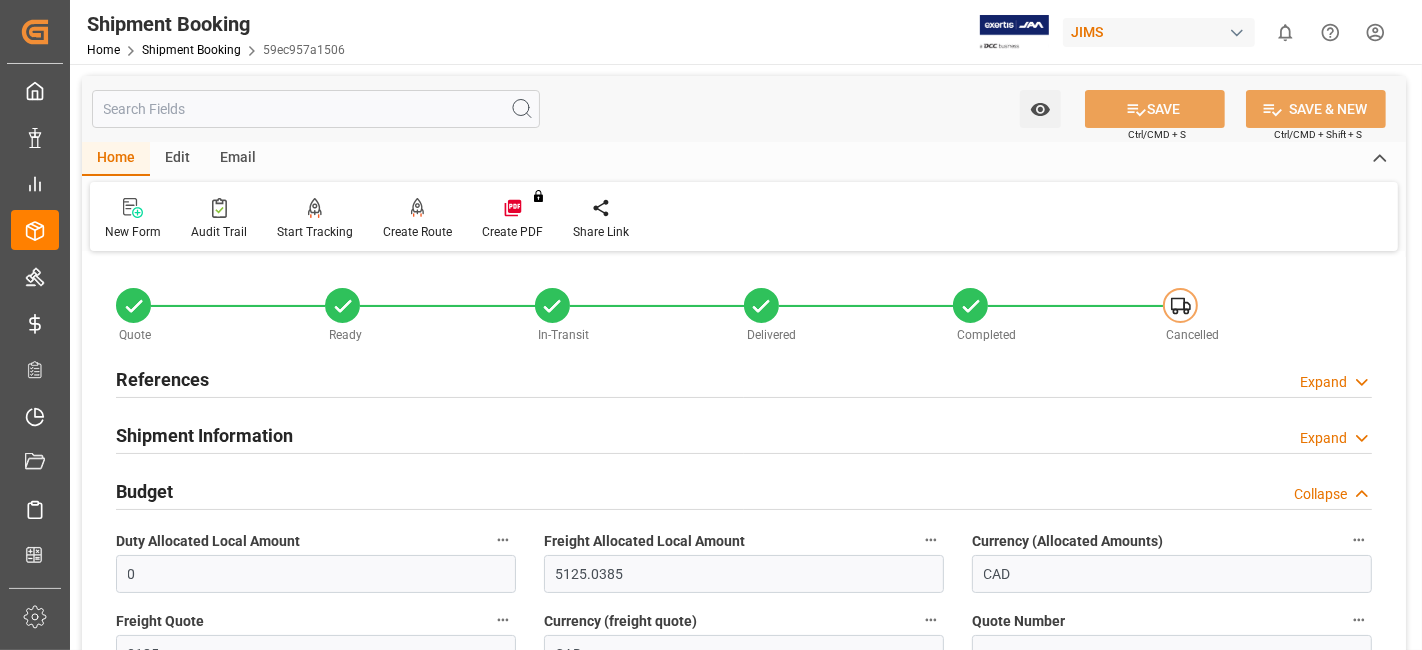 click on "Budget Collapse" at bounding box center (744, 490) 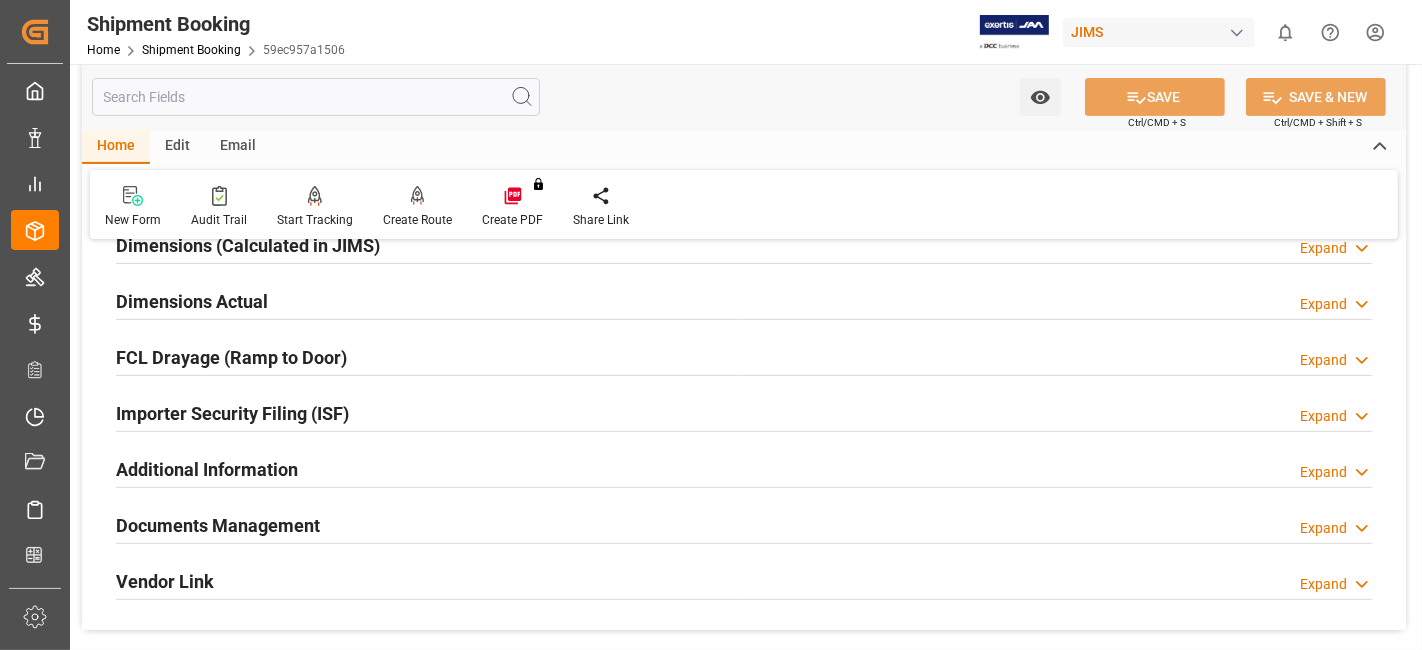 scroll, scrollTop: 511, scrollLeft: 0, axis: vertical 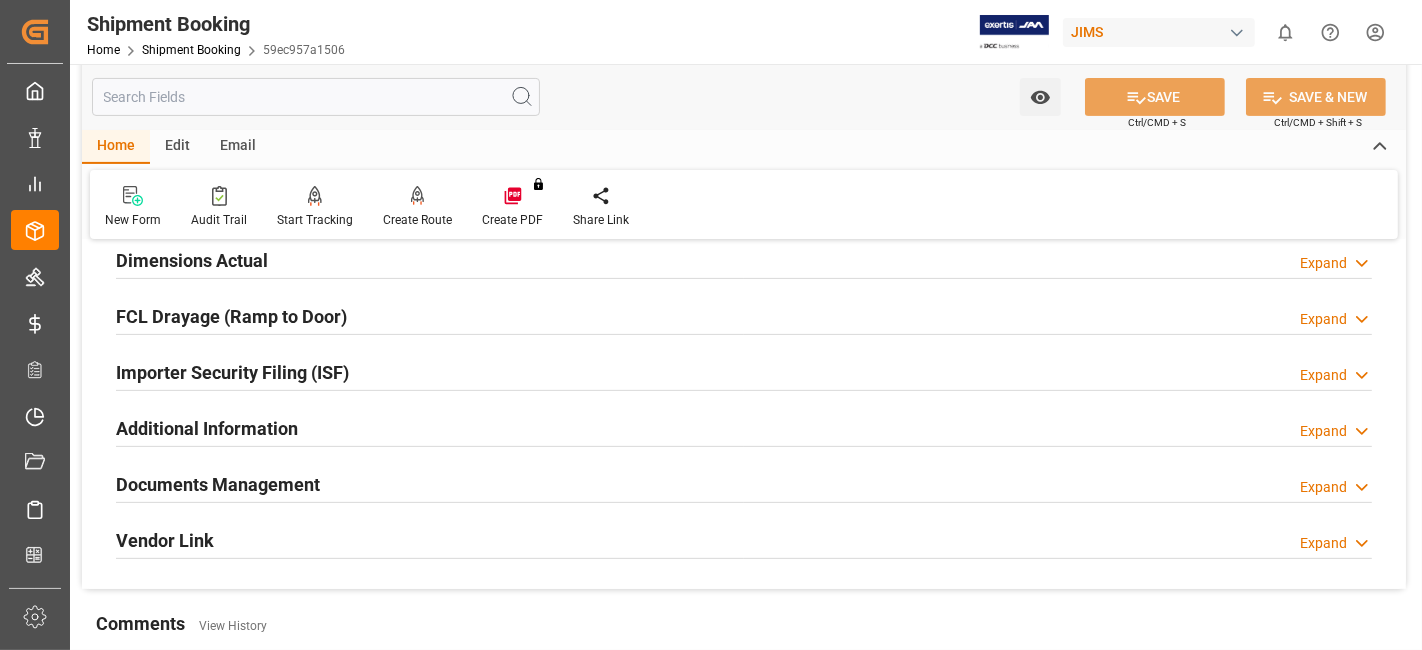 click on "Documents Management Expand" at bounding box center (744, 483) 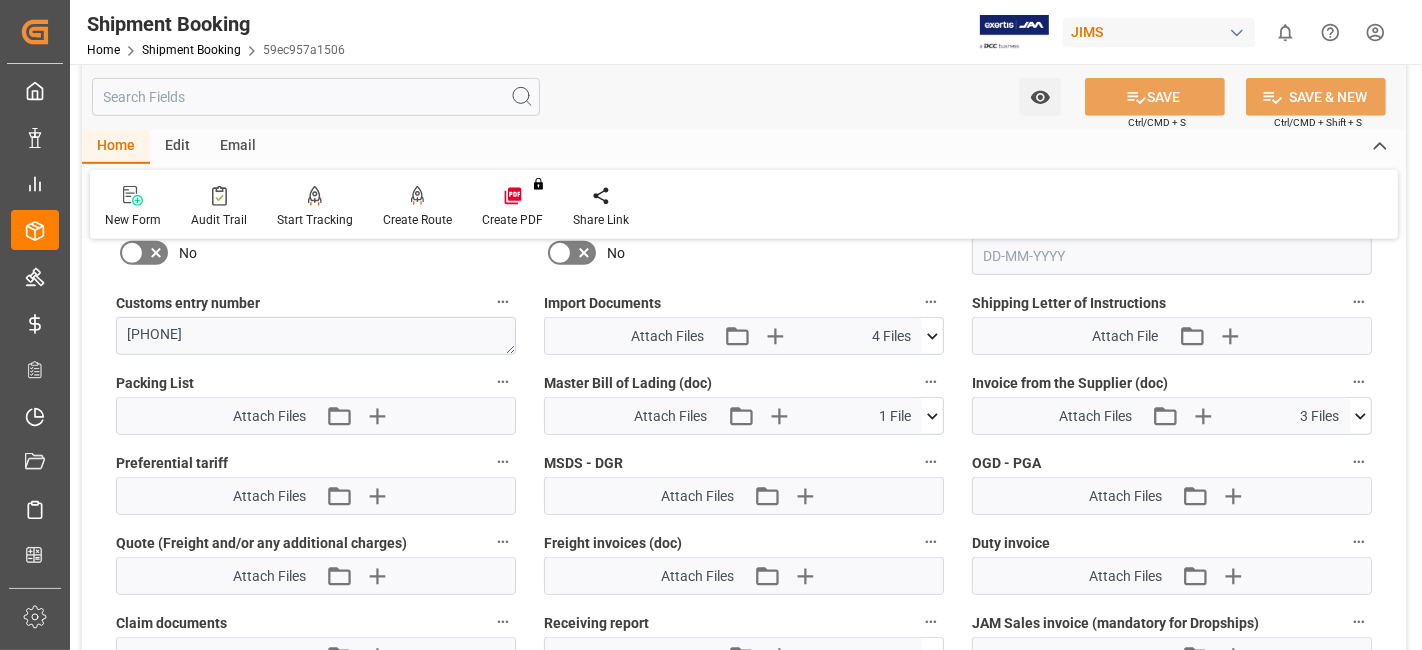 scroll, scrollTop: 1088, scrollLeft: 0, axis: vertical 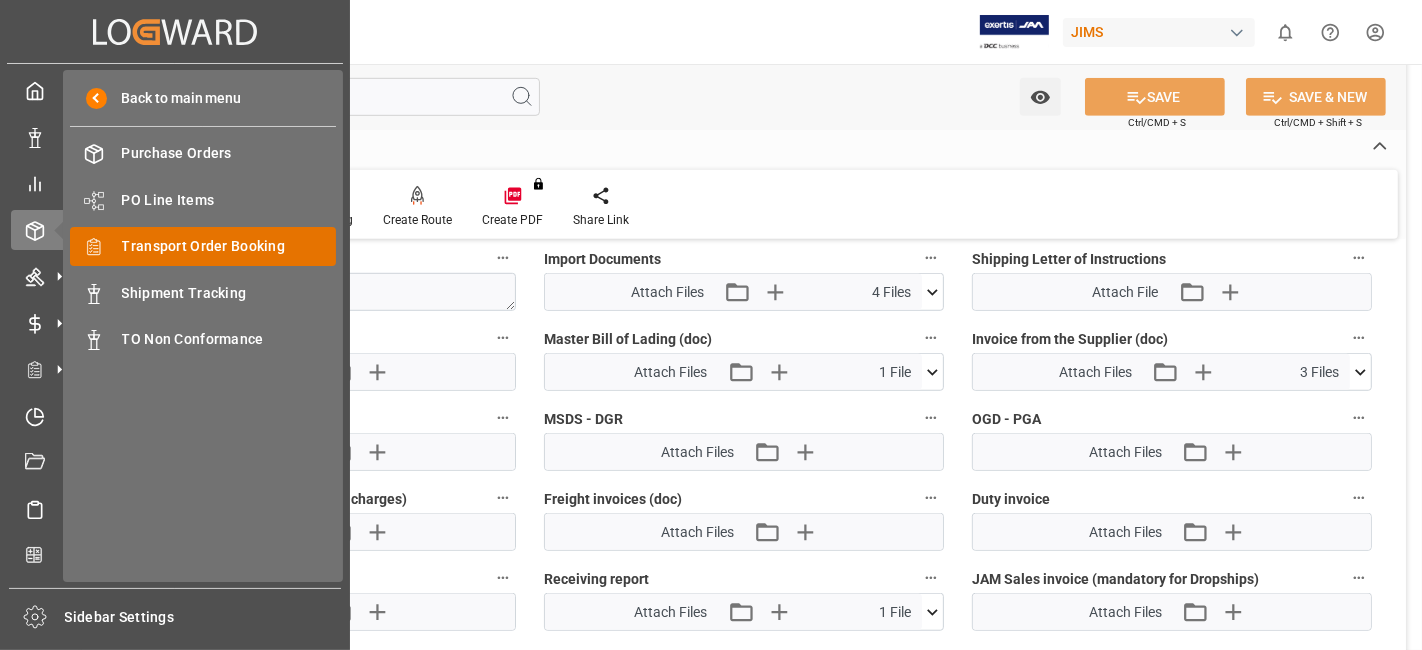 click on "Transport Order Booking" at bounding box center [229, 246] 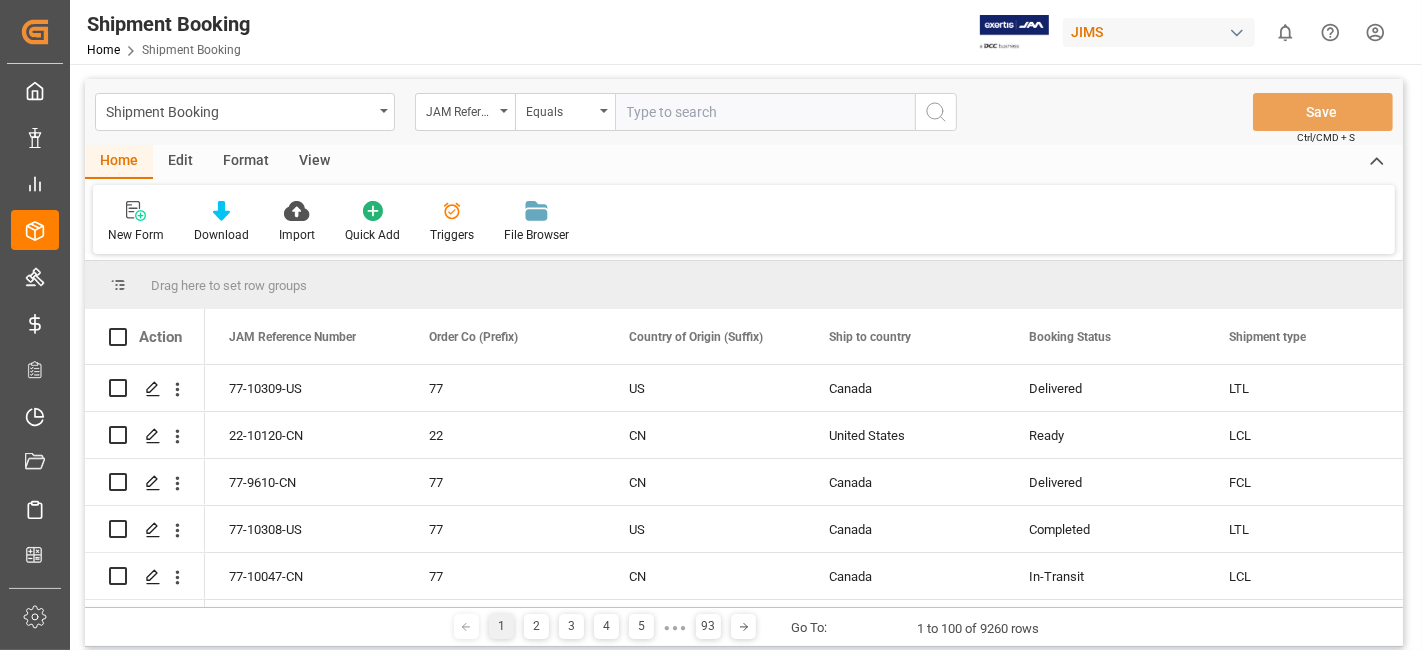 click at bounding box center (765, 112) 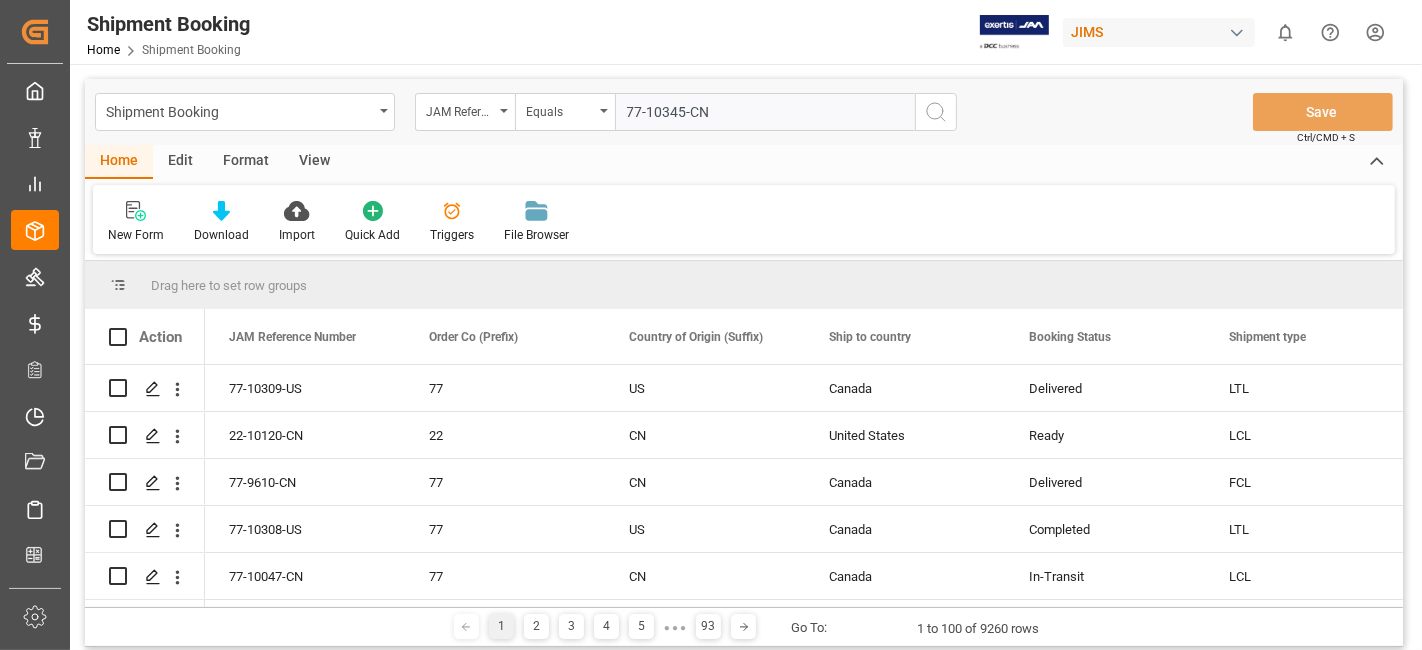 type on "77-10345-CN" 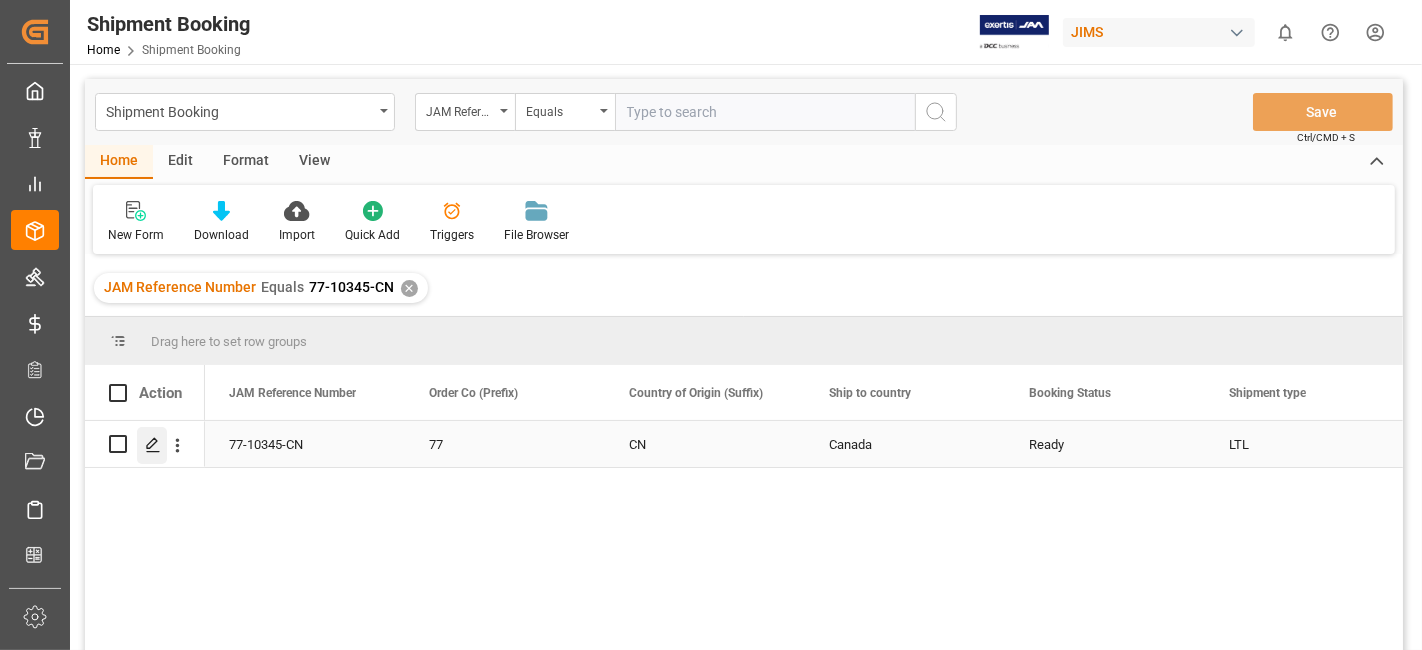 click 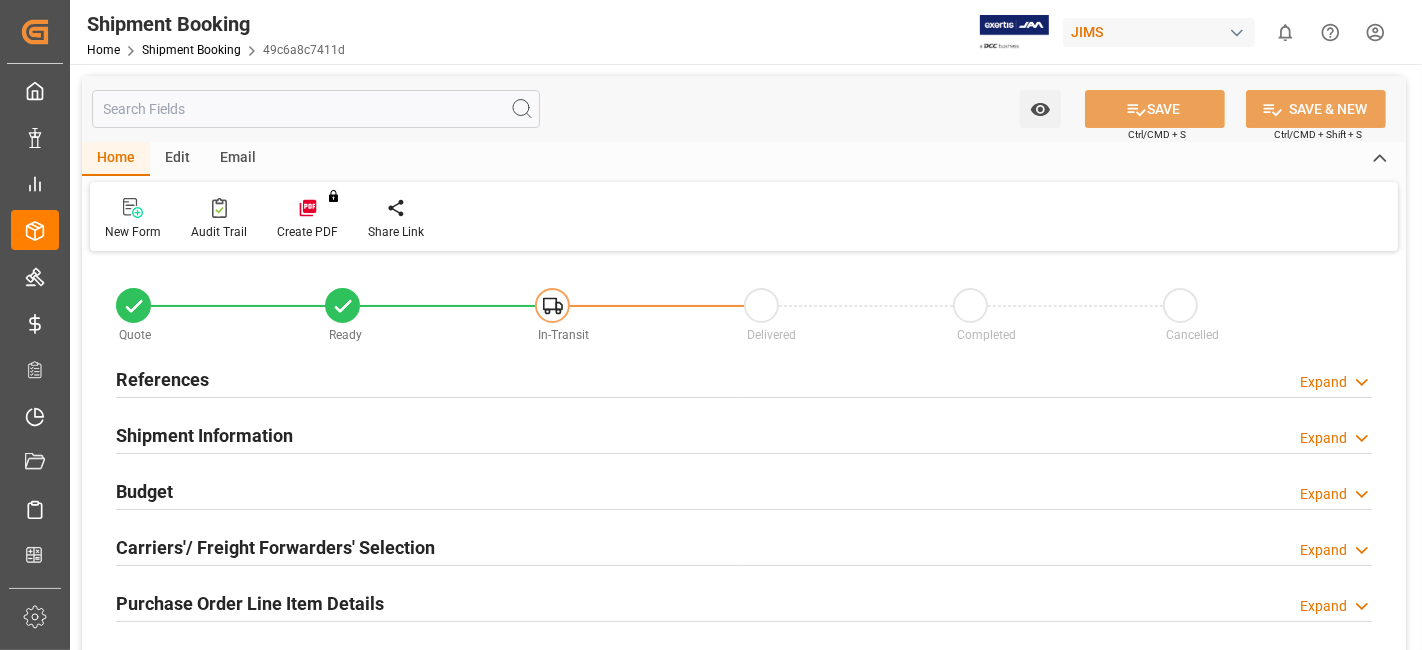 type on "1200" 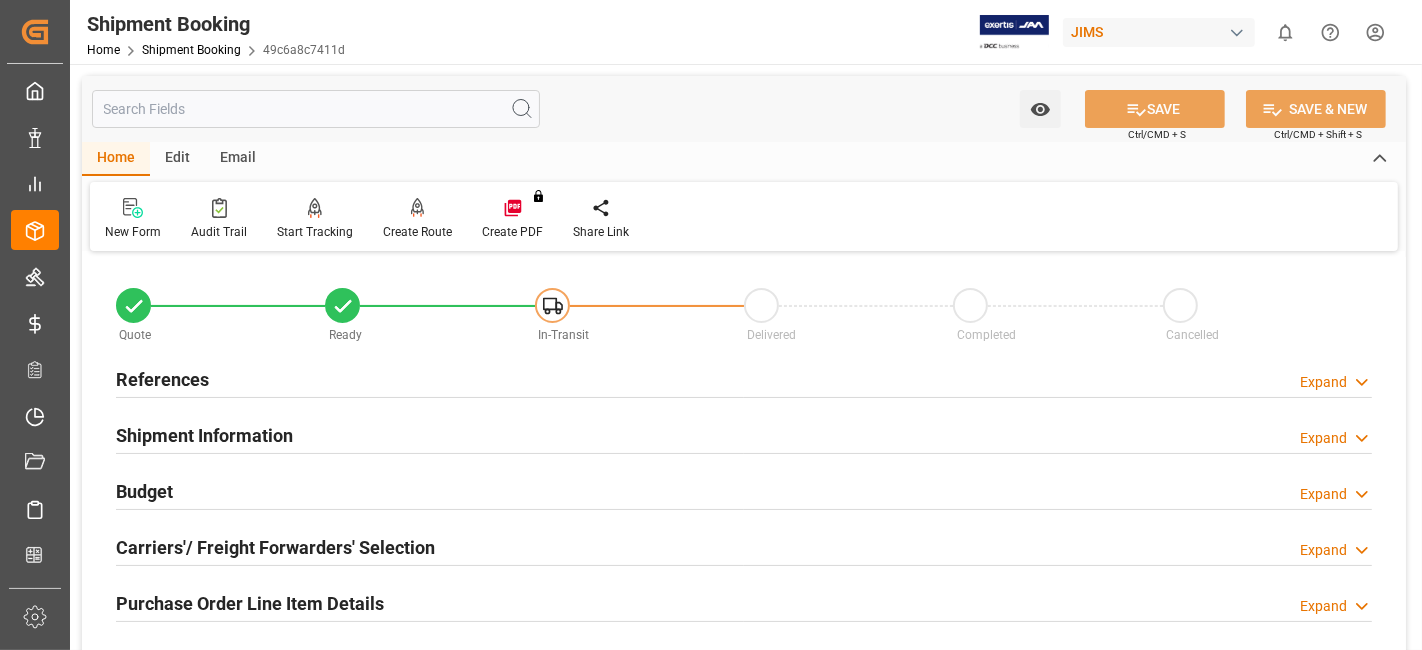 click on "Budget Expand" at bounding box center [744, 490] 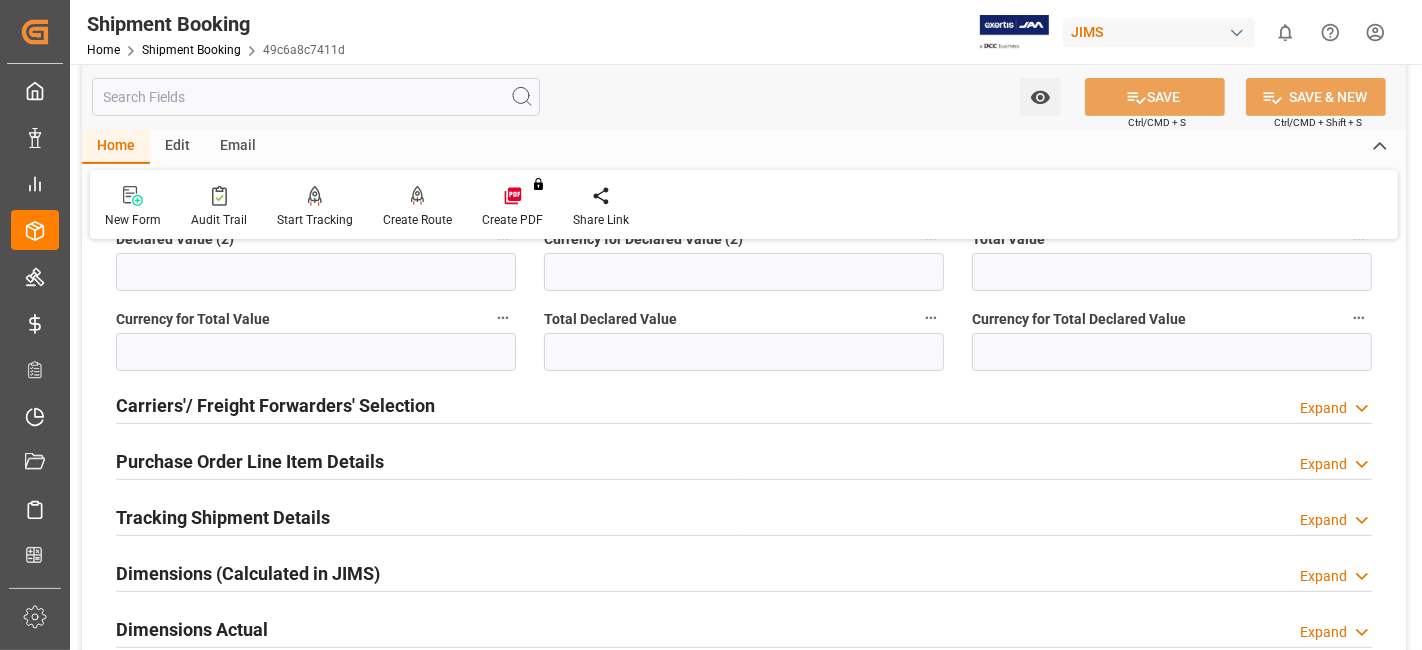 scroll, scrollTop: 666, scrollLeft: 0, axis: vertical 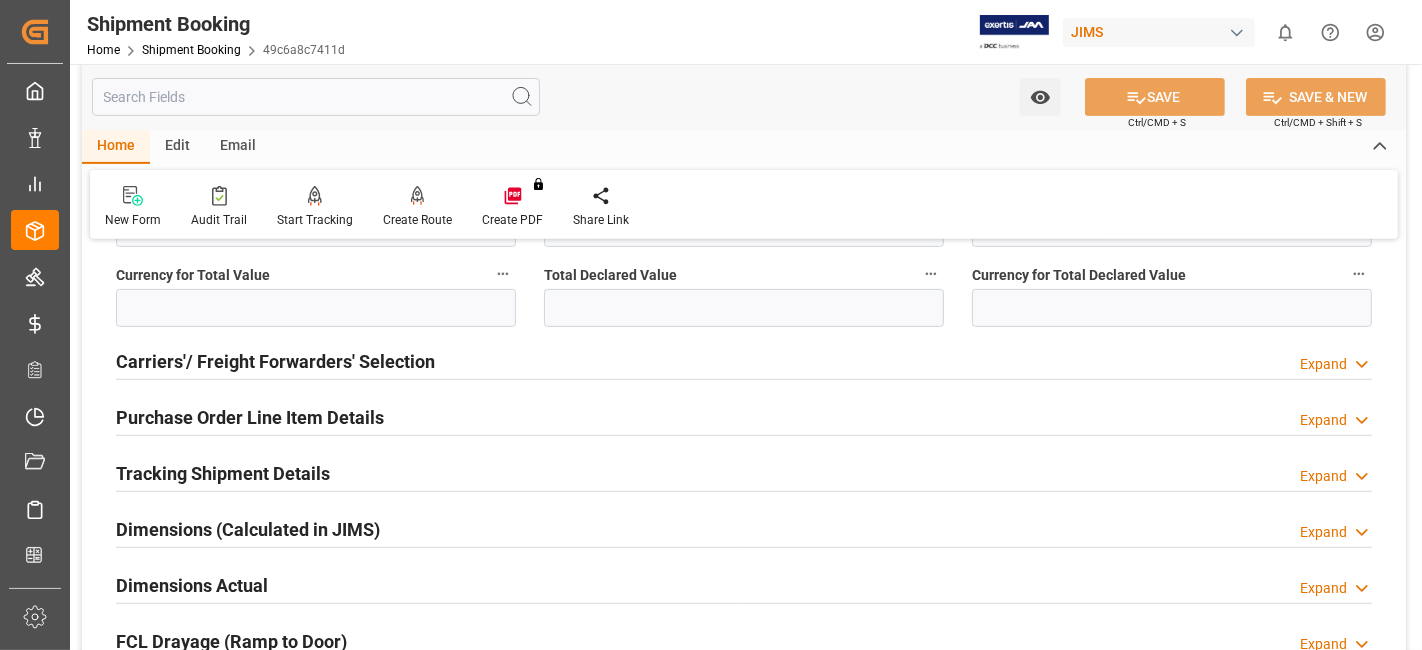 click on "Carriers'/ Freight Forwarders' Selection" at bounding box center [275, 360] 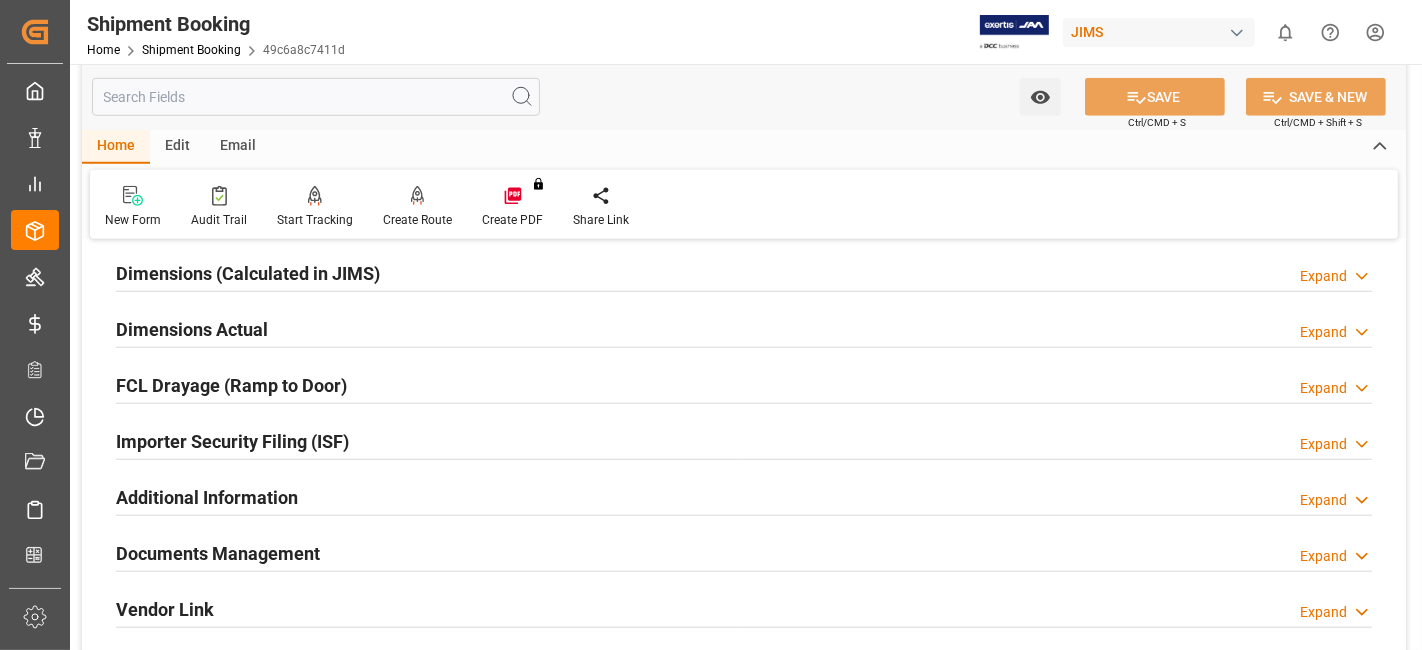 click at bounding box center (744, 347) 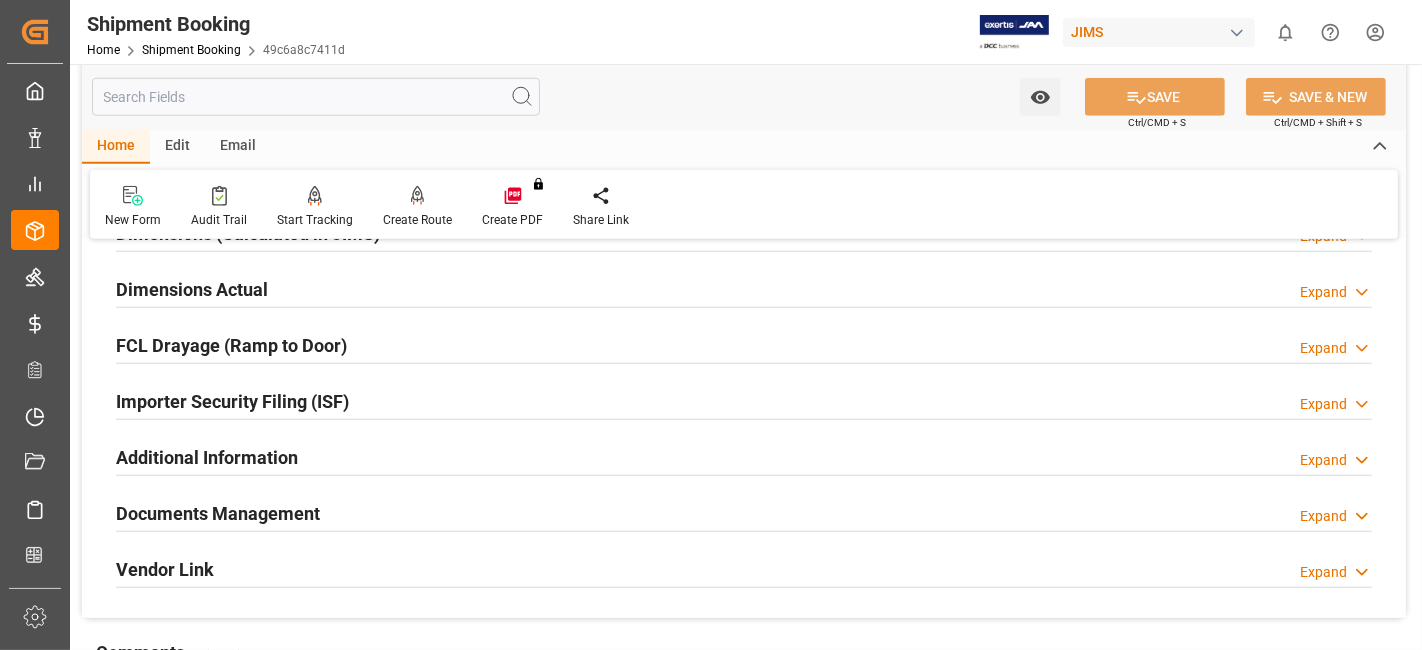 scroll, scrollTop: 1466, scrollLeft: 0, axis: vertical 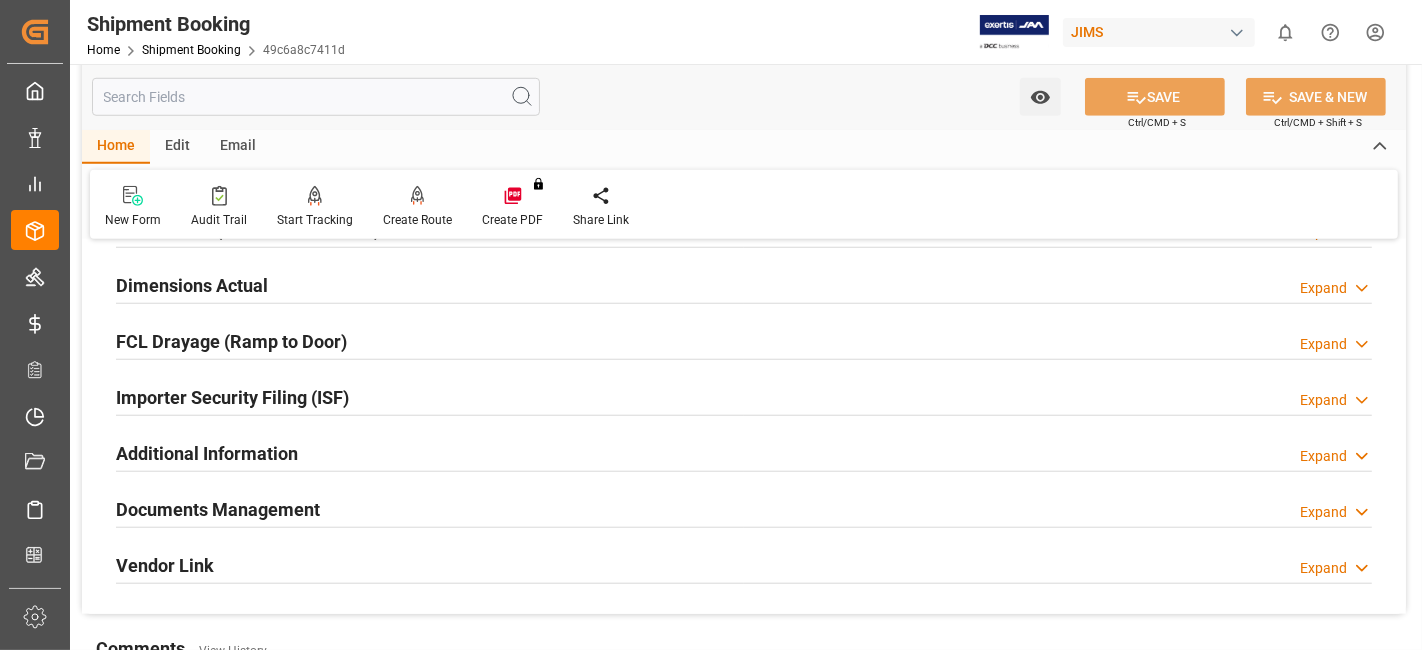 click on "Dimensions Actual Expand" at bounding box center (744, 284) 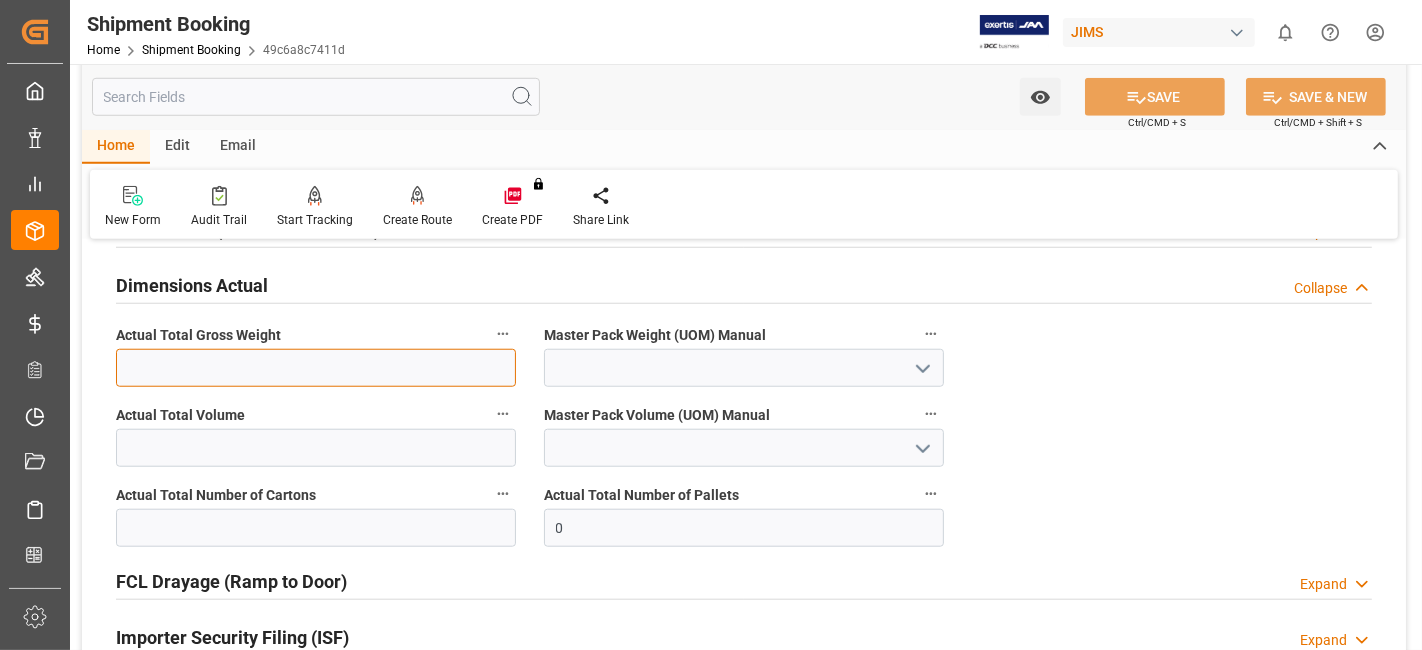 click at bounding box center [316, 368] 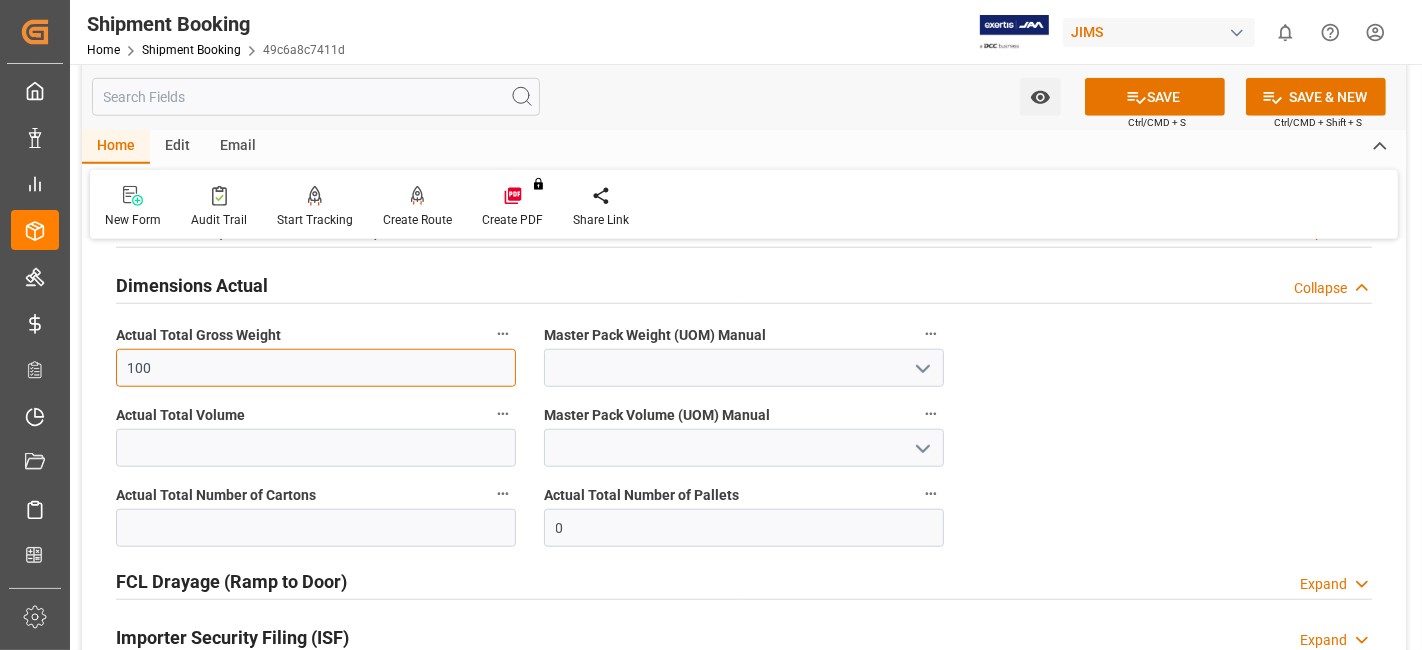 type on "100" 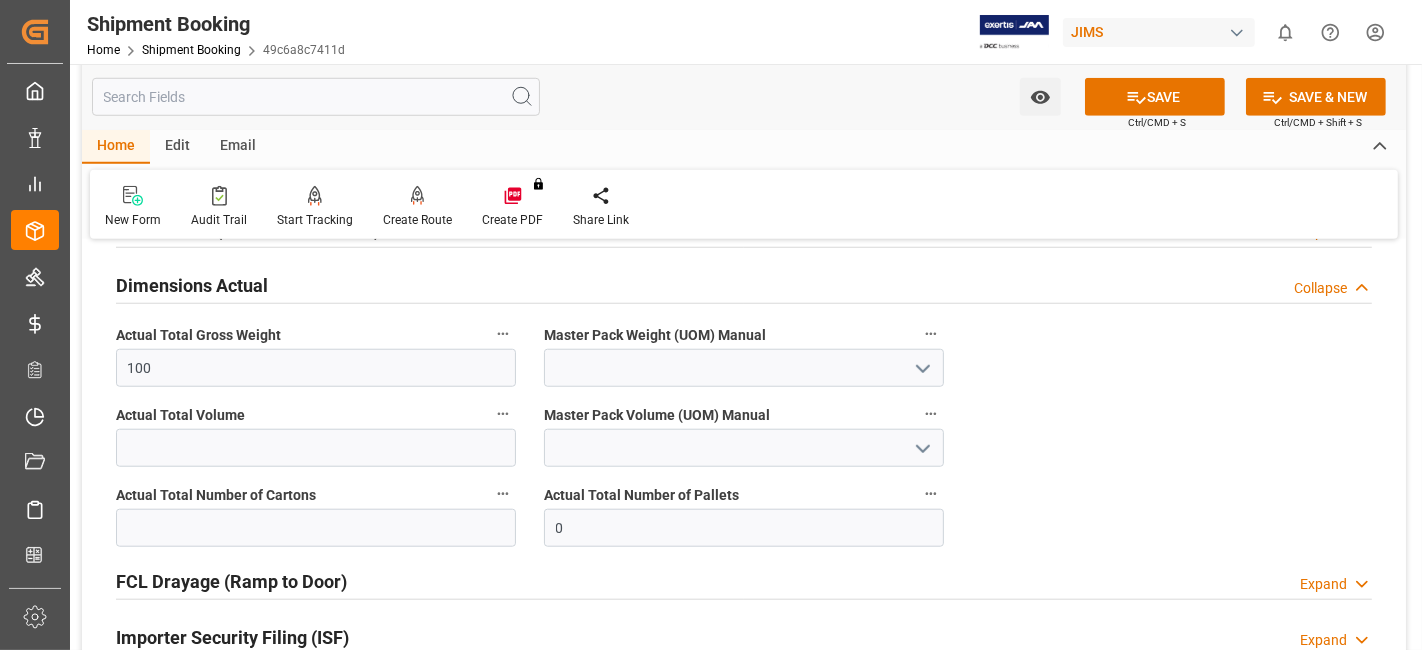 click 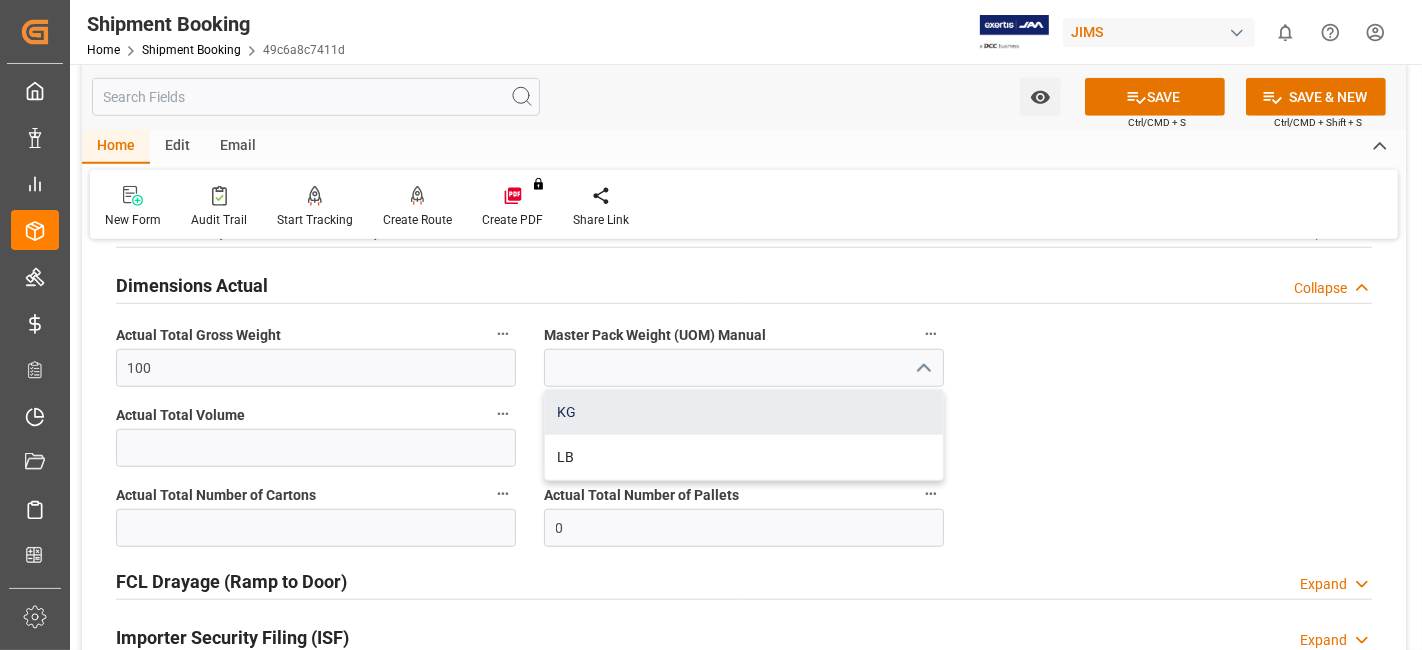 click on "KG" at bounding box center (744, 412) 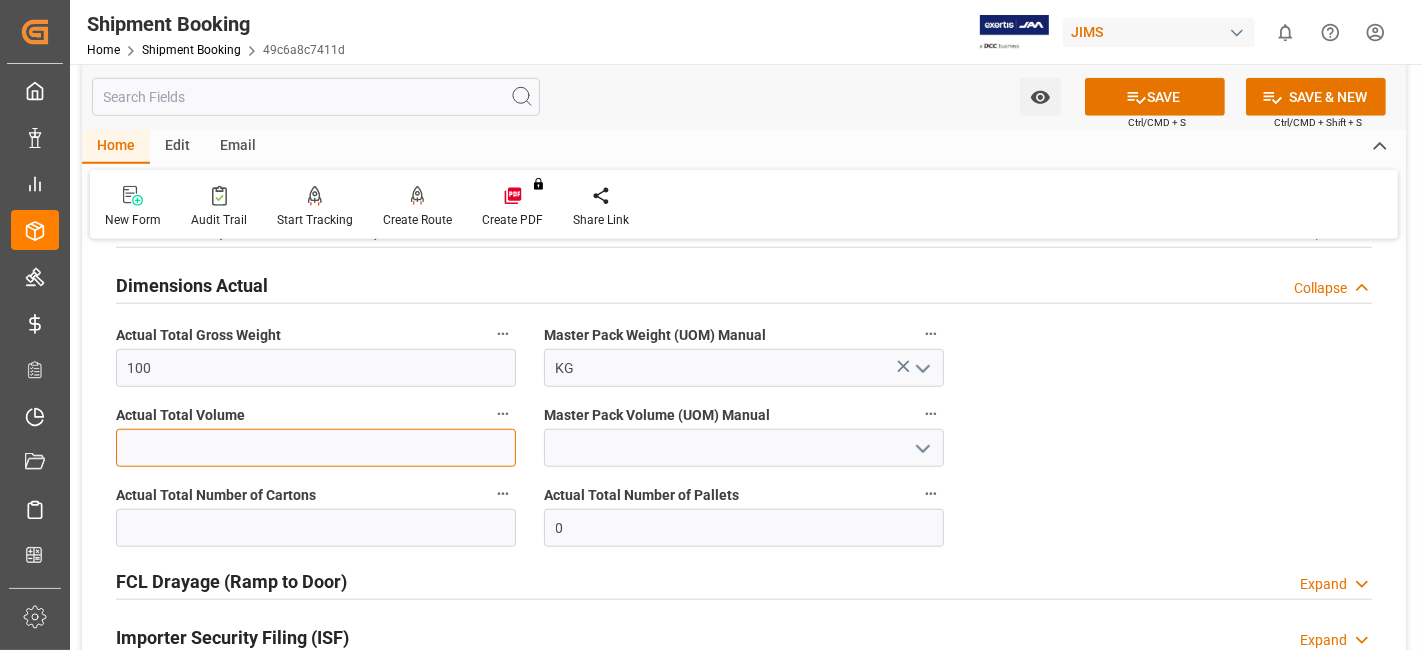 click at bounding box center (316, 448) 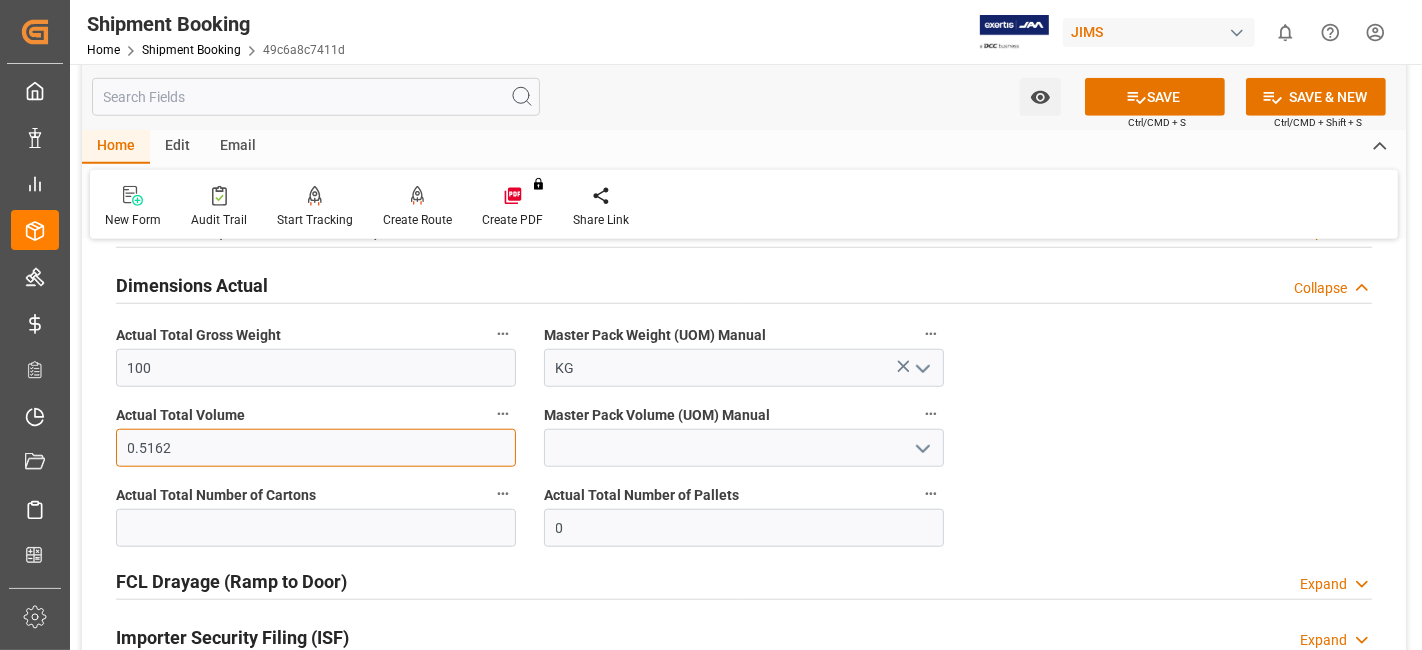 type on "0.5162" 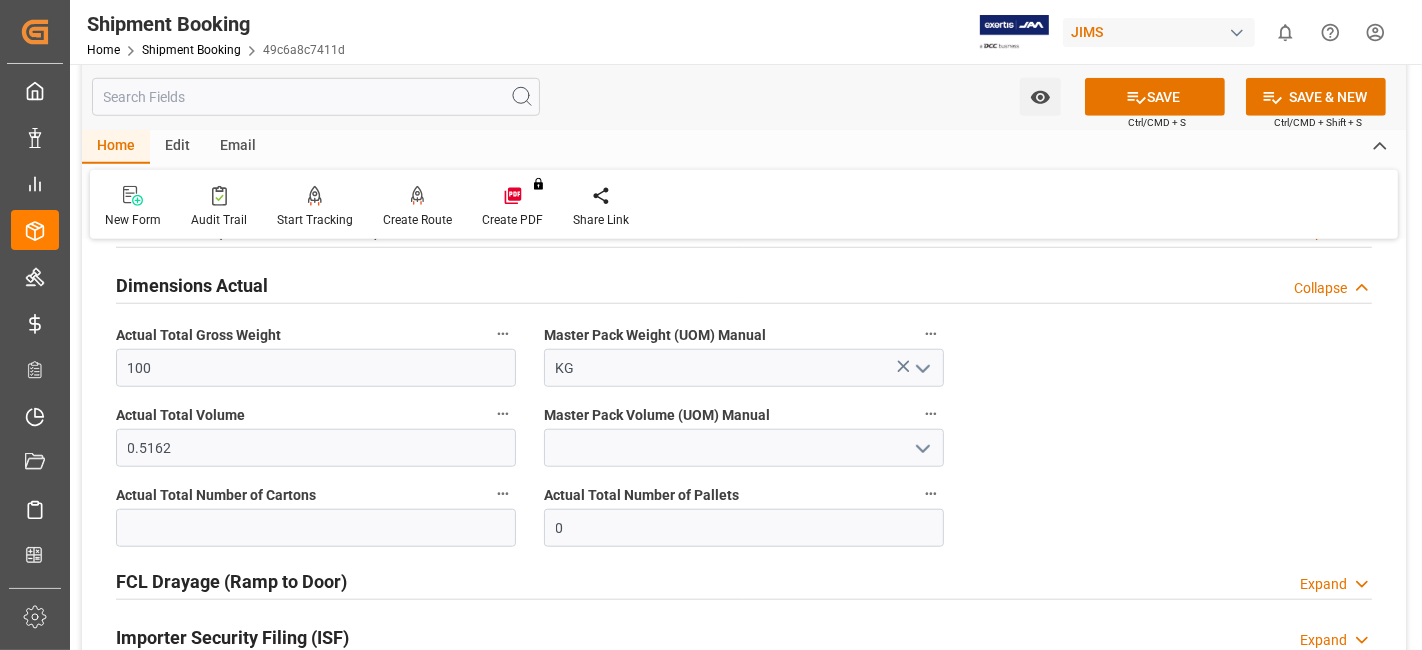 click 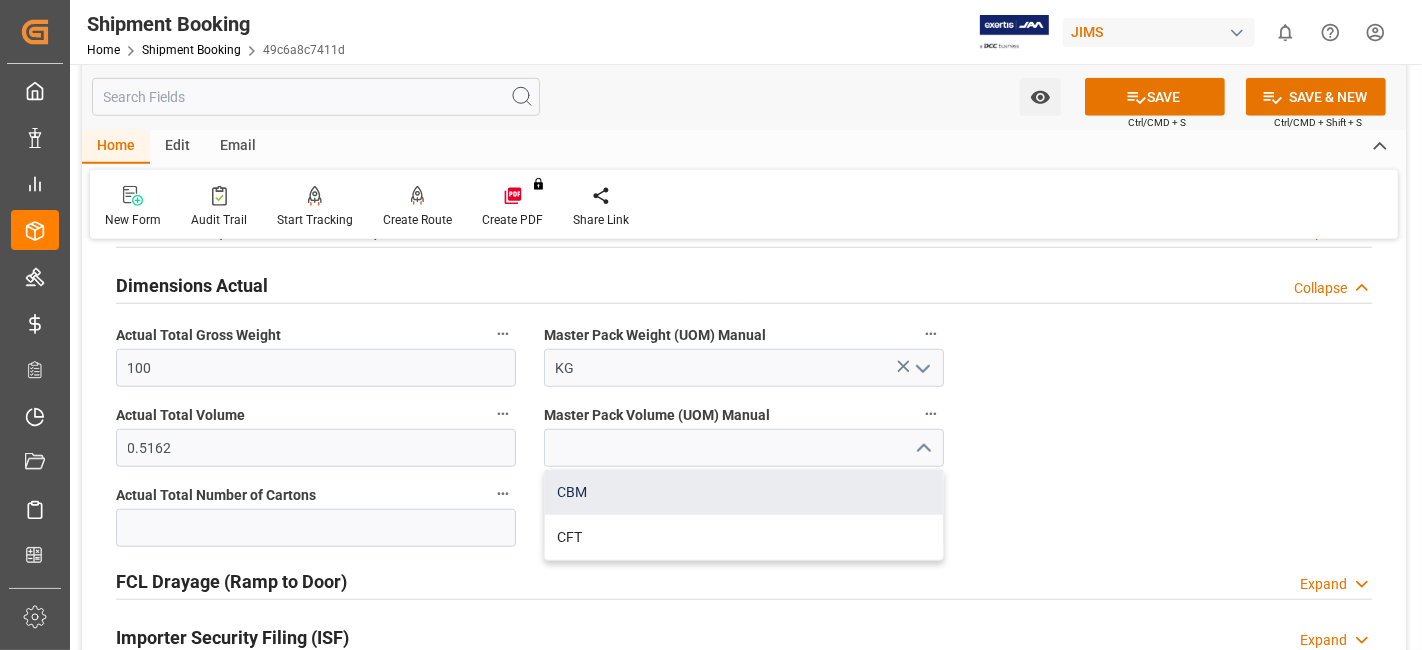 click on "CBM" at bounding box center (744, 492) 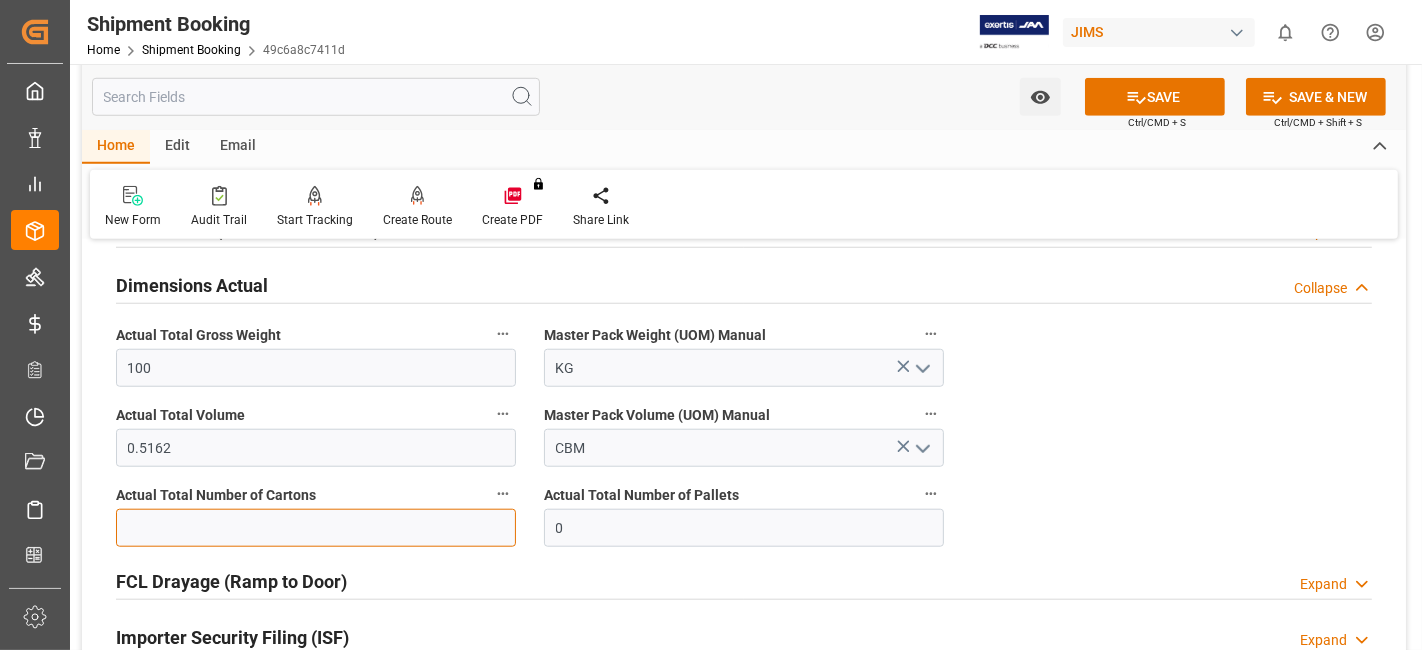 drag, startPoint x: 344, startPoint y: 525, endPoint x: 334, endPoint y: 527, distance: 10.198039 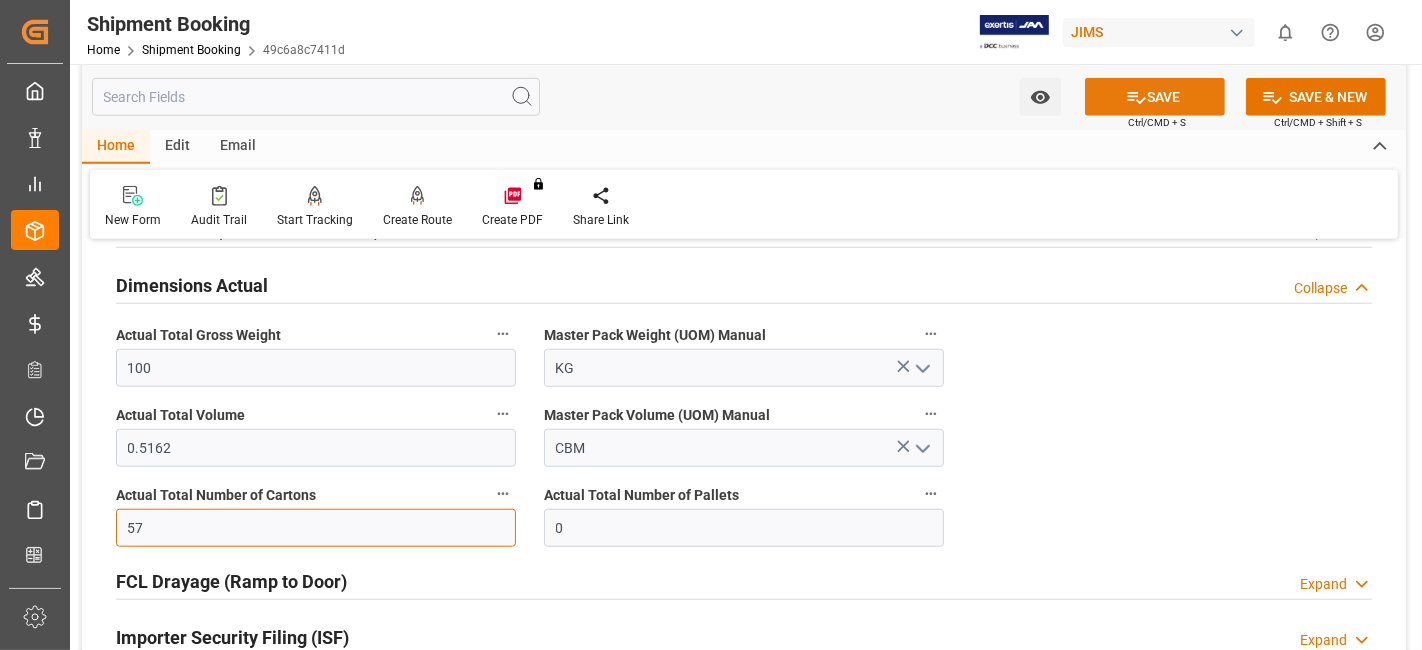 type on "57" 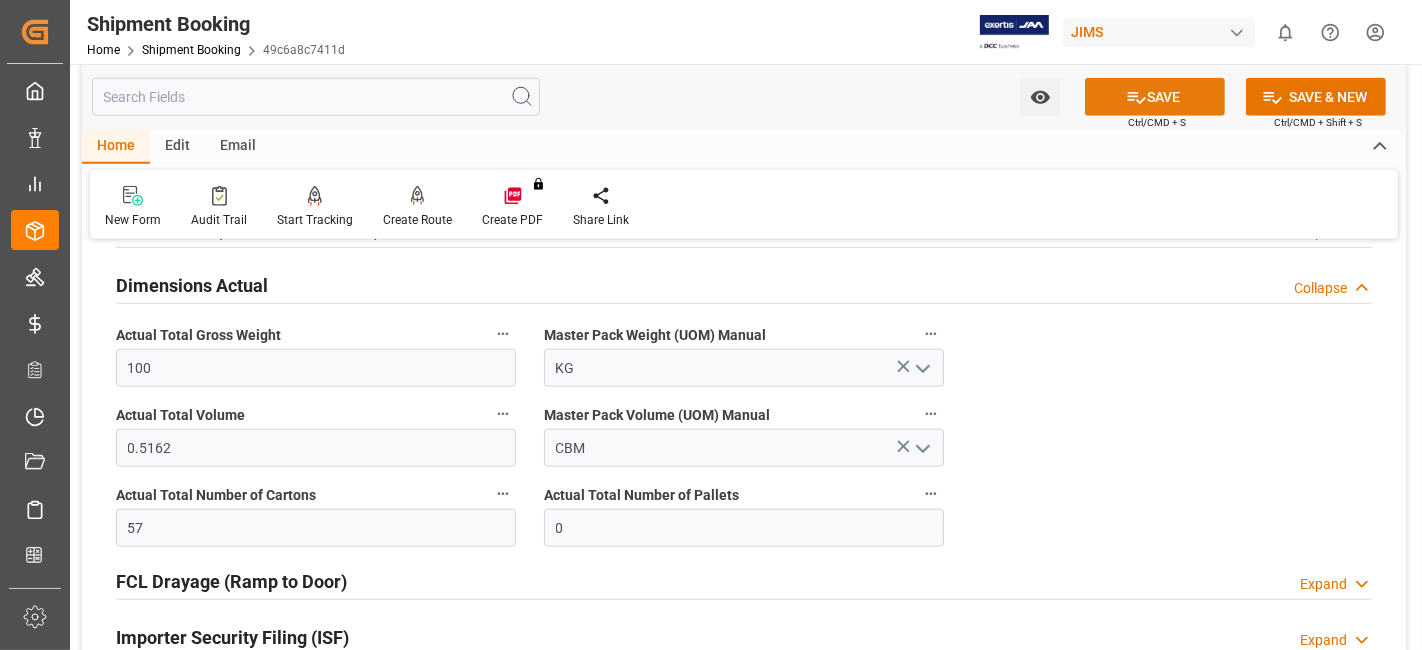 click 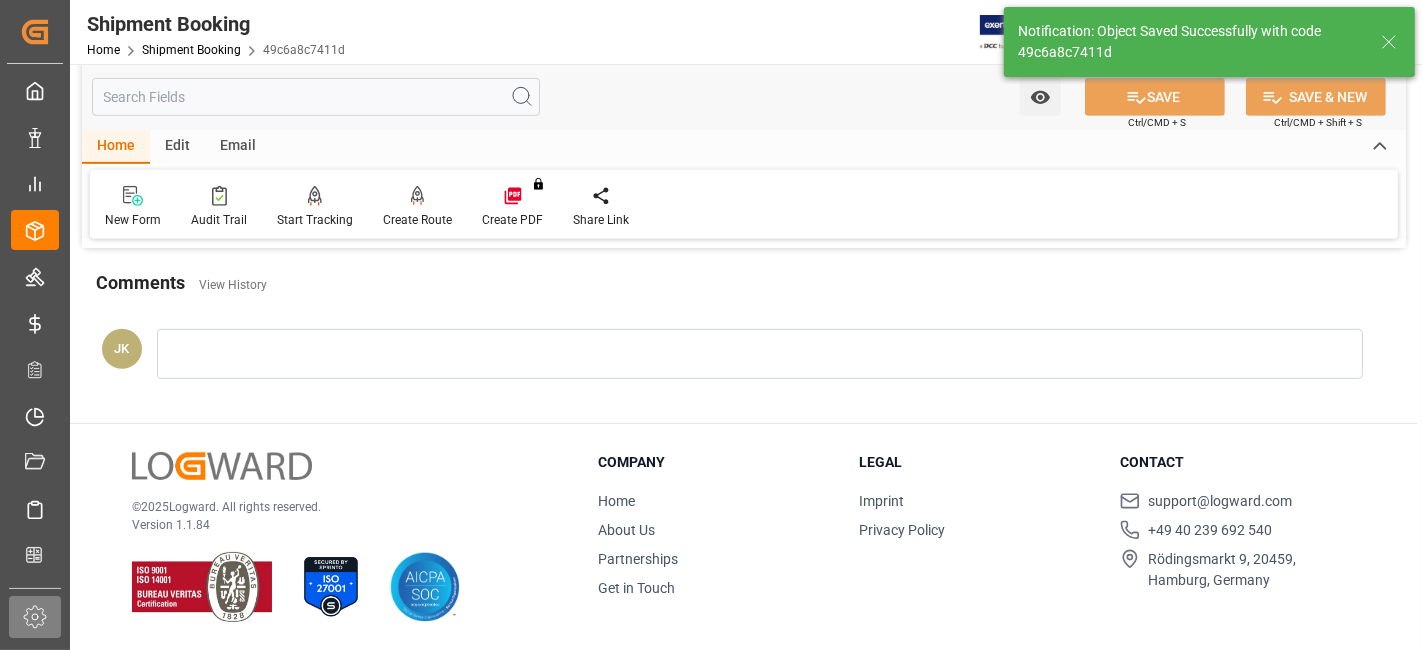 scroll, scrollTop: 490, scrollLeft: 0, axis: vertical 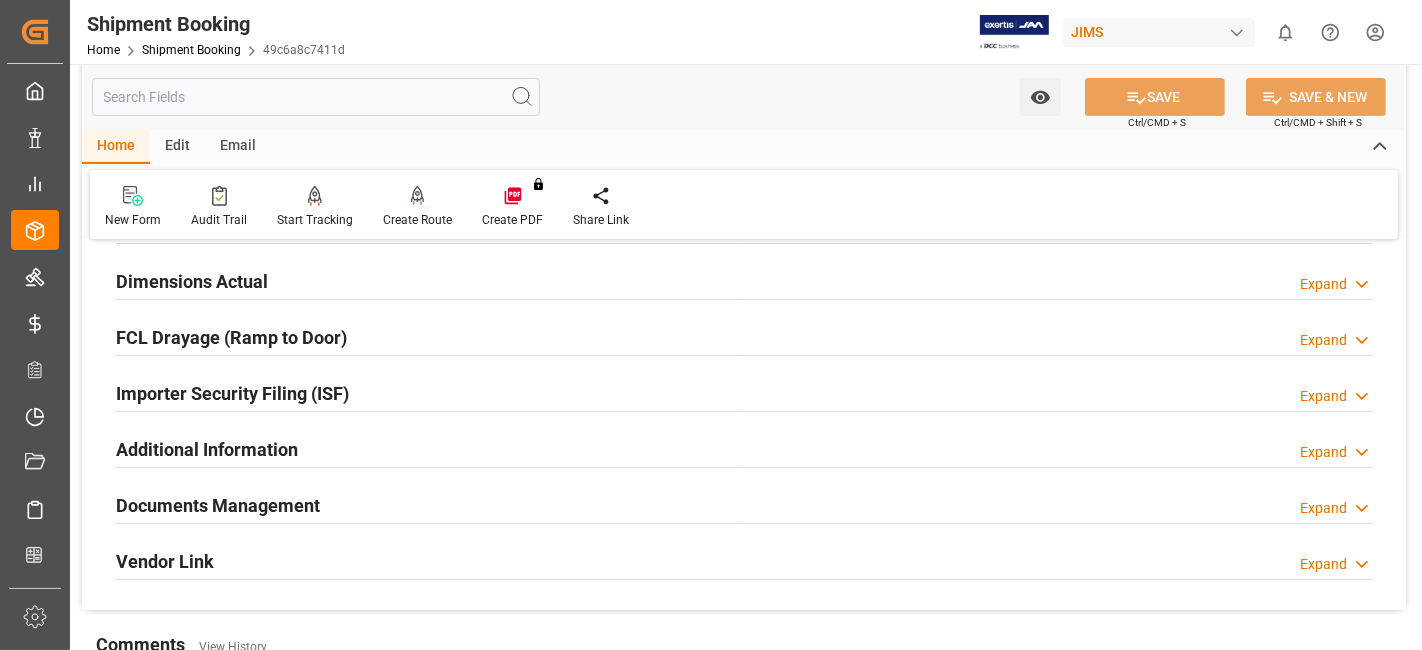 click on "Documents Management Expand" at bounding box center [744, 504] 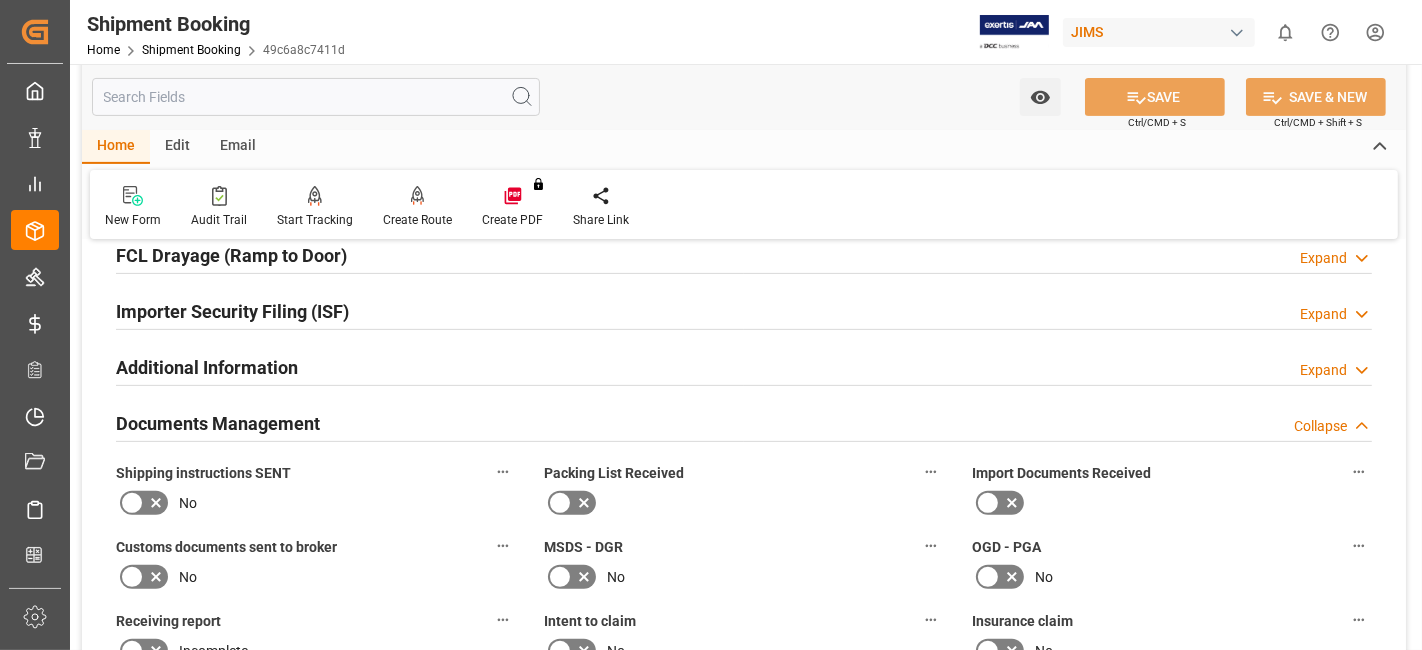 scroll, scrollTop: 601, scrollLeft: 0, axis: vertical 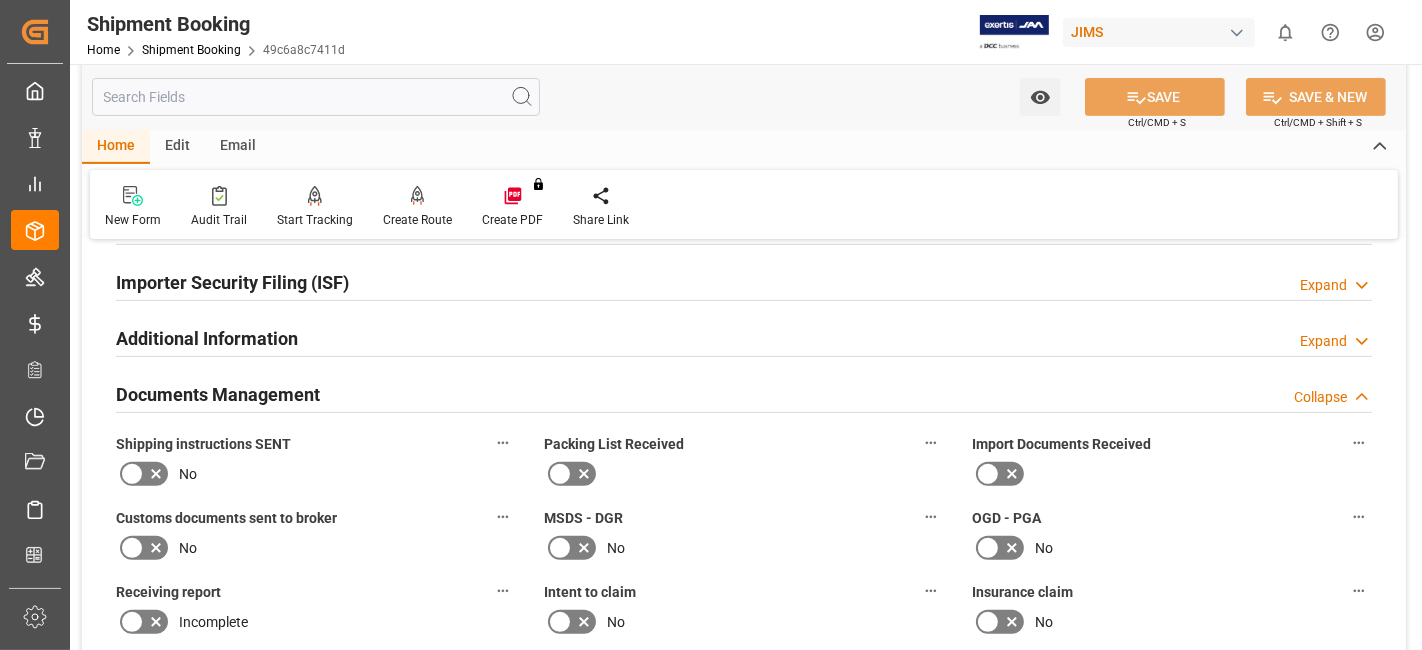 click 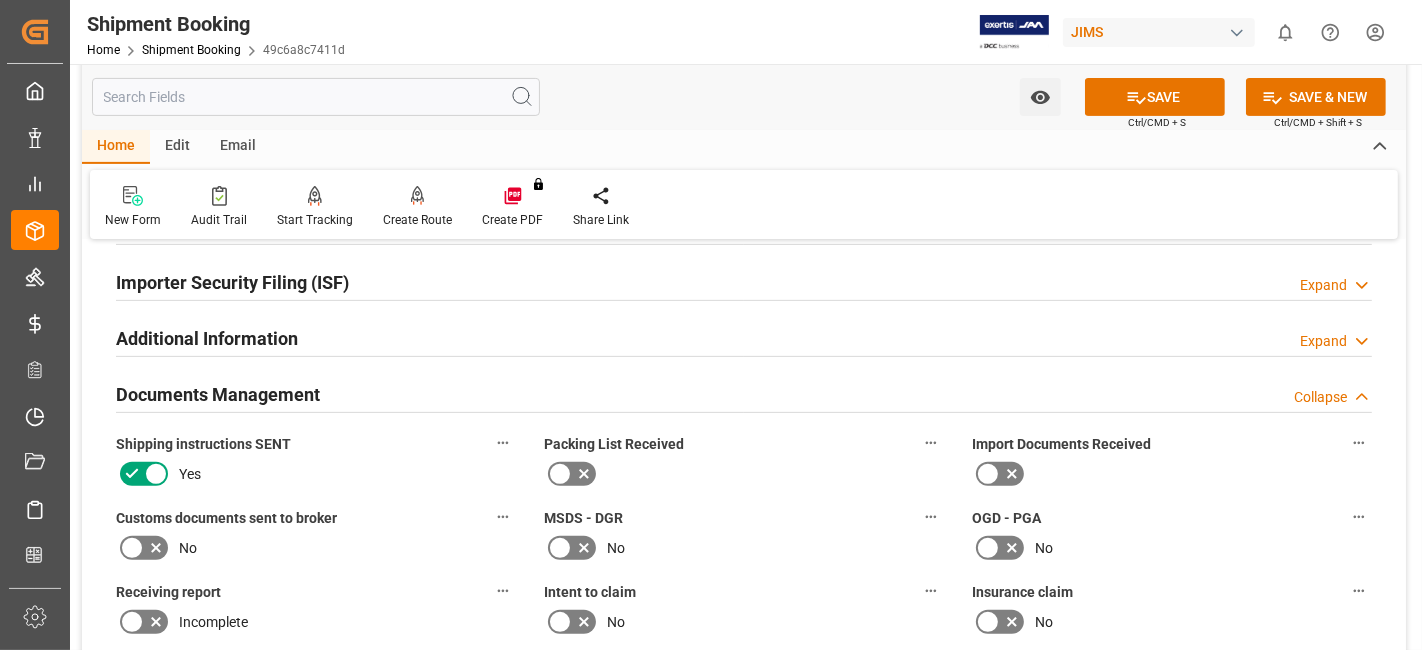 click on "MSDS - DGR     No" at bounding box center [744, 534] 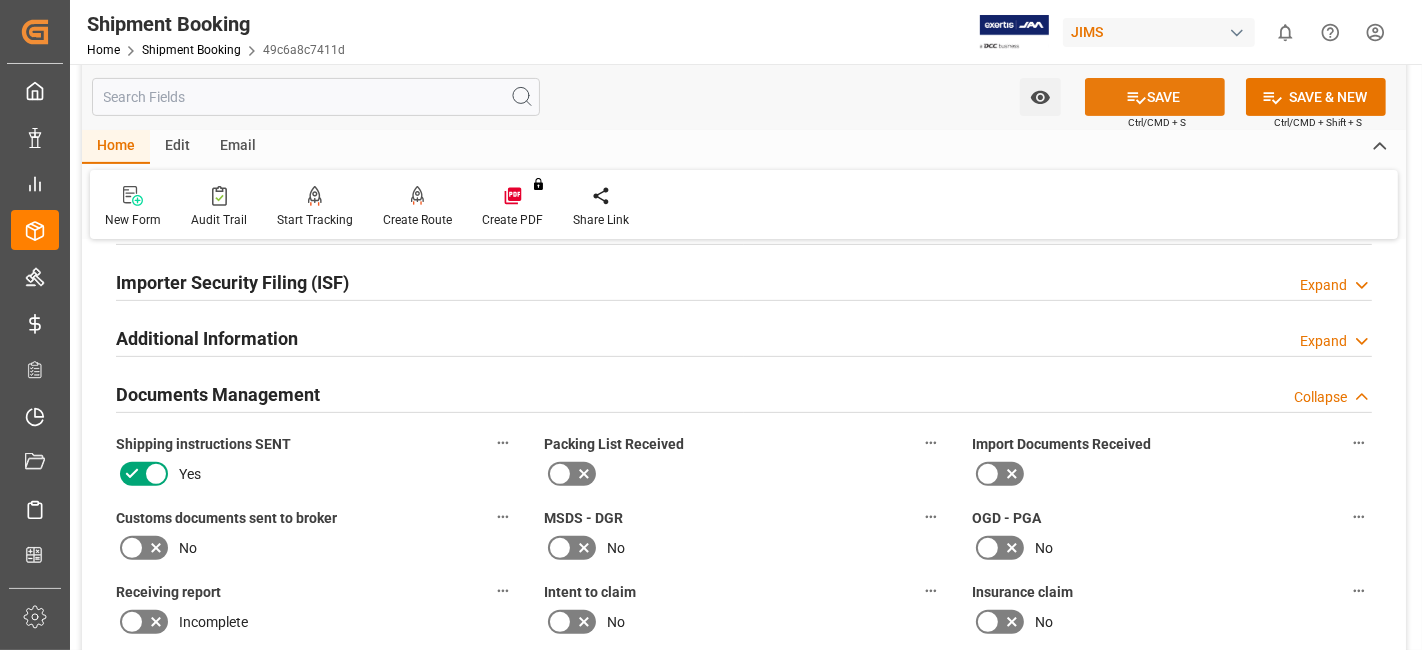 click 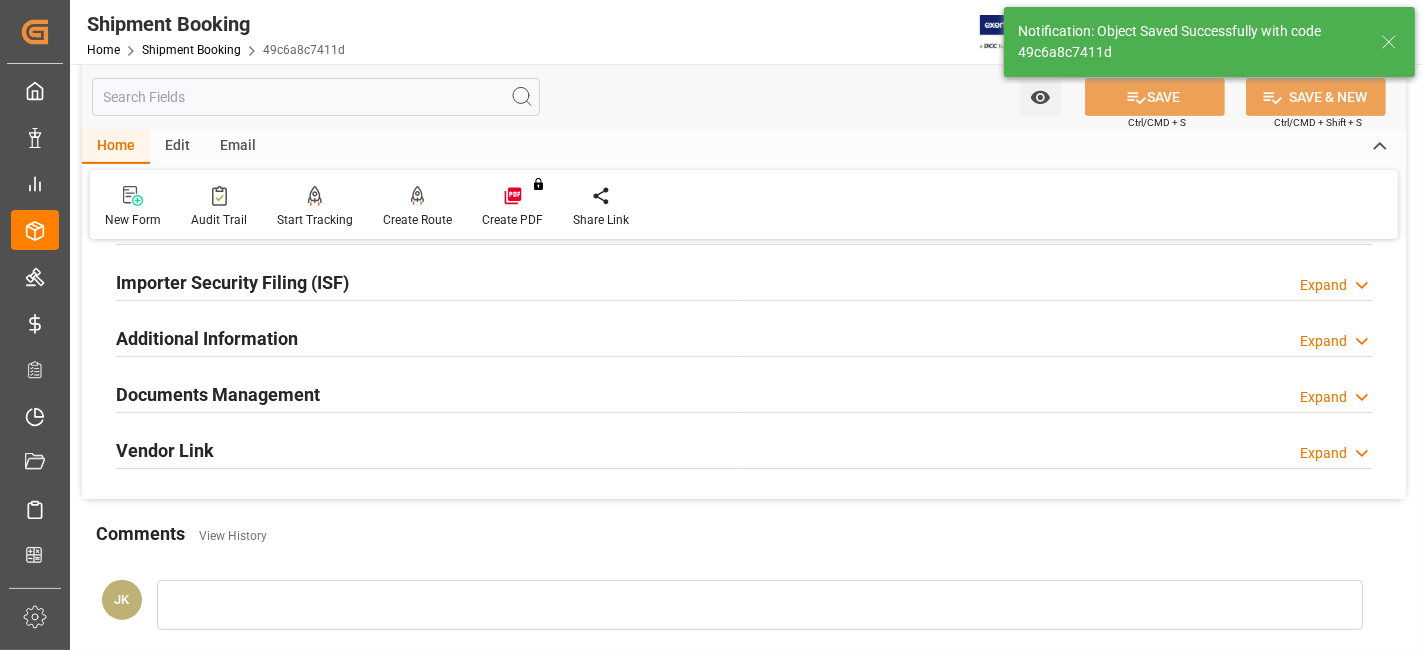 click on "Documents Management" at bounding box center [218, 394] 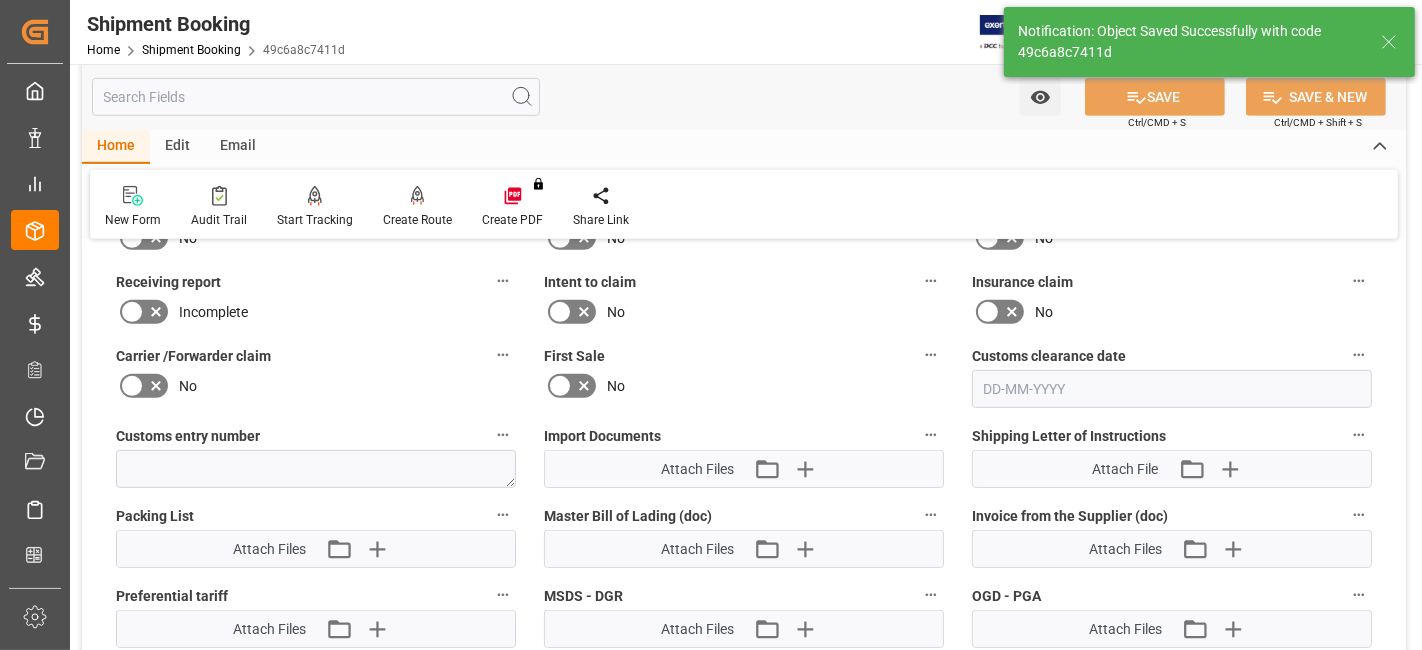 scroll, scrollTop: 912, scrollLeft: 0, axis: vertical 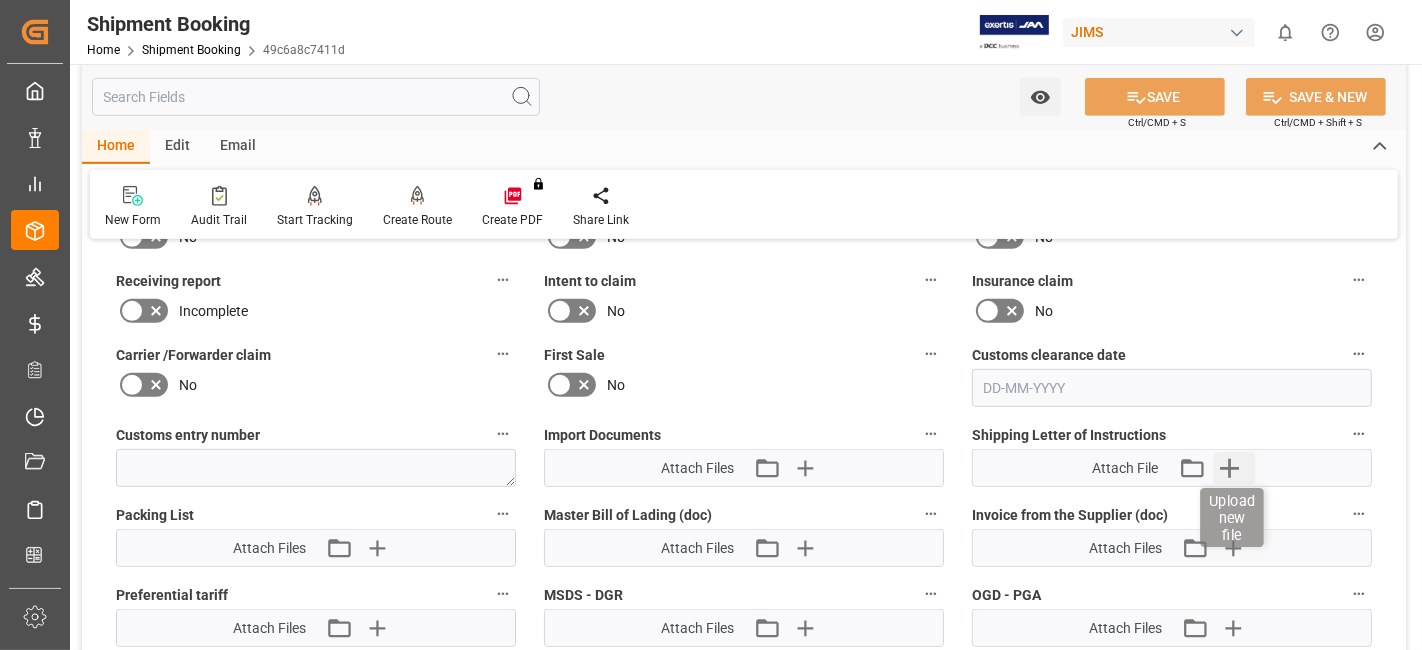 click 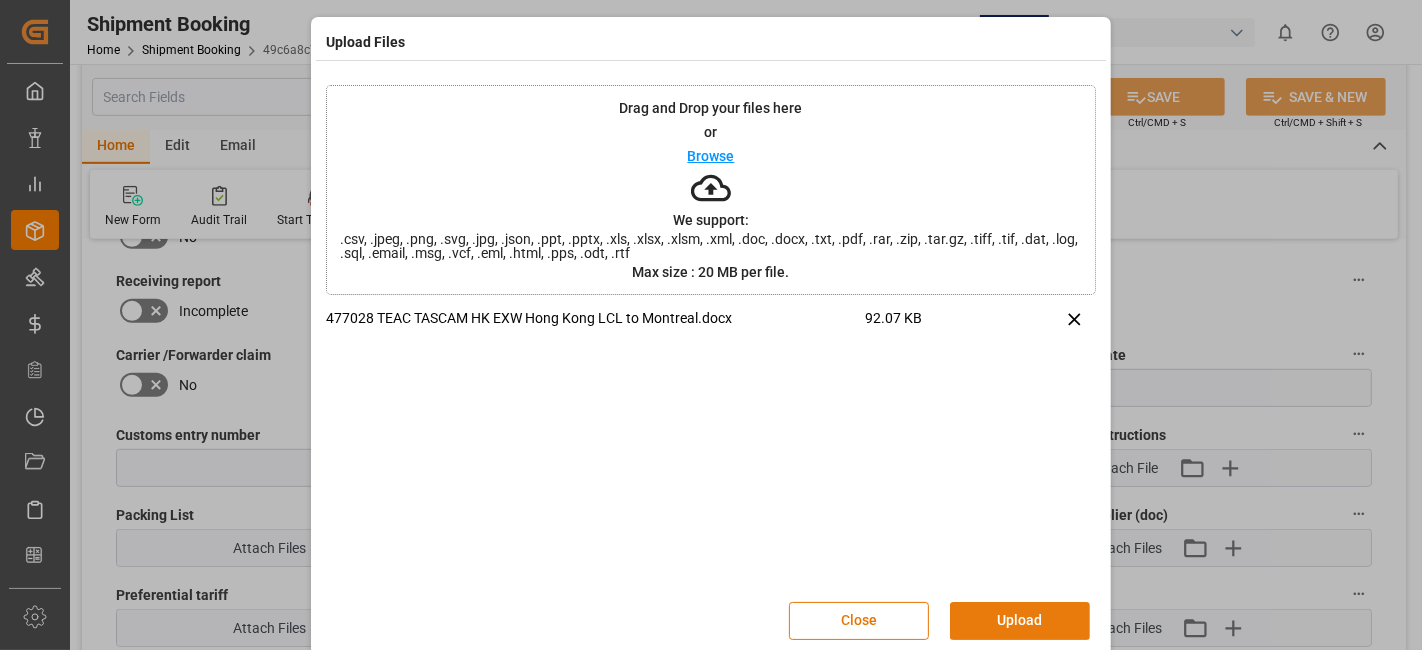 click on "Upload" at bounding box center [1020, 621] 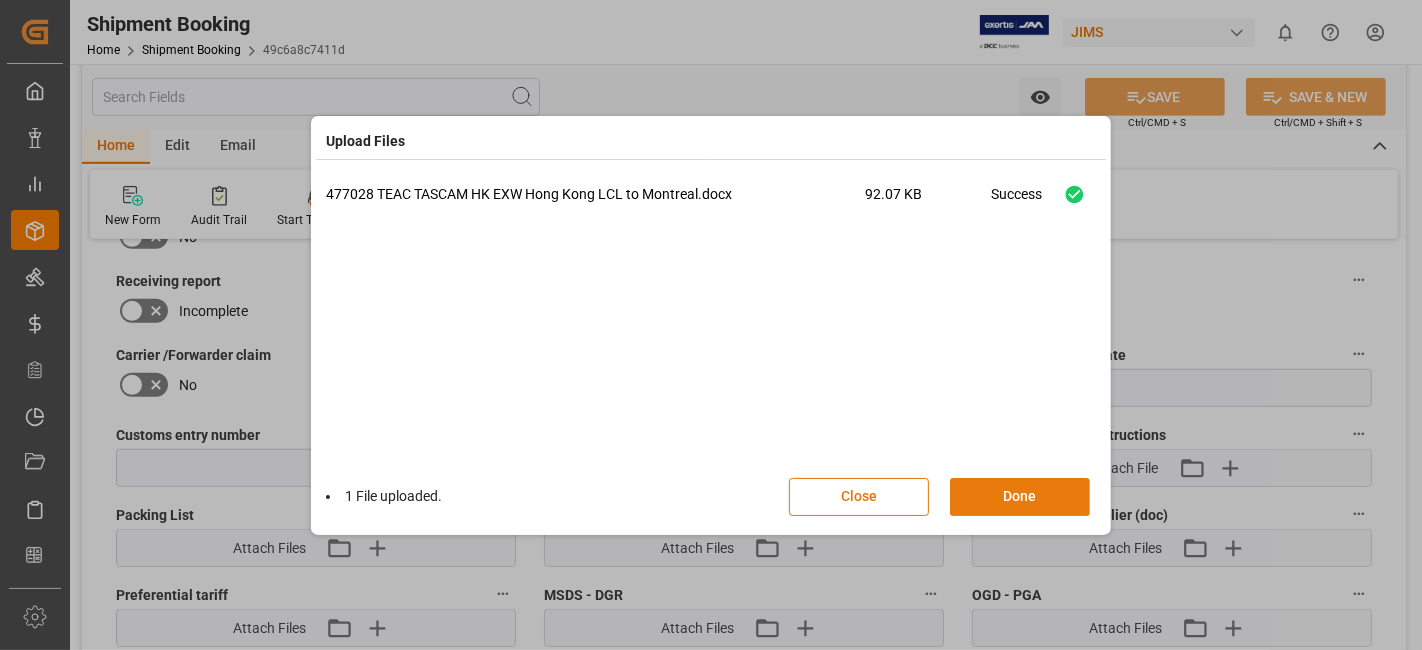 click on "Done" at bounding box center (1020, 497) 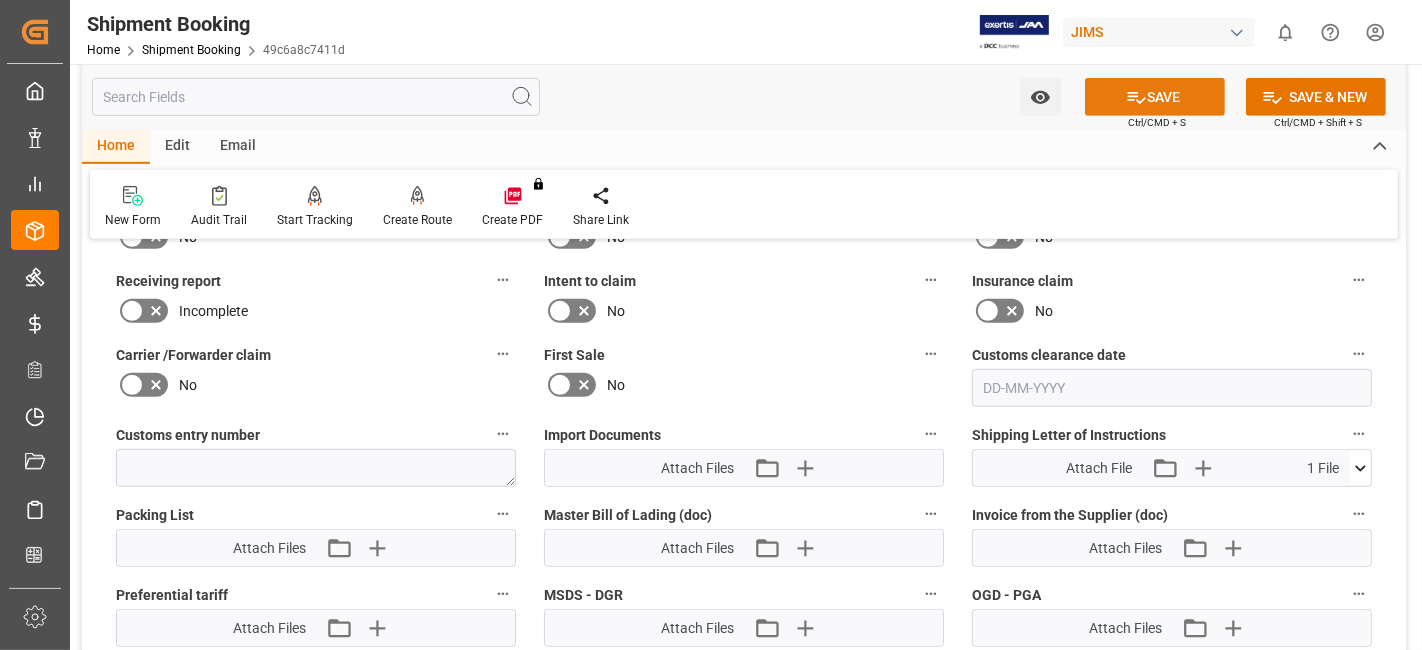 click on "SAVE" at bounding box center [1155, 97] 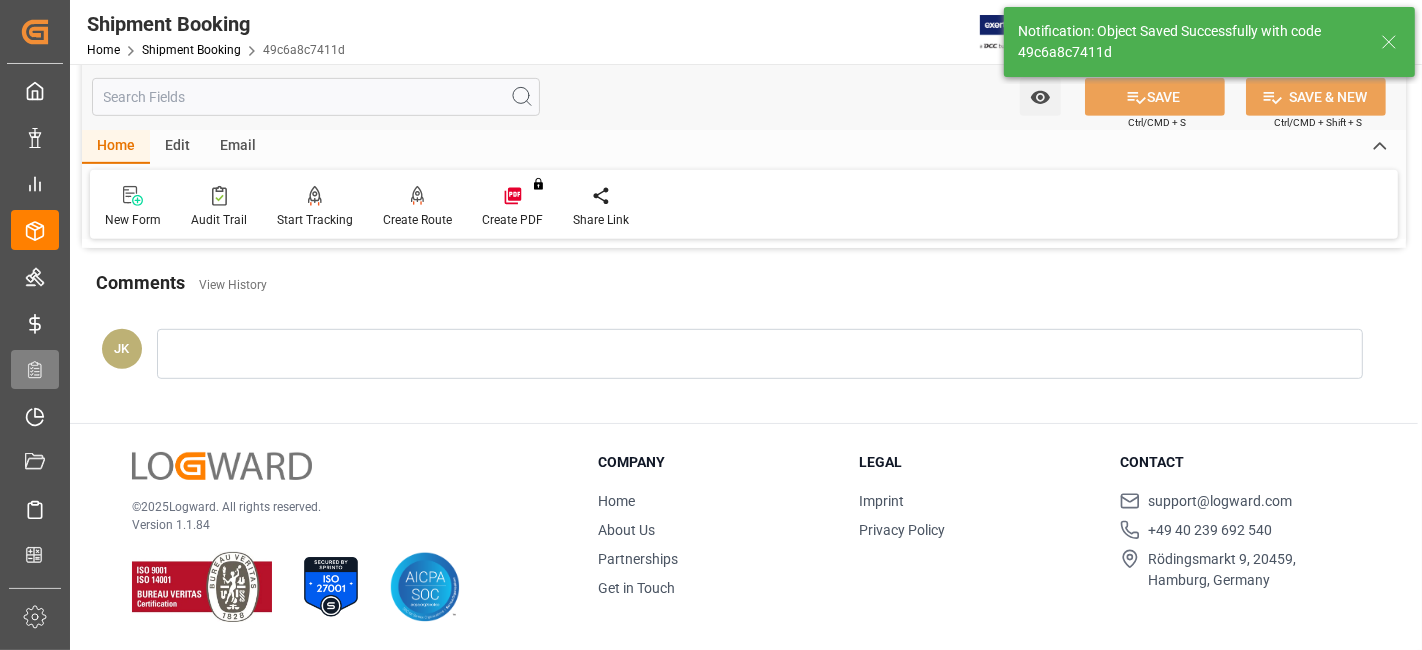 scroll, scrollTop: 846, scrollLeft: 0, axis: vertical 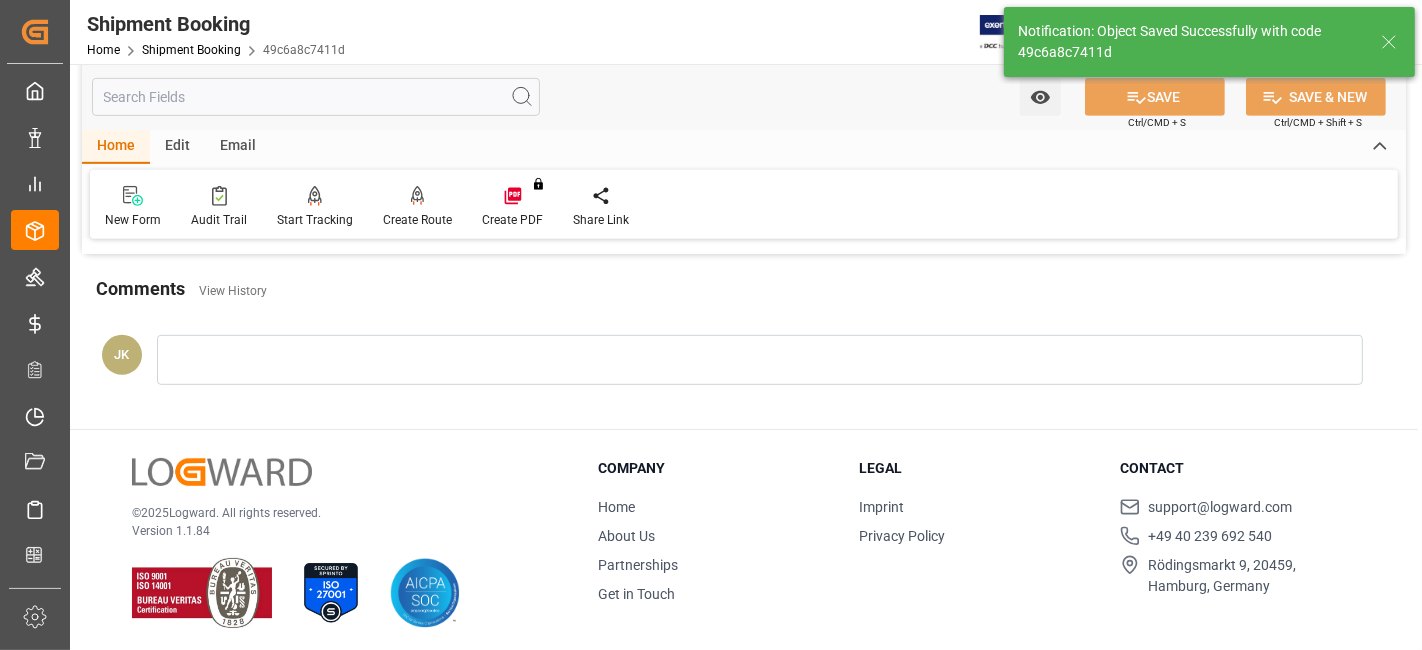 click on "©  2025  Logward. All rights reserved. Version 1.1.84 Company Home About Us Partnerships Get in Touch Legal Imprint Privacy Policy Contact support@logward.com +49 40 239 692 540 Rödingsmarkt 9, 20459, Hamburg, Germany" at bounding box center (744, 543) 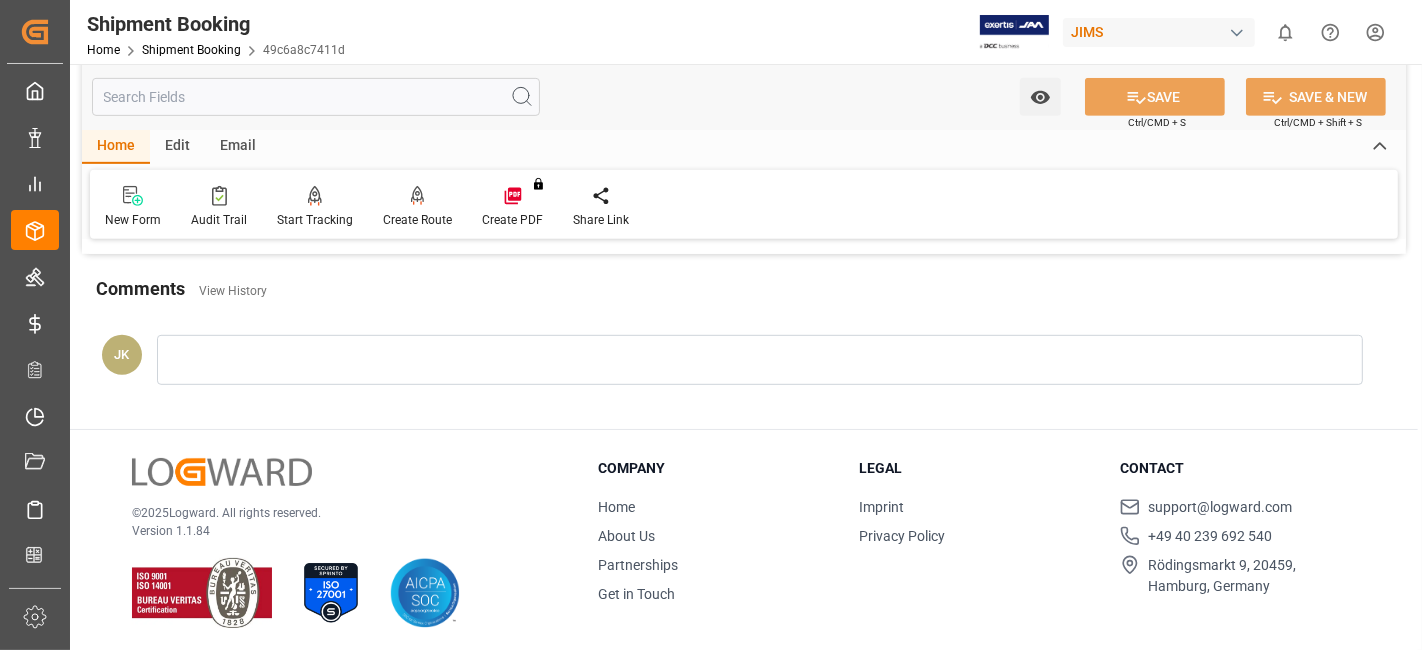 click on "JK" at bounding box center (744, 365) 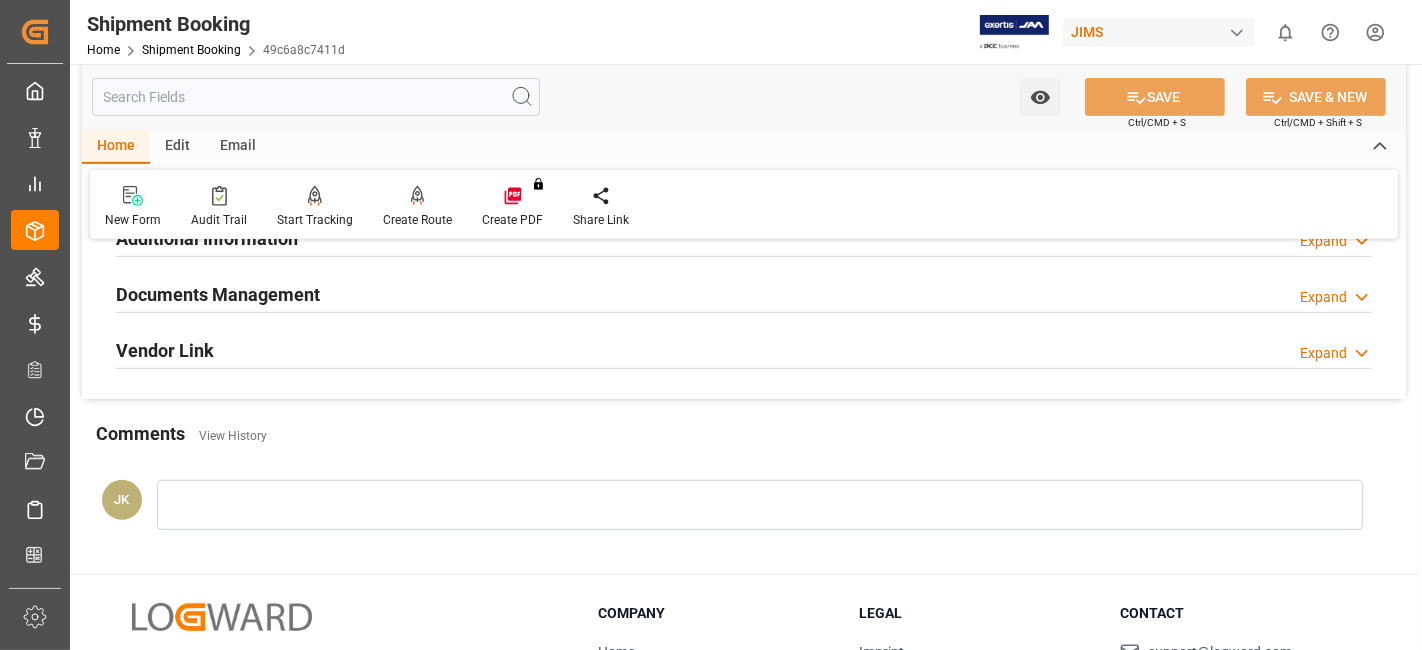 scroll, scrollTop: 668, scrollLeft: 0, axis: vertical 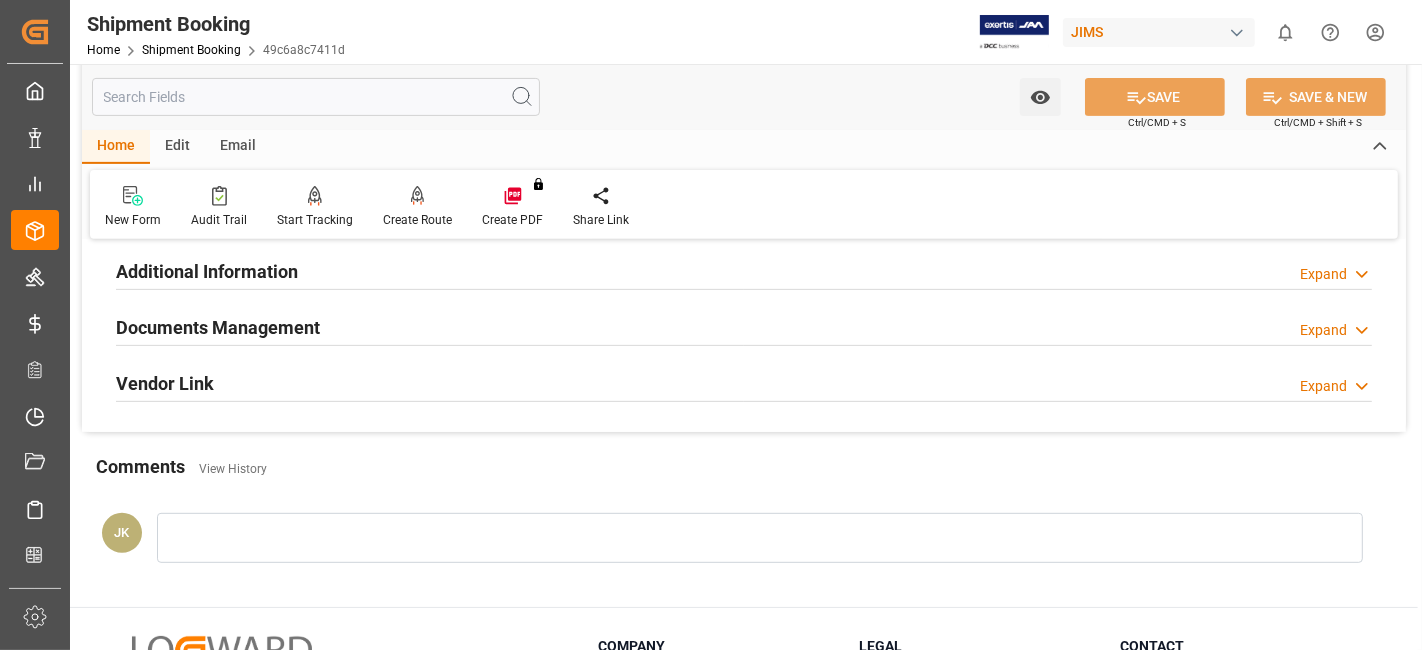 click on "Documents Management" at bounding box center (218, 327) 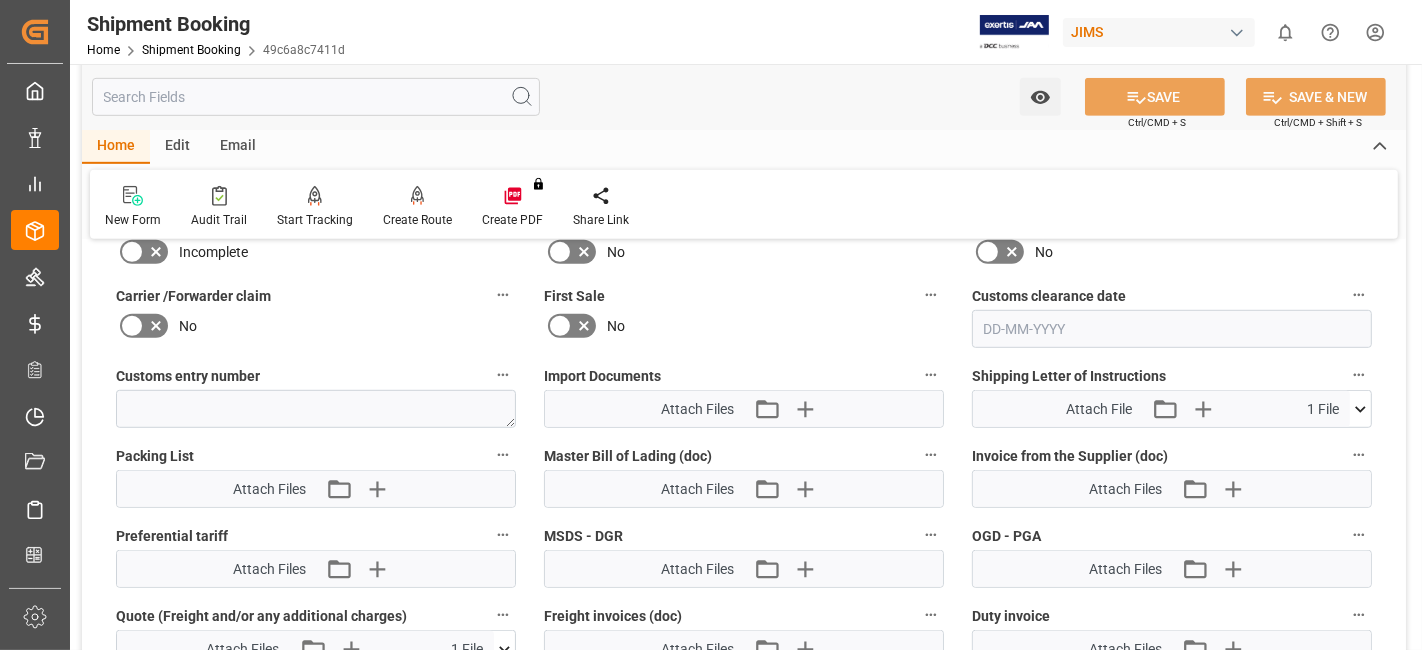 scroll, scrollTop: 1068, scrollLeft: 0, axis: vertical 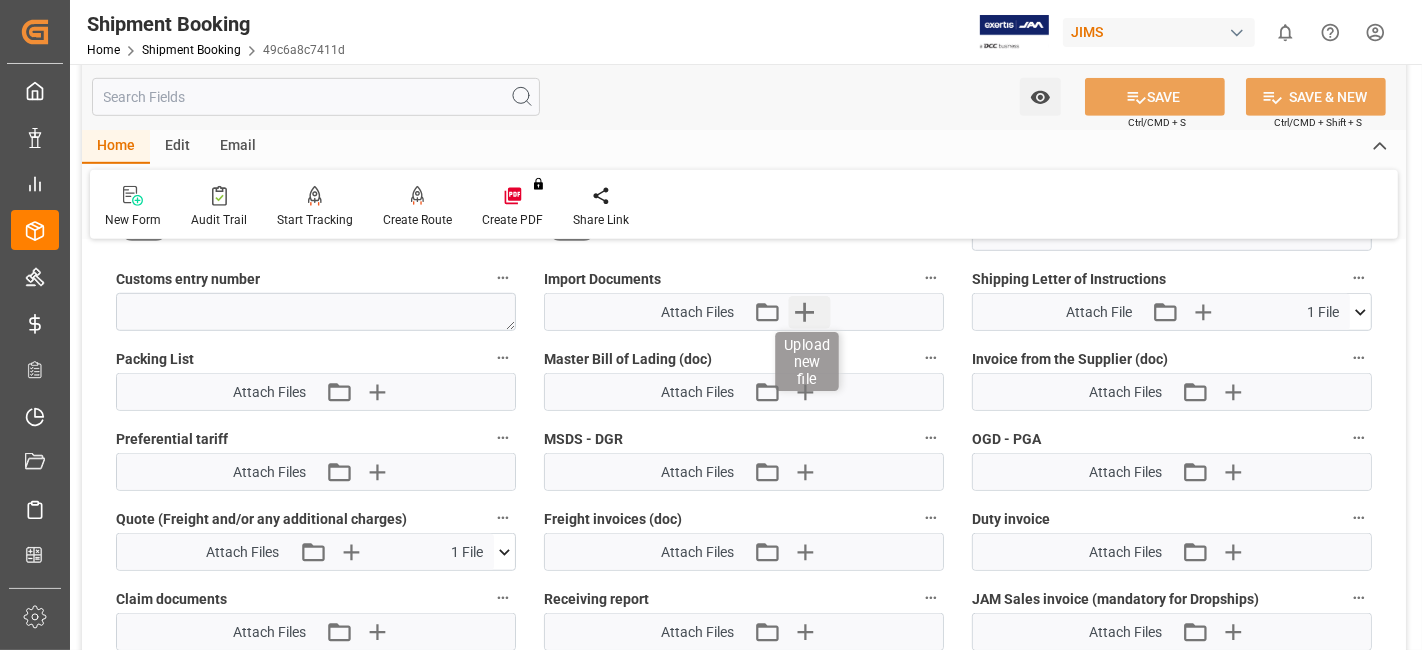 click 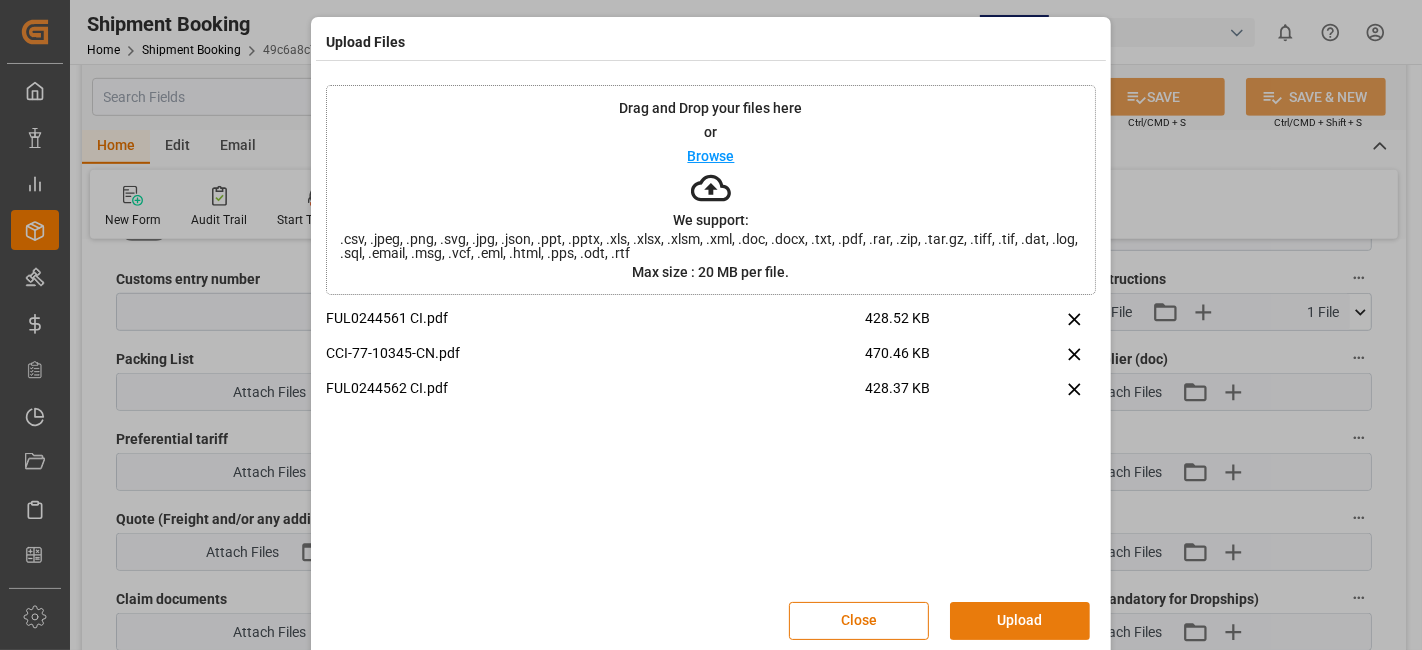 click on "Upload" at bounding box center [1020, 621] 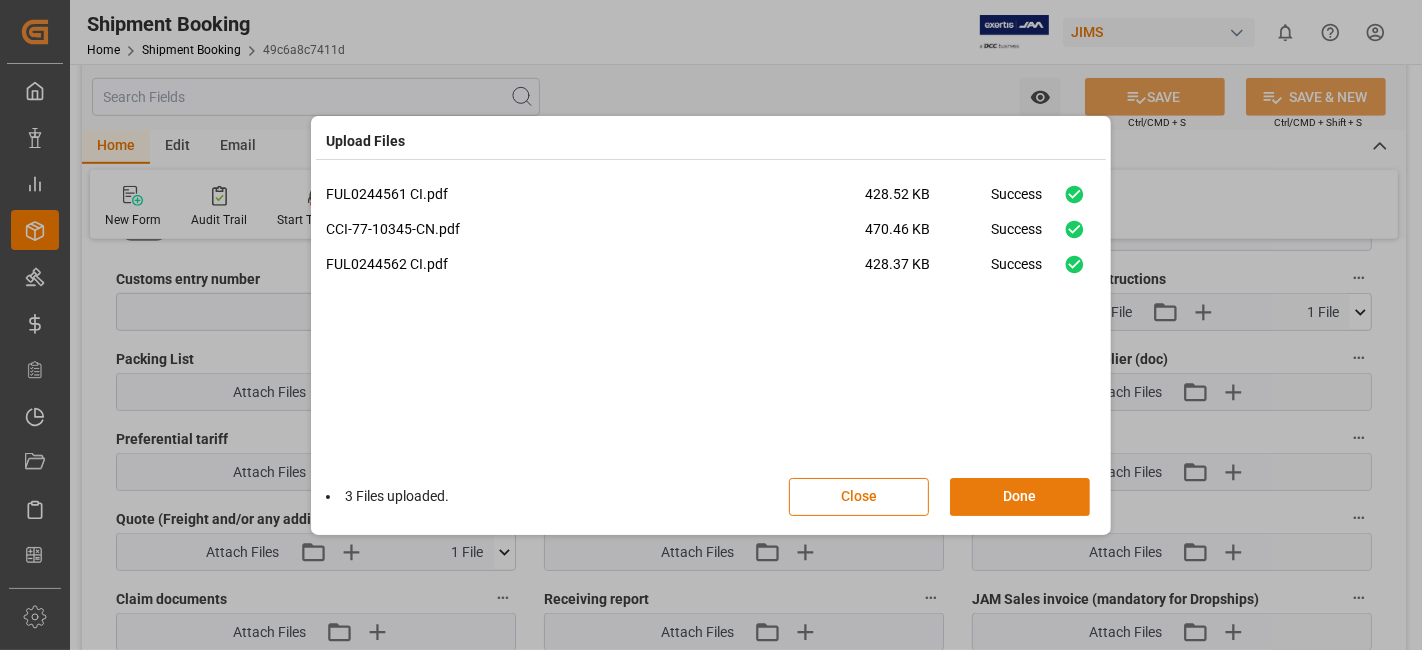 click on "Done" at bounding box center (1020, 497) 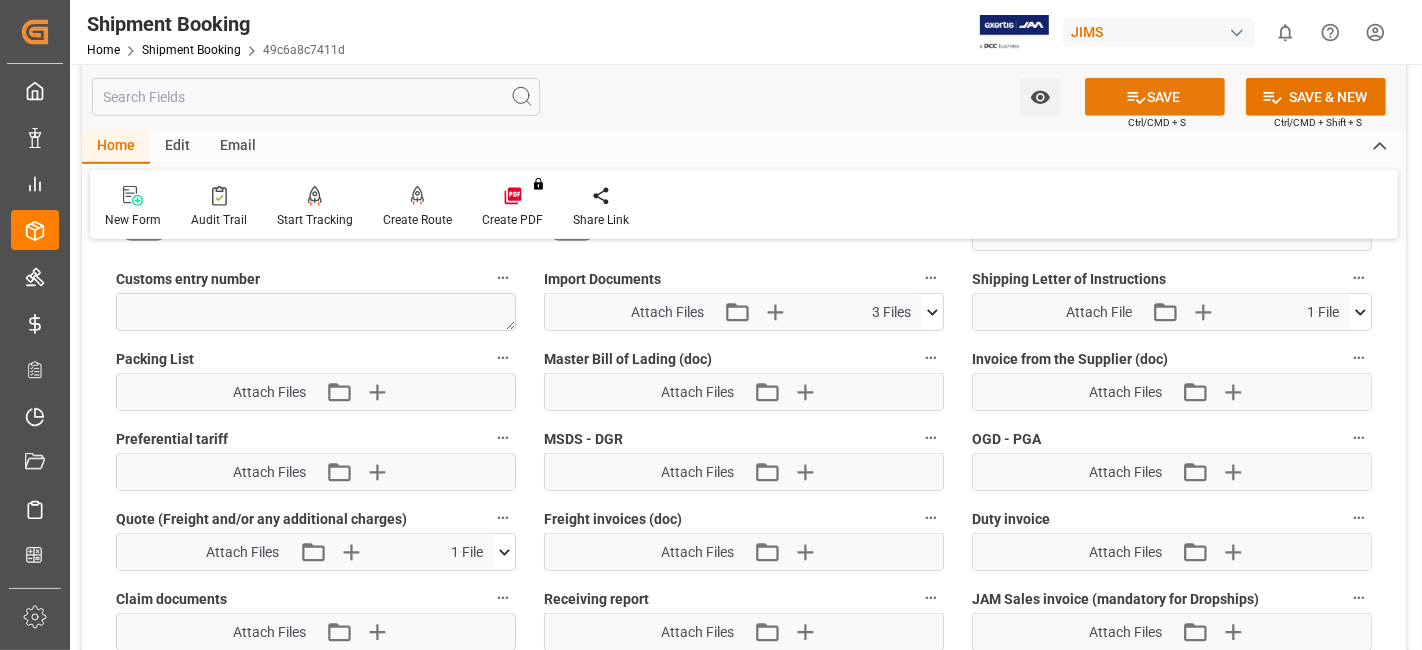 click 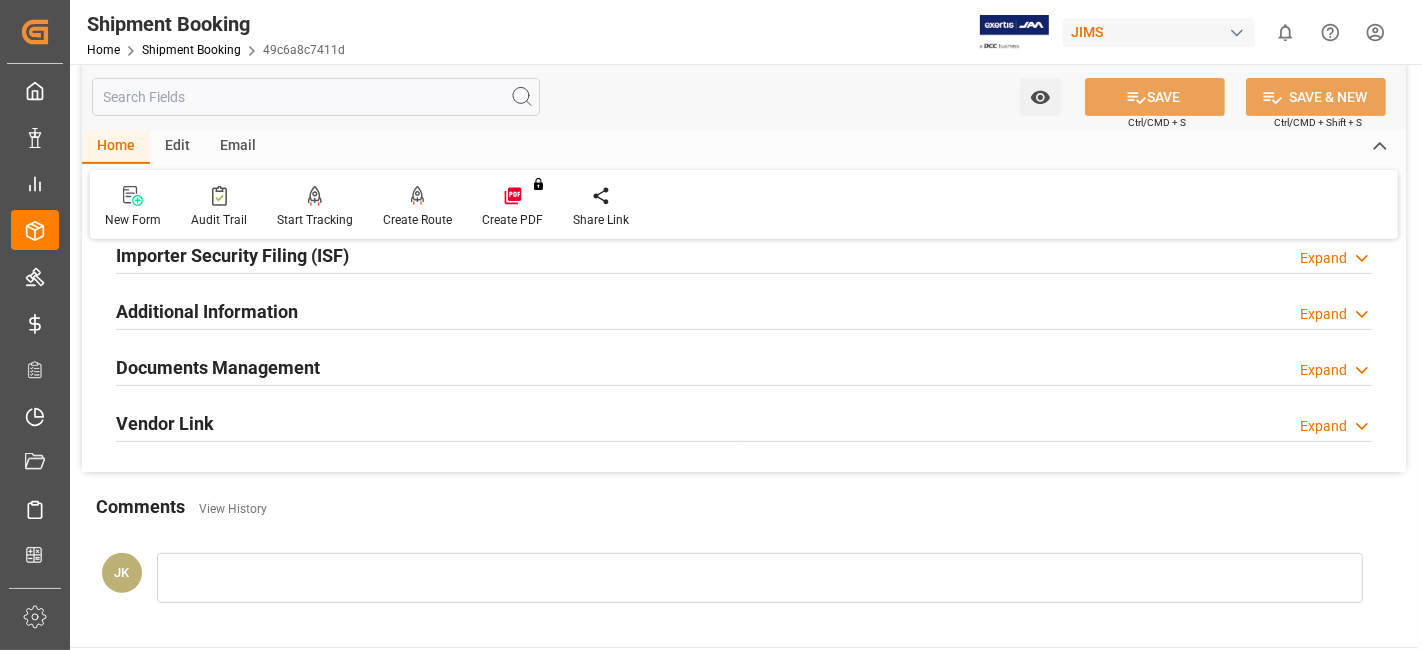 scroll, scrollTop: 624, scrollLeft: 0, axis: vertical 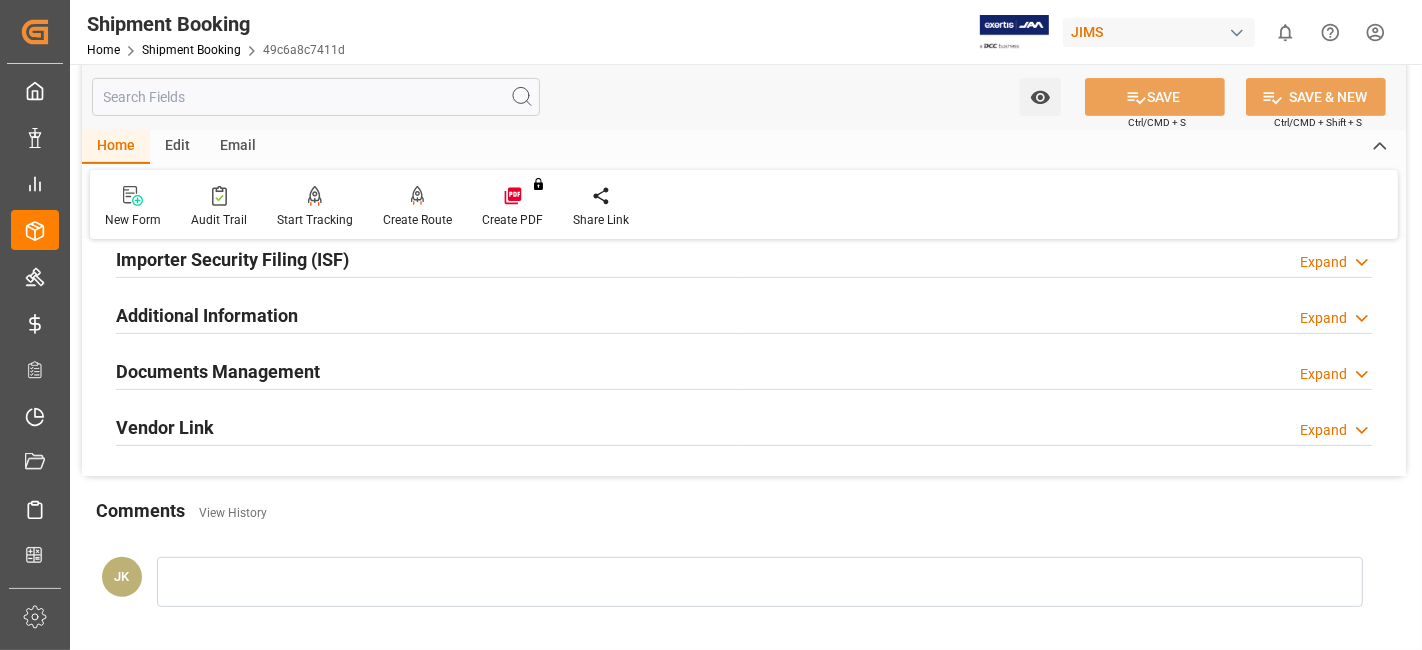 click on "Documents Management Expand" at bounding box center [744, 370] 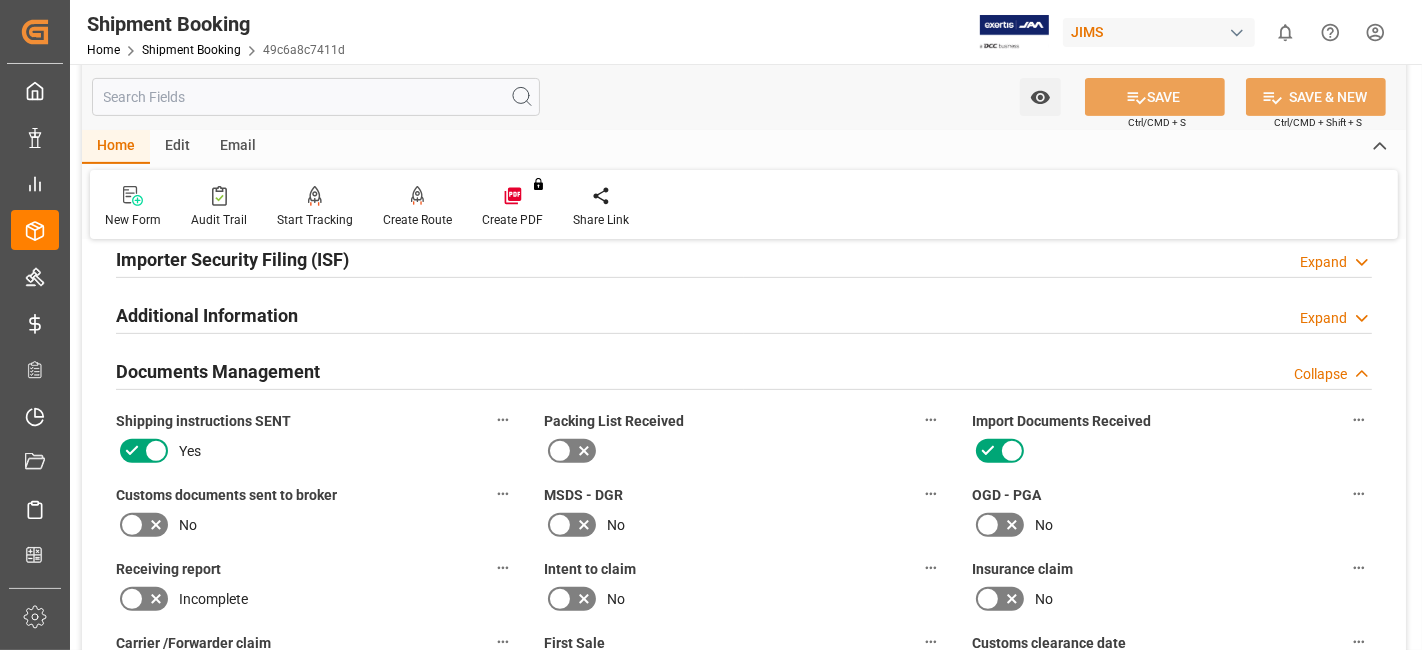 click on "Documents Management Collapse" at bounding box center (744, 370) 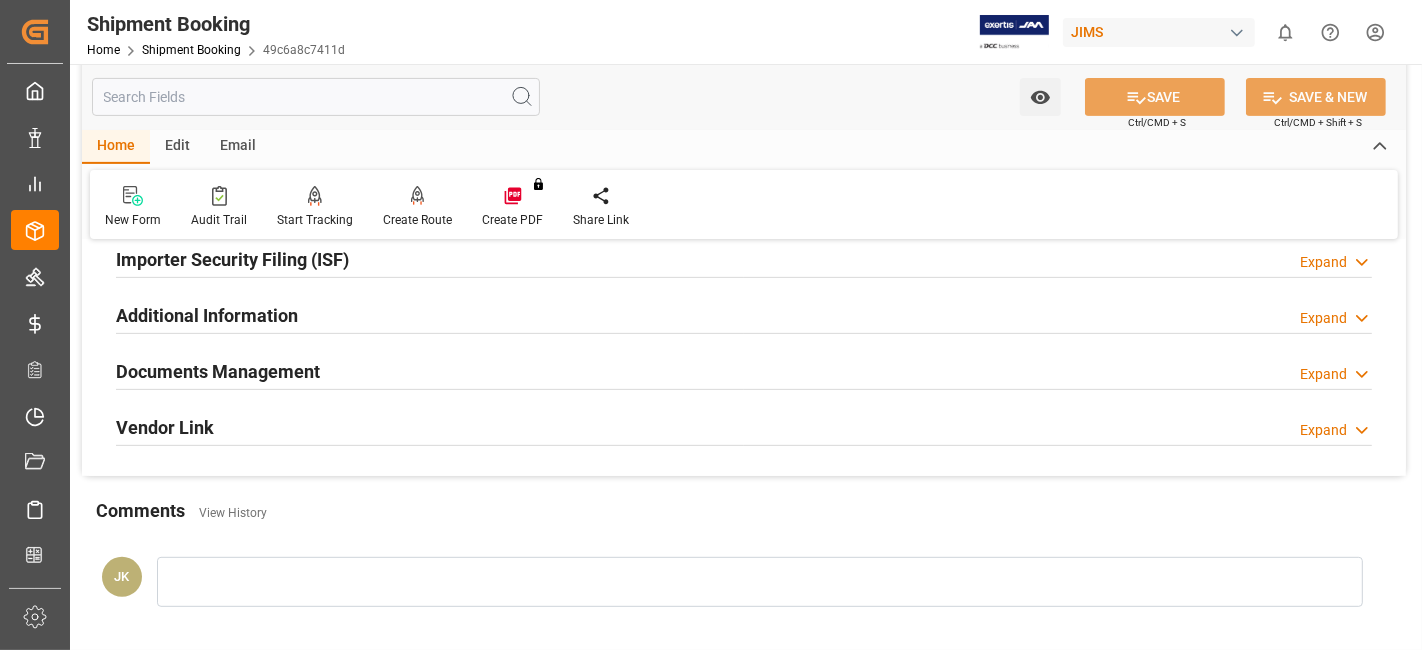 click on "Documents Management Expand" at bounding box center [744, 370] 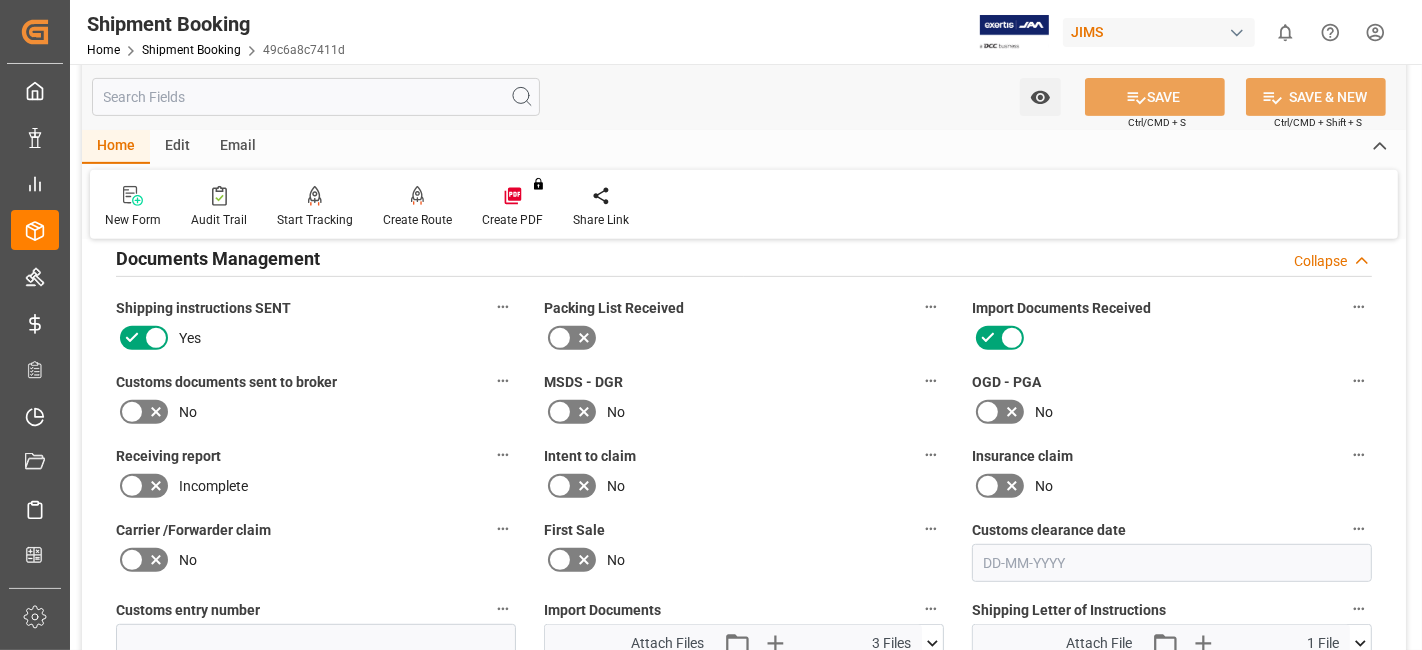 scroll, scrollTop: 735, scrollLeft: 0, axis: vertical 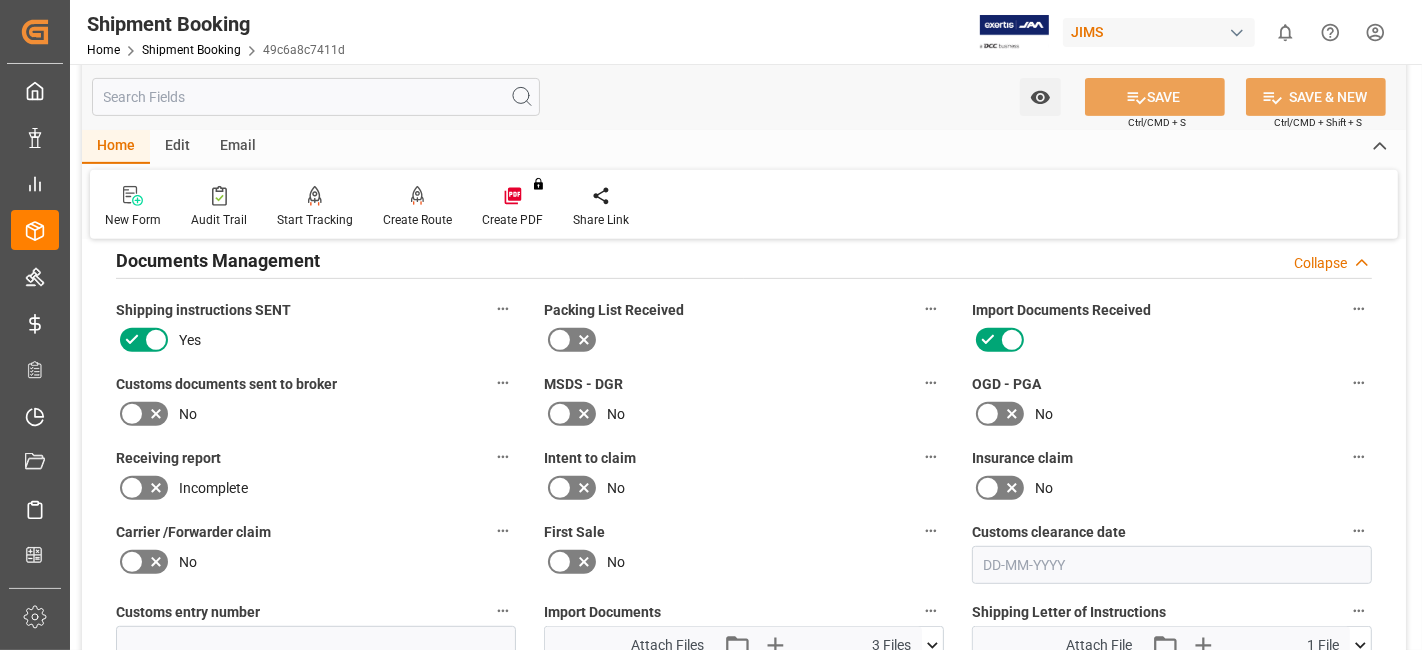 click on "Intent to claim" at bounding box center [744, 458] 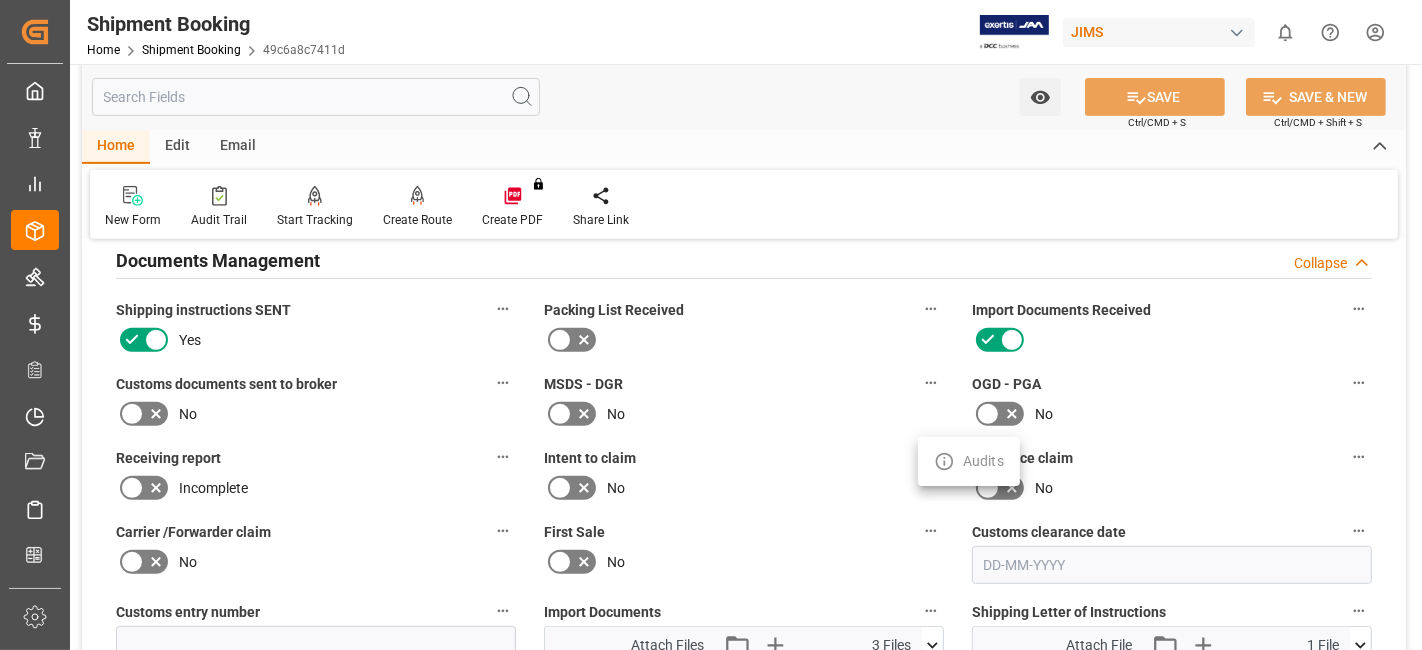 click at bounding box center [711, 325] 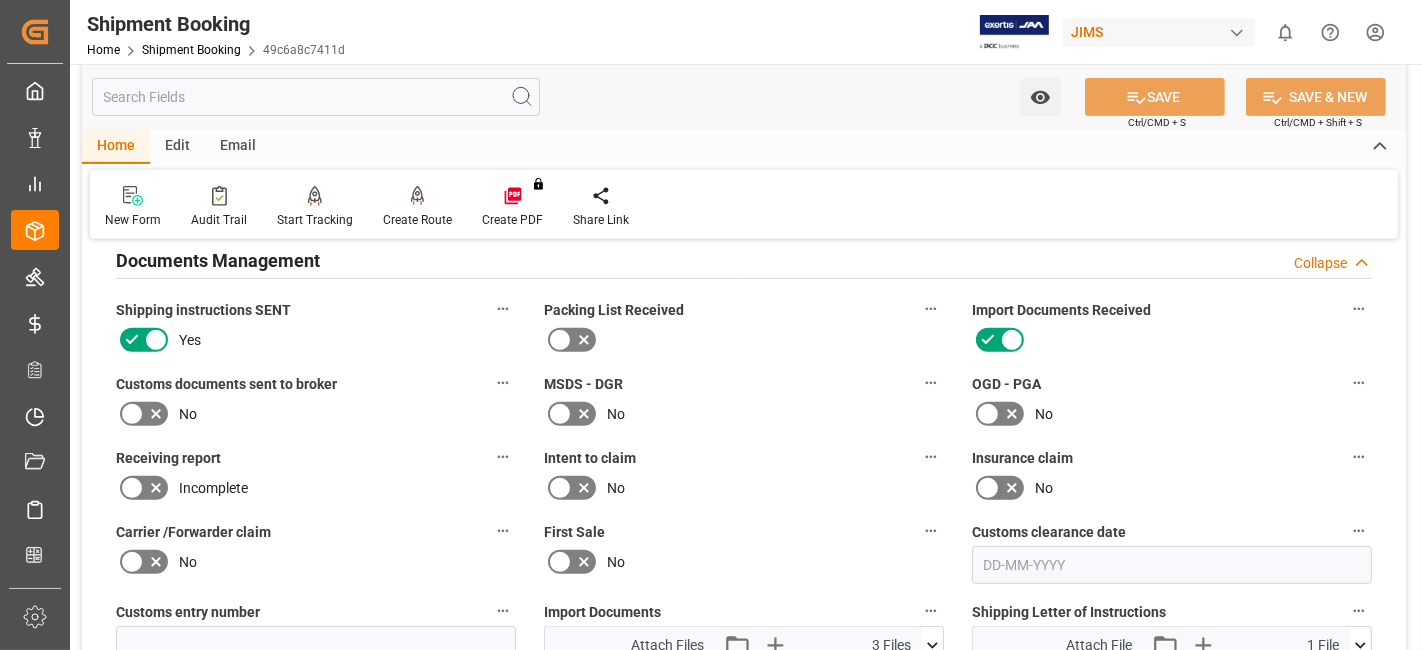 scroll, scrollTop: 624, scrollLeft: 0, axis: vertical 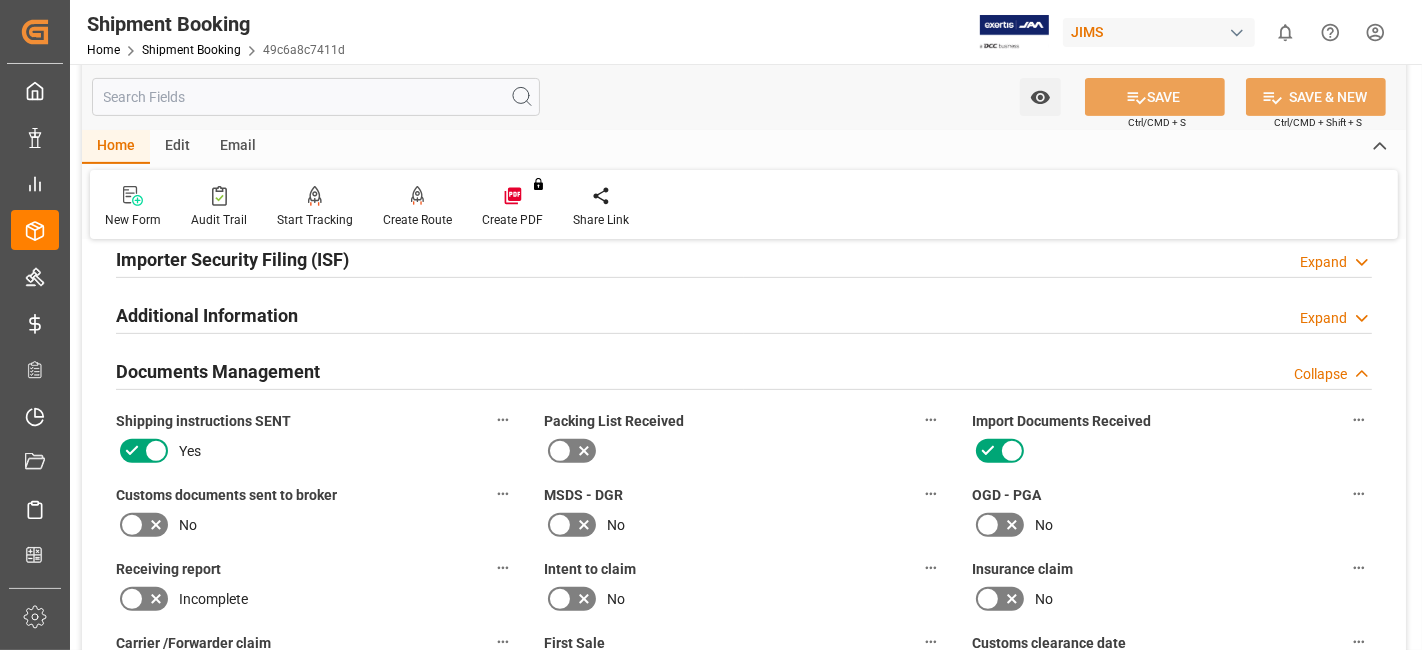 click on "Packing List Received" at bounding box center [744, 437] 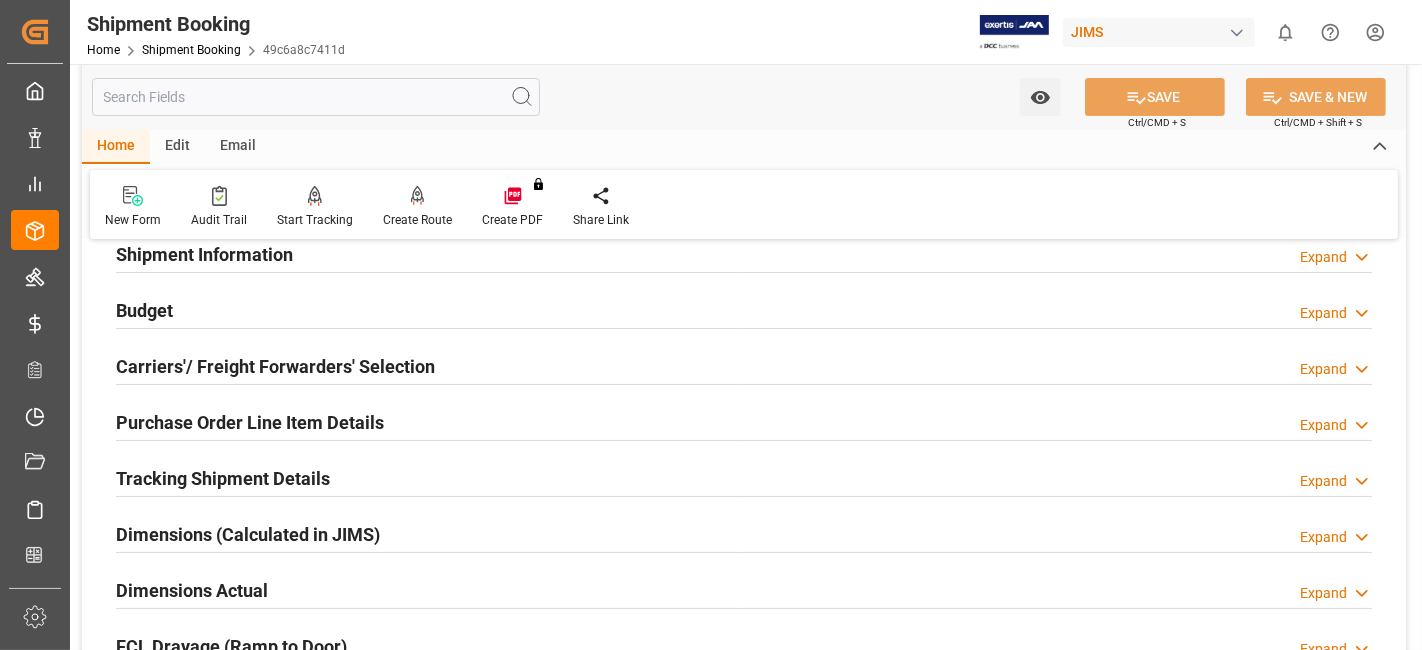 scroll, scrollTop: 180, scrollLeft: 0, axis: vertical 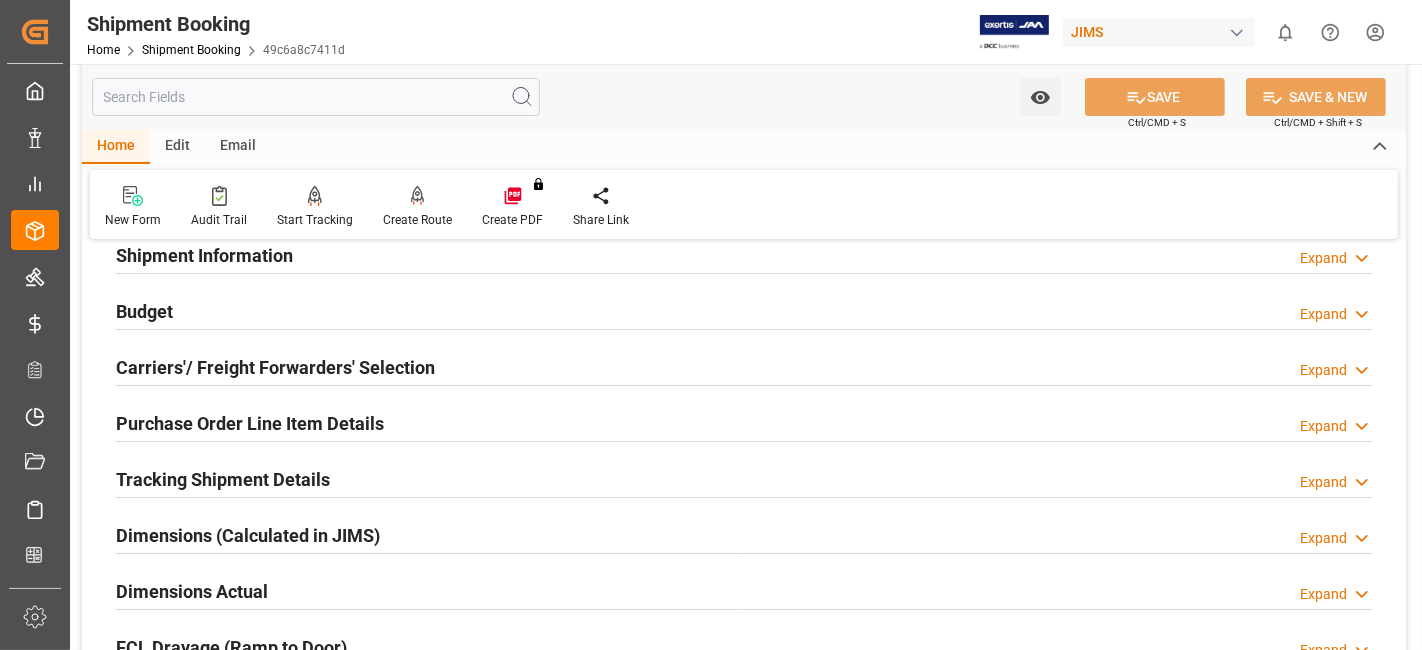 click on "Carriers'/ Freight Forwarders' Selection" at bounding box center (275, 367) 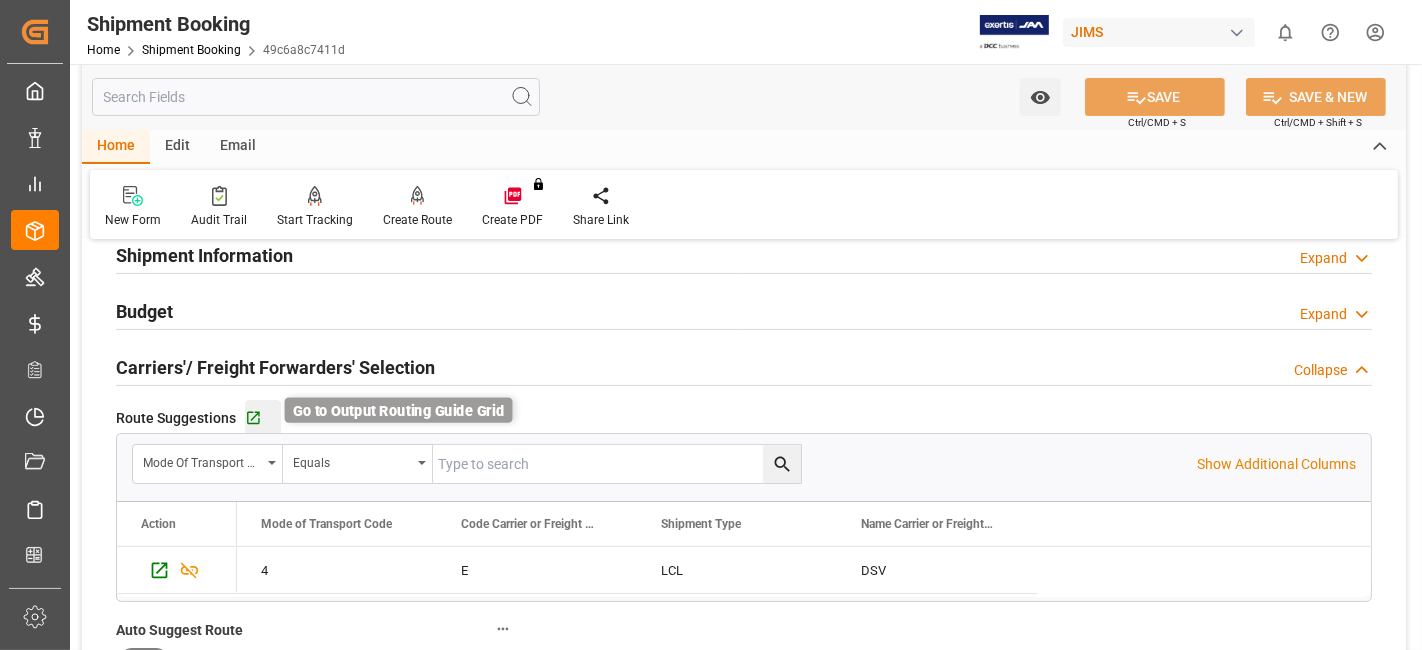 click 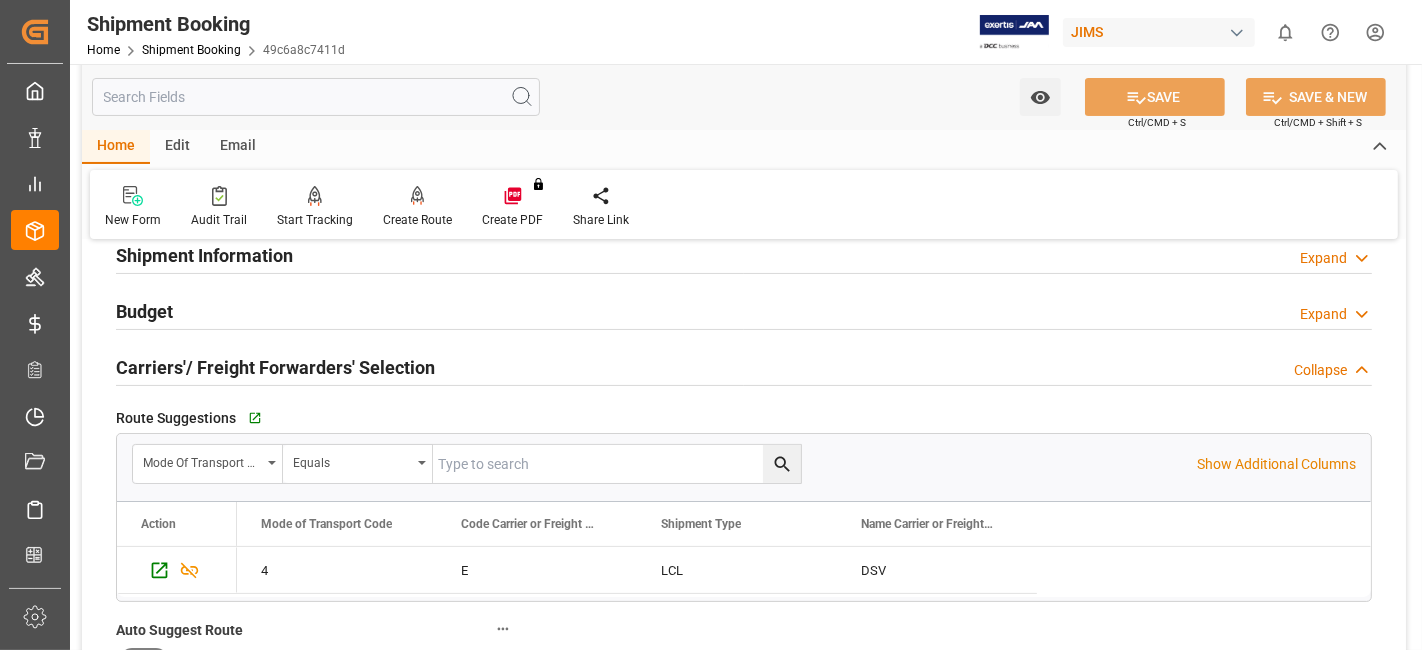 click on "Carriers'/ Freight Forwarders' Selection" at bounding box center [275, 367] 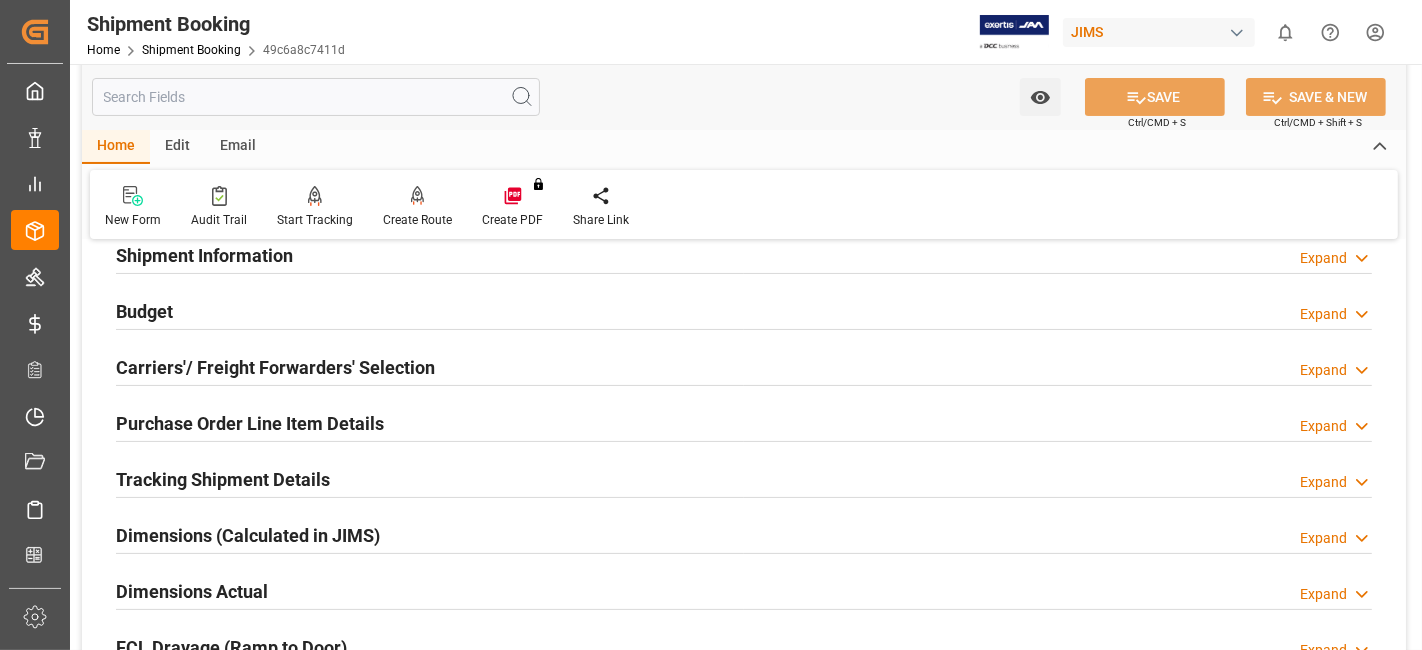 click on "Tracking Shipment Details" at bounding box center (223, 479) 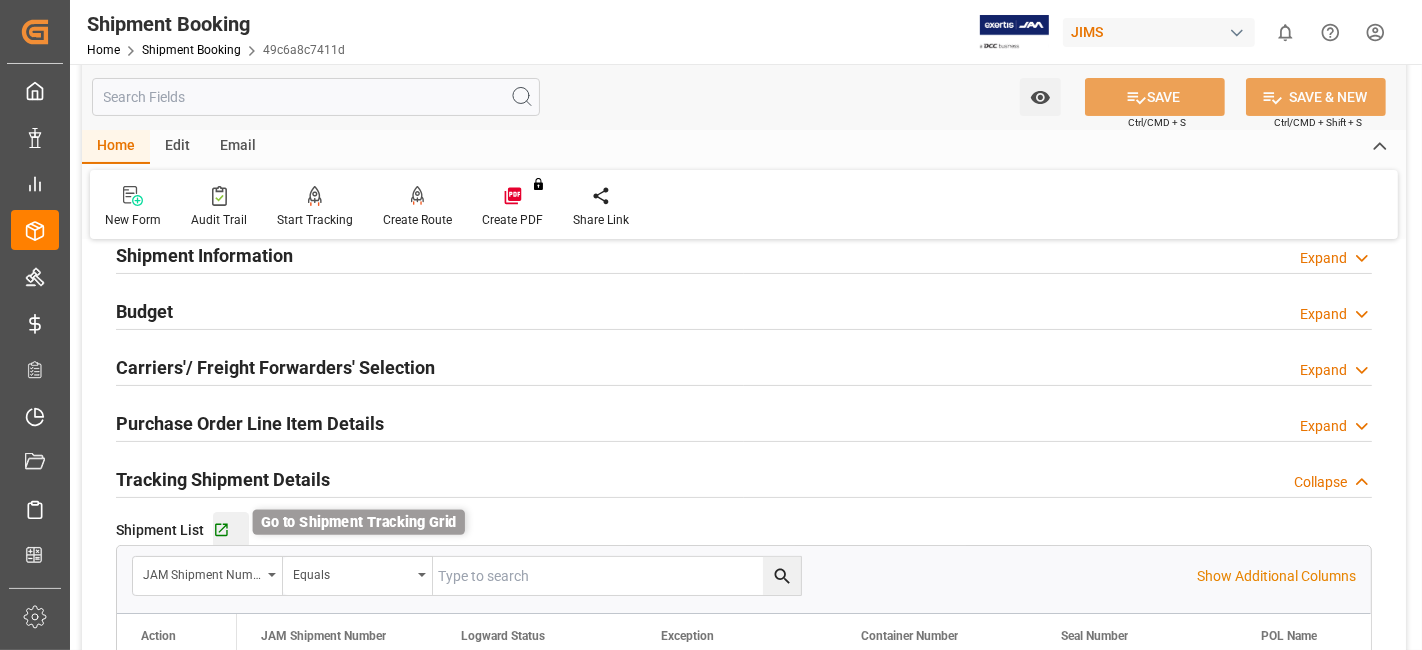 click 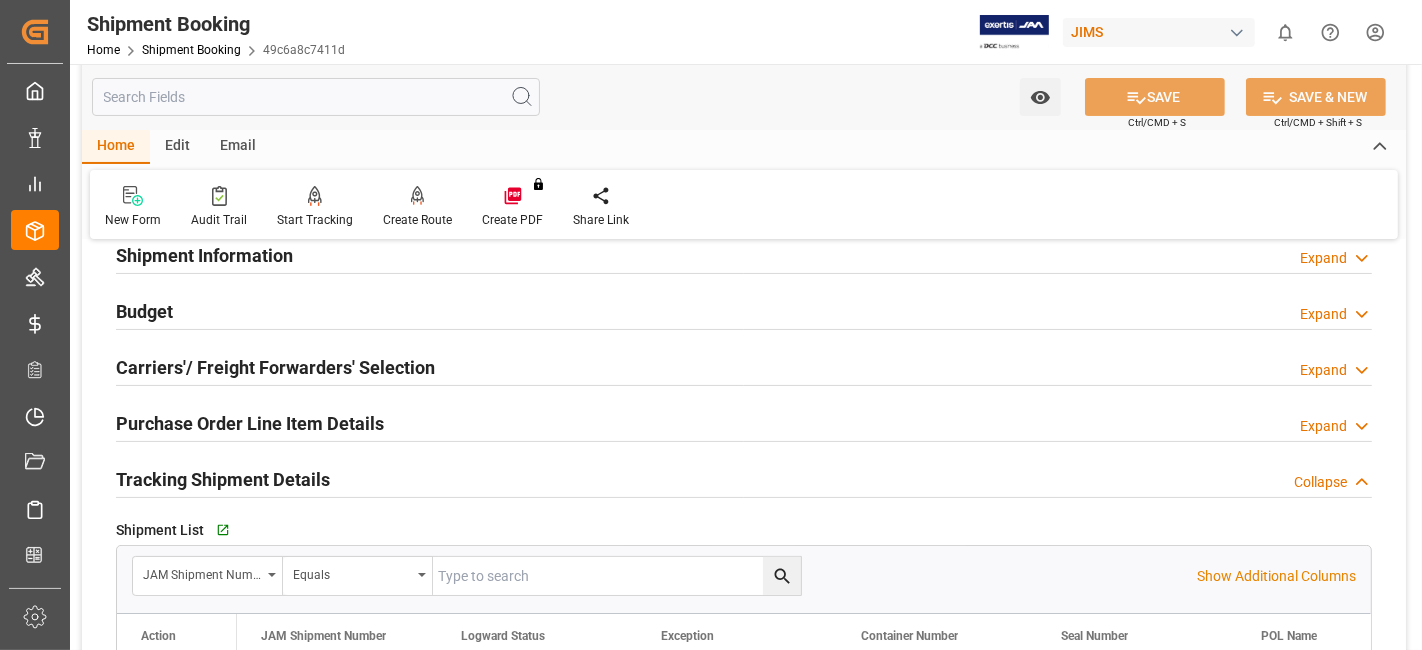 click on "Tracking Shipment Details" at bounding box center [223, 479] 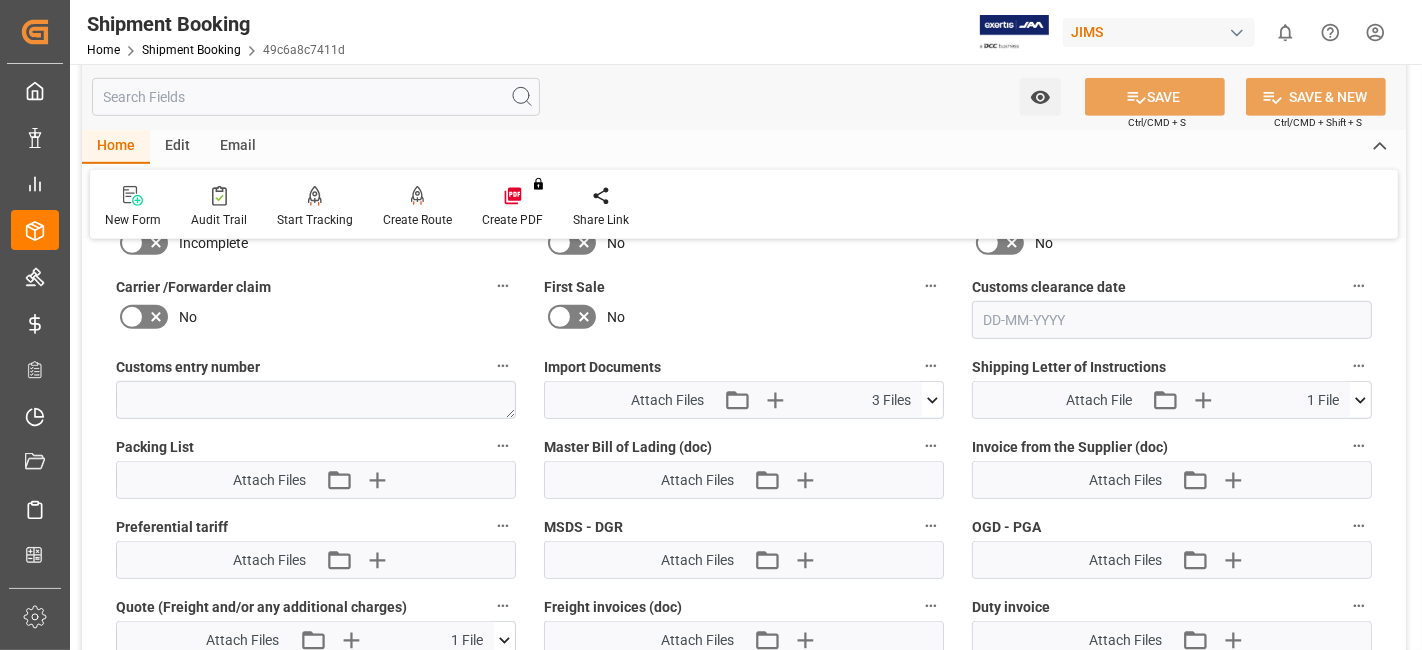 scroll, scrollTop: 1079, scrollLeft: 0, axis: vertical 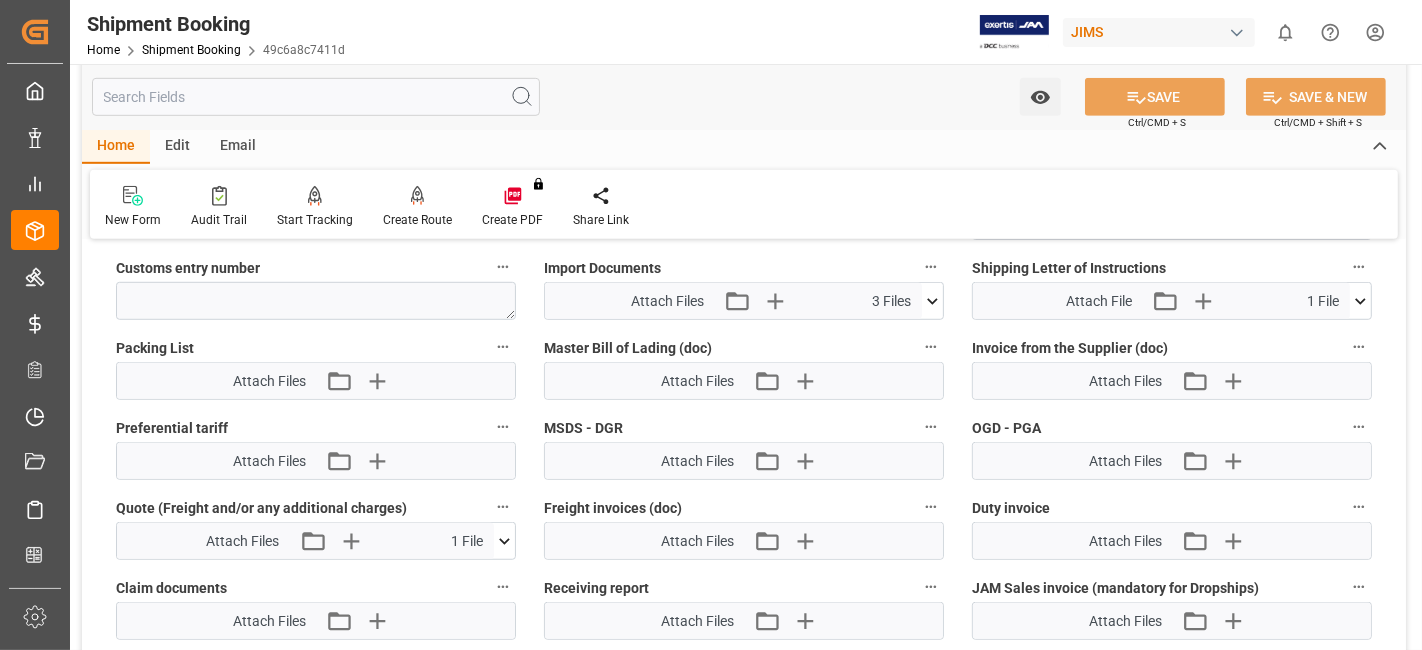 click 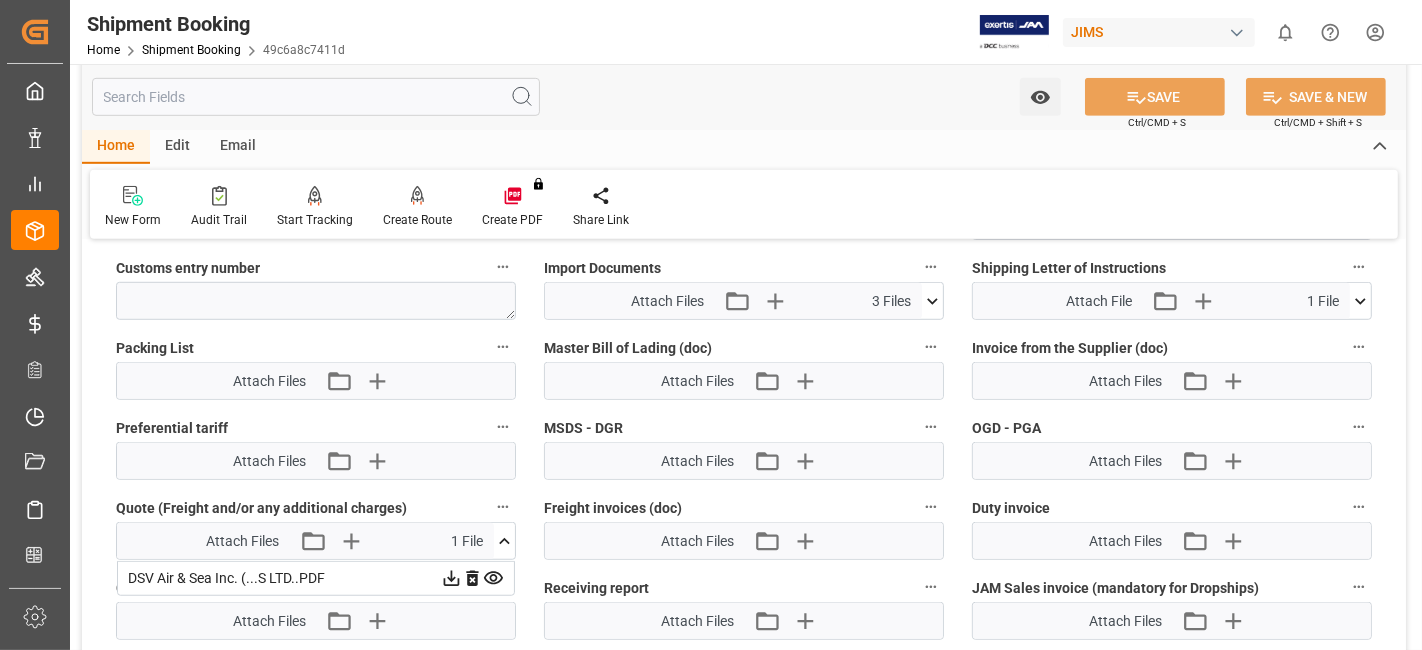 click 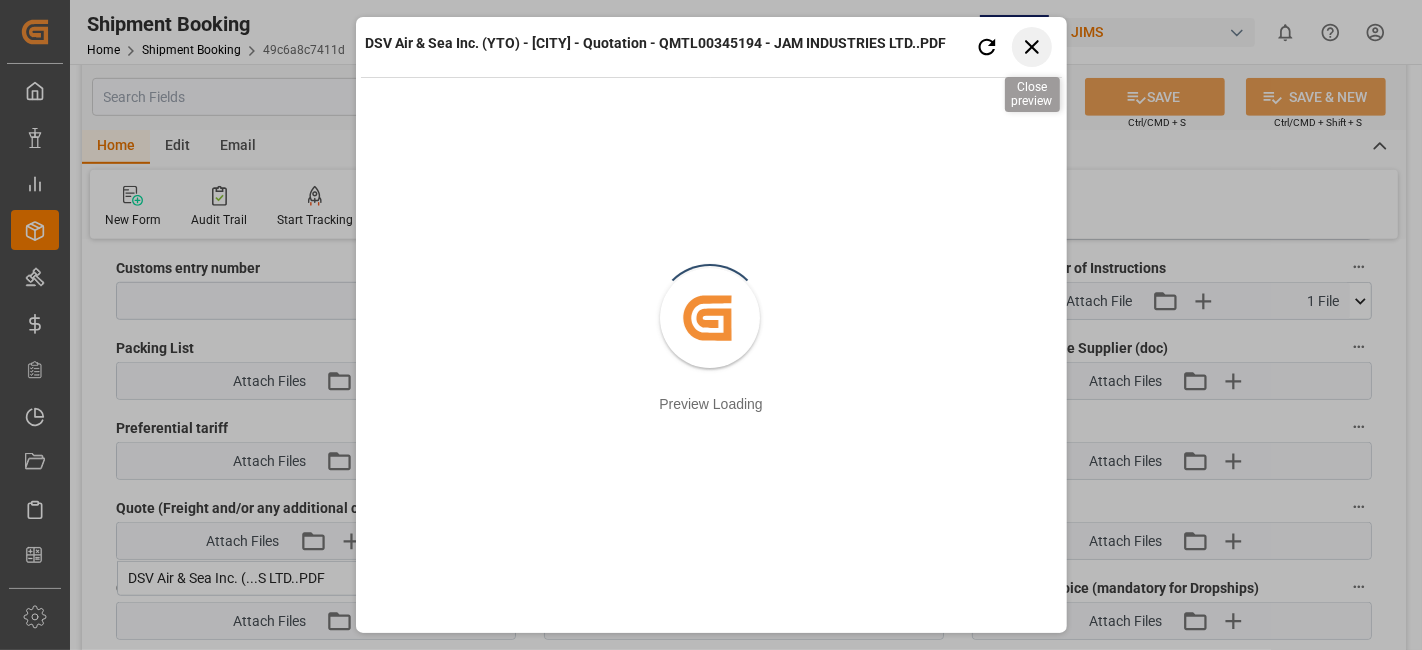 click 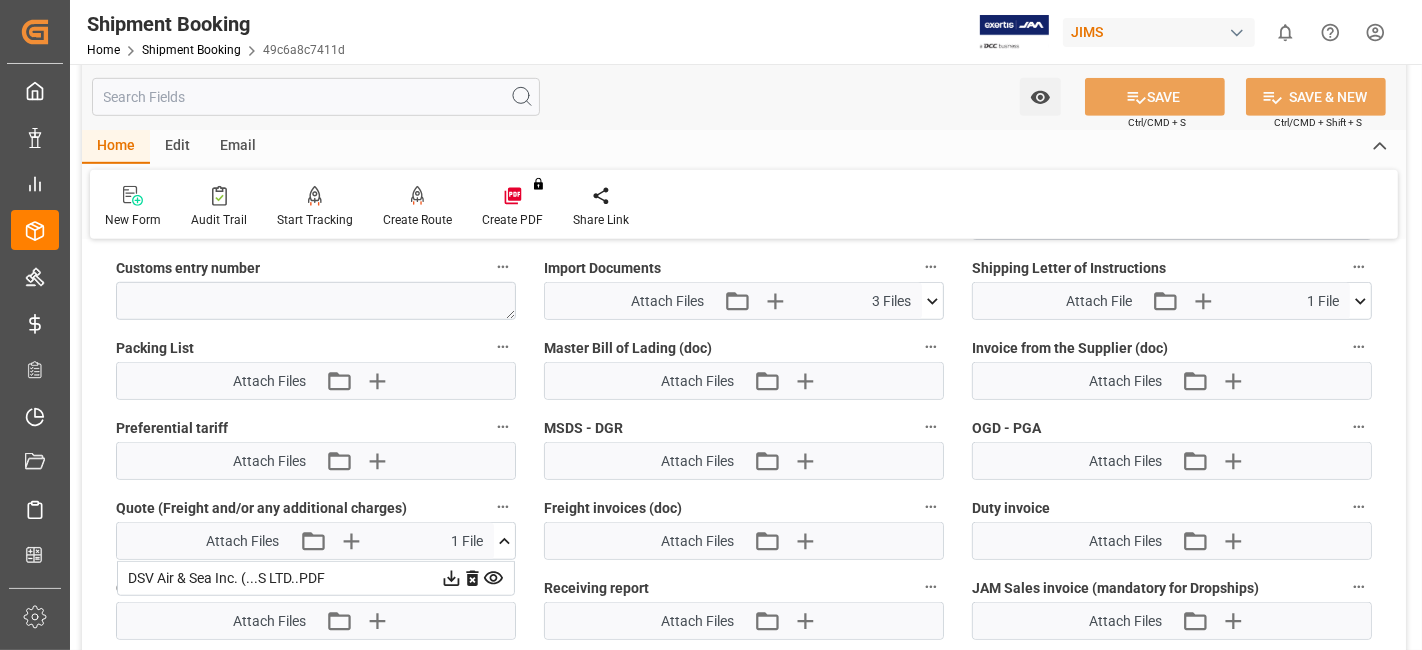 click 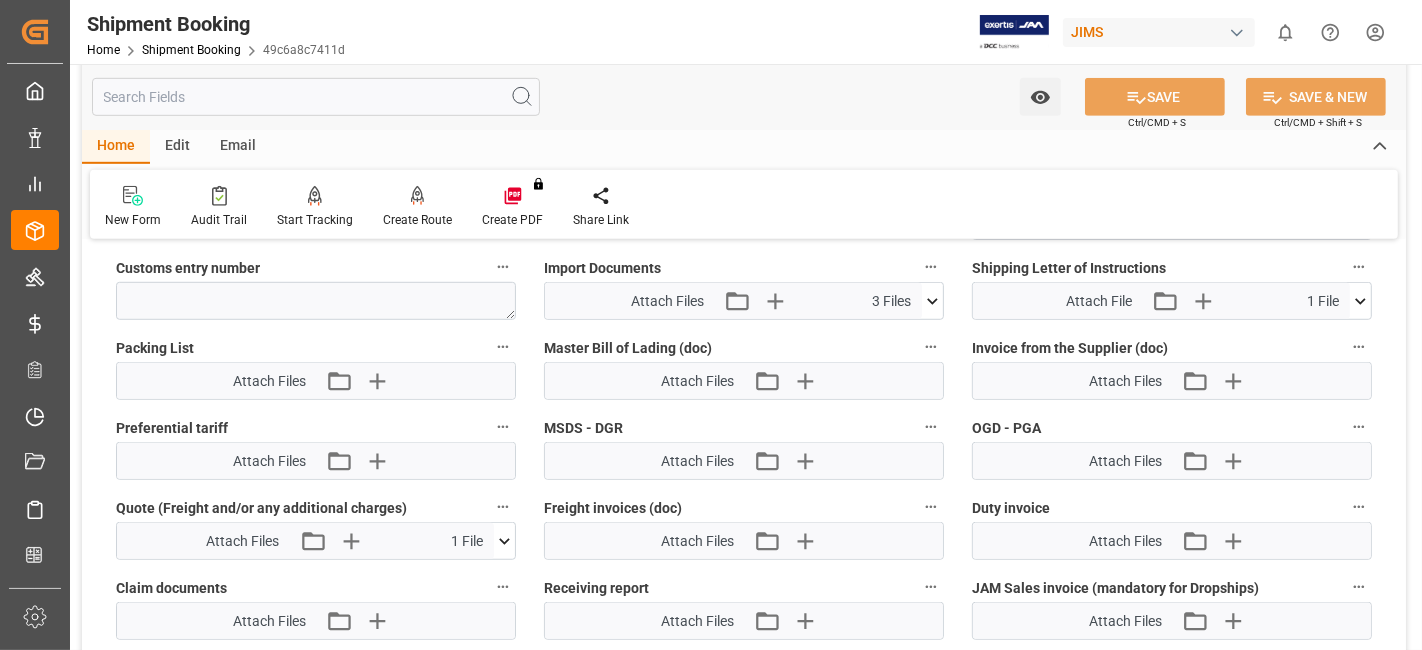 click on "Preferential tariff" at bounding box center (316, 428) 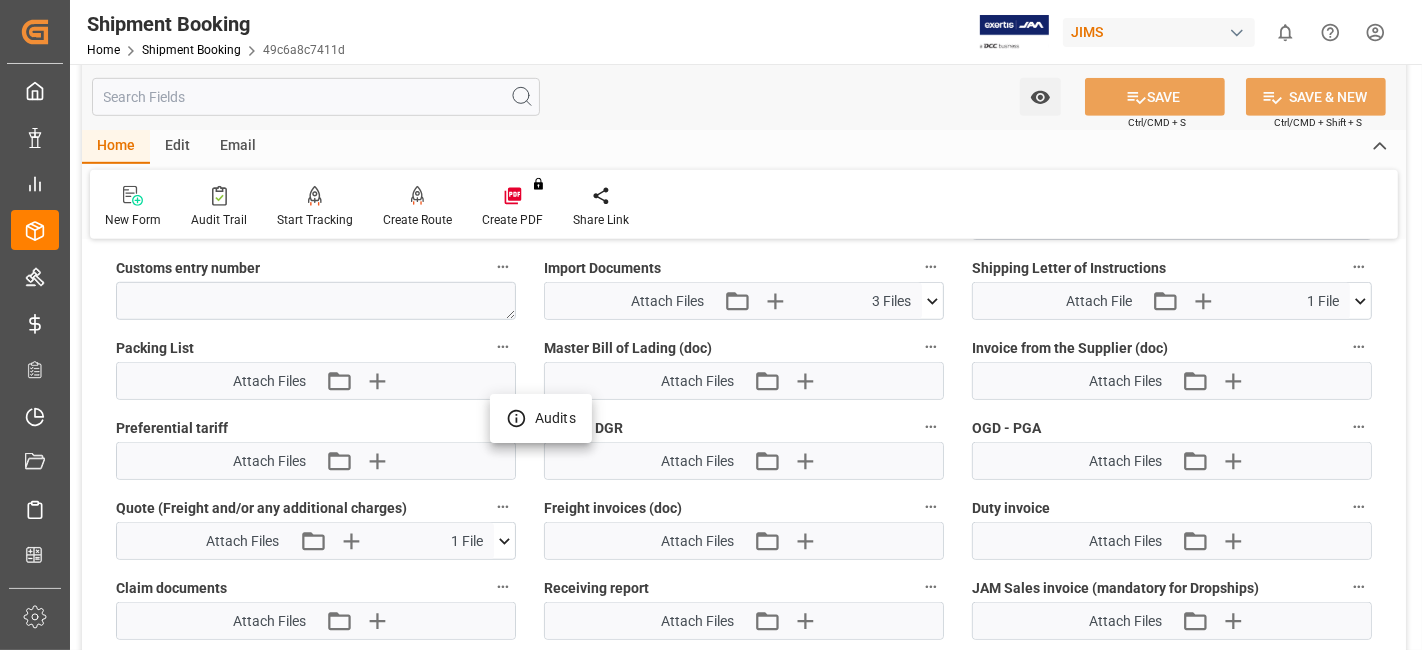 click at bounding box center (711, 325) 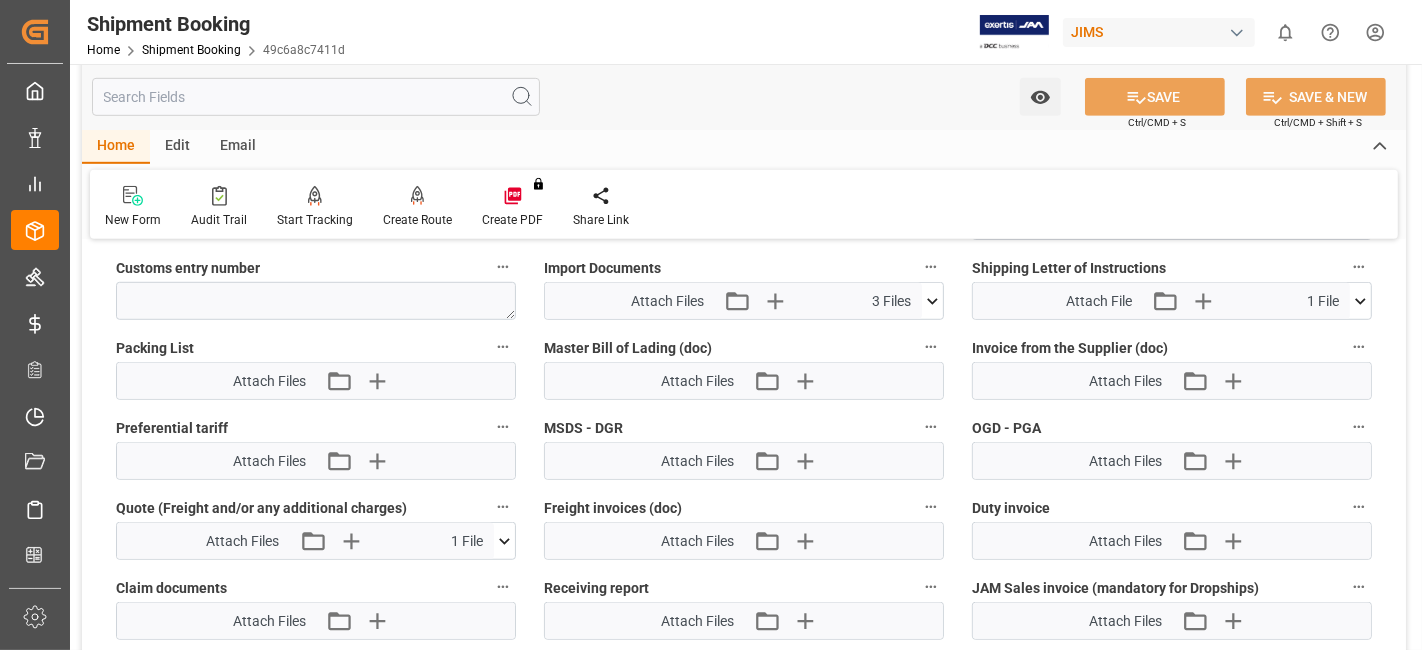 click on "Preferential tariff" at bounding box center [316, 428] 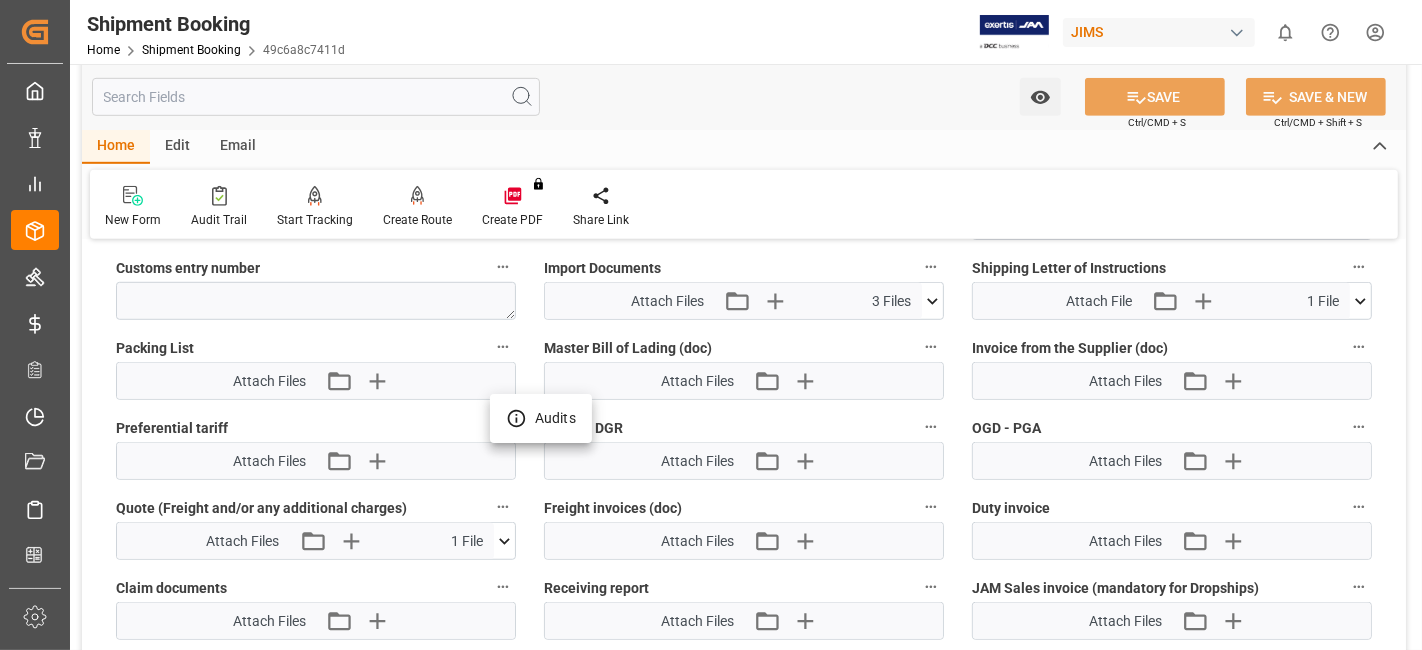 click at bounding box center (711, 325) 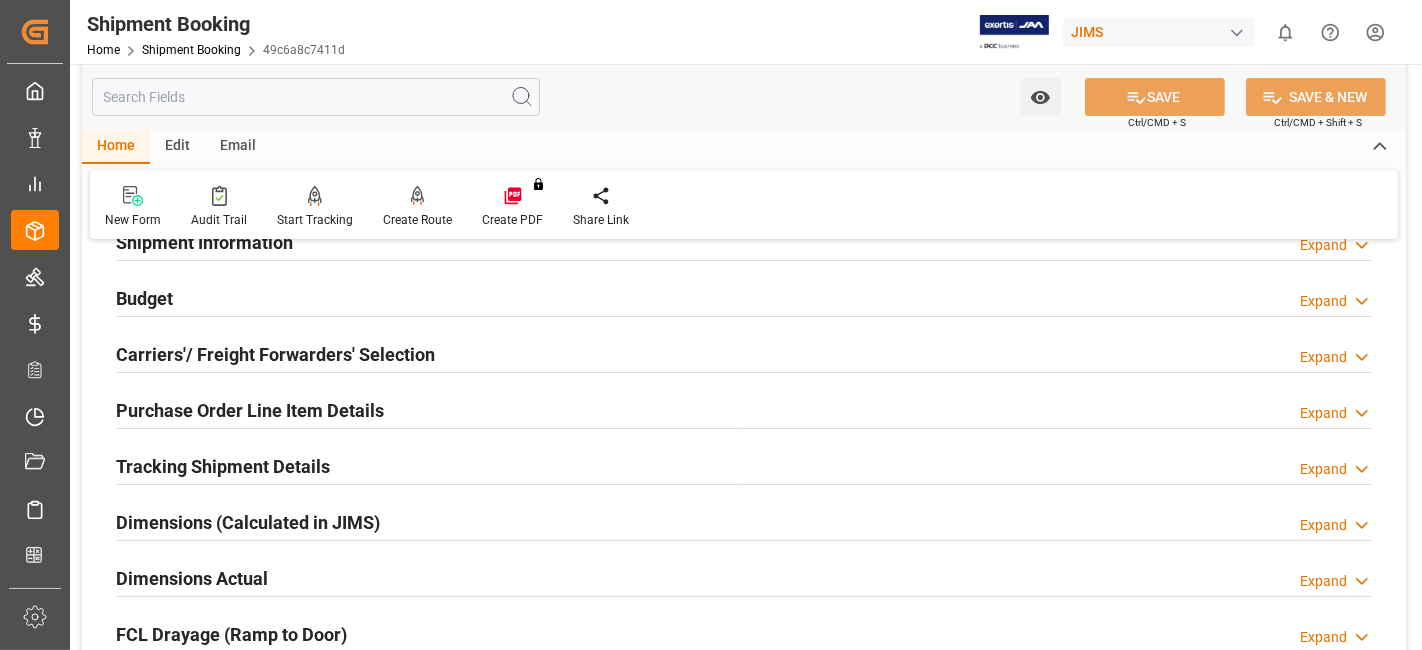 scroll, scrollTop: 190, scrollLeft: 0, axis: vertical 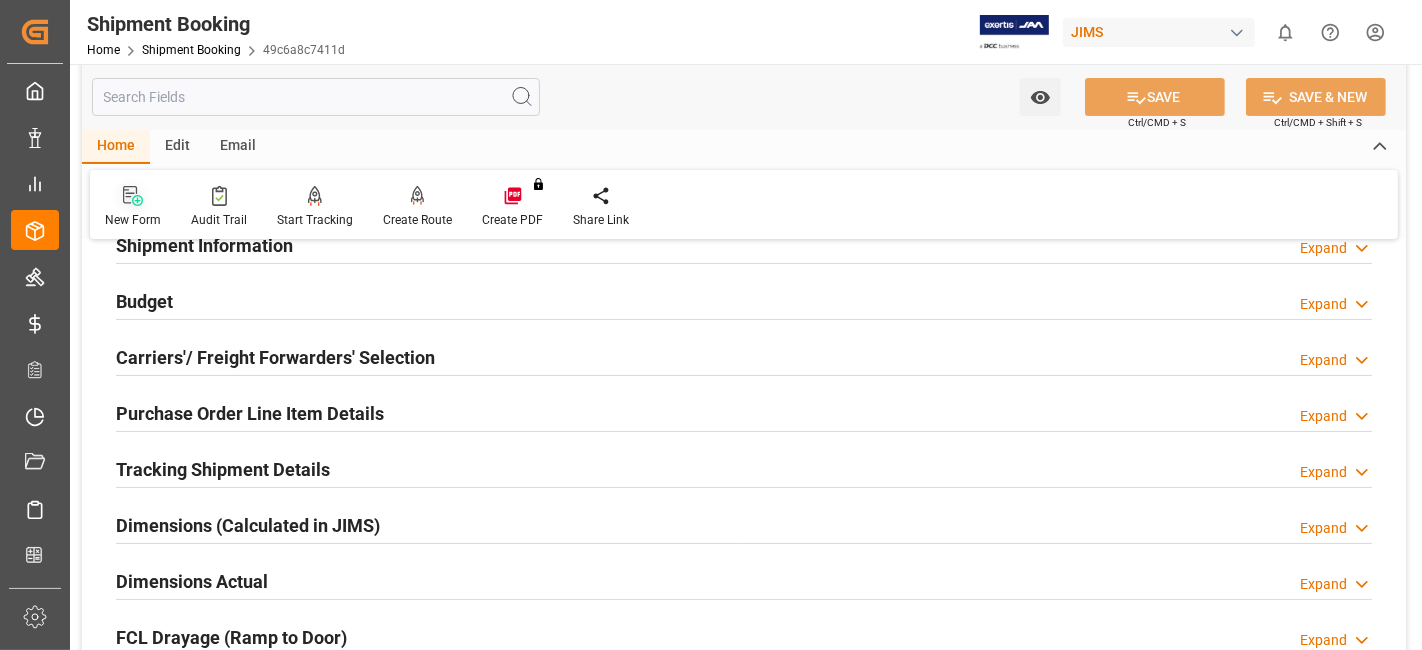click on "New Form" at bounding box center (133, 207) 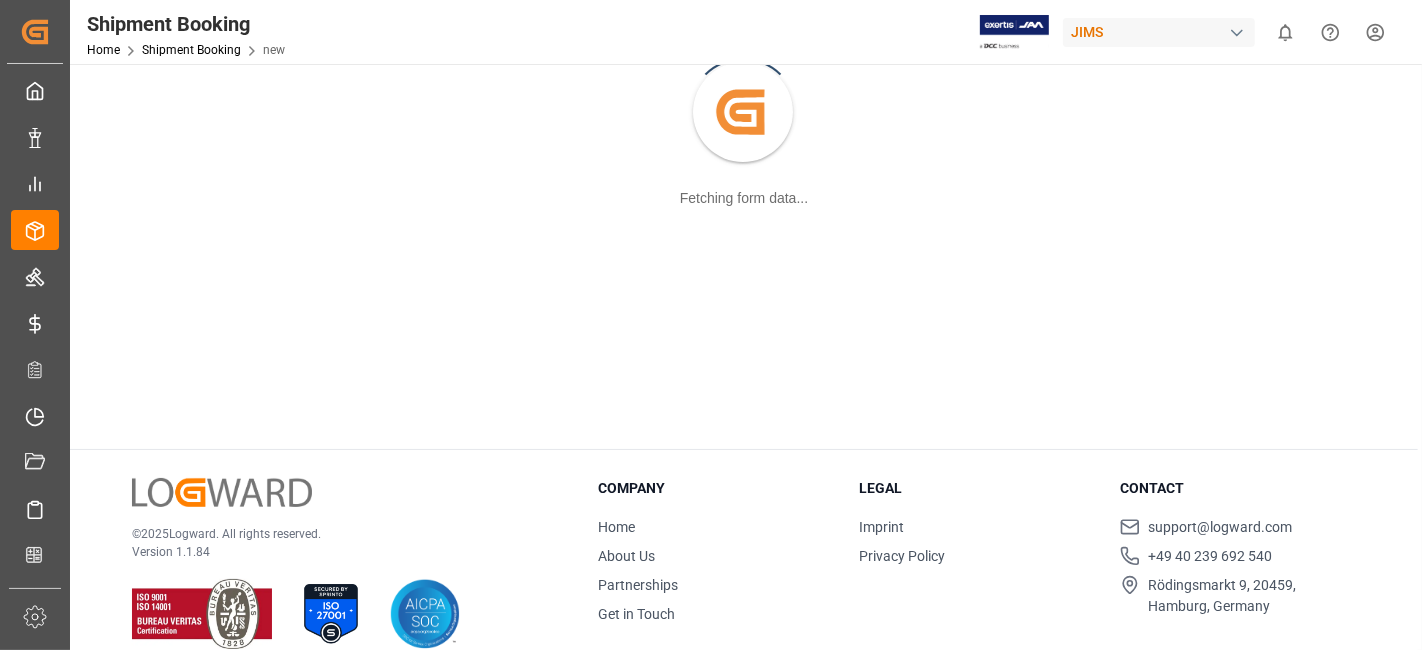 scroll, scrollTop: 0, scrollLeft: 0, axis: both 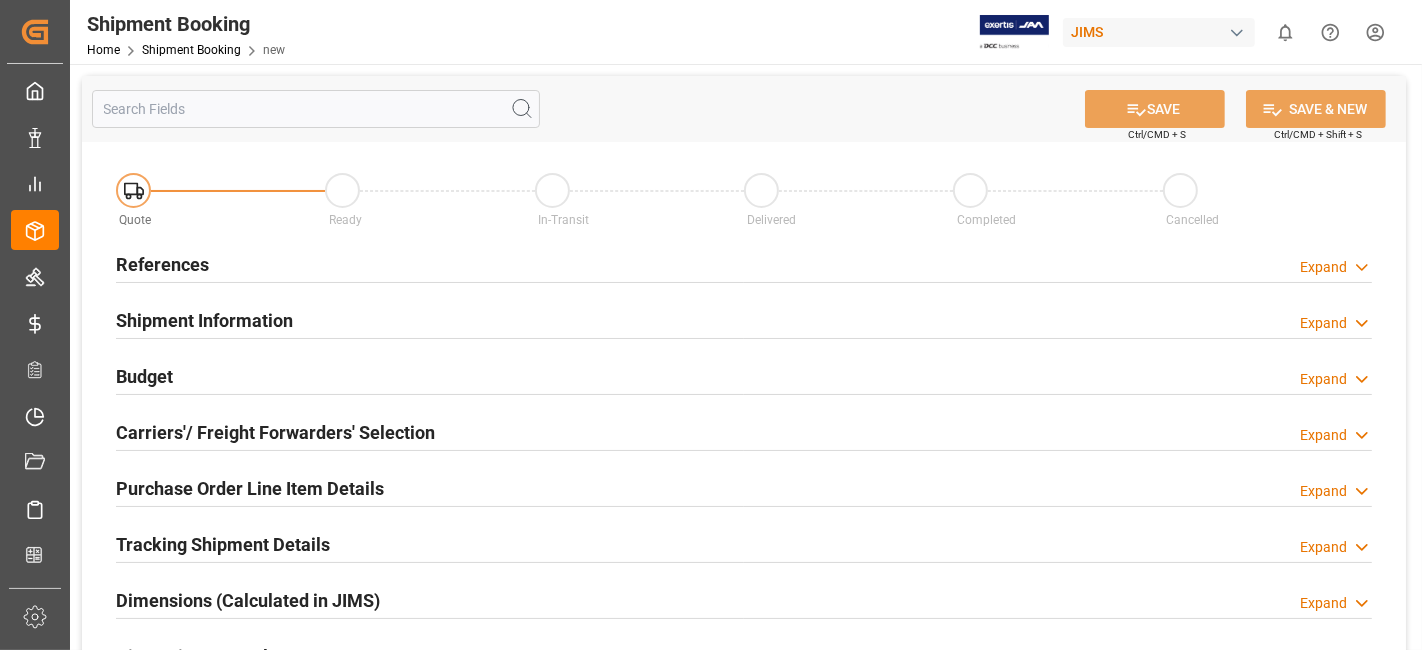 click on "References" at bounding box center (162, 264) 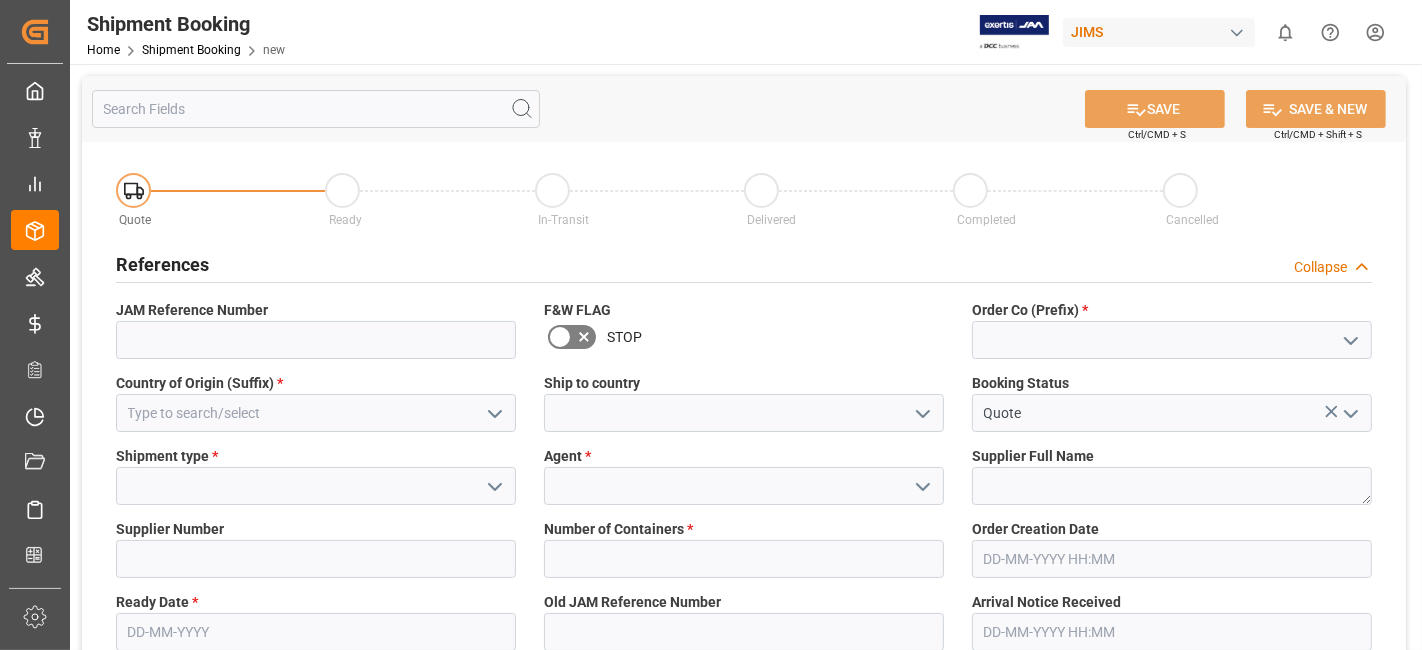click 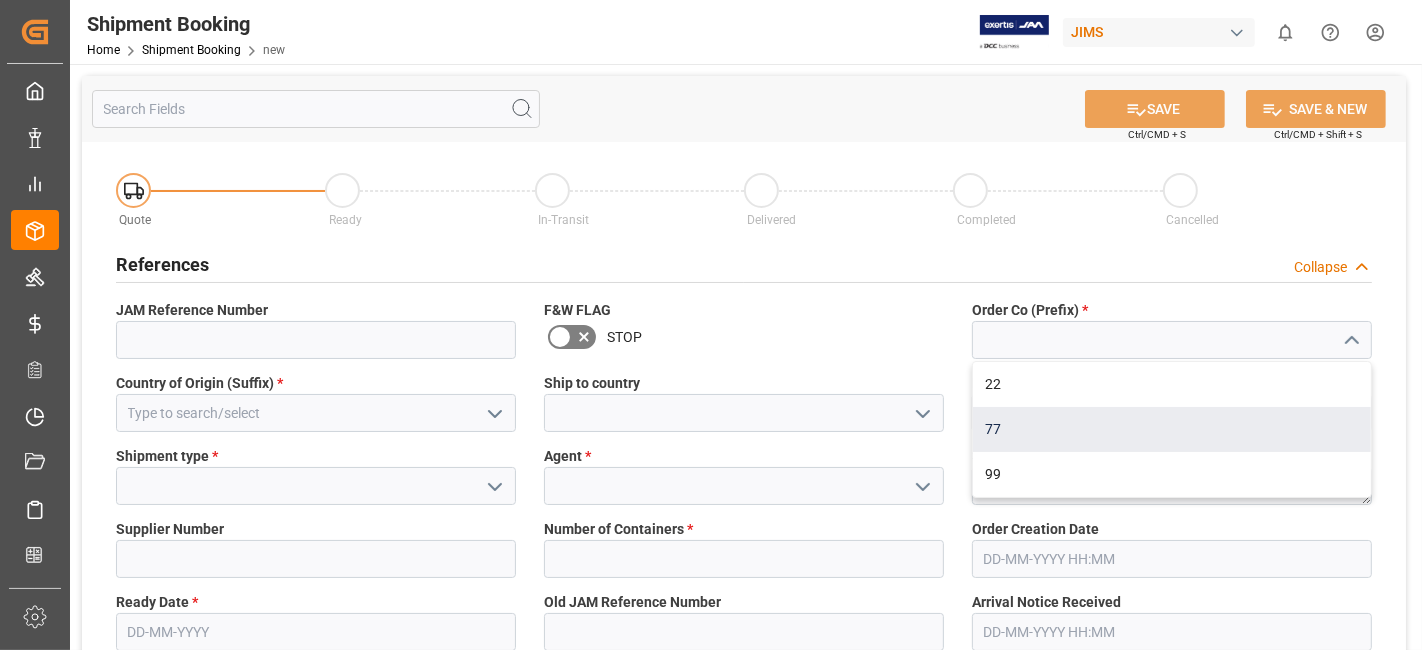 click on "77" at bounding box center (1172, 429) 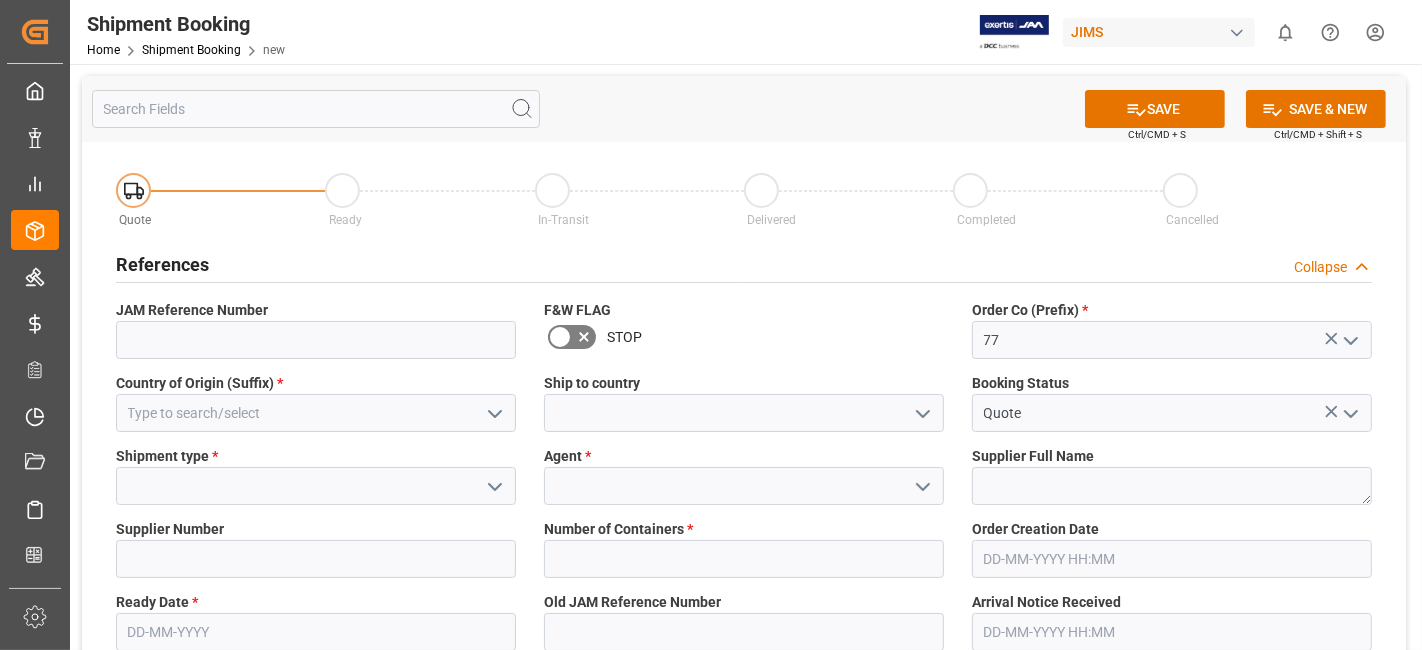 click 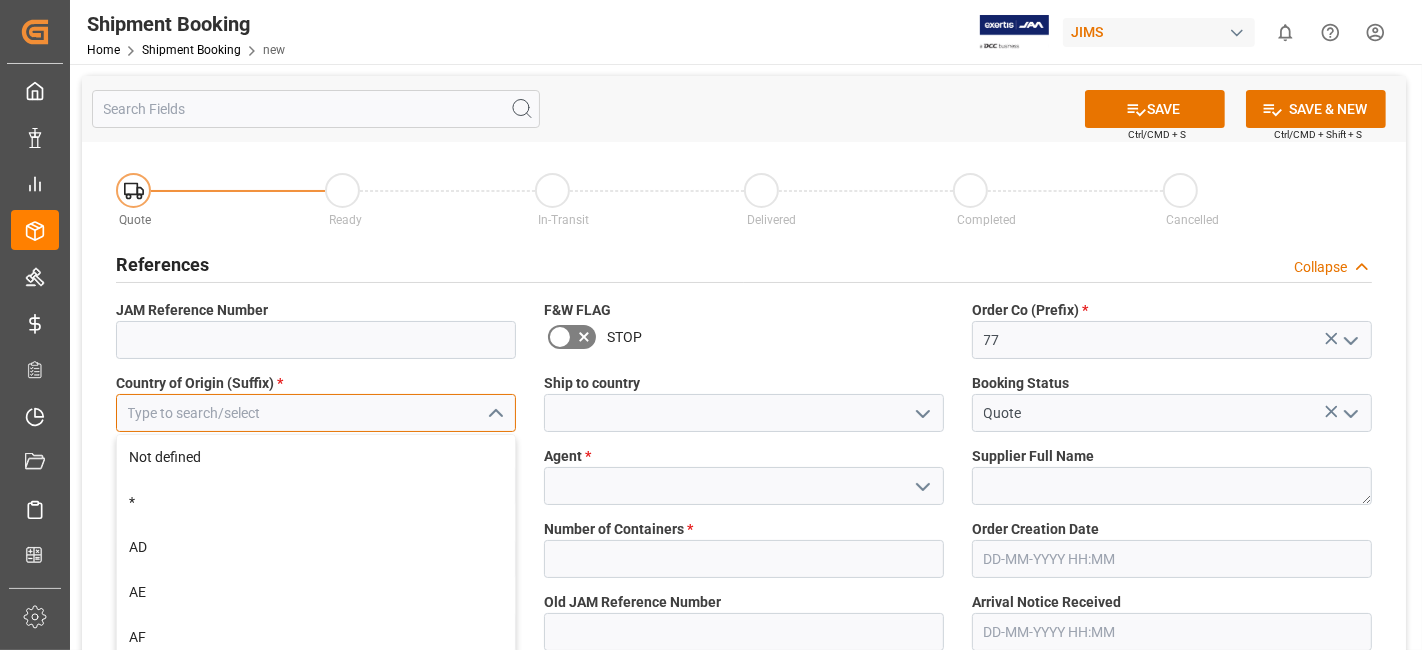 click at bounding box center [316, 413] 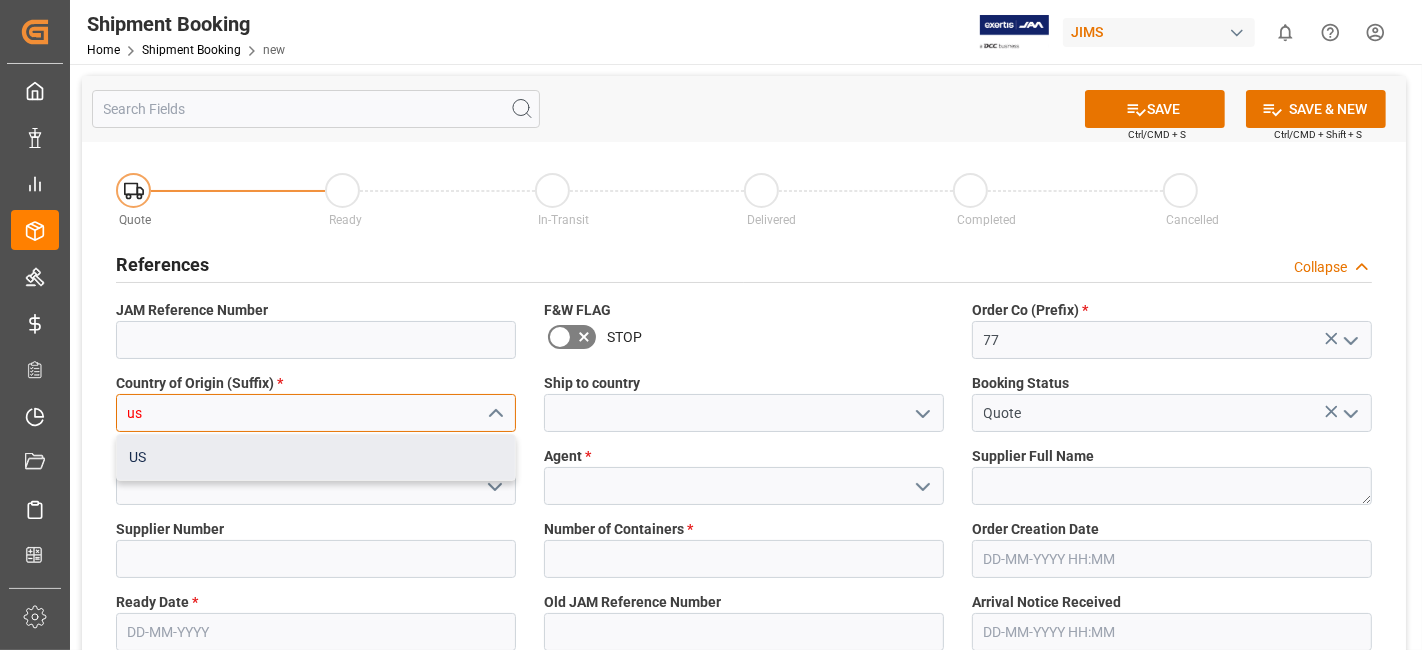 click on "US" at bounding box center (316, 457) 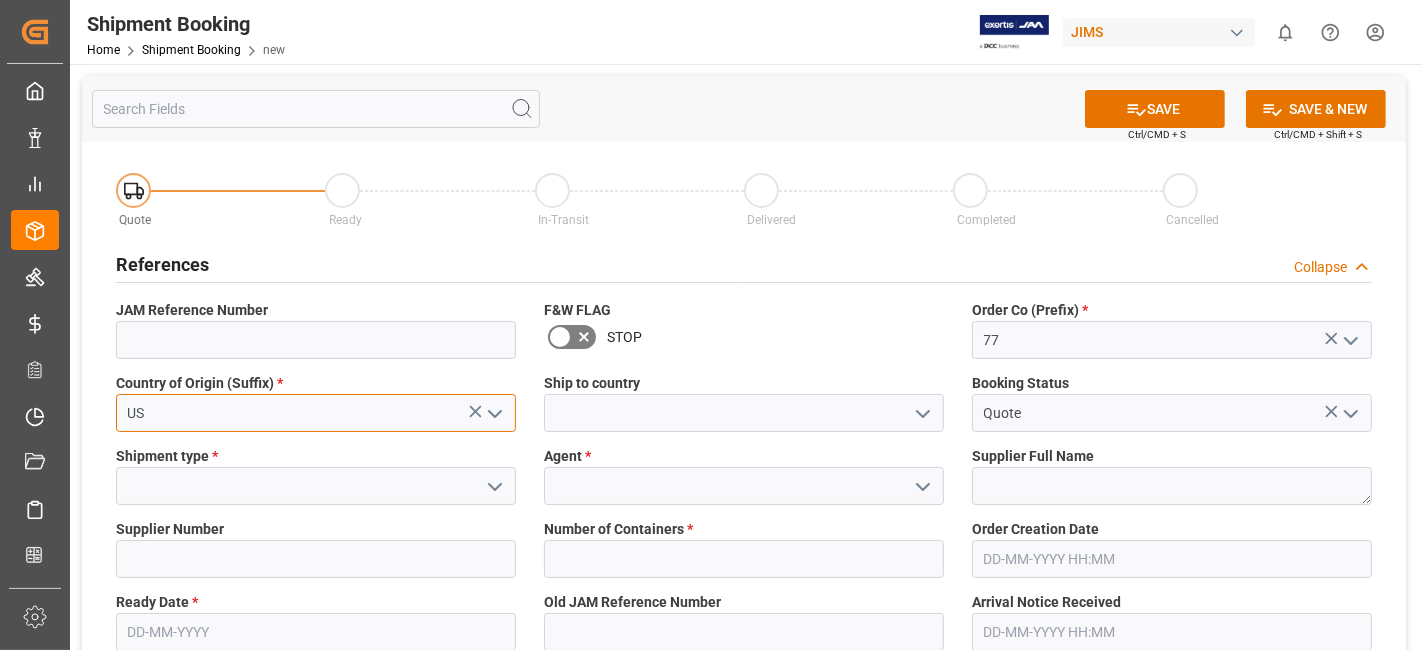 type on "US" 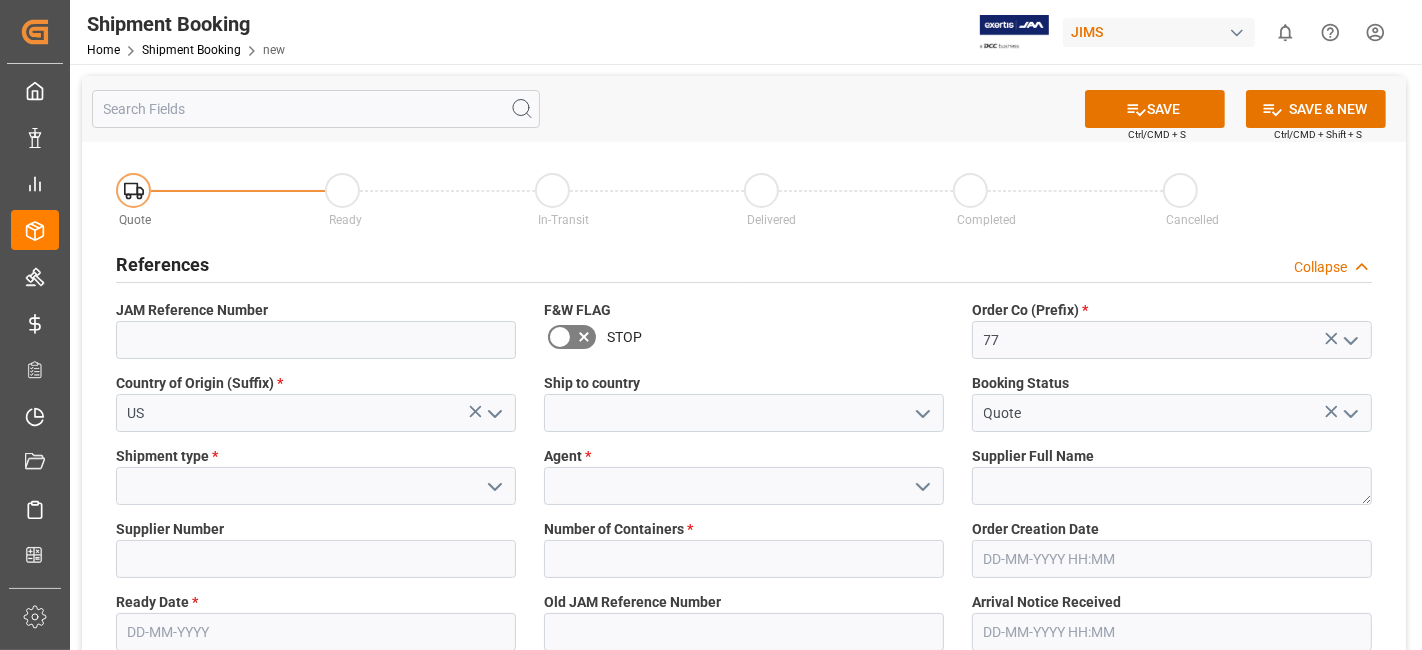 click 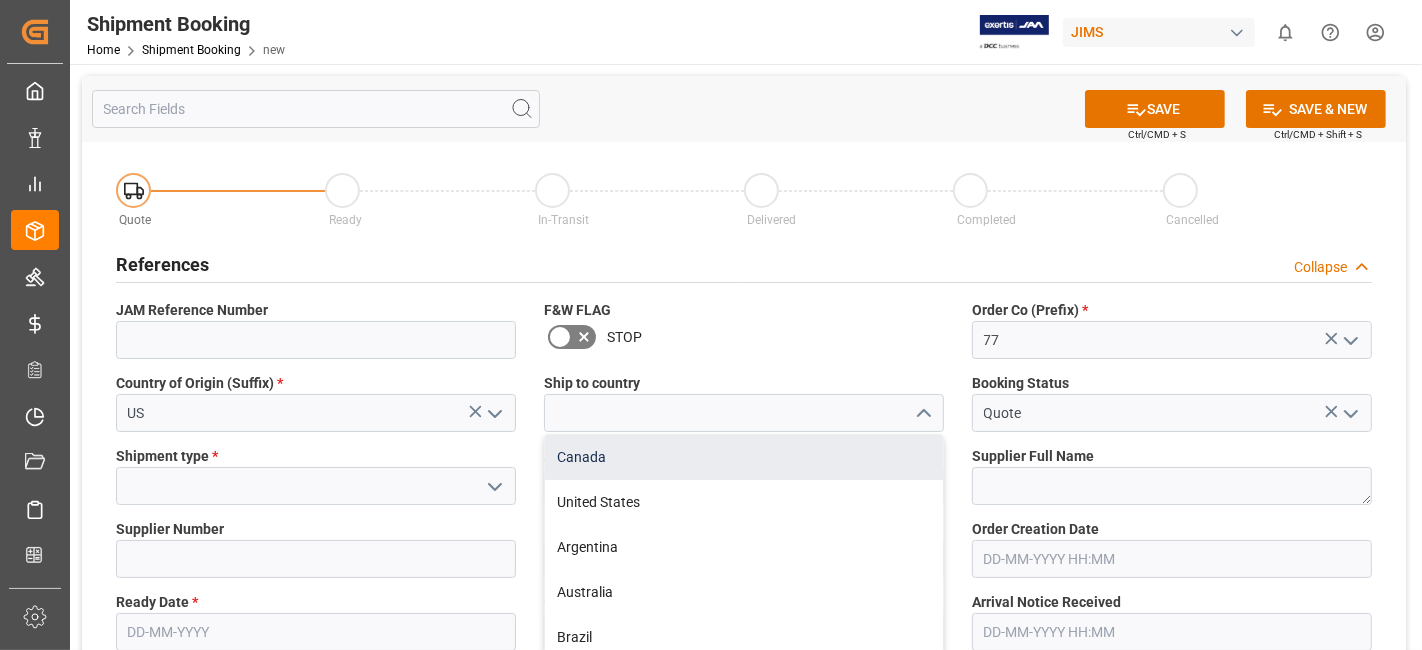 click on "Canada" at bounding box center (744, 457) 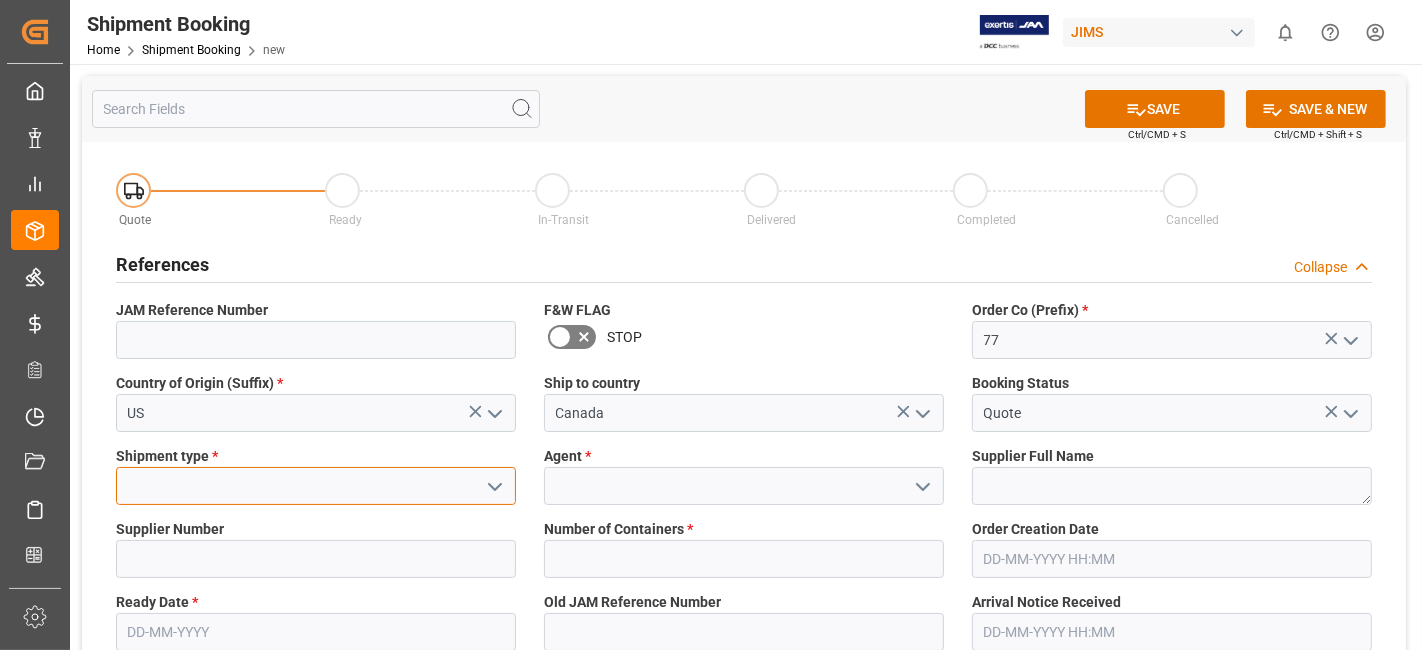 click at bounding box center (316, 486) 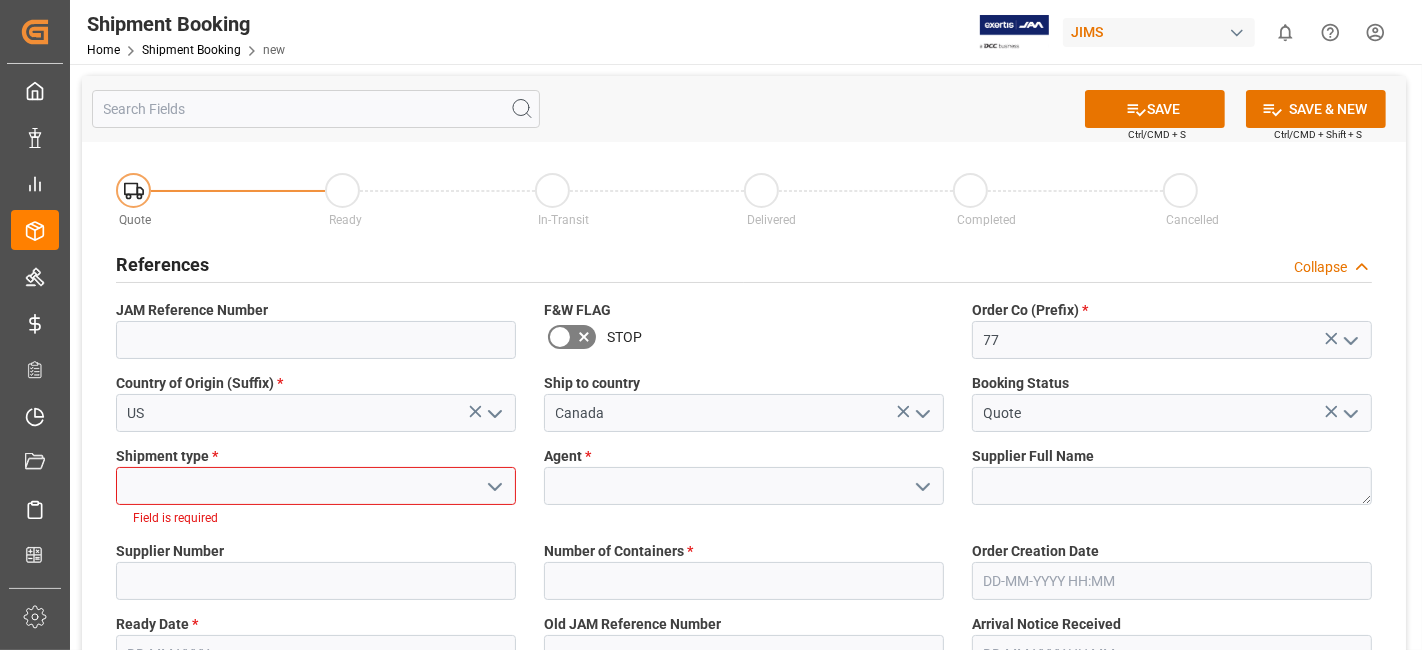 click 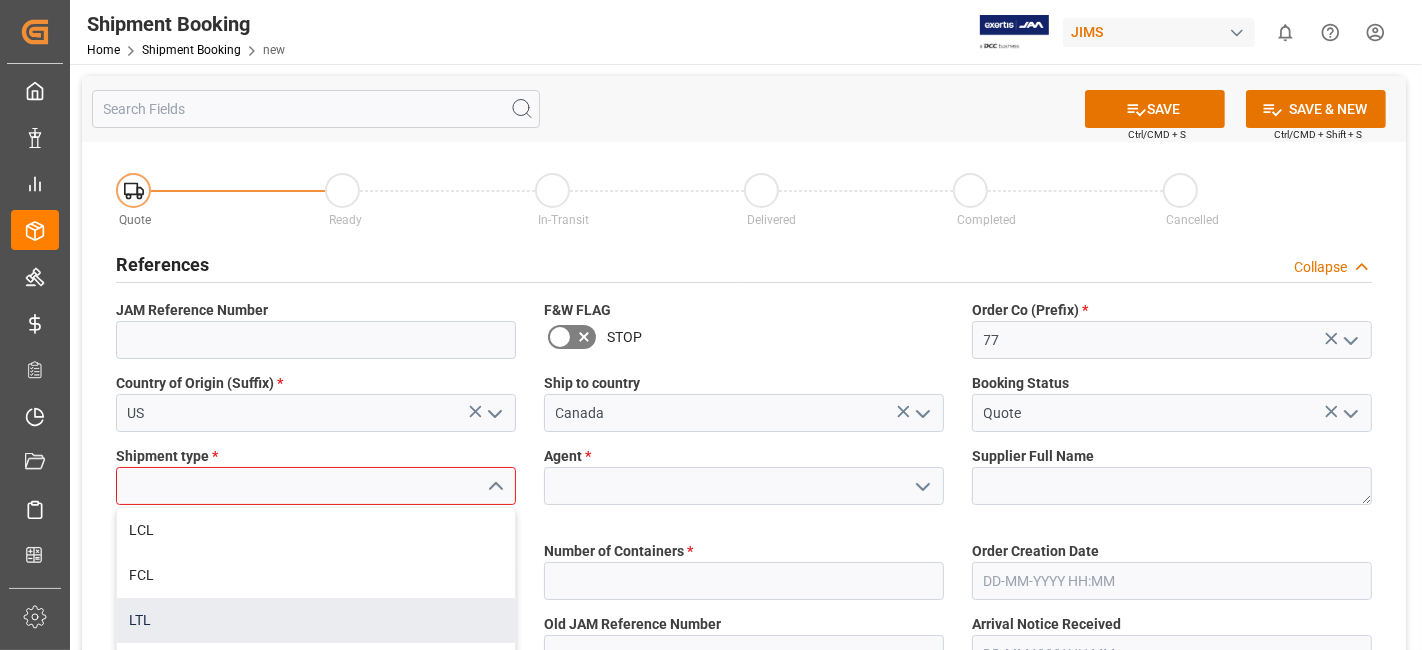 click on "LTL" at bounding box center (316, 620) 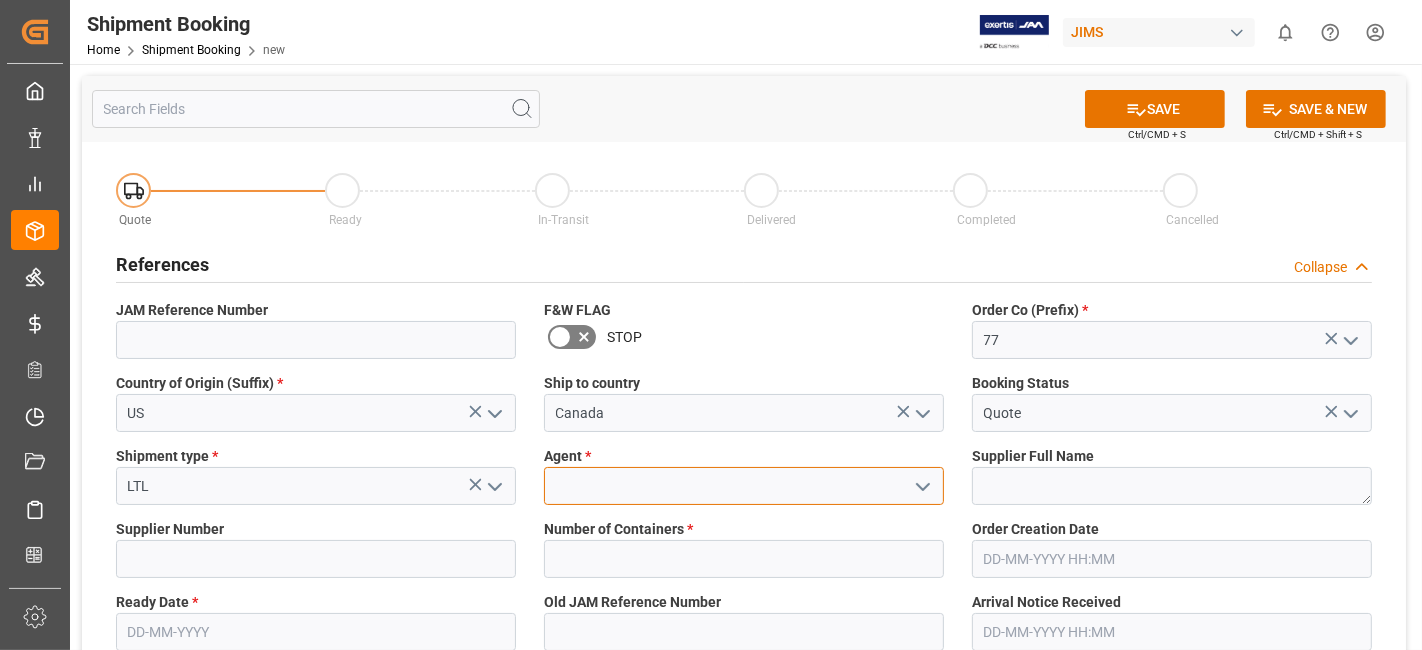 click at bounding box center (744, 486) 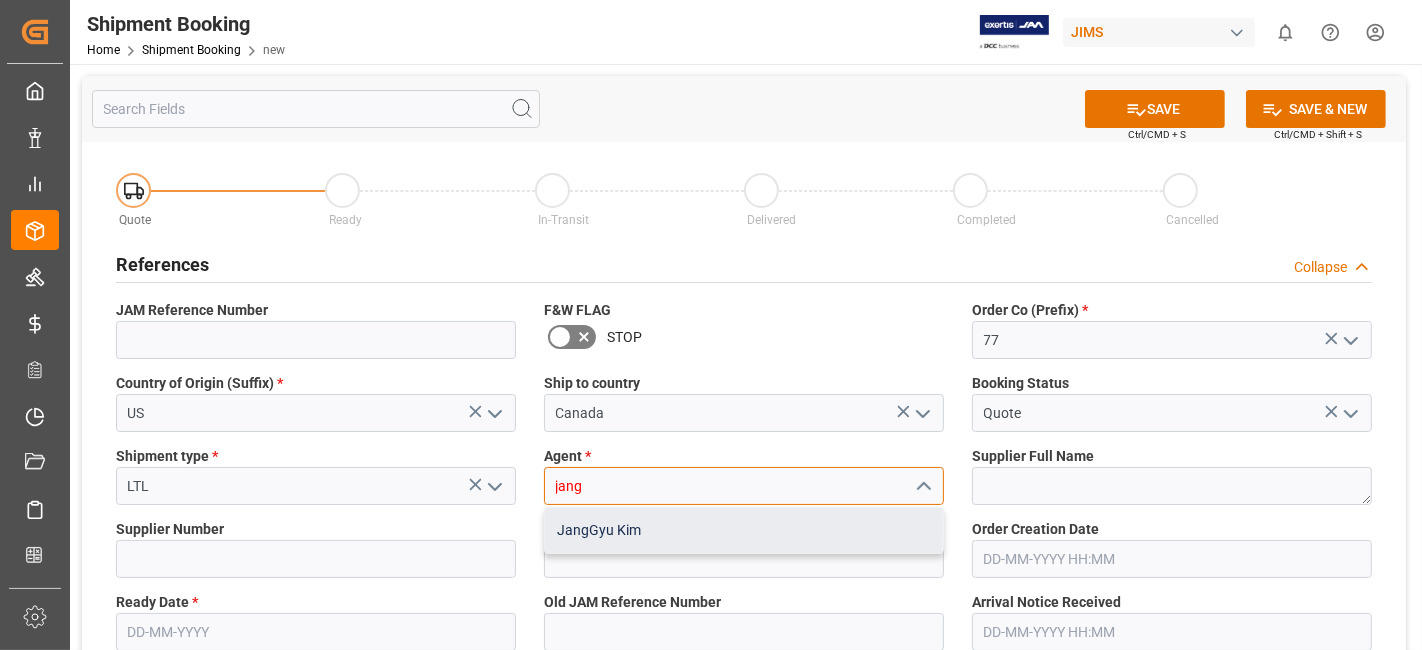click on "JangGyu Kim" at bounding box center (744, 530) 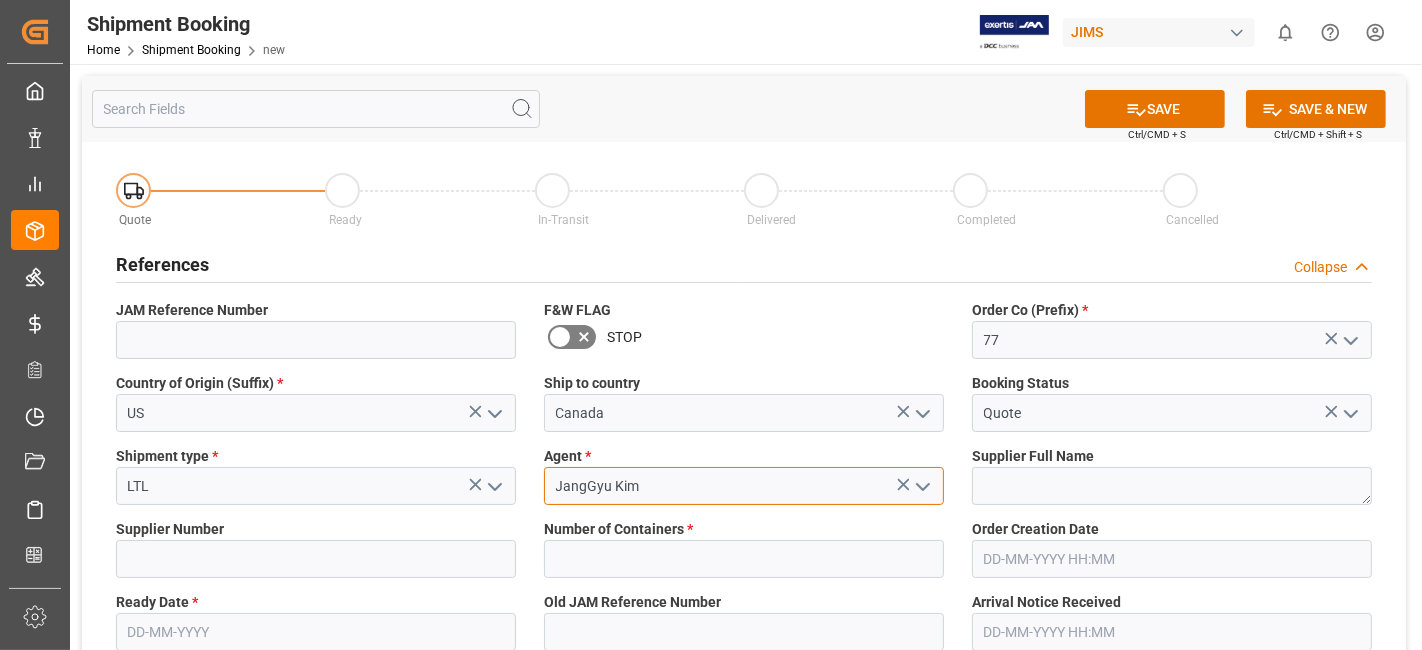 type on "JangGyu Kim" 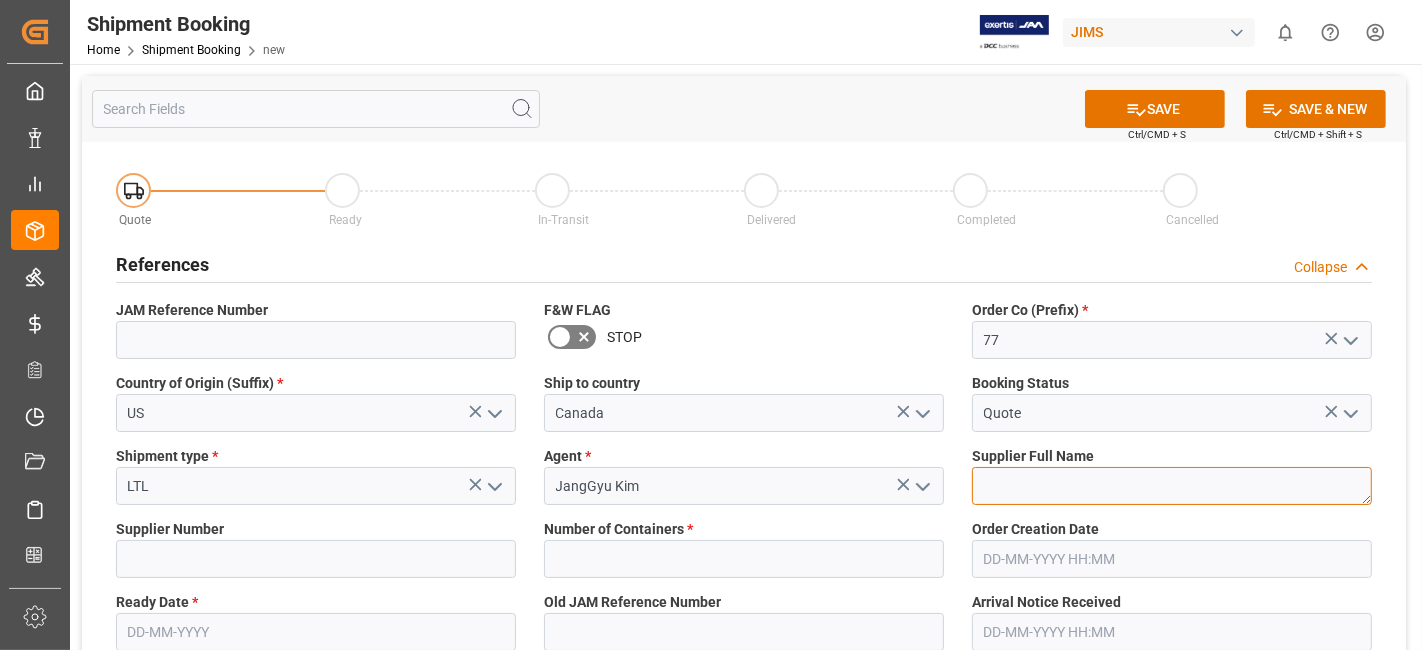 click at bounding box center [1172, 486] 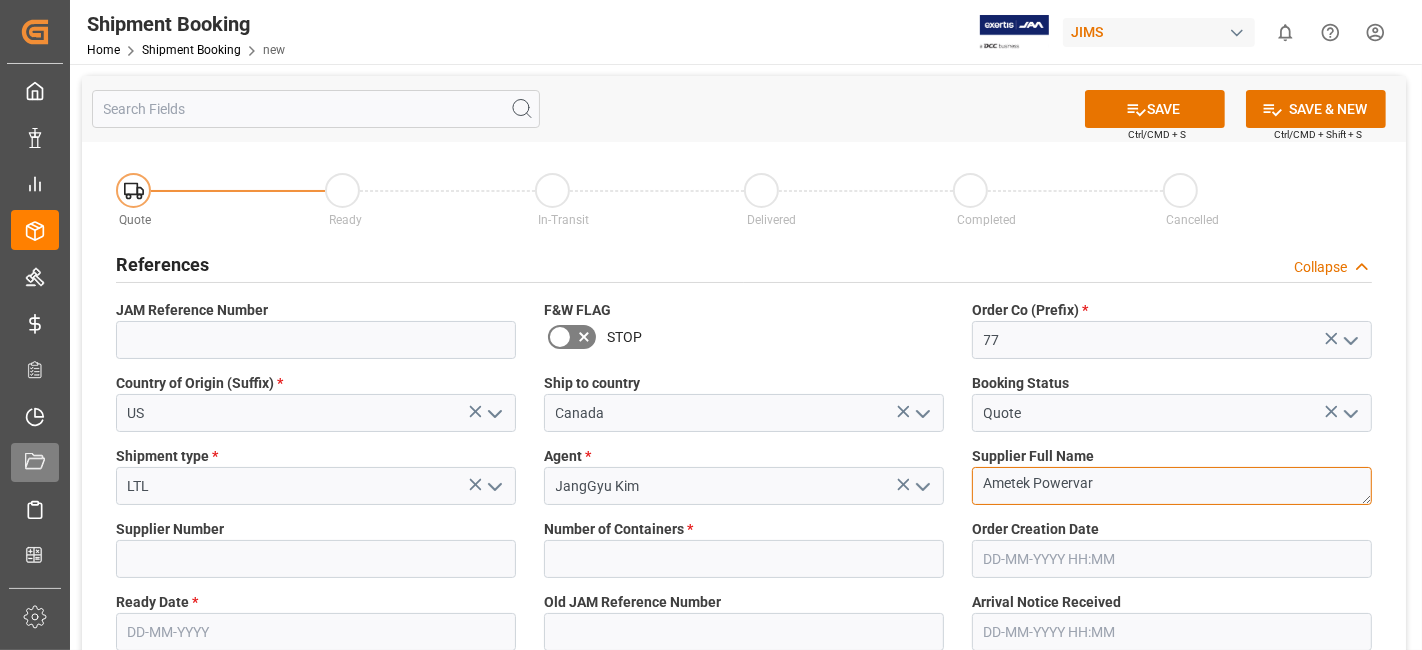 type on "Ametek Powervar" 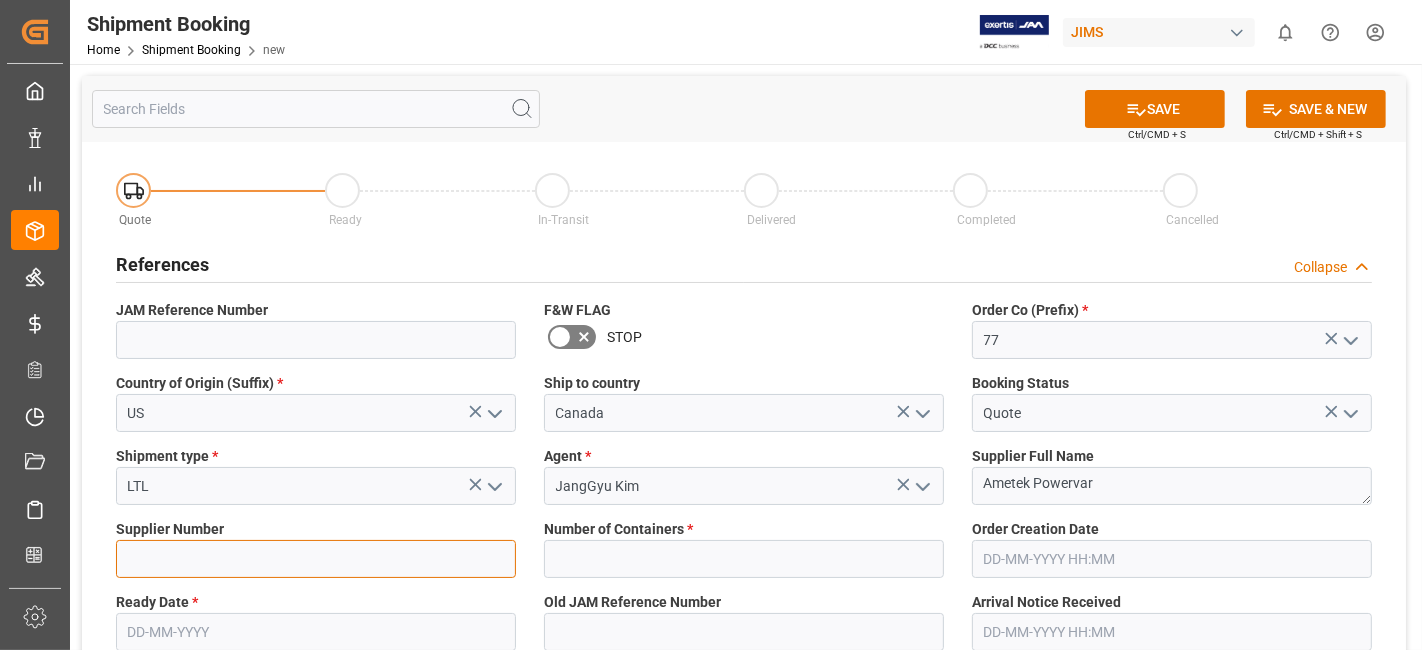 click at bounding box center [316, 559] 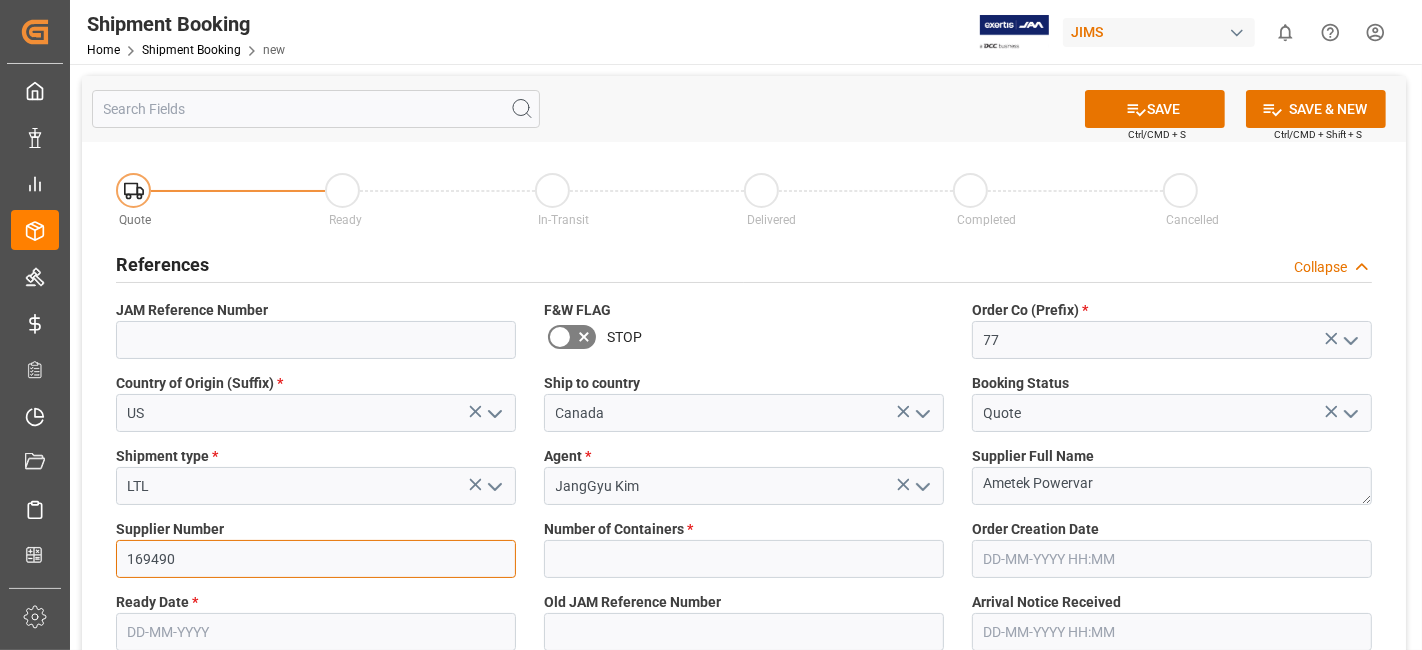 type on "169490" 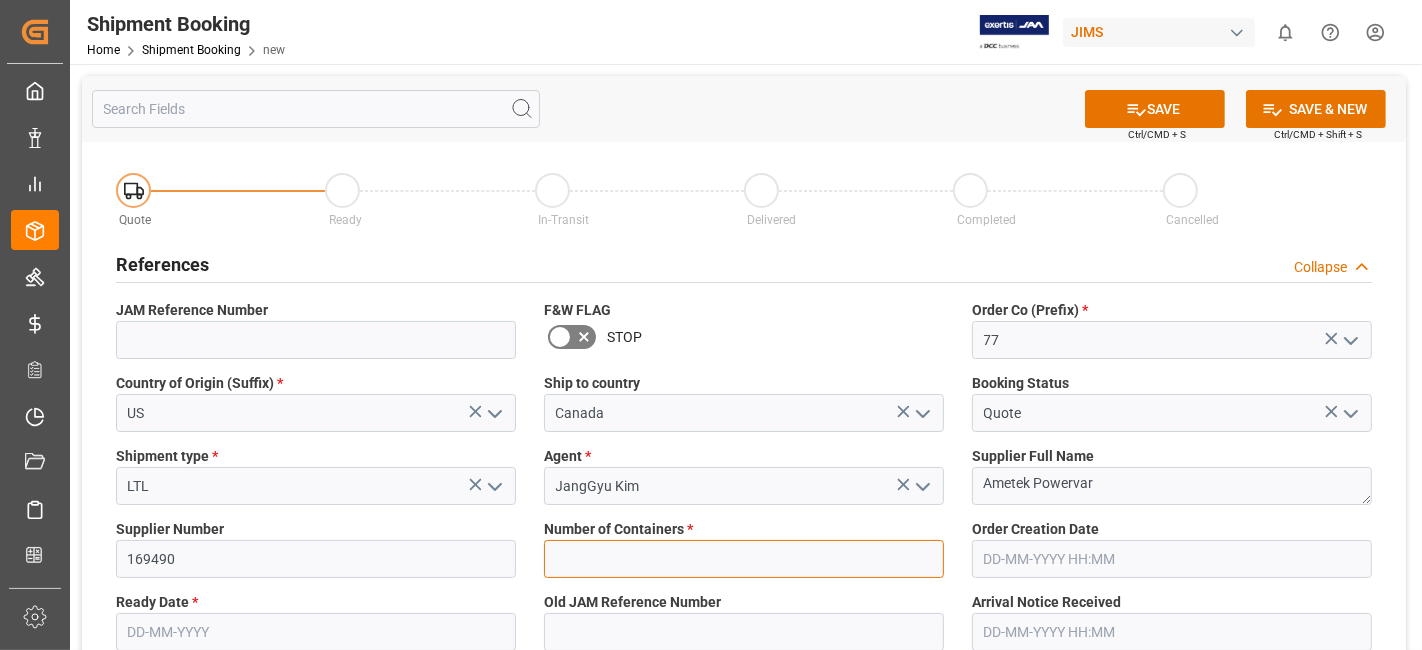 click at bounding box center (744, 559) 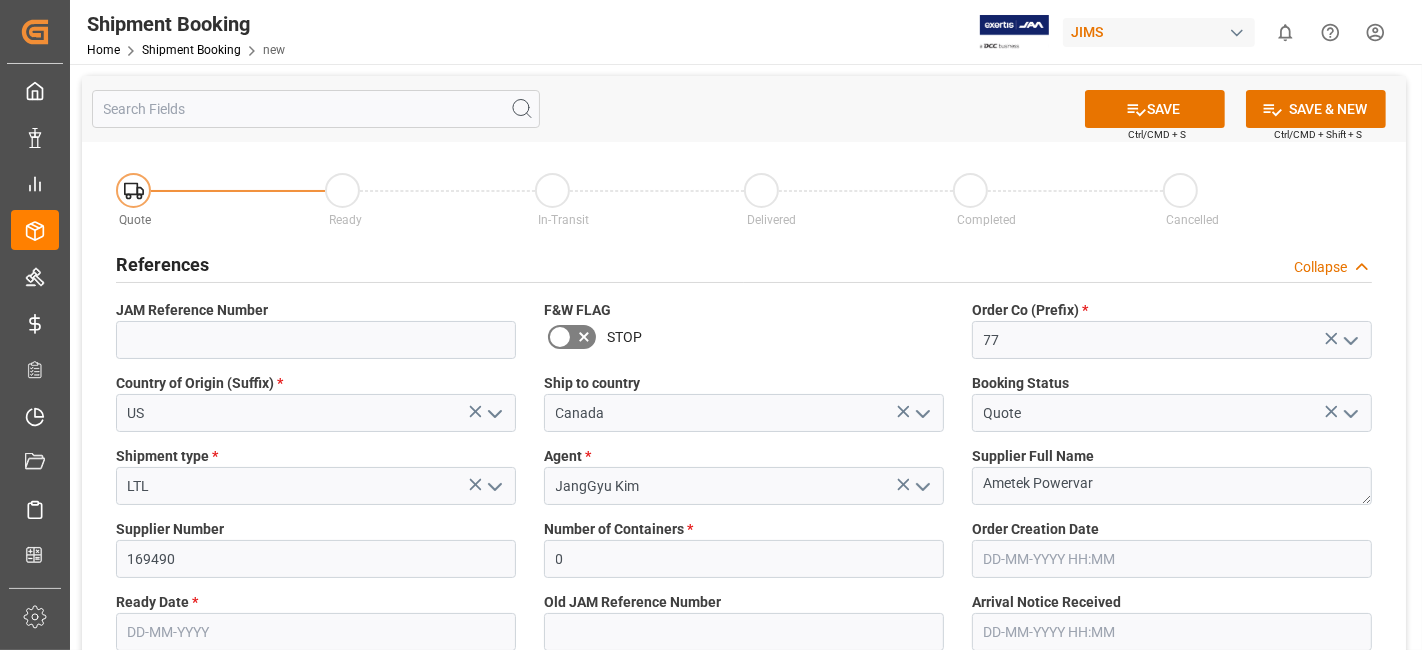 click on "Agent   *" at bounding box center (744, 456) 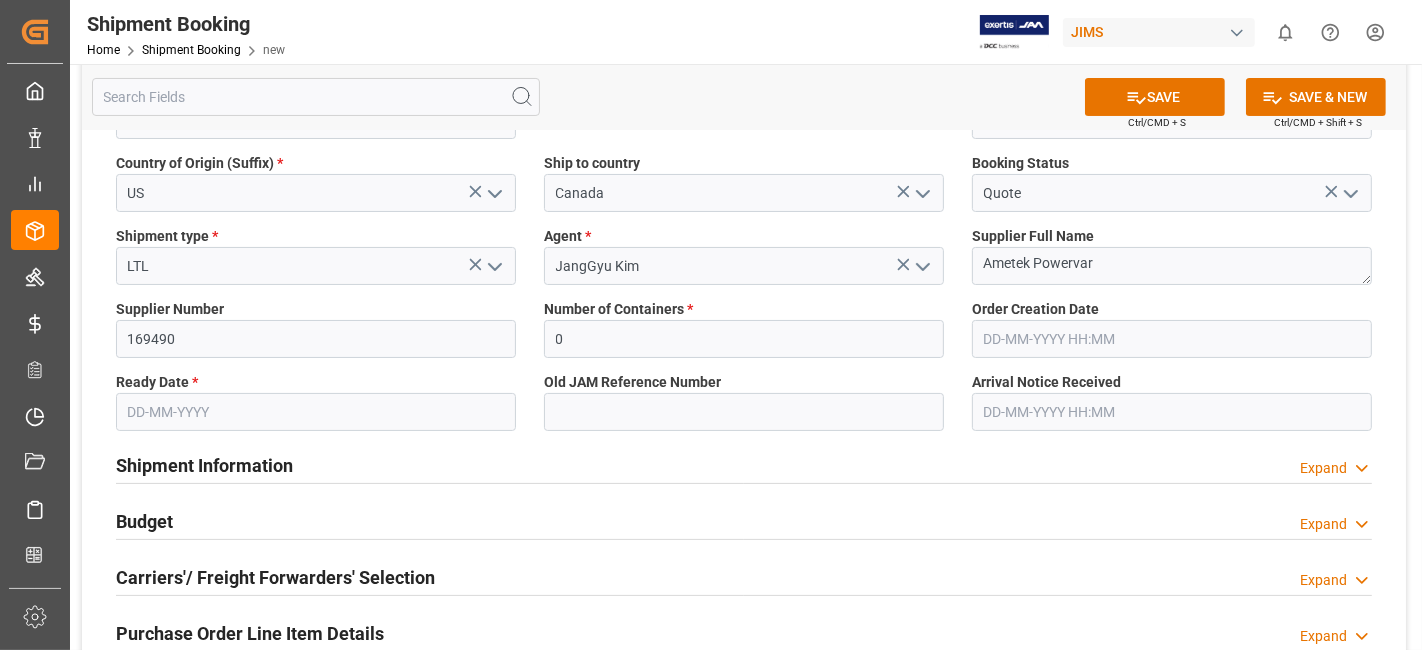 scroll, scrollTop: 222, scrollLeft: 0, axis: vertical 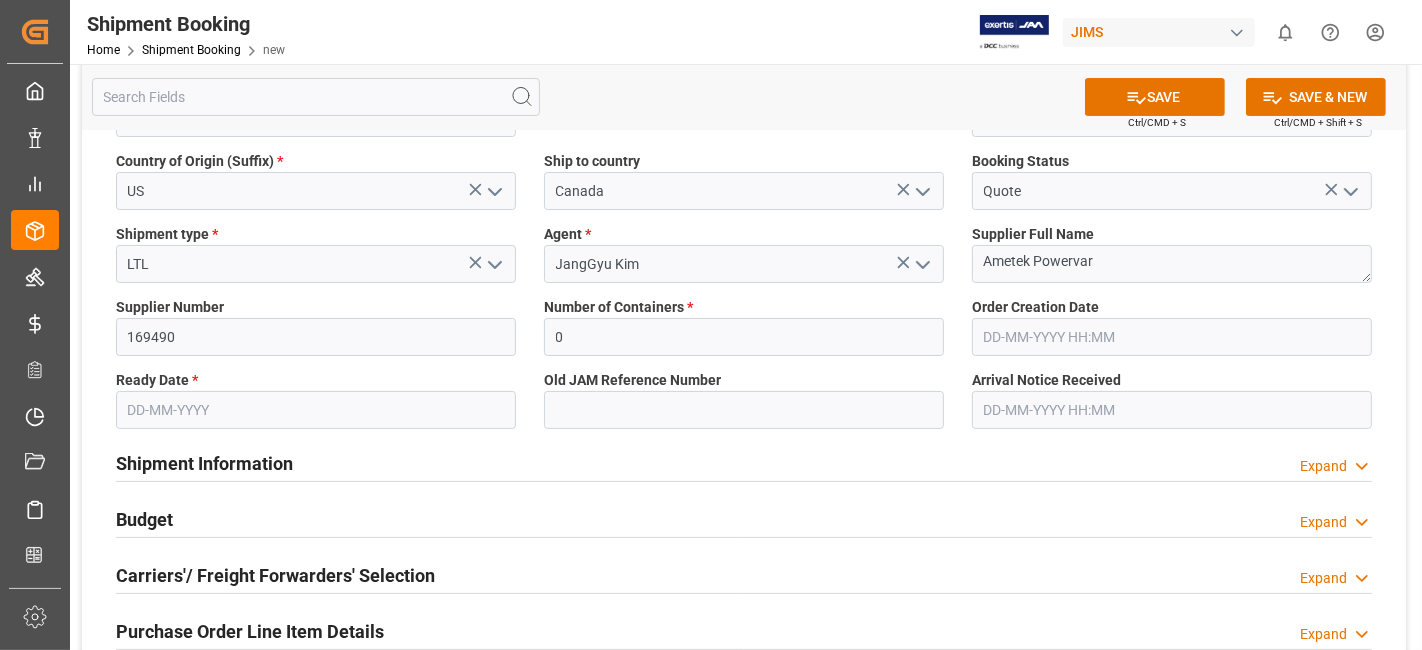 click at bounding box center (316, 410) 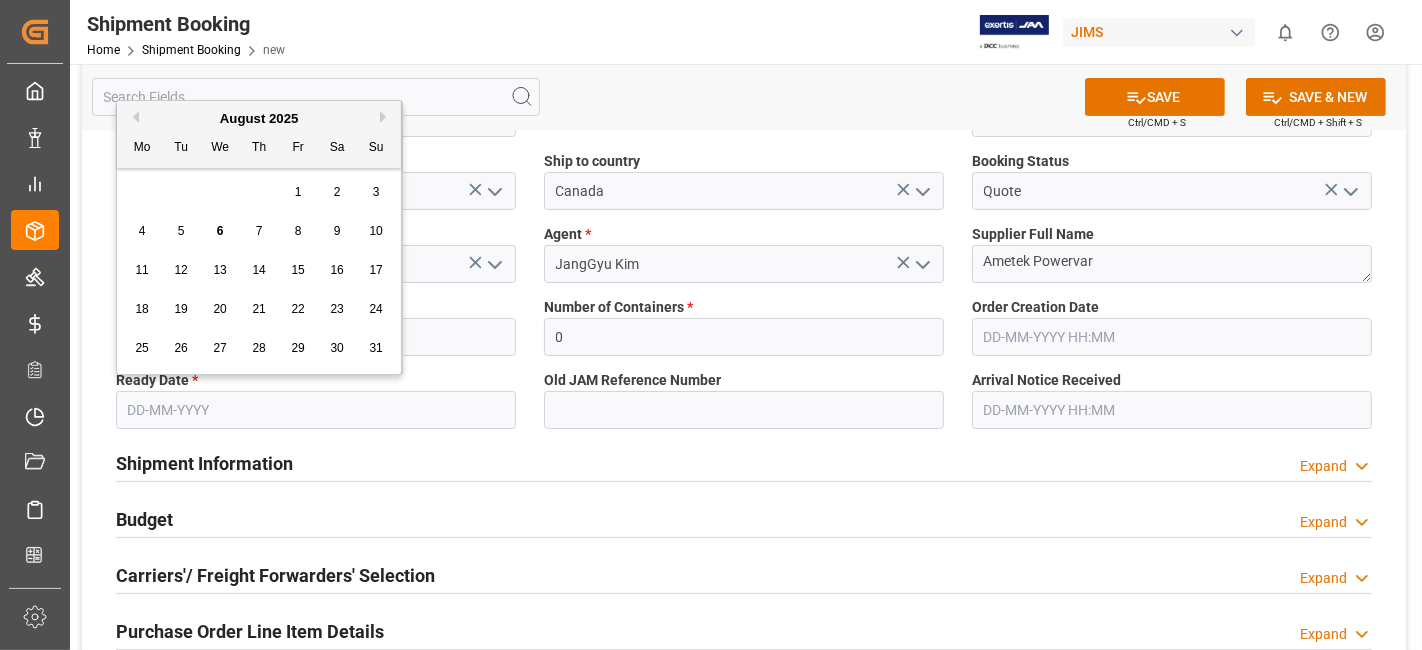 click on "6" at bounding box center [220, 231] 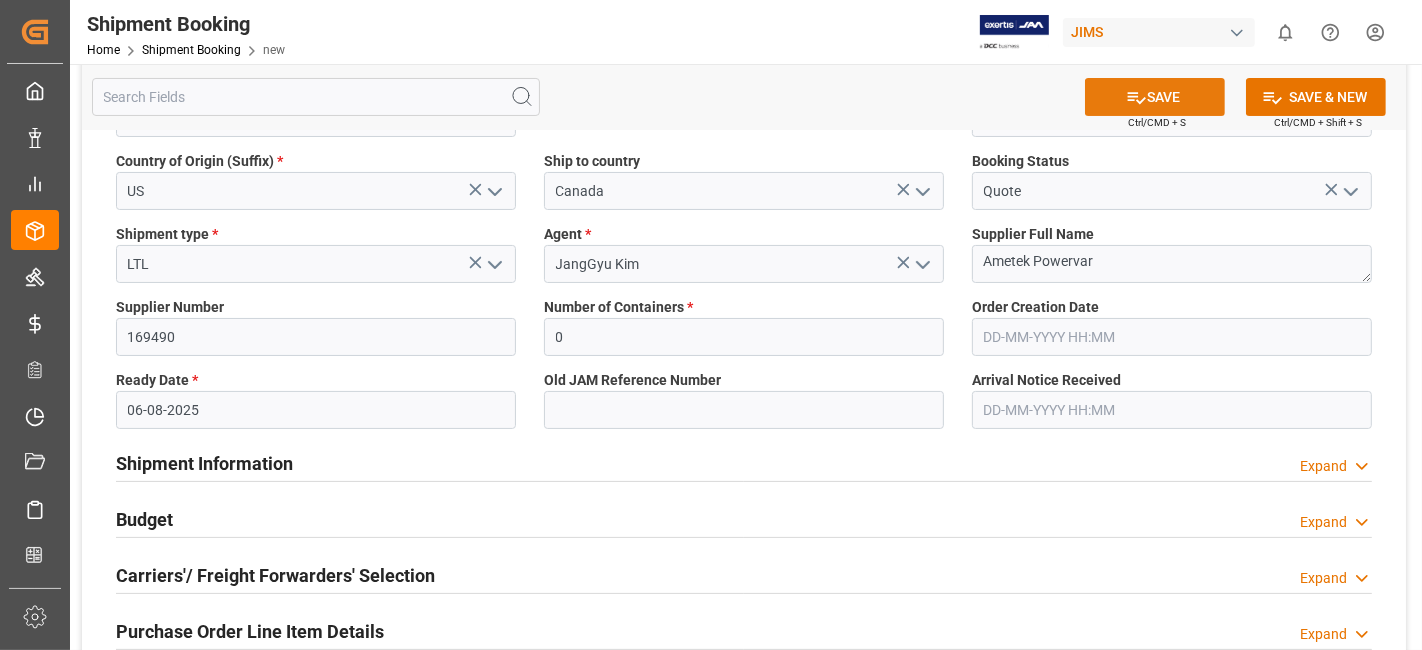click on "SAVE" at bounding box center [1155, 97] 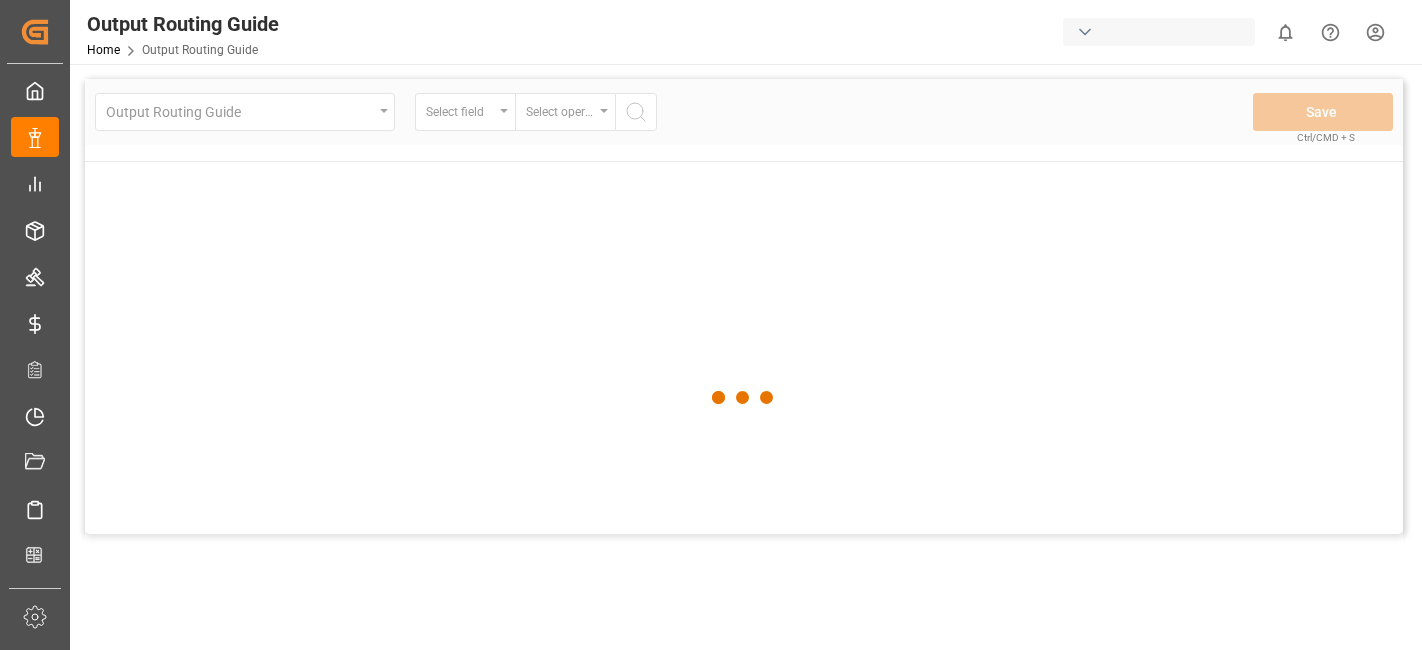 scroll, scrollTop: 0, scrollLeft: 0, axis: both 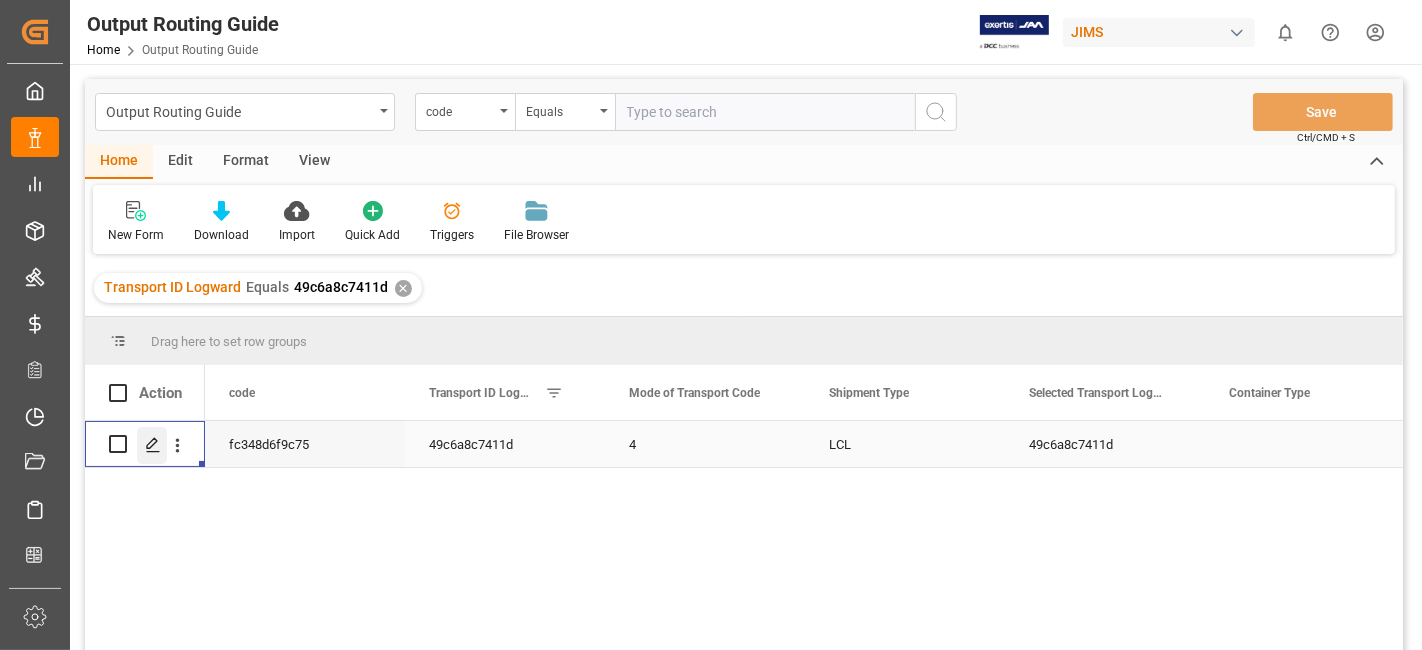 click at bounding box center [152, 445] 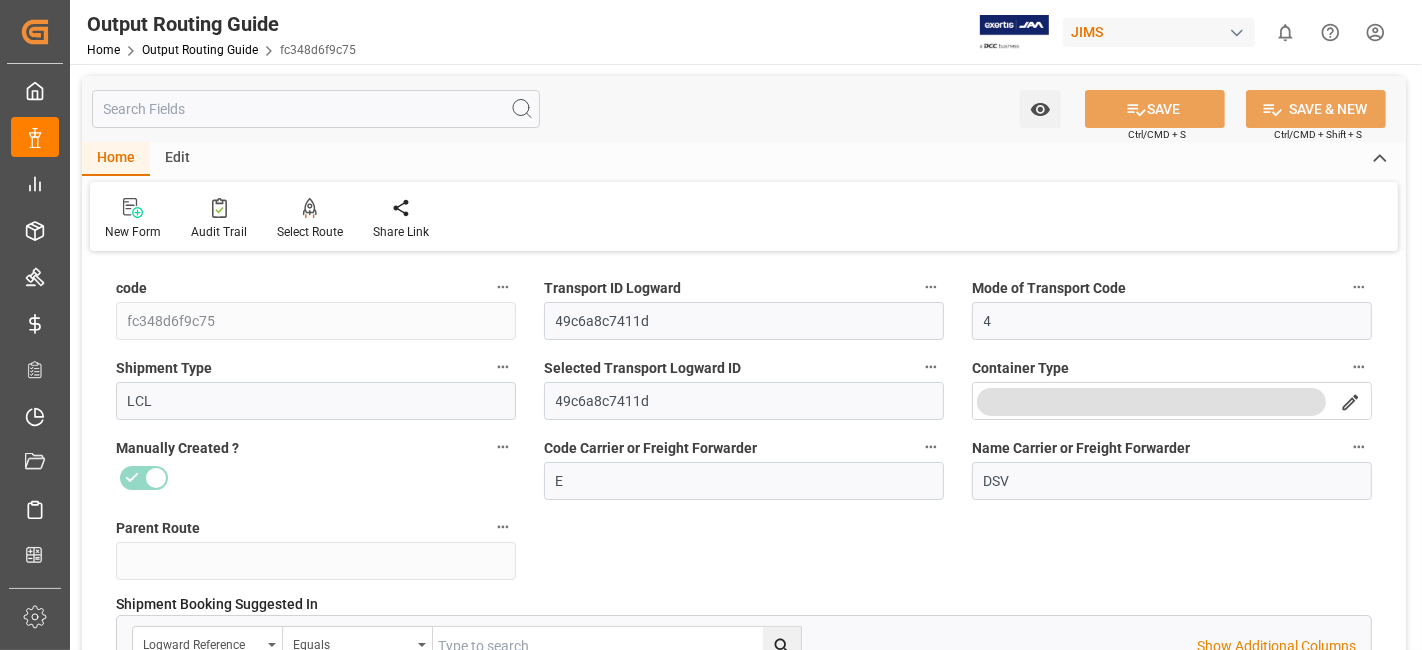 click on "code     fc348d6f9c75 Transport ID Logward     49c6a8c7411d Mode of Transport Code     4 Shipment Type     LCL Selected Transport Logward ID     49c6a8c7411d Container Type       Manually Created ?     Code Carrier or Freight Forwarder     E Name Carrier or Freight Forwarder     DSV Parent Route       Shipment Booking Suggested In   Logward Reference Equals Show Additional Columns
Drag here to set row groups Drag here to set column labels
Action
to" at bounding box center (744, 778) 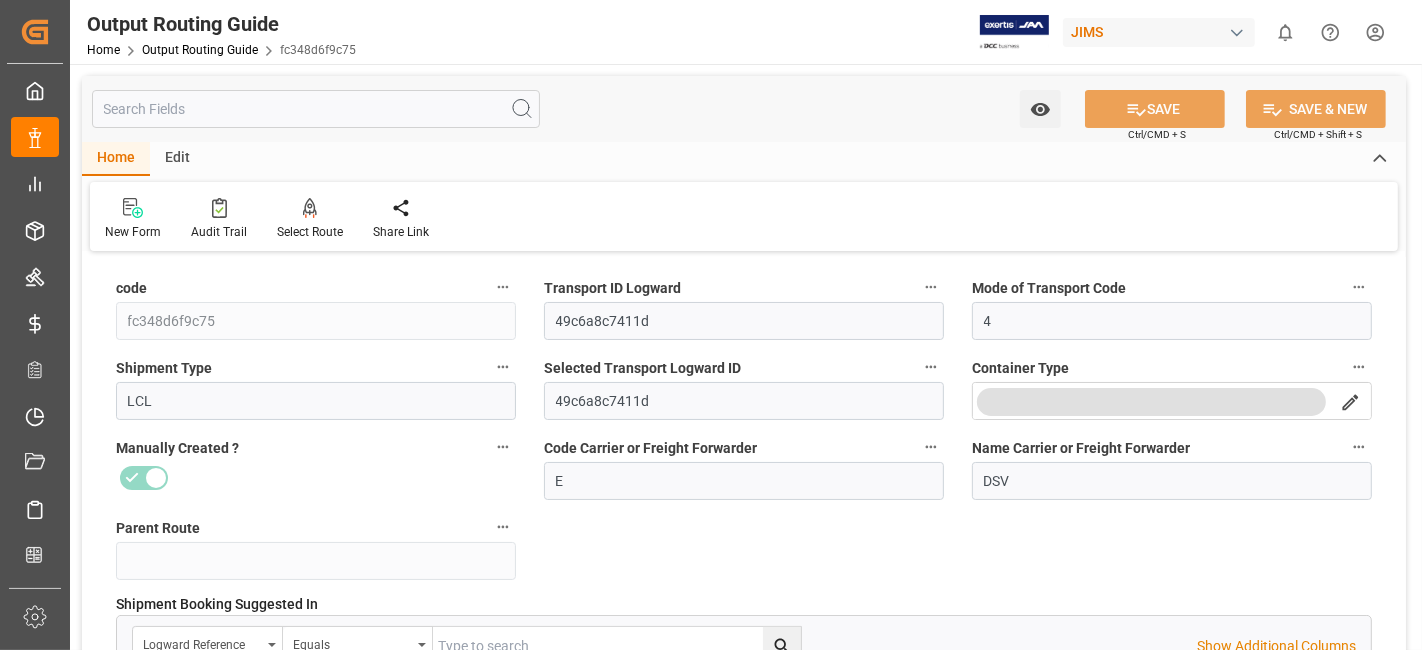 scroll, scrollTop: 44, scrollLeft: 0, axis: vertical 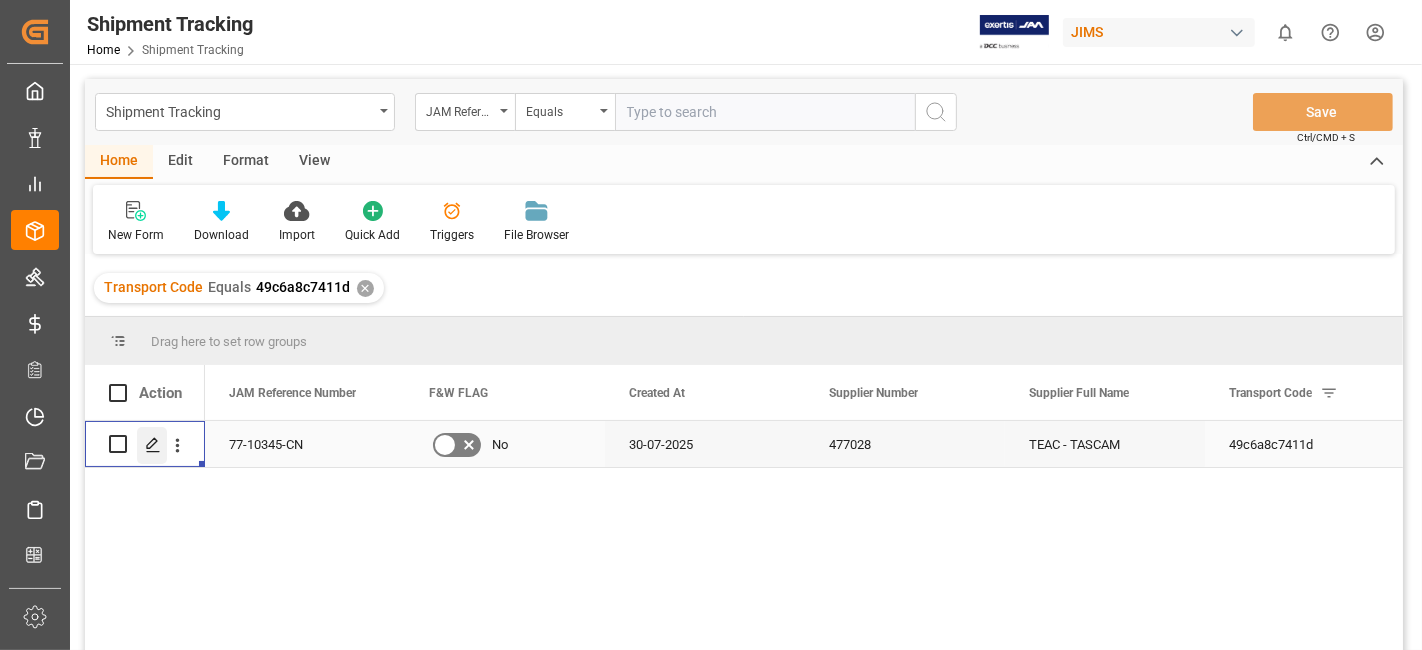 click 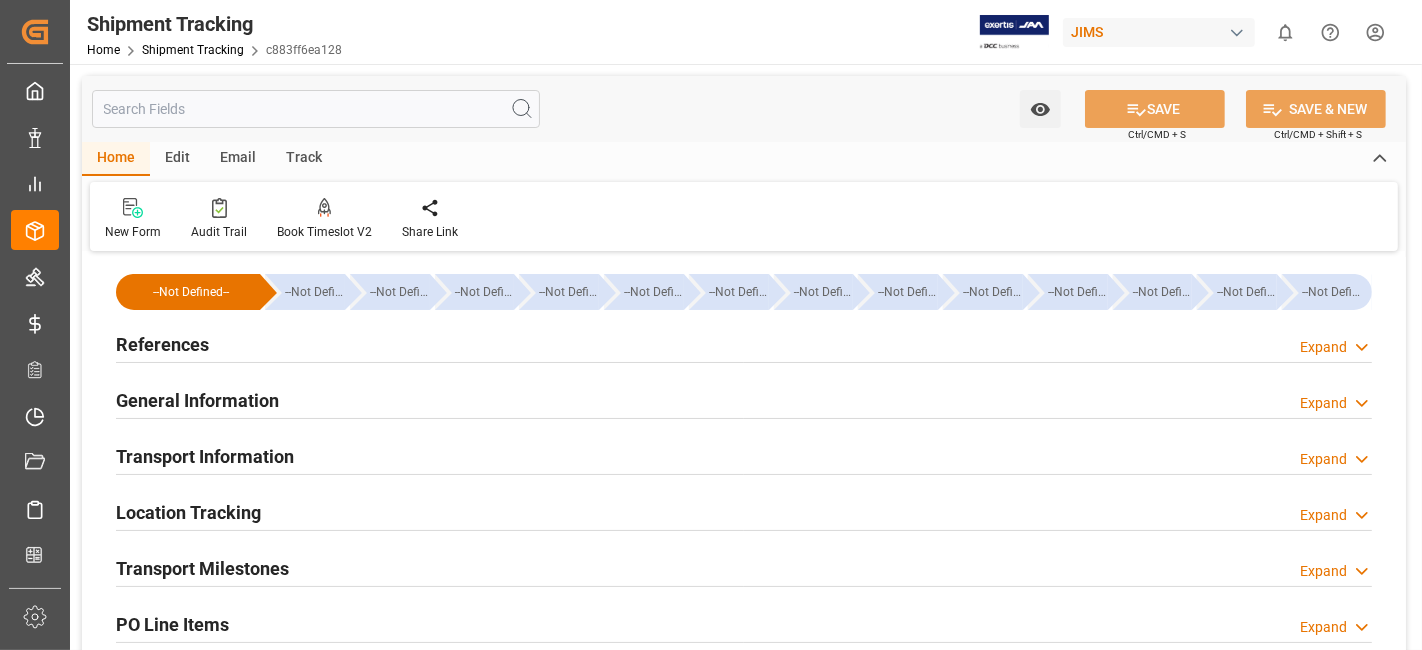 type on "30-07-2025" 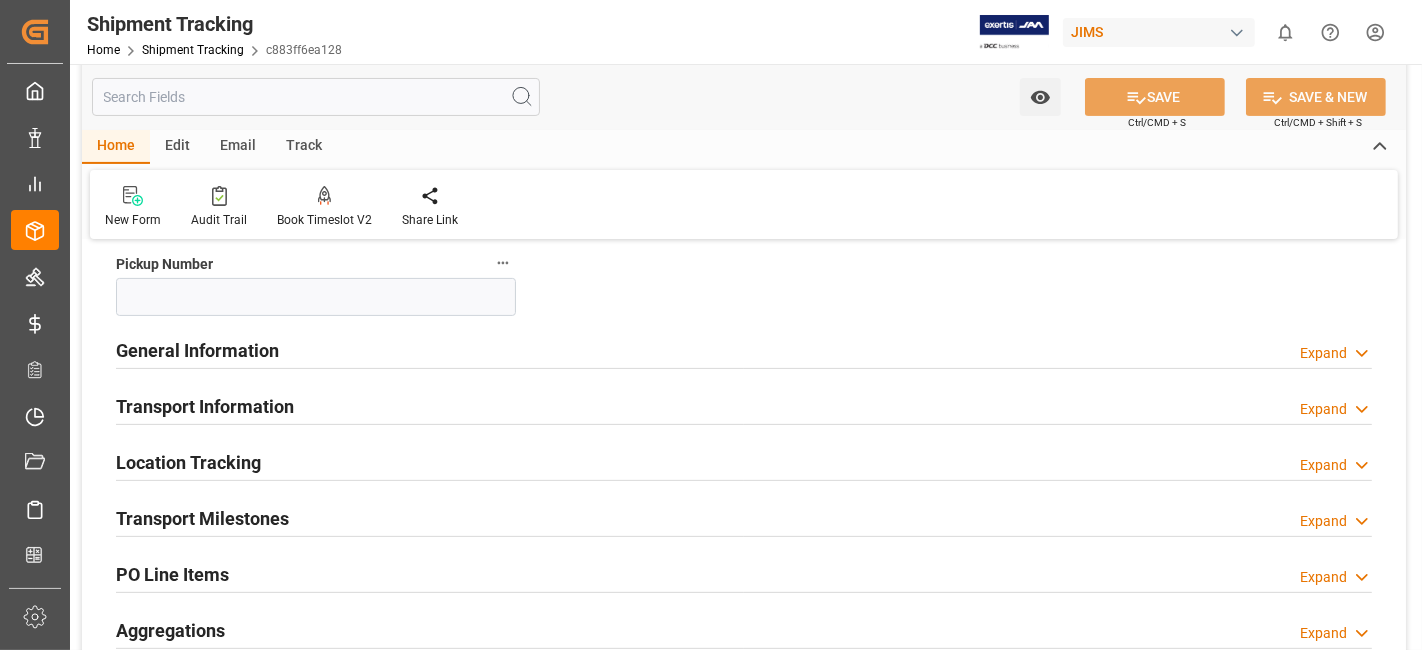 scroll, scrollTop: 488, scrollLeft: 0, axis: vertical 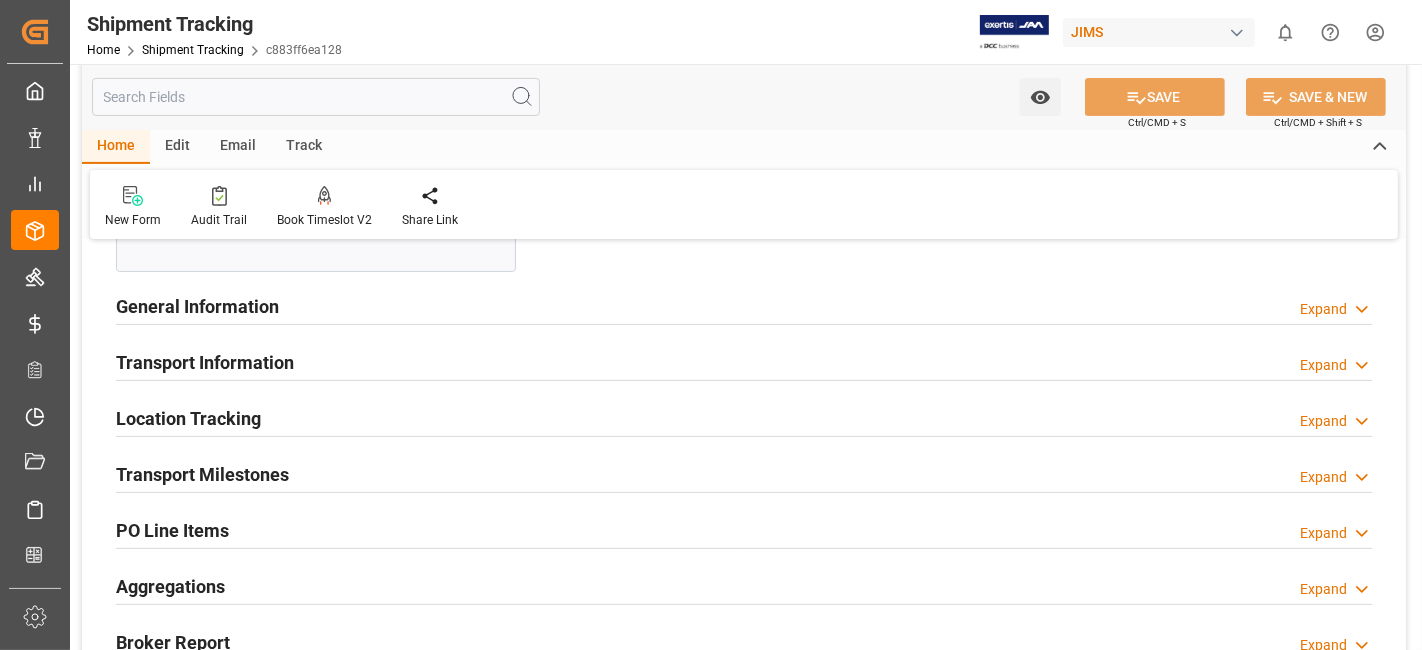 click on "Transport Milestones" at bounding box center (202, 474) 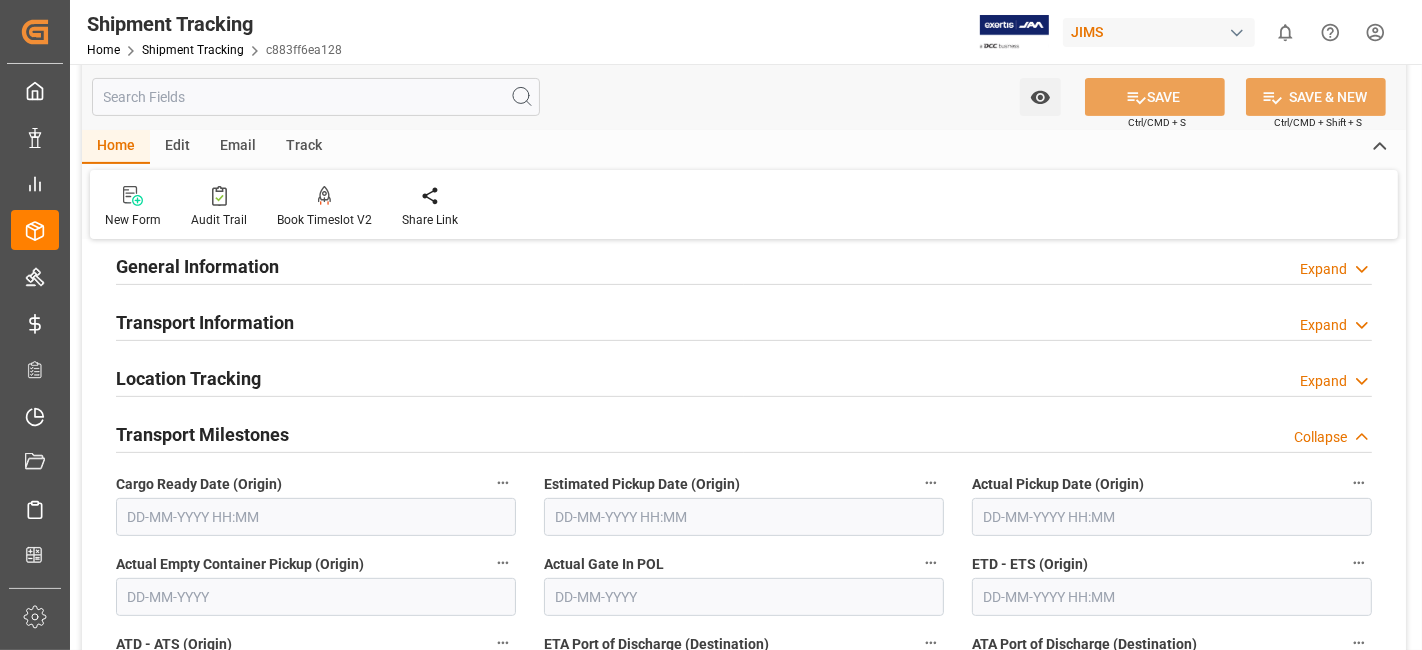 scroll, scrollTop: 533, scrollLeft: 0, axis: vertical 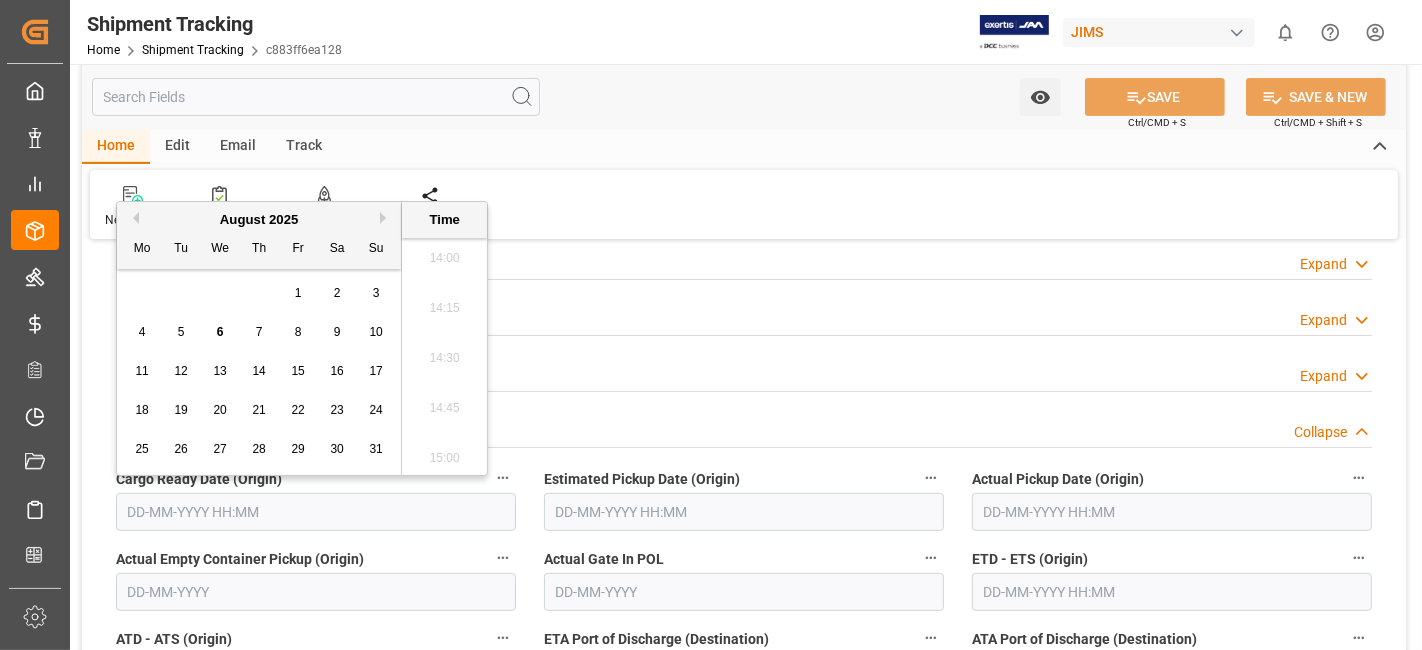 click at bounding box center [316, 512] 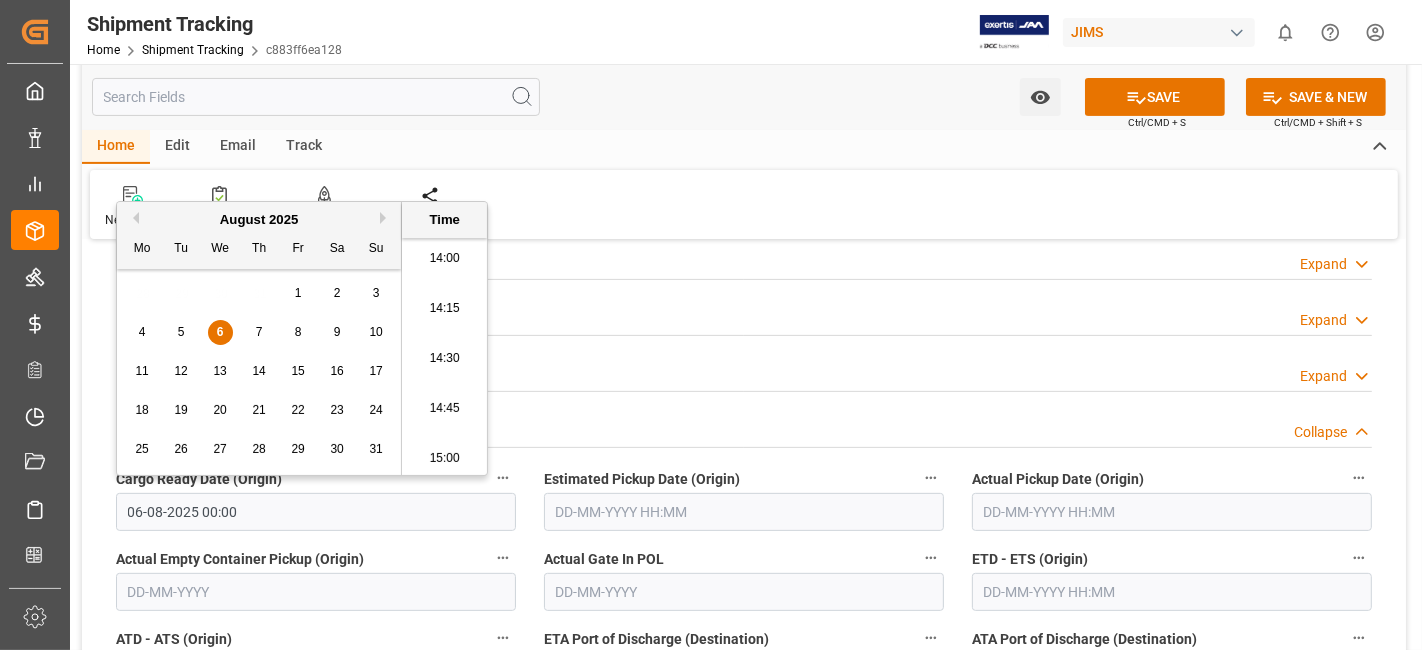 click on "Estimated Pickup Date (Origin)" at bounding box center [744, 479] 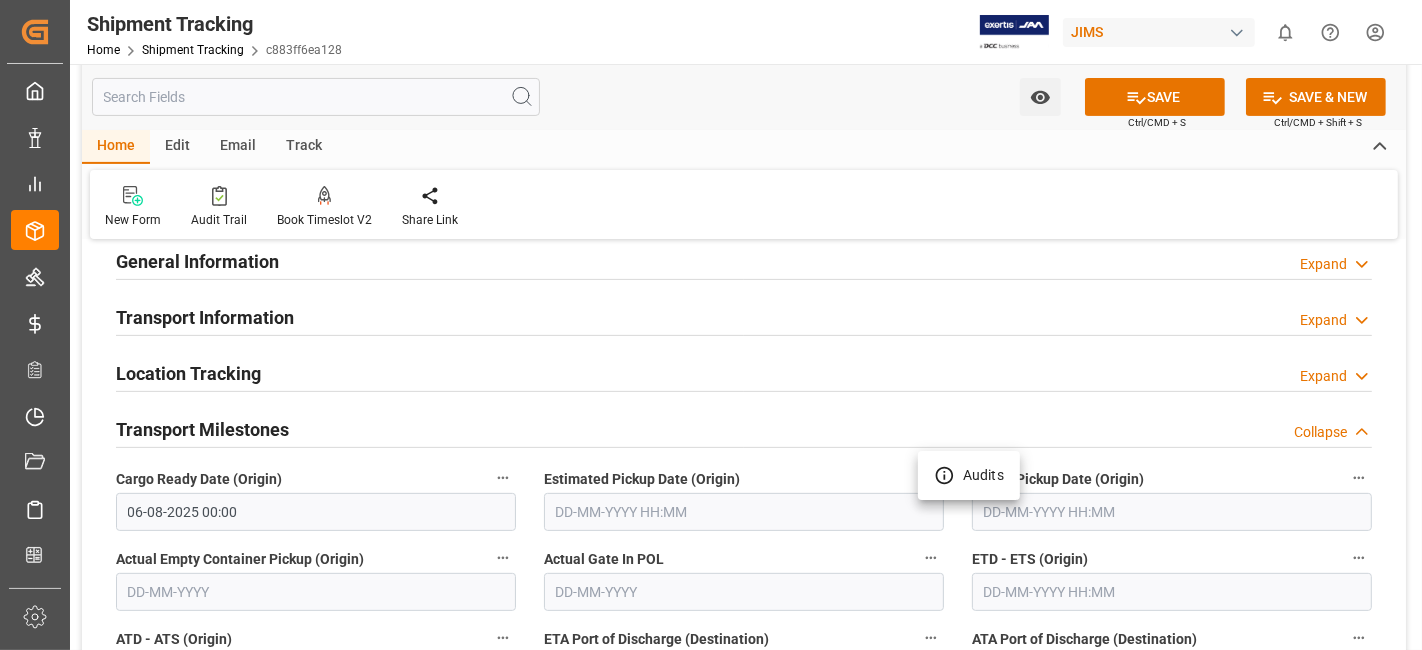 click at bounding box center (711, 325) 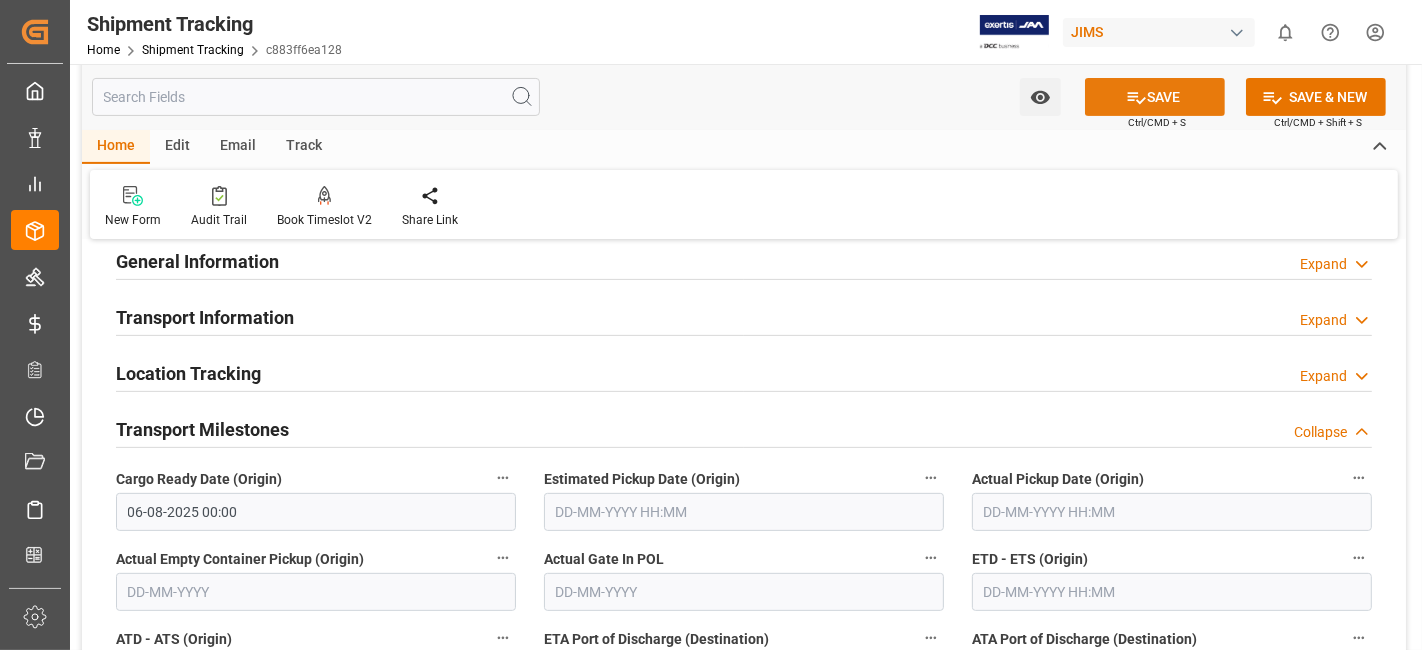 click on "SAVE" at bounding box center [1155, 97] 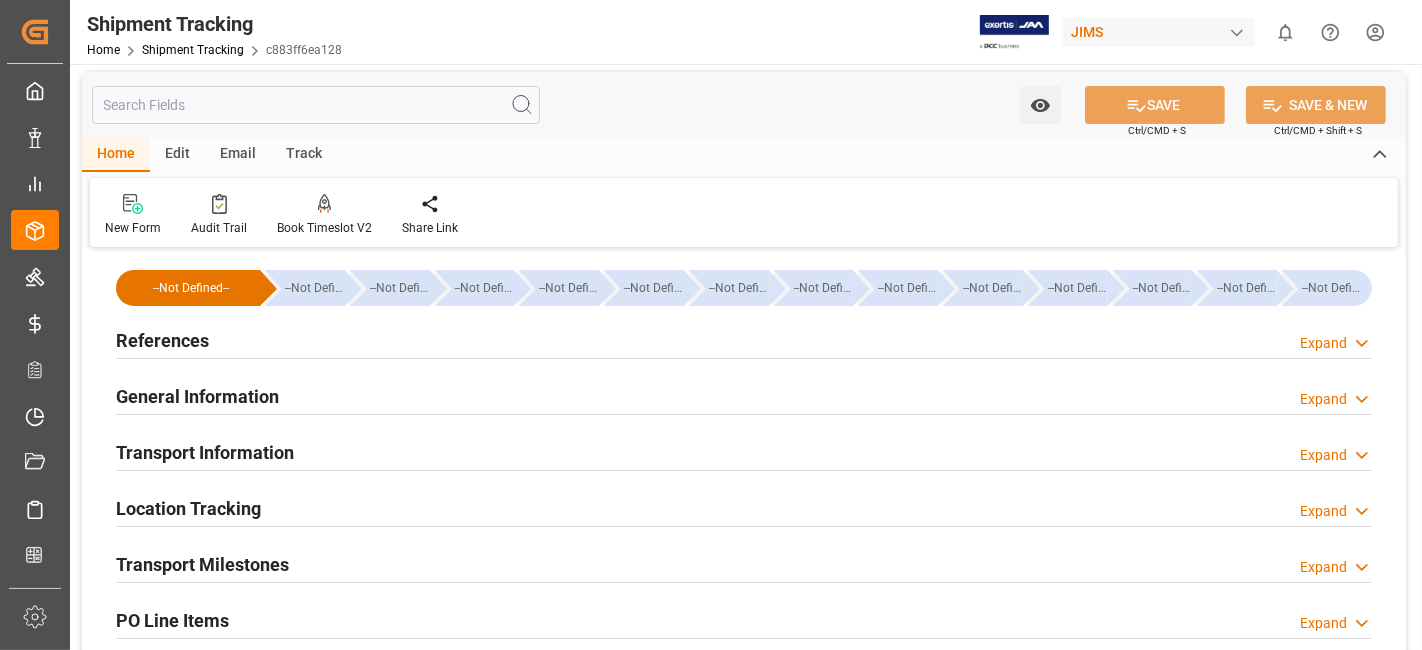 scroll, scrollTop: 0, scrollLeft: 0, axis: both 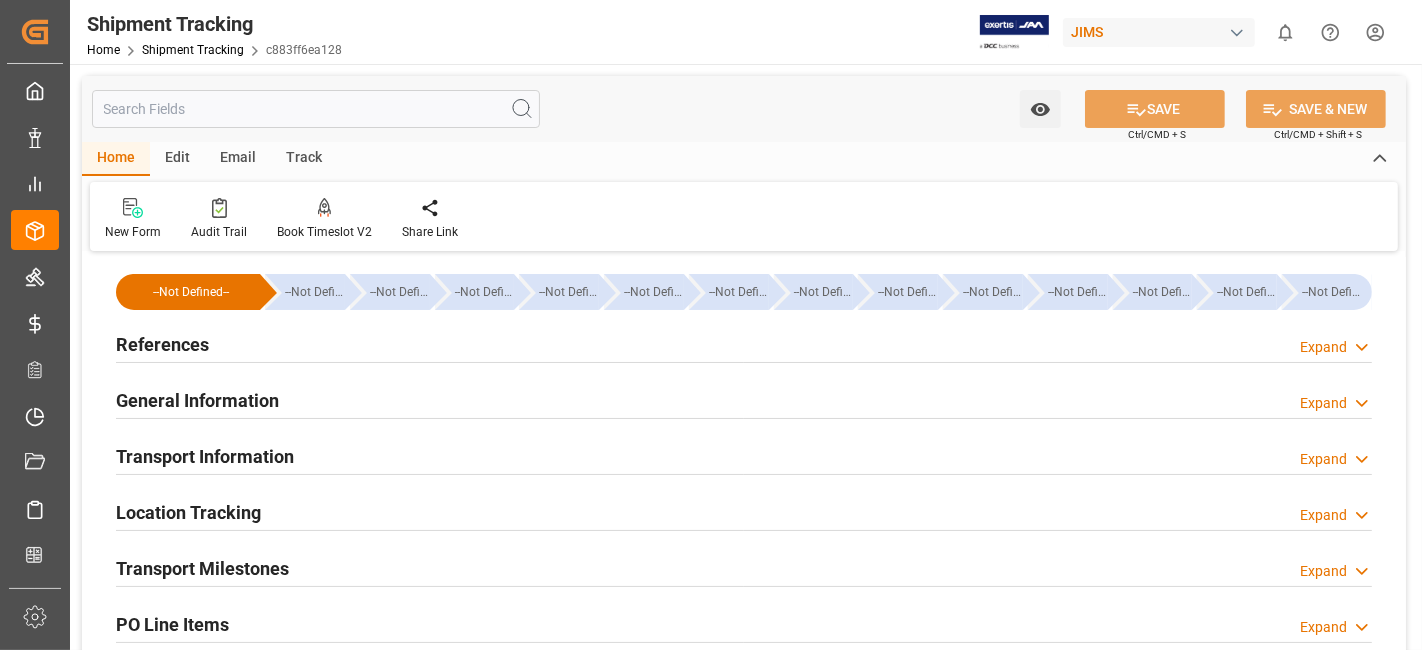 click on "References" at bounding box center (162, 344) 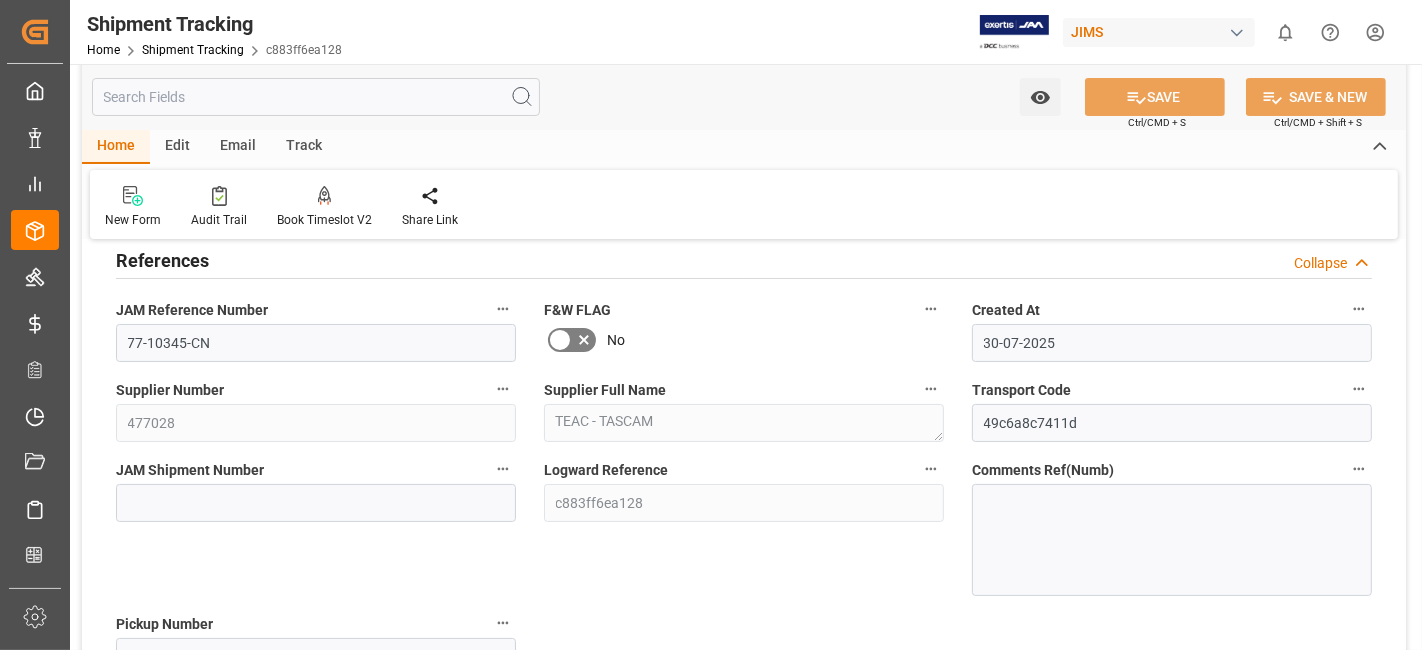 scroll, scrollTop: 88, scrollLeft: 0, axis: vertical 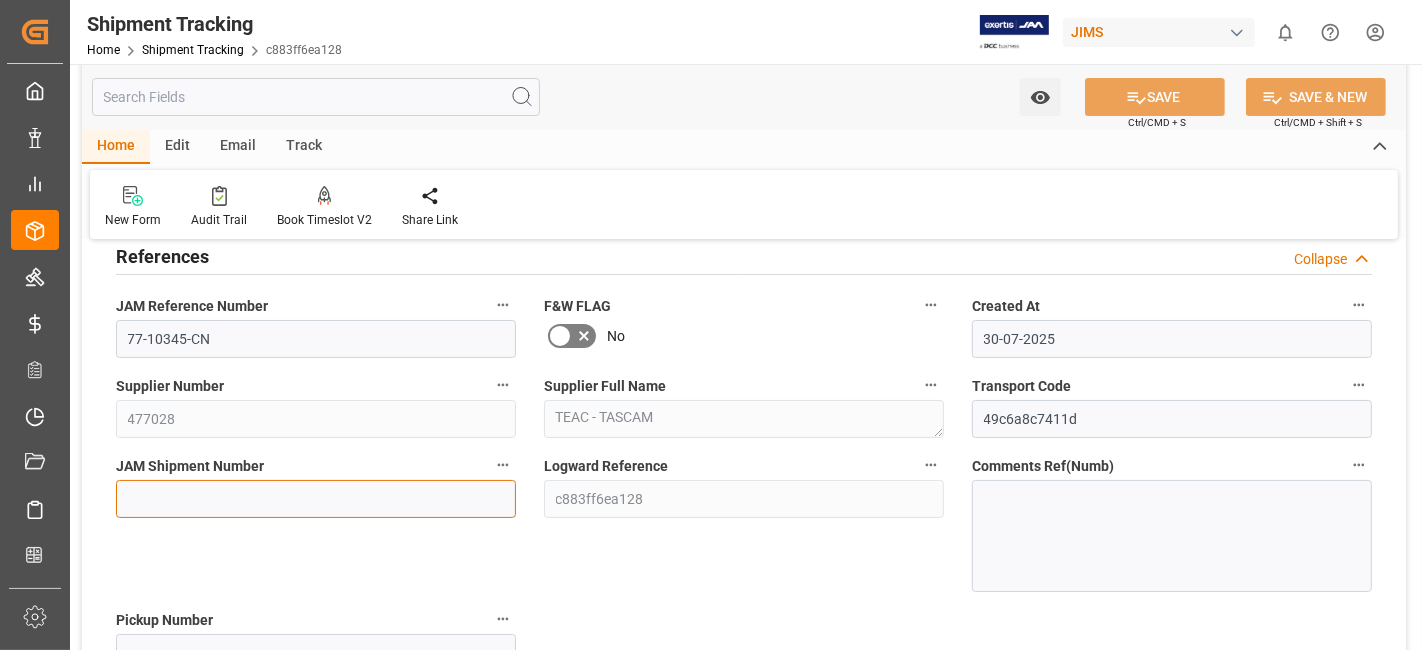 click at bounding box center [316, 499] 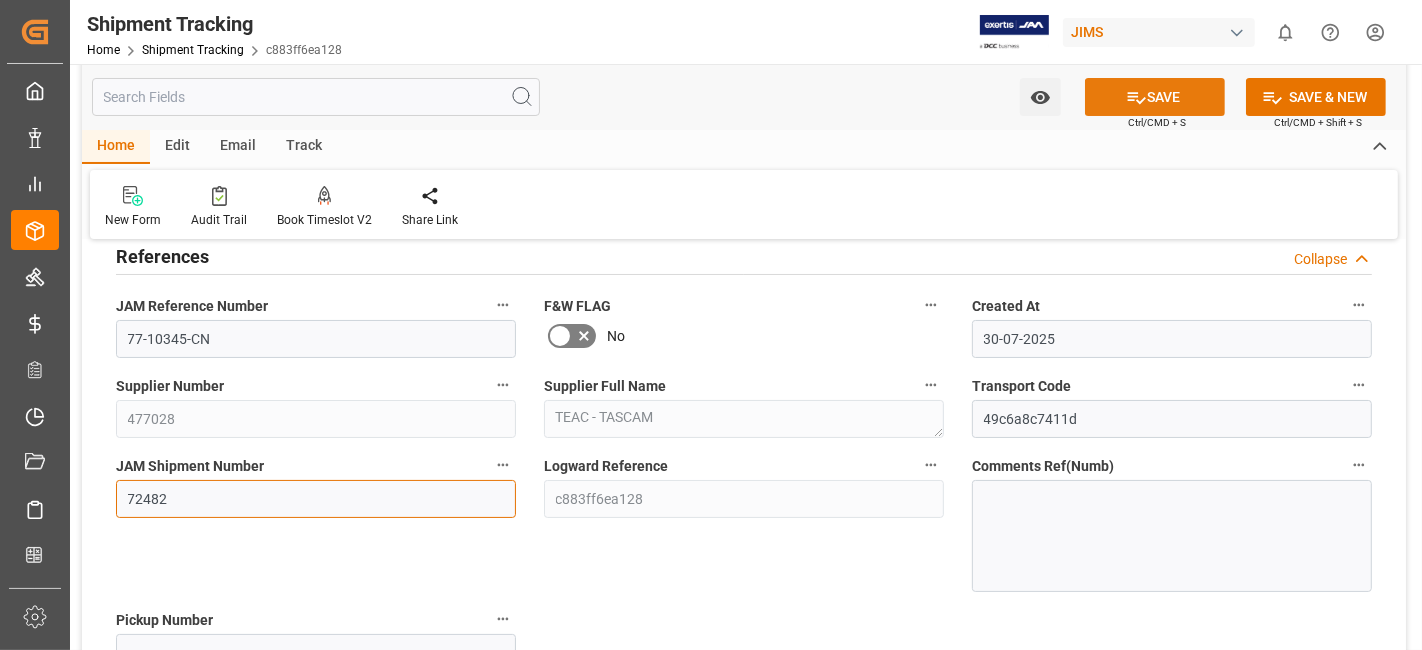 type on "72482" 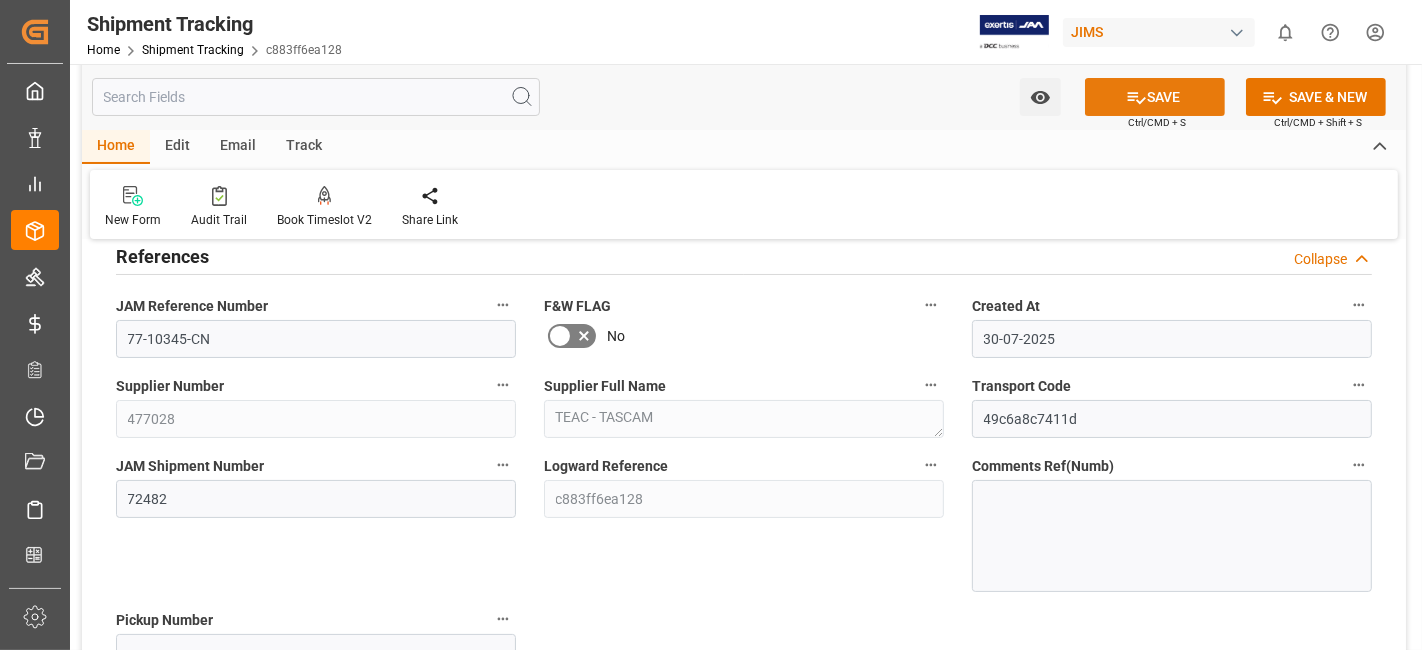 click 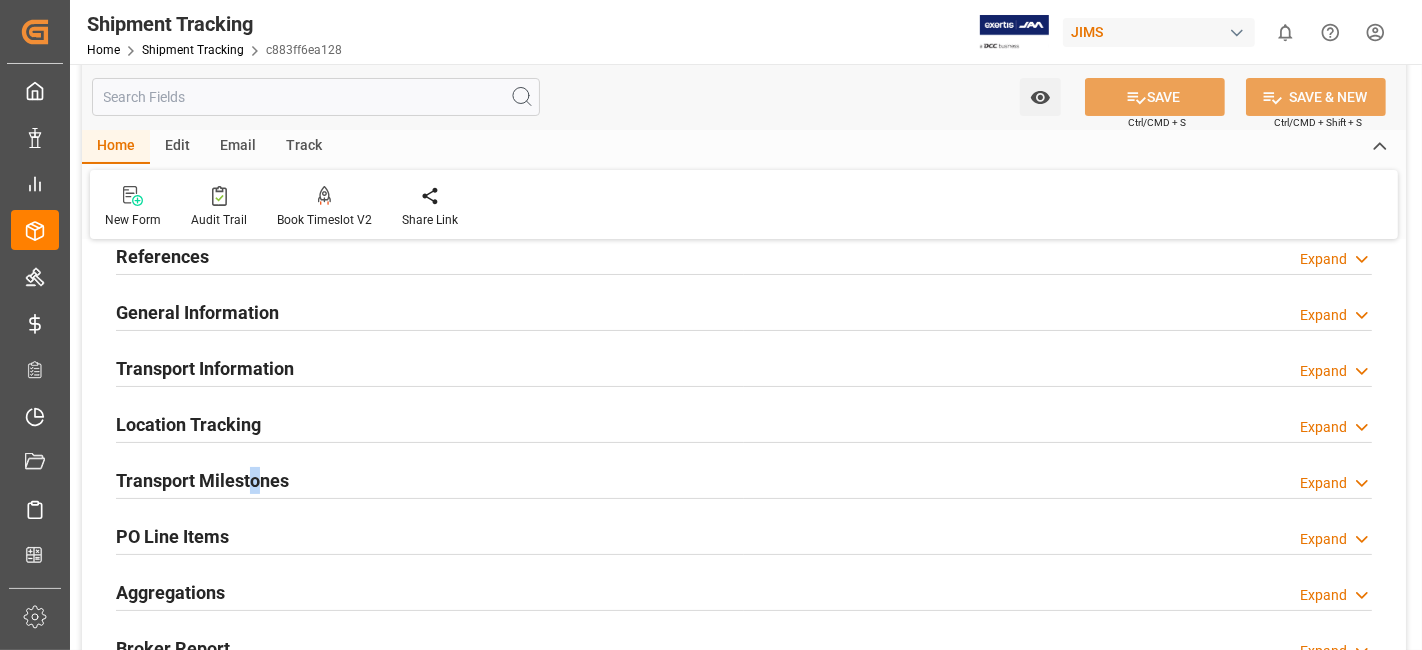 click on "Transport Milestones" at bounding box center (202, 480) 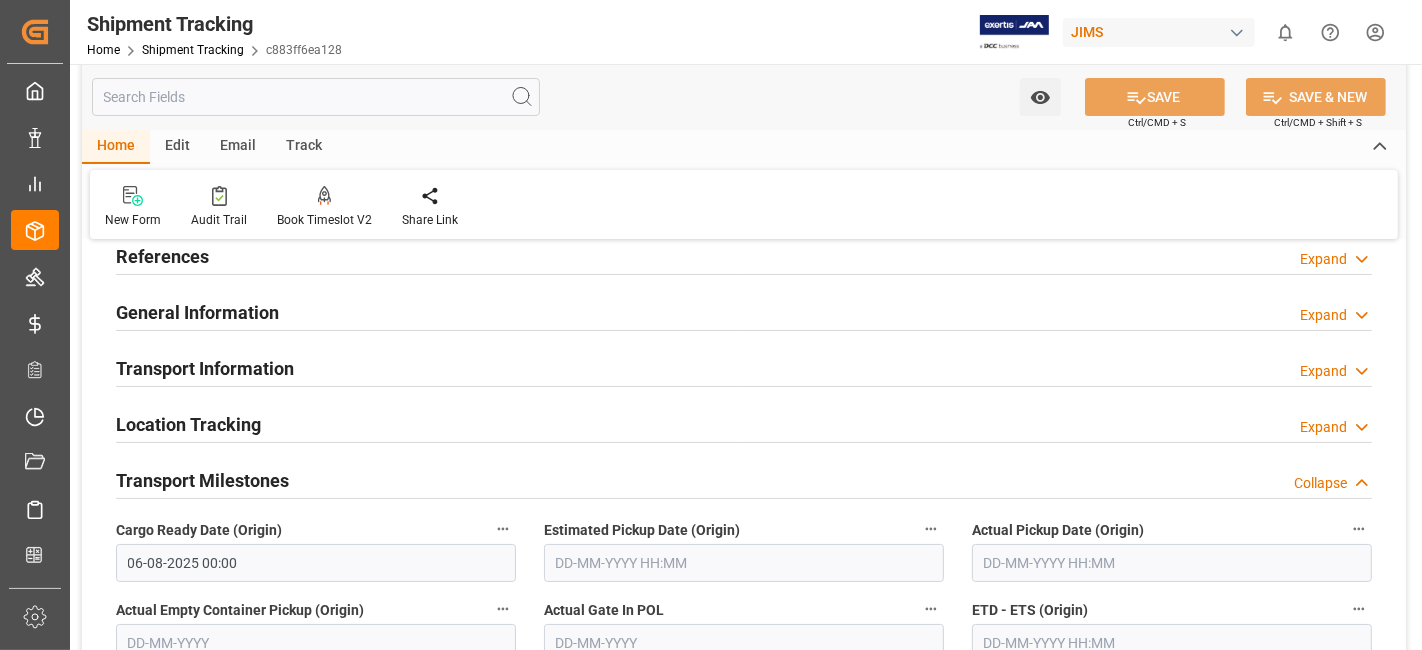 click on "Transport Milestones" at bounding box center [202, 480] 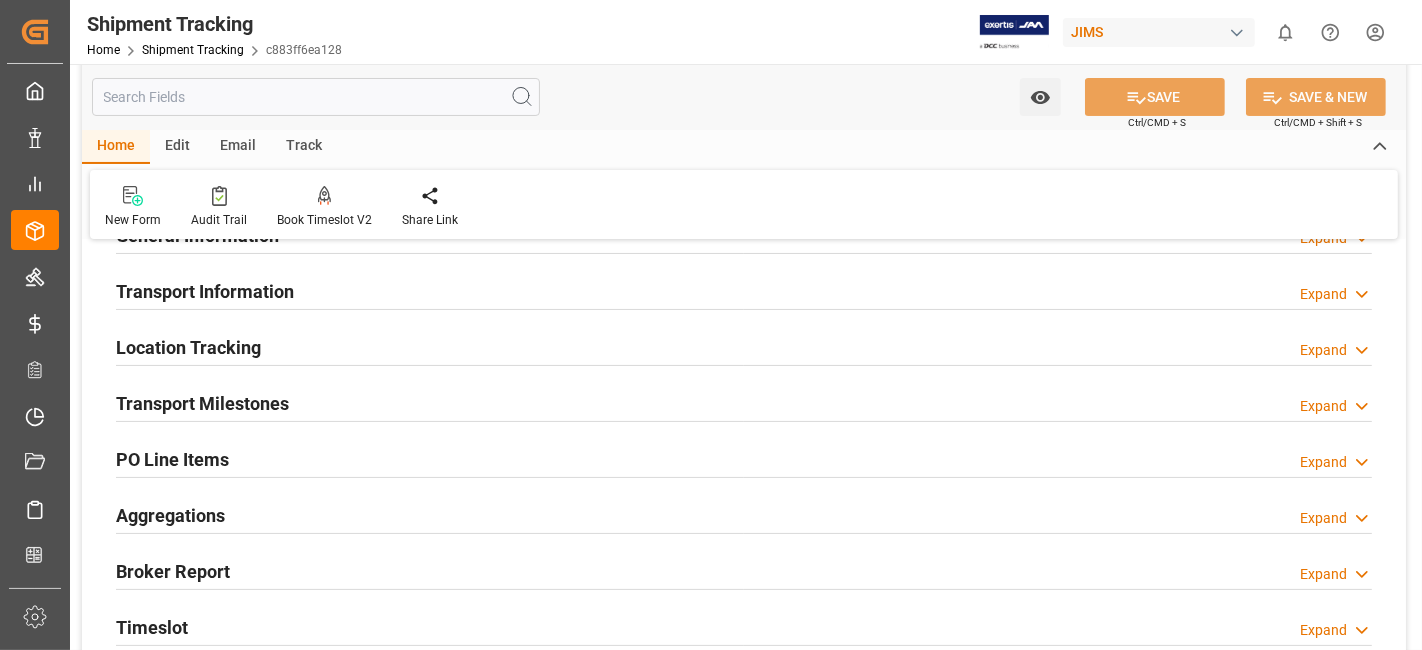scroll, scrollTop: 200, scrollLeft: 0, axis: vertical 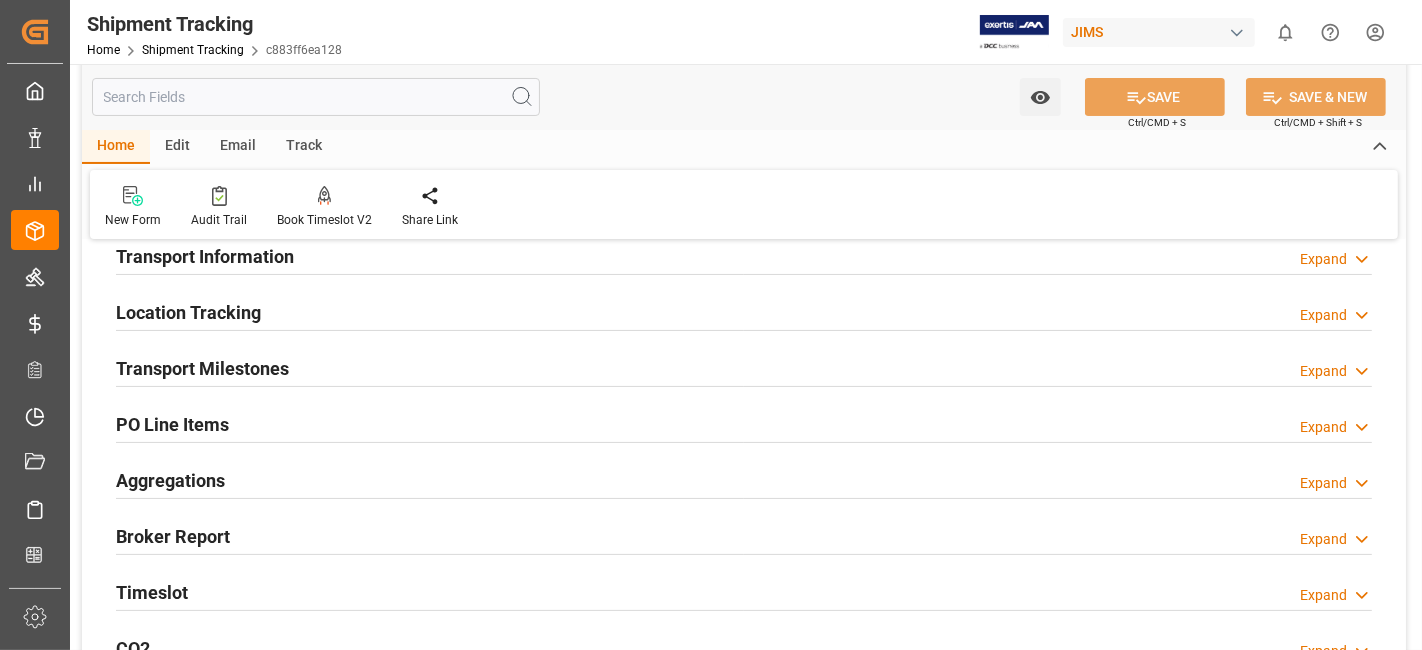 click on "Aggregations Expand" at bounding box center (744, 479) 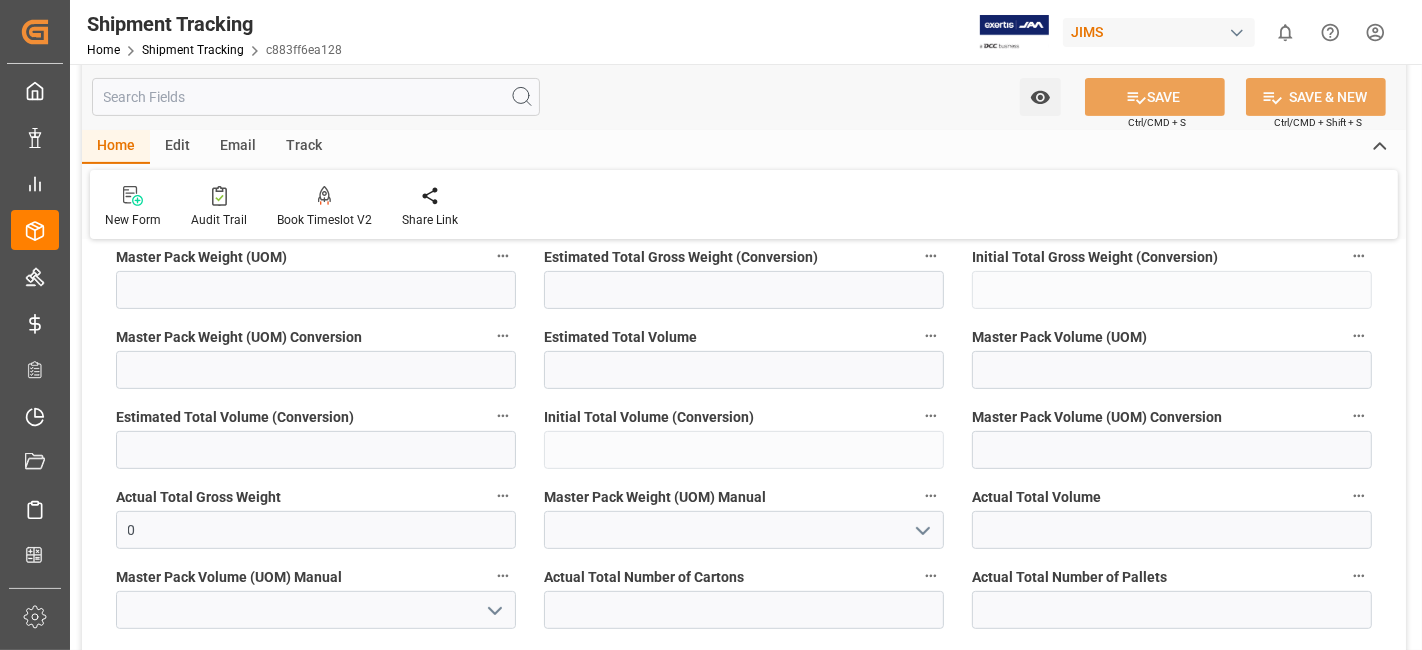 scroll, scrollTop: 555, scrollLeft: 0, axis: vertical 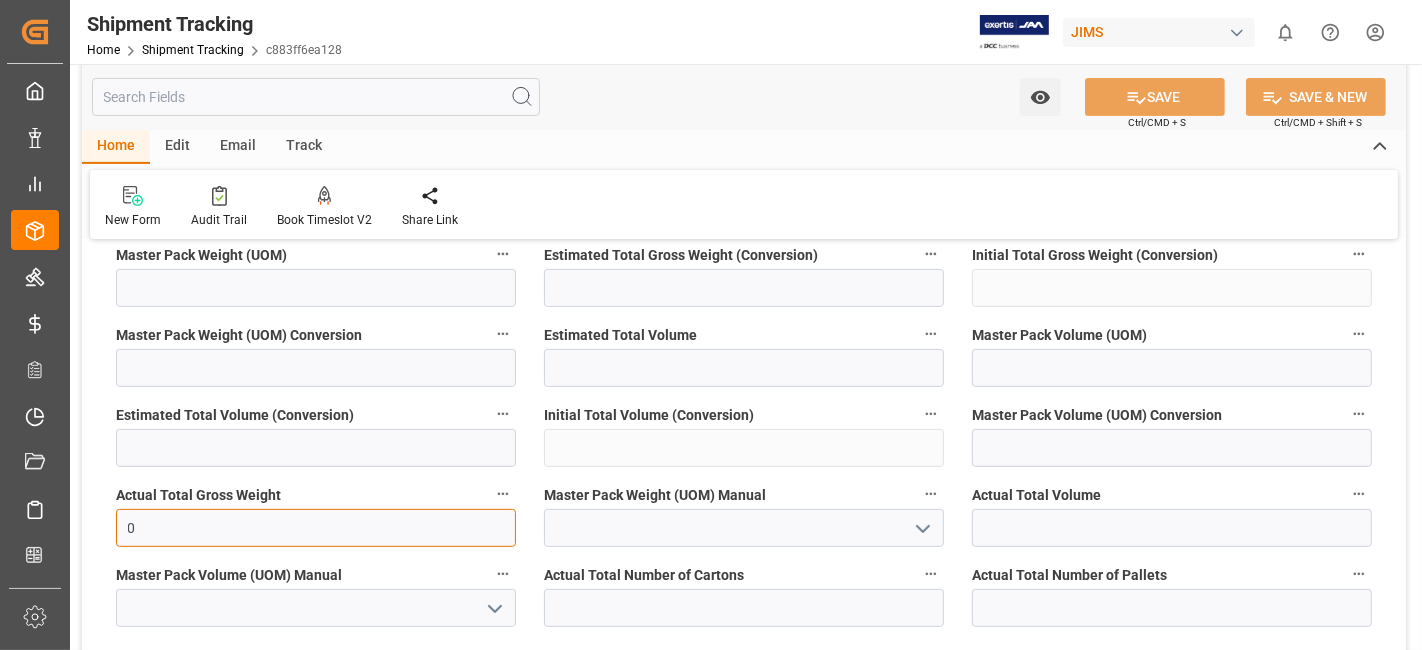 click on "0" at bounding box center [316, 528] 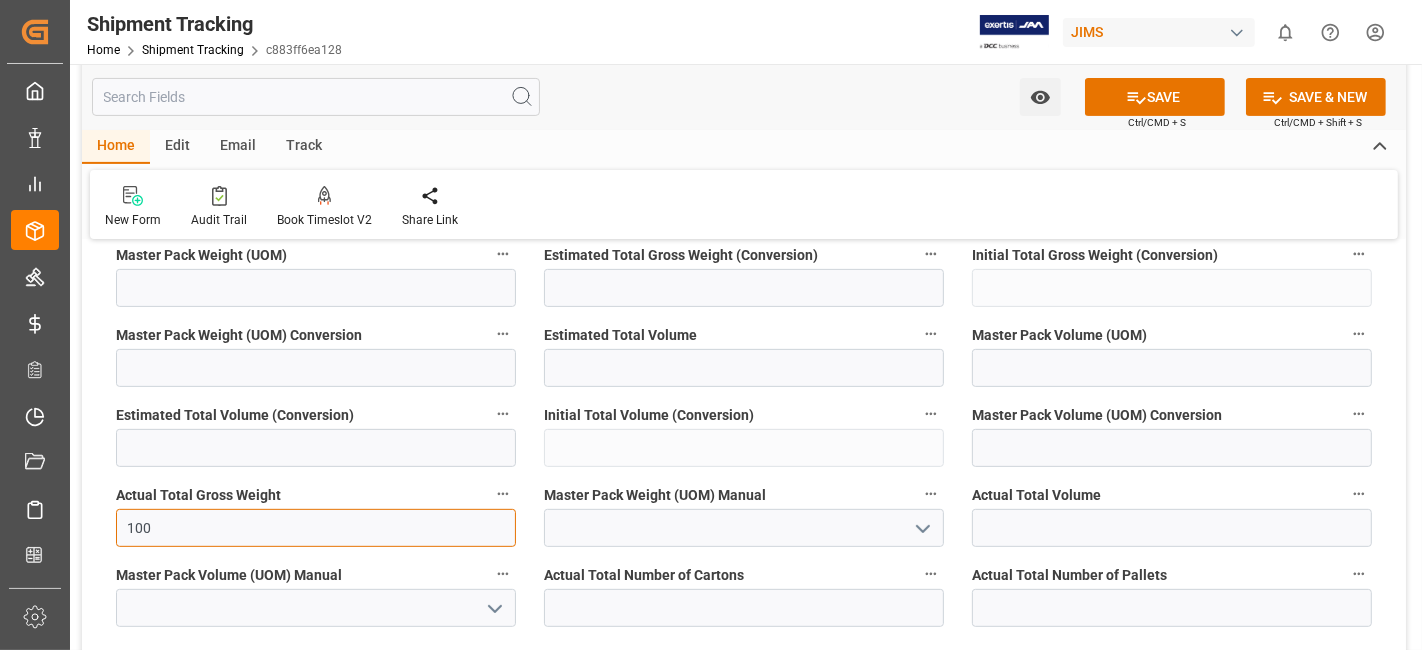 type on "100" 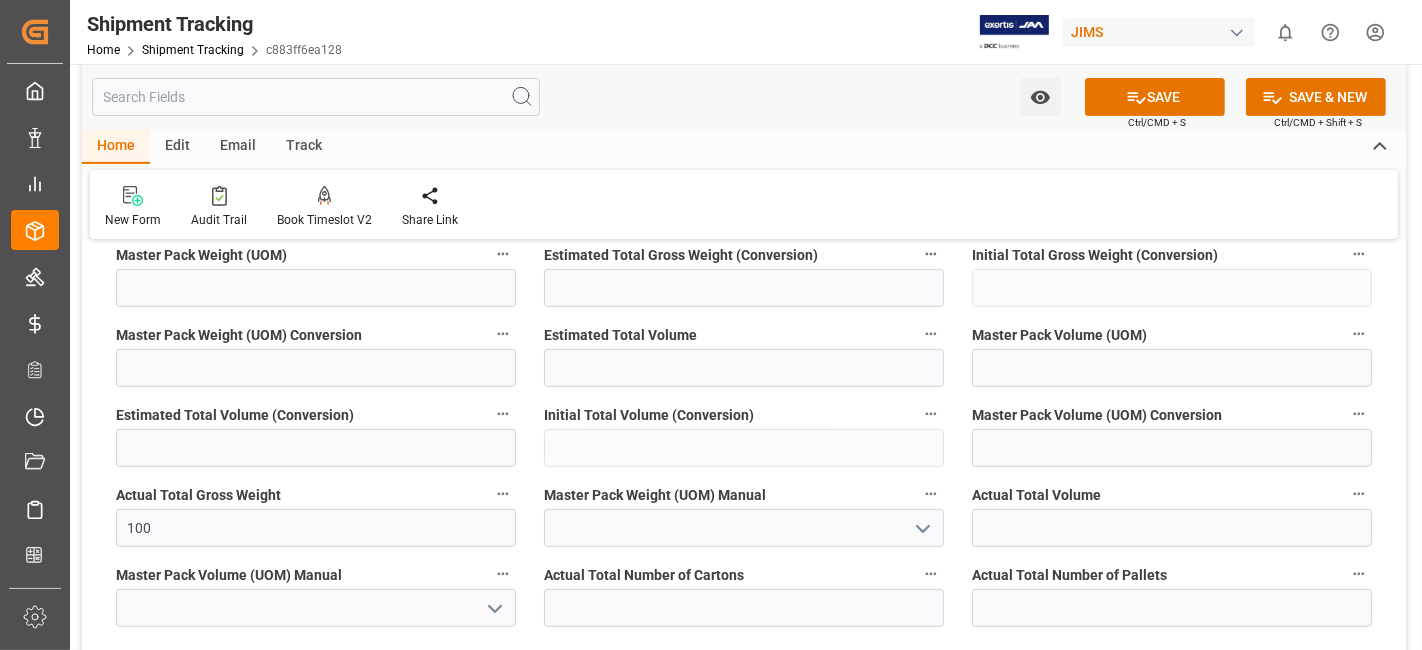 click at bounding box center [922, 528] 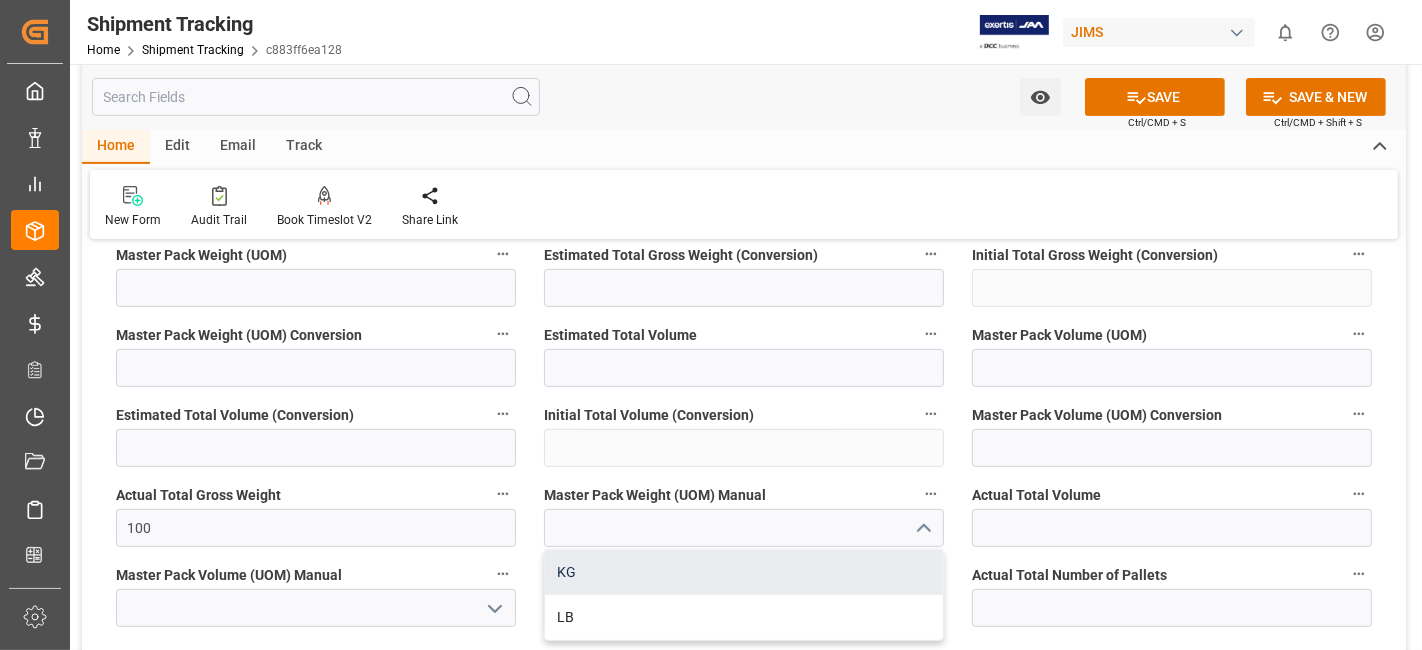 click on "KG" at bounding box center (744, 572) 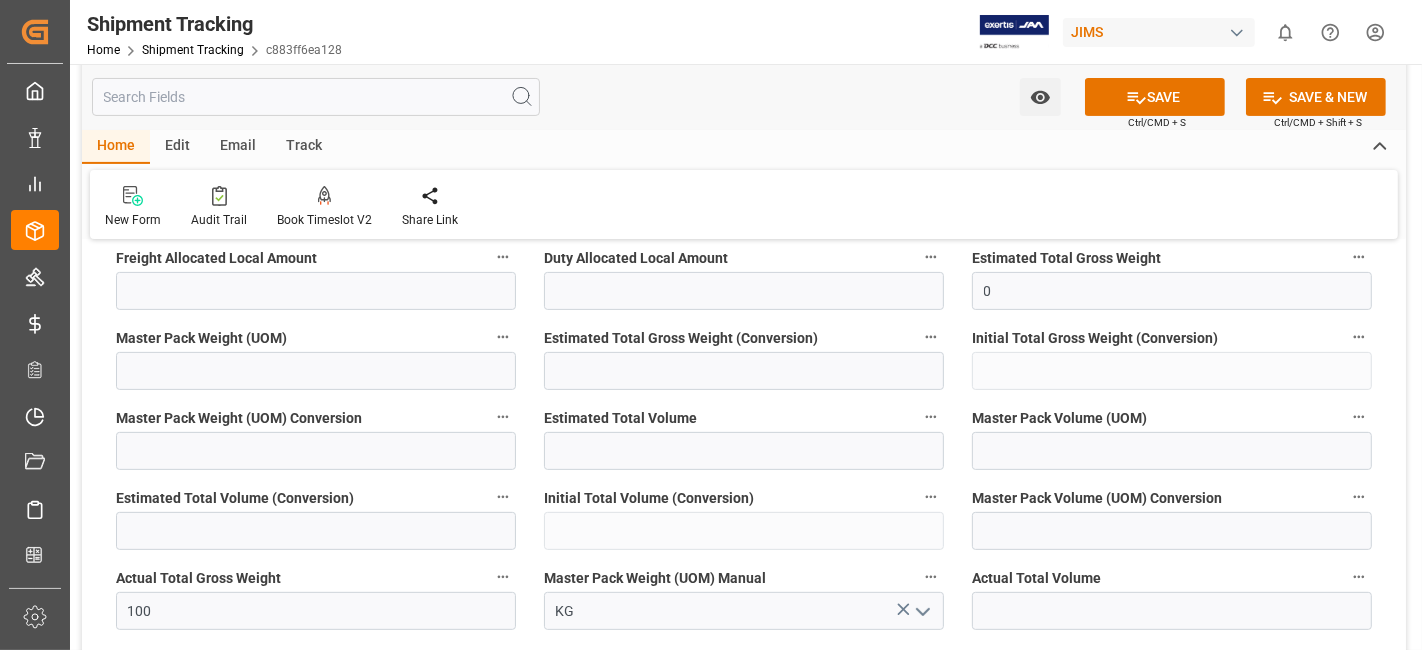 scroll, scrollTop: 444, scrollLeft: 0, axis: vertical 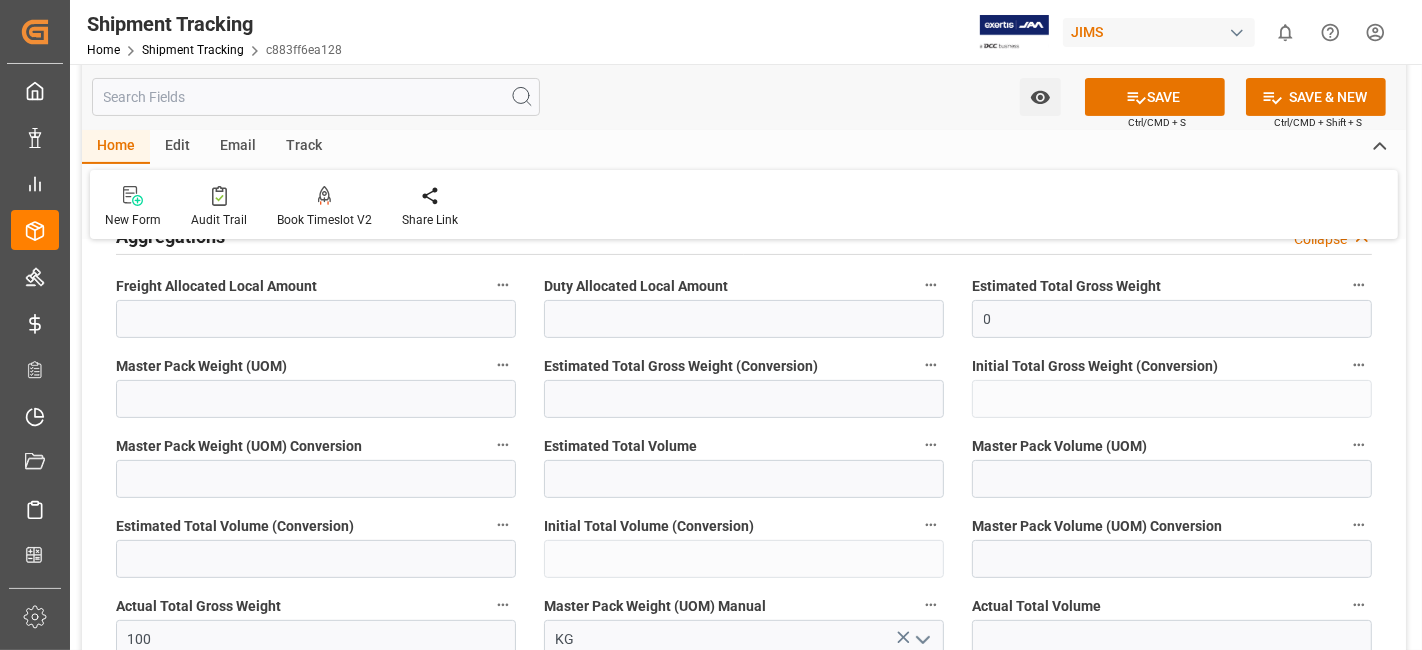 type 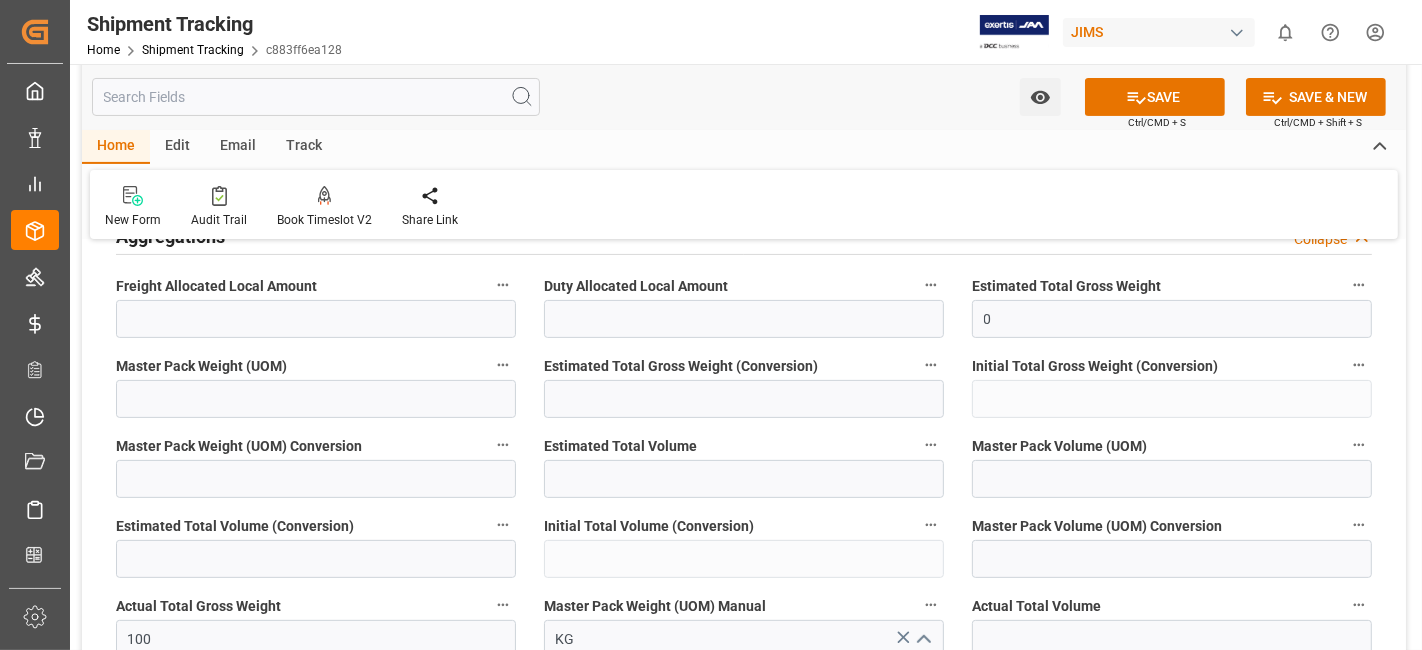 click on "Actual Total Volume" at bounding box center [1172, 606] 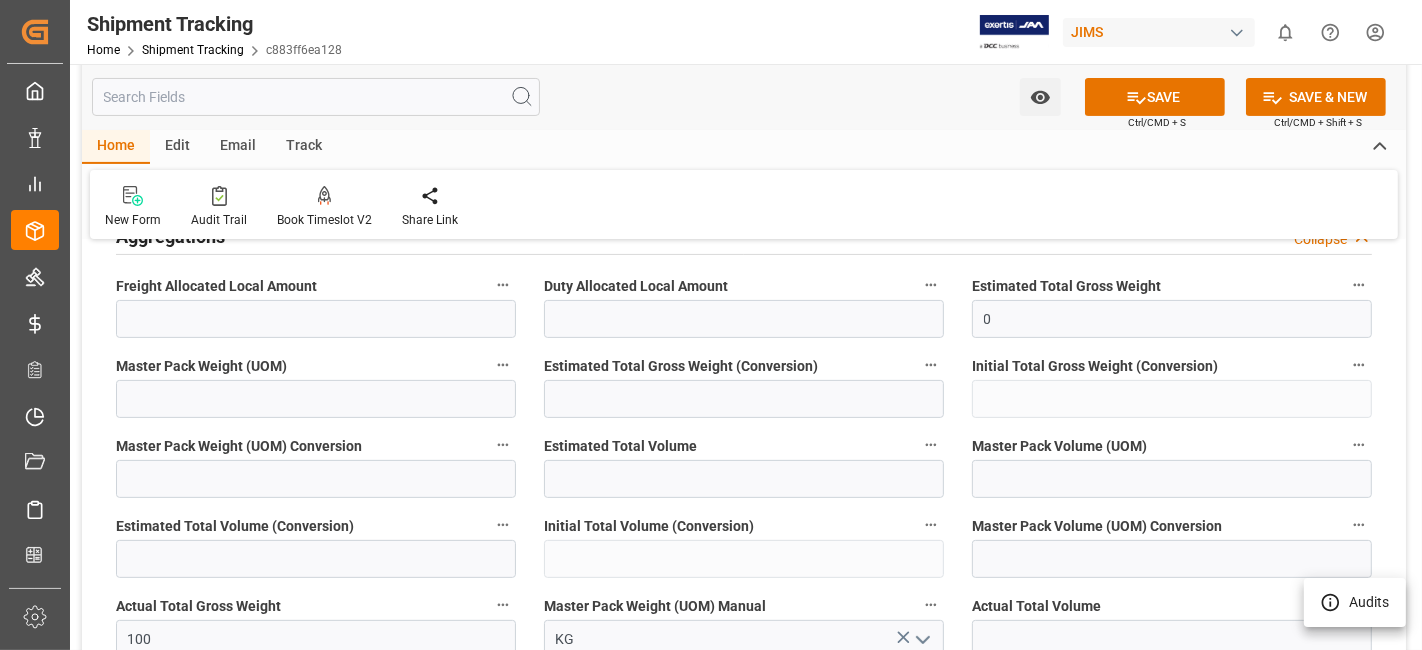 click at bounding box center (711, 325) 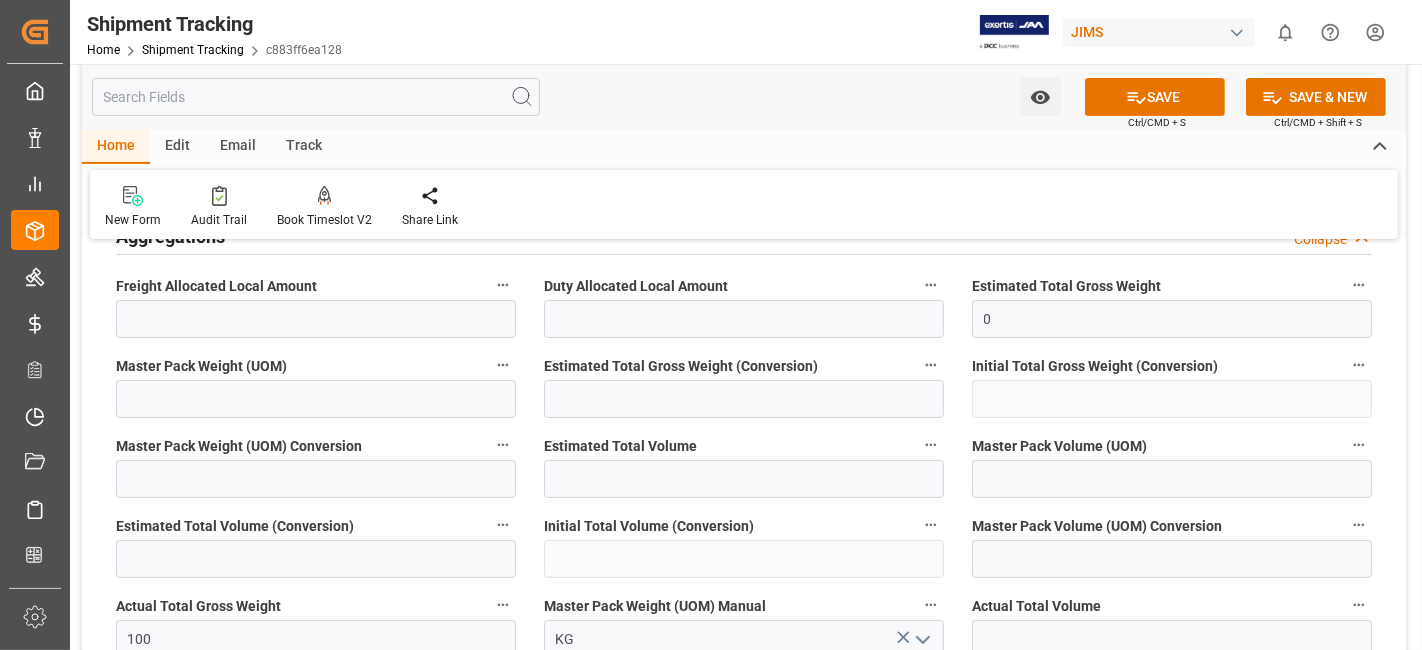 click on "Actual Total Volume" at bounding box center (1172, 606) 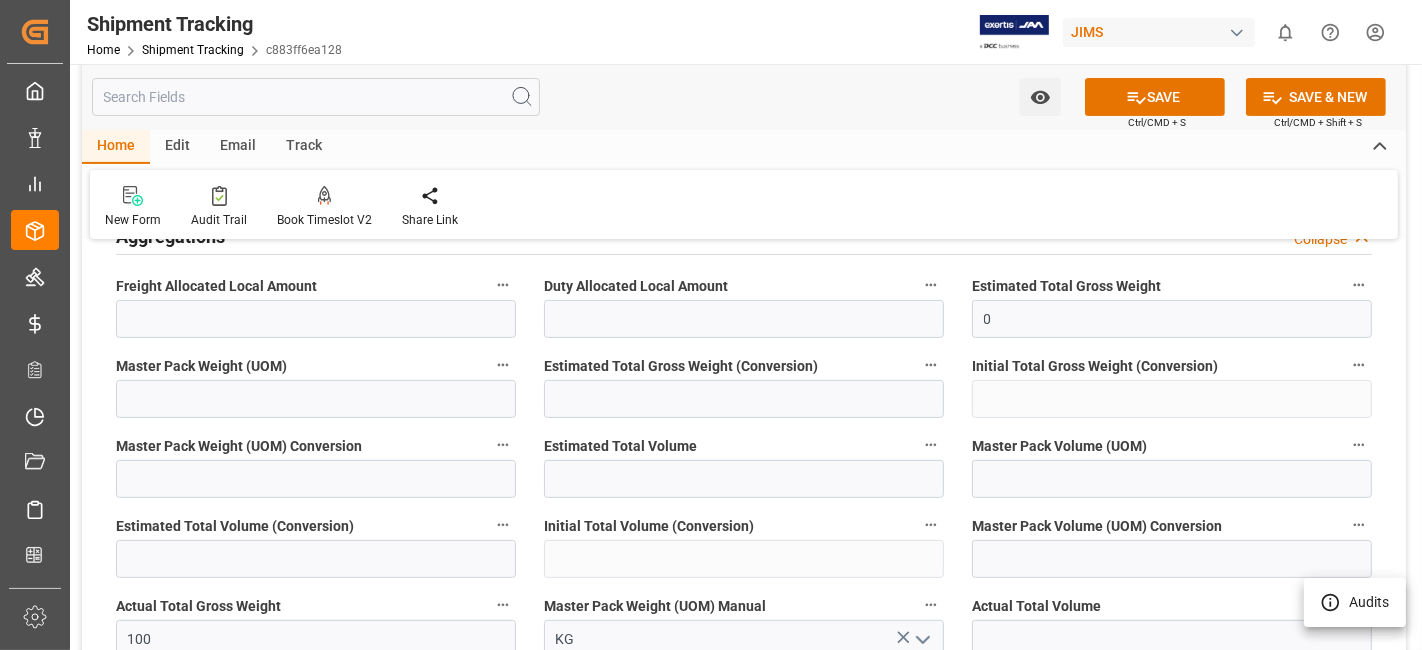 click at bounding box center [711, 325] 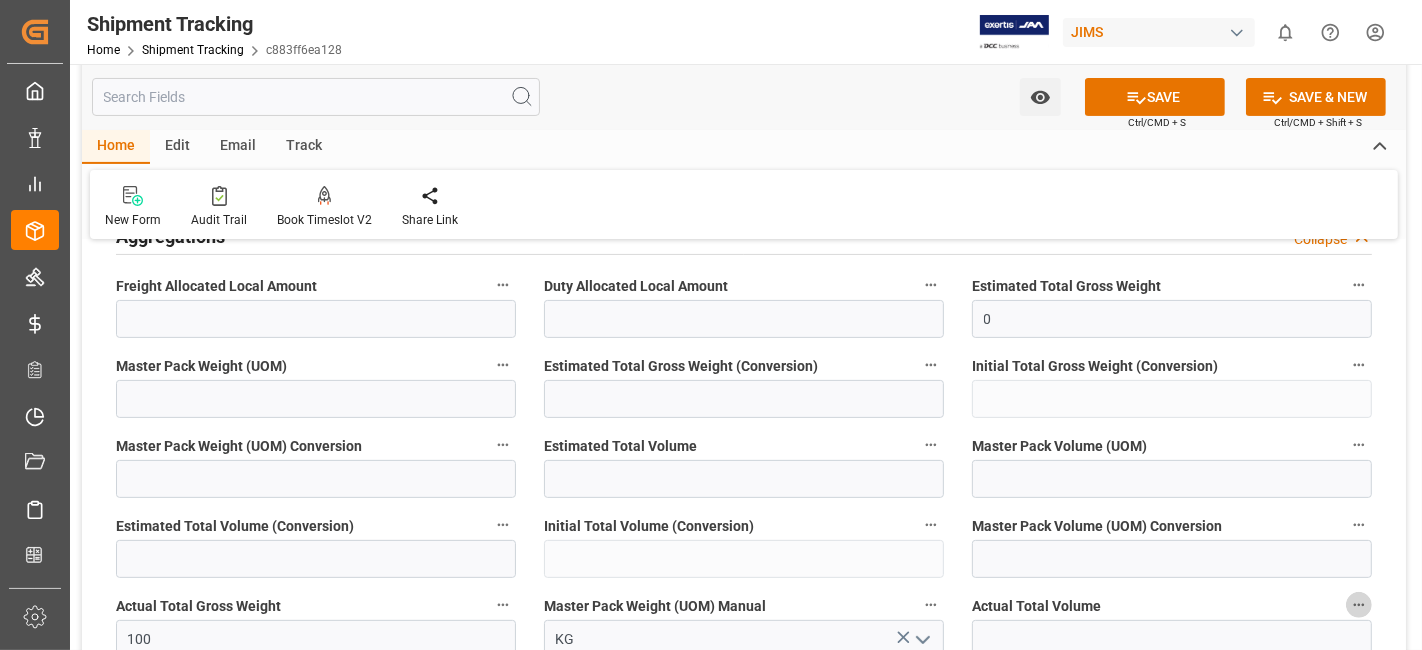 type 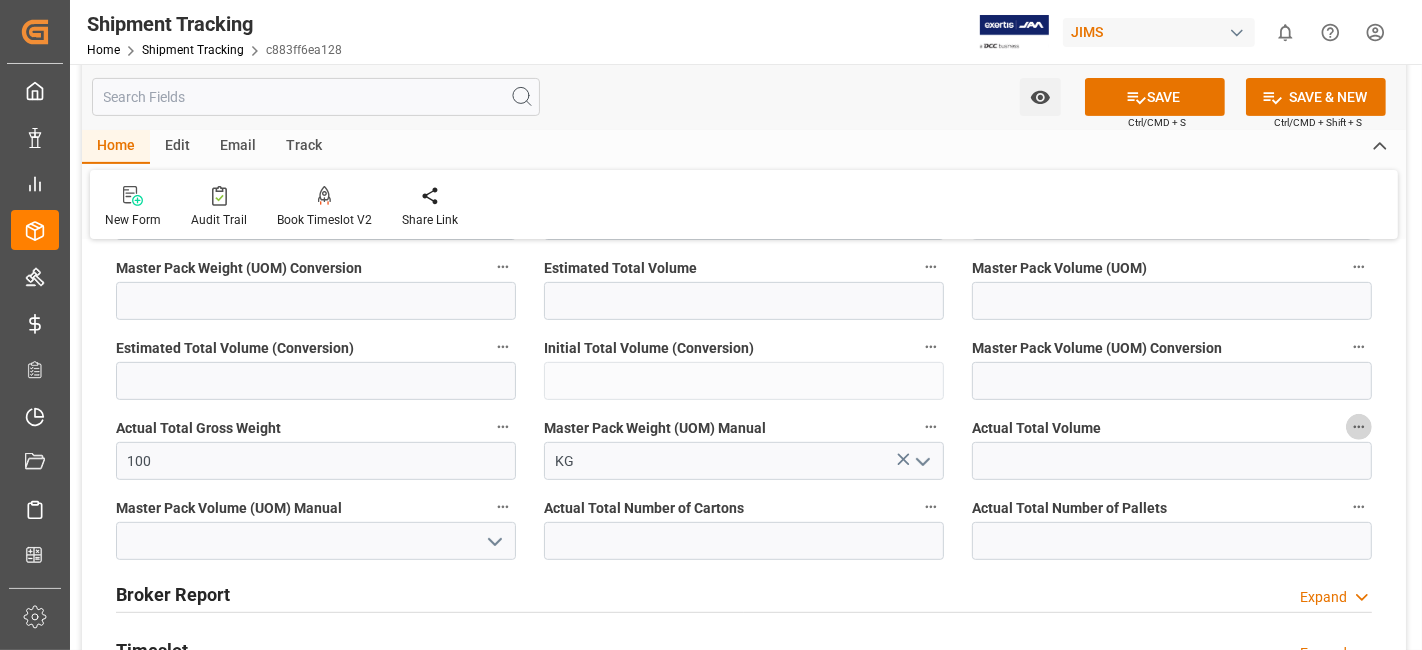 scroll, scrollTop: 666, scrollLeft: 0, axis: vertical 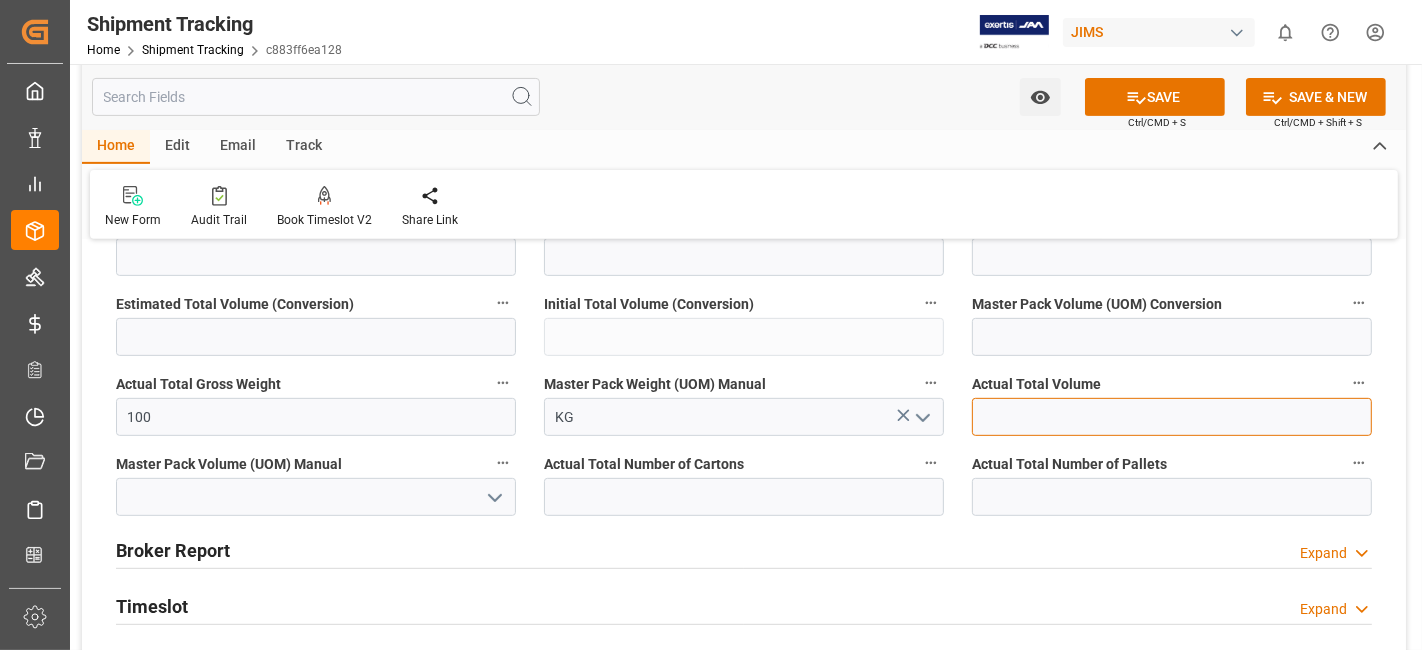 click at bounding box center [1172, 417] 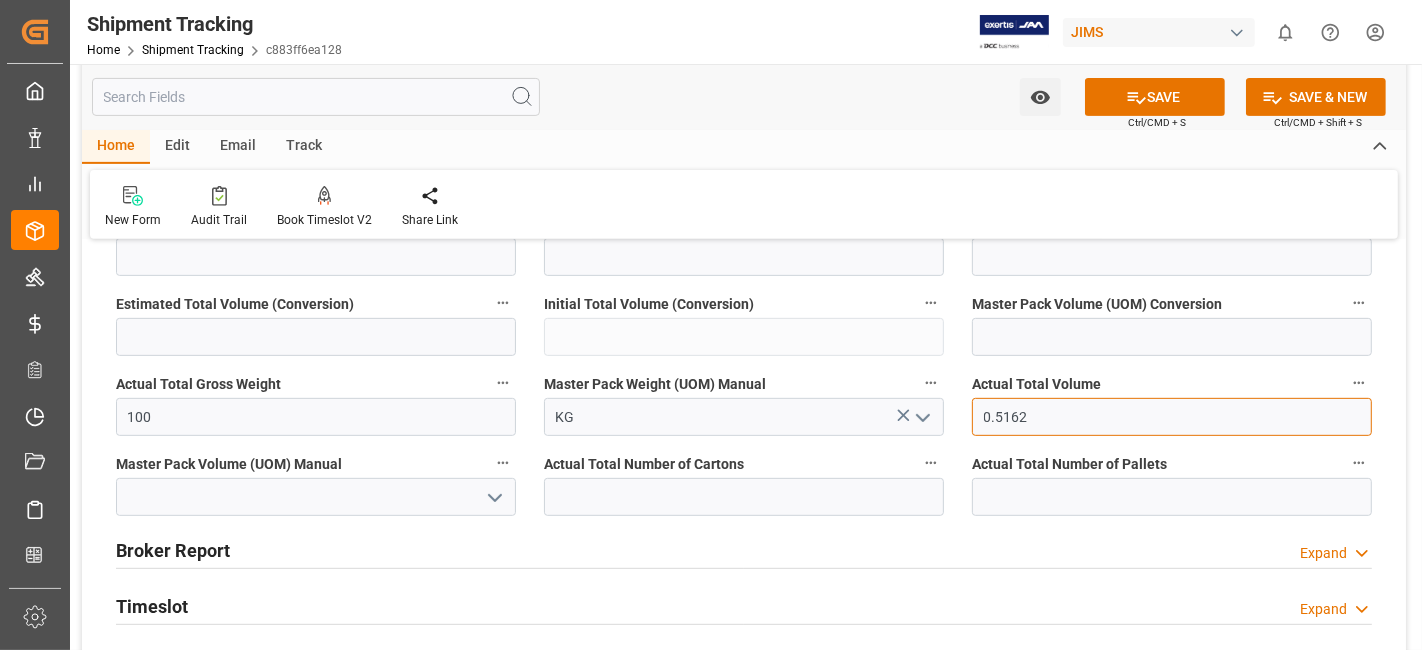 type on "0.5162" 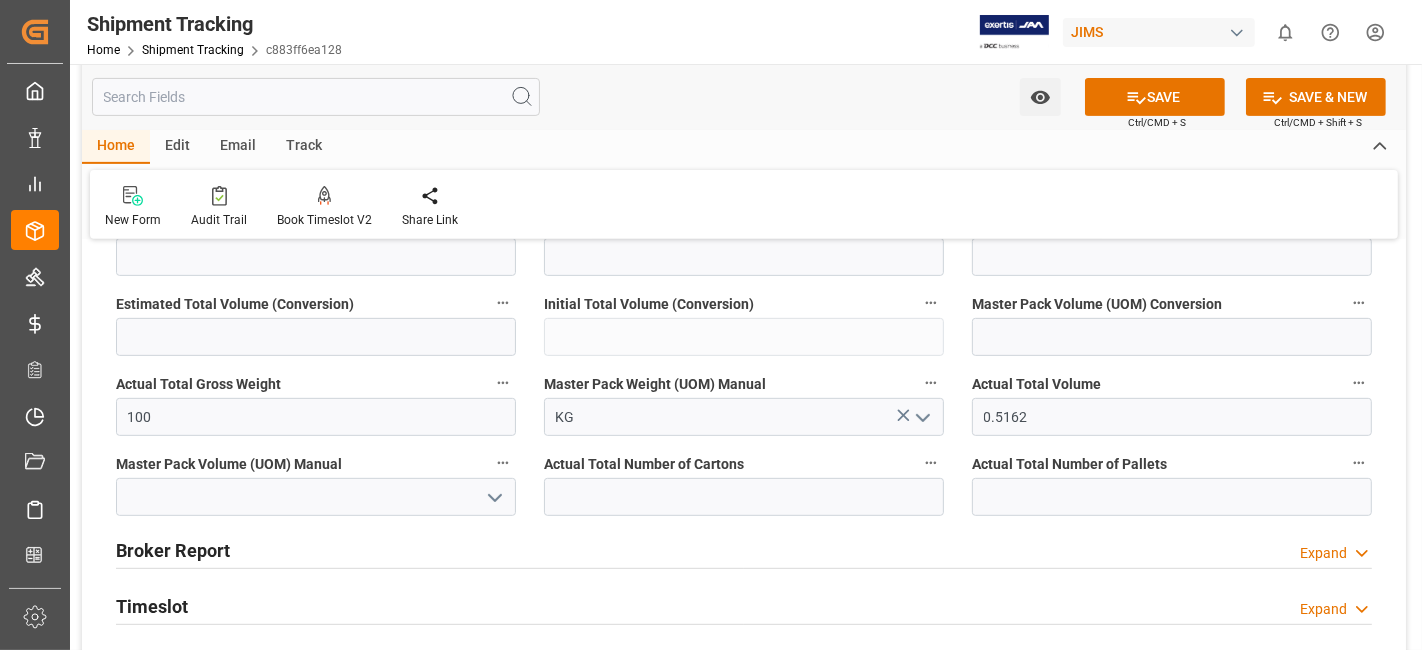 click 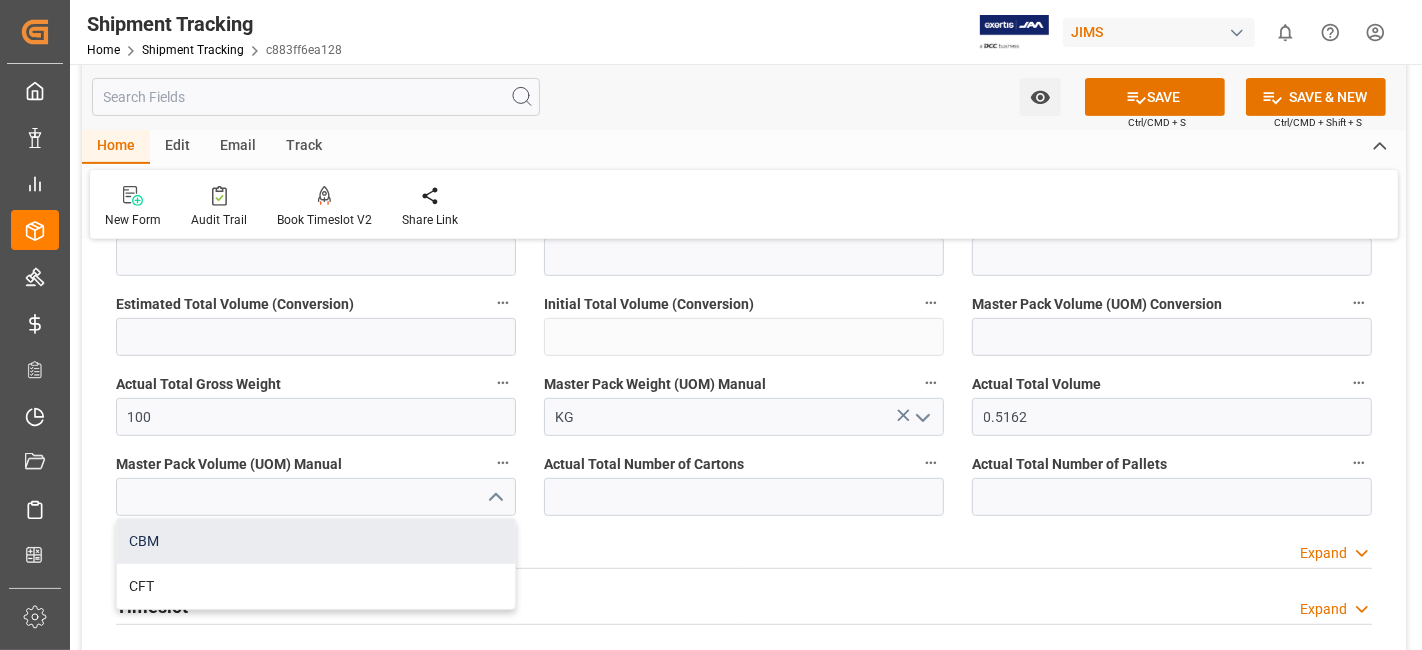 click on "CBM" at bounding box center (316, 541) 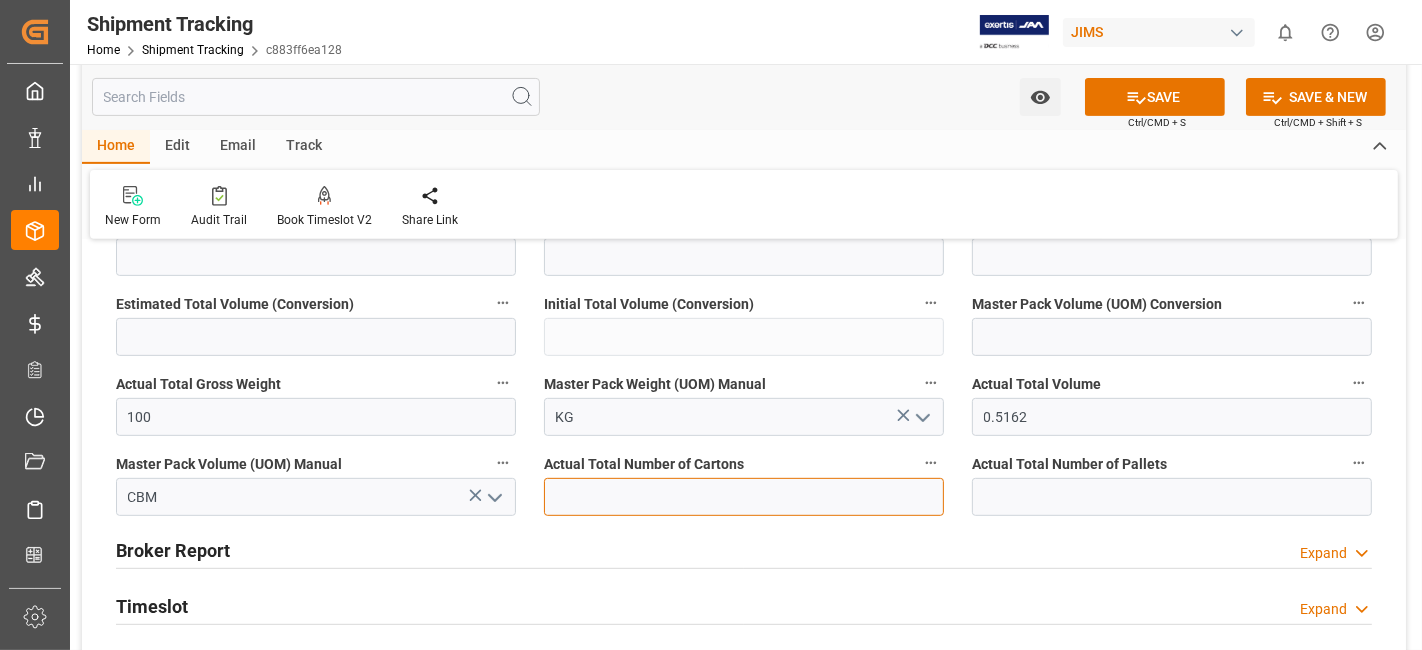 click at bounding box center (744, 497) 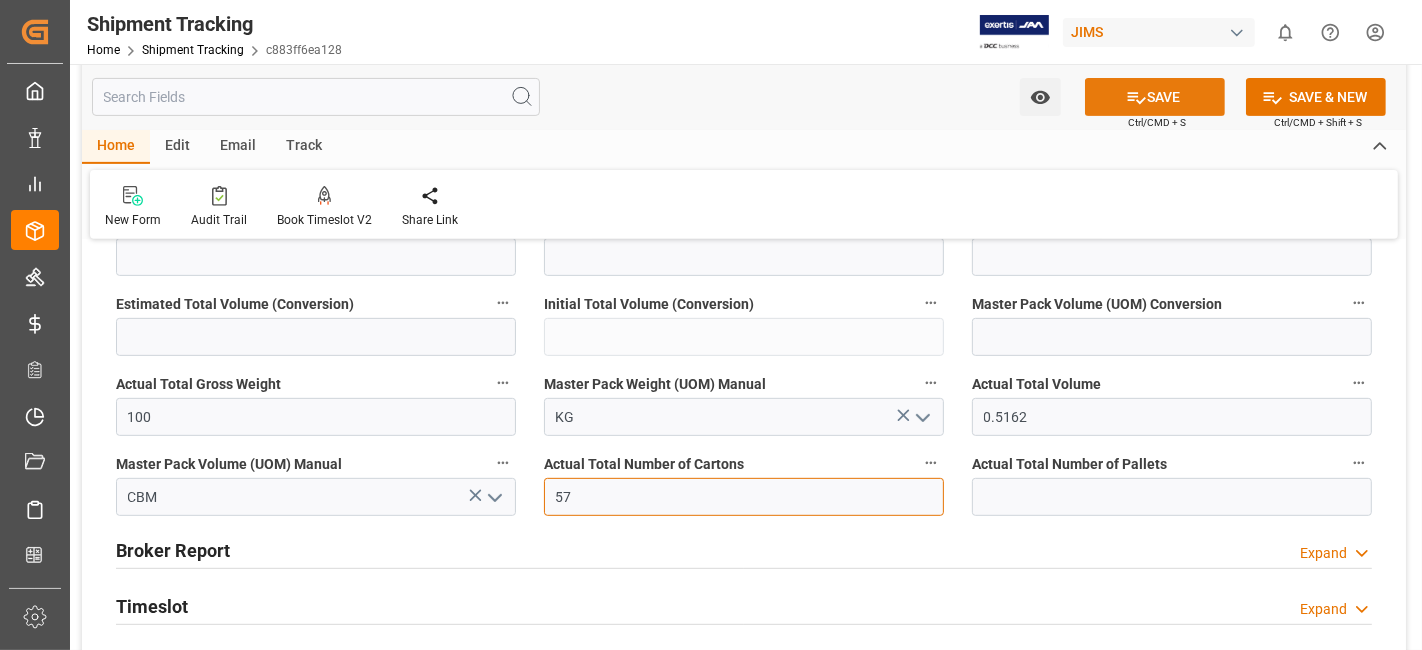 type on "57" 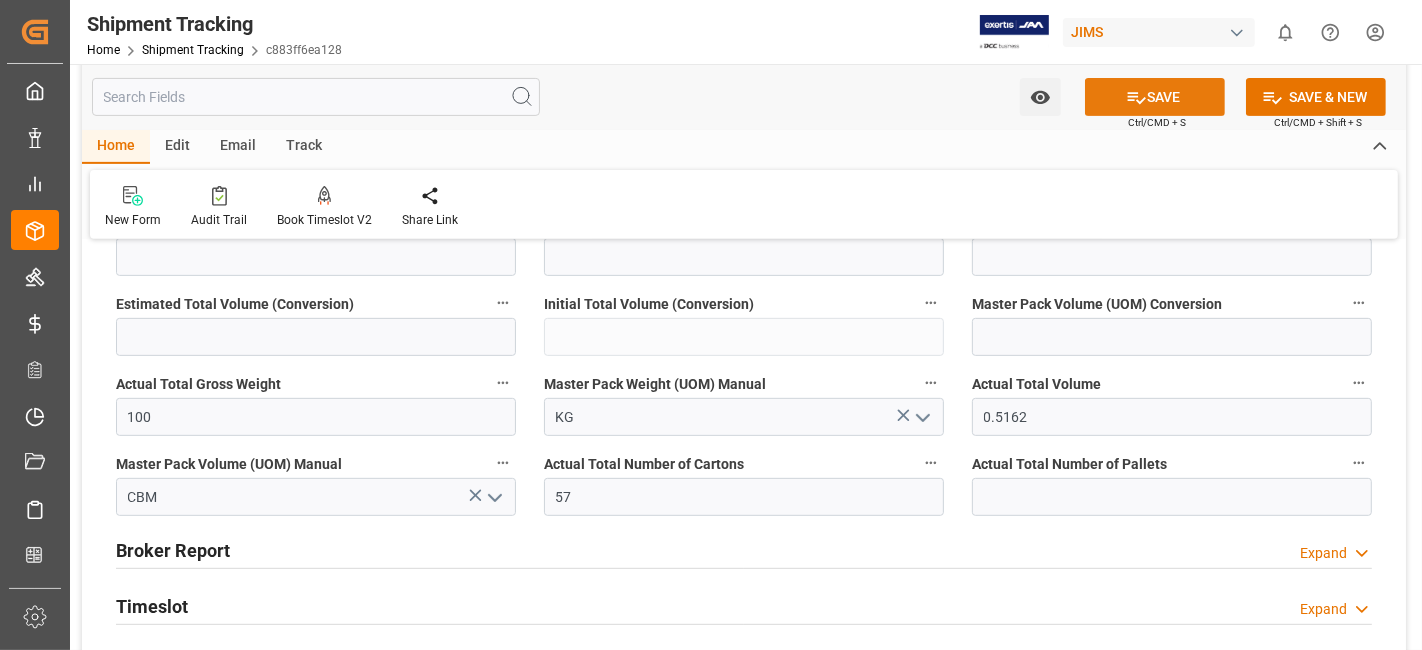 click on "SAVE" at bounding box center (1155, 97) 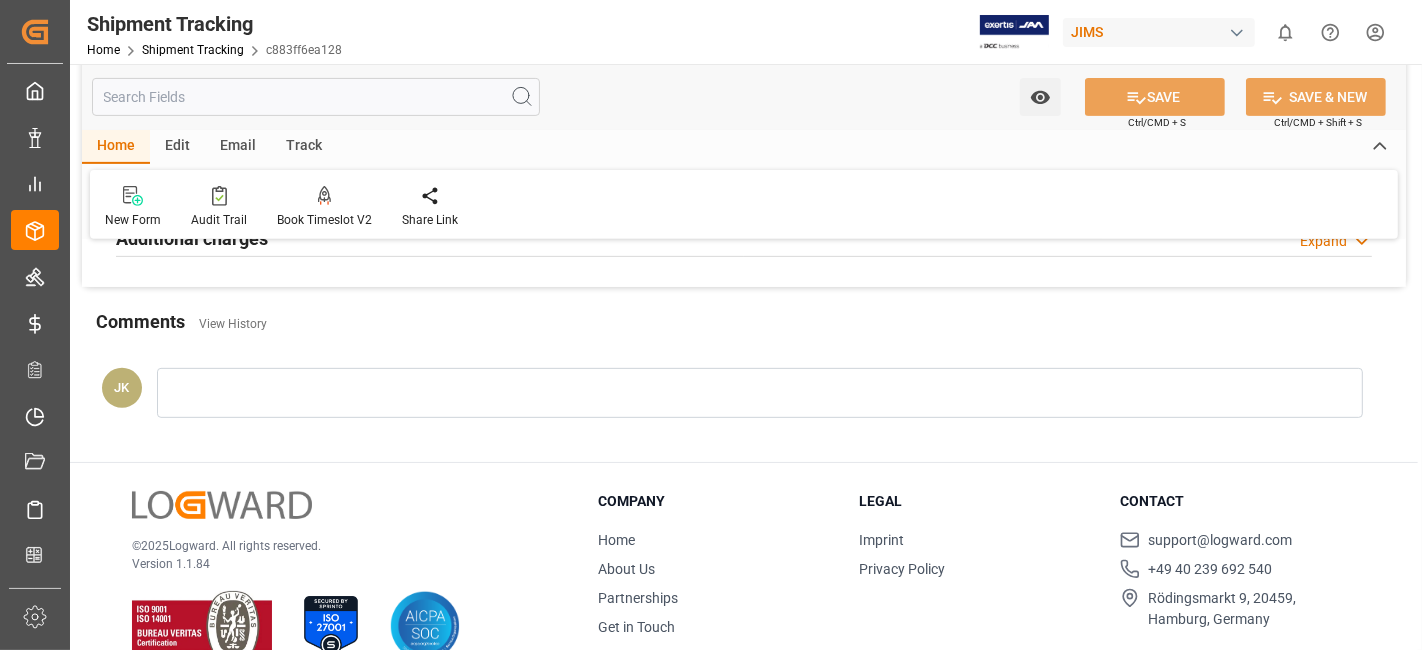scroll, scrollTop: 187, scrollLeft: 0, axis: vertical 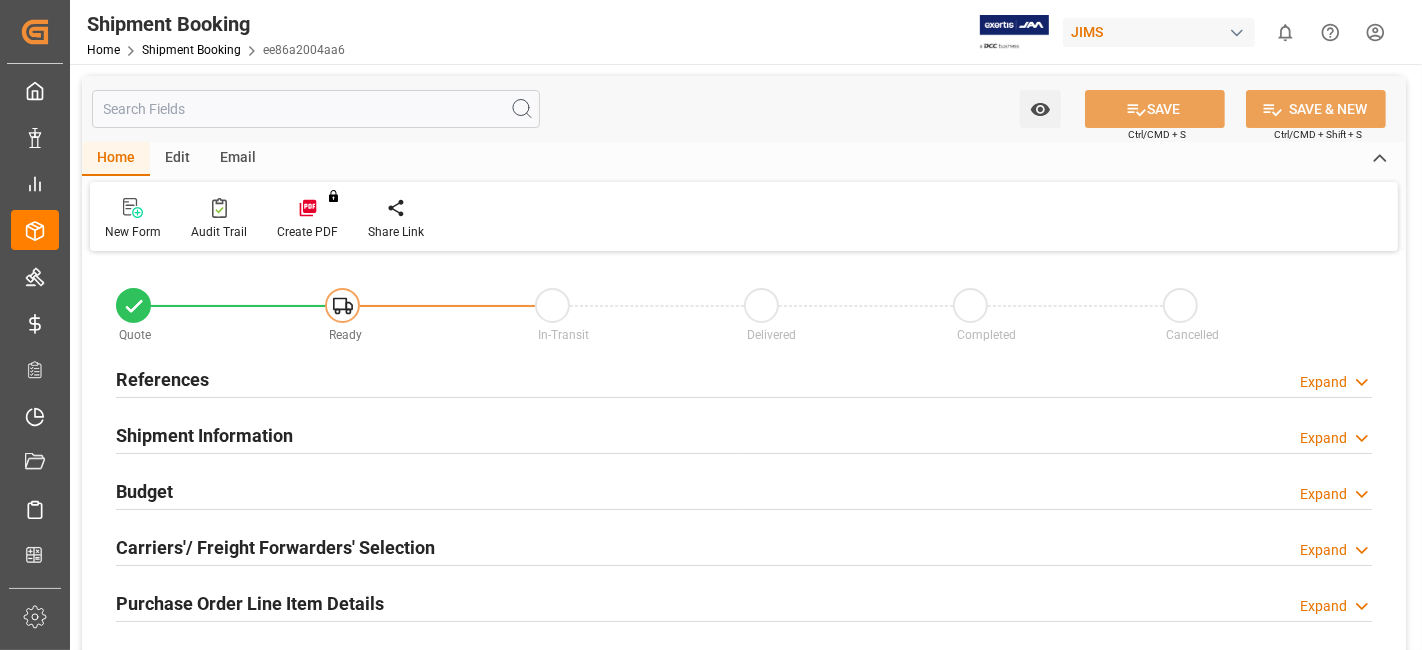 type on "0" 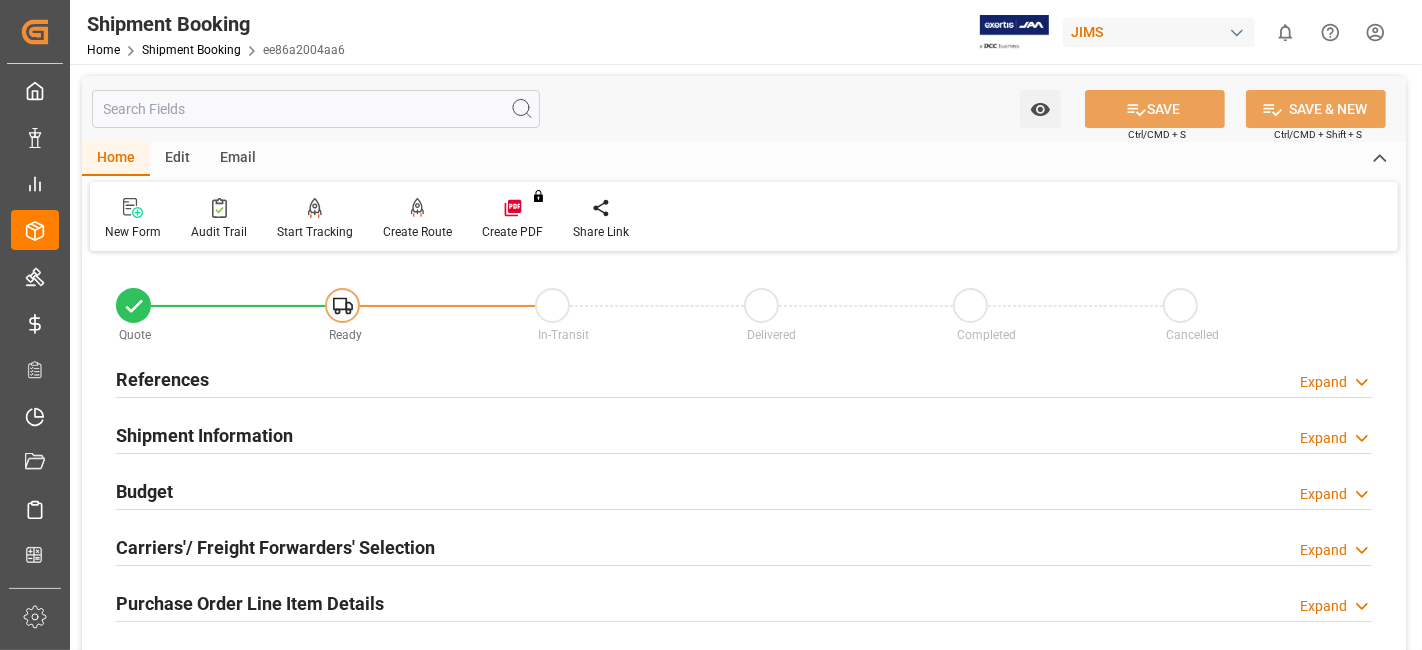 click on "References" at bounding box center (162, 379) 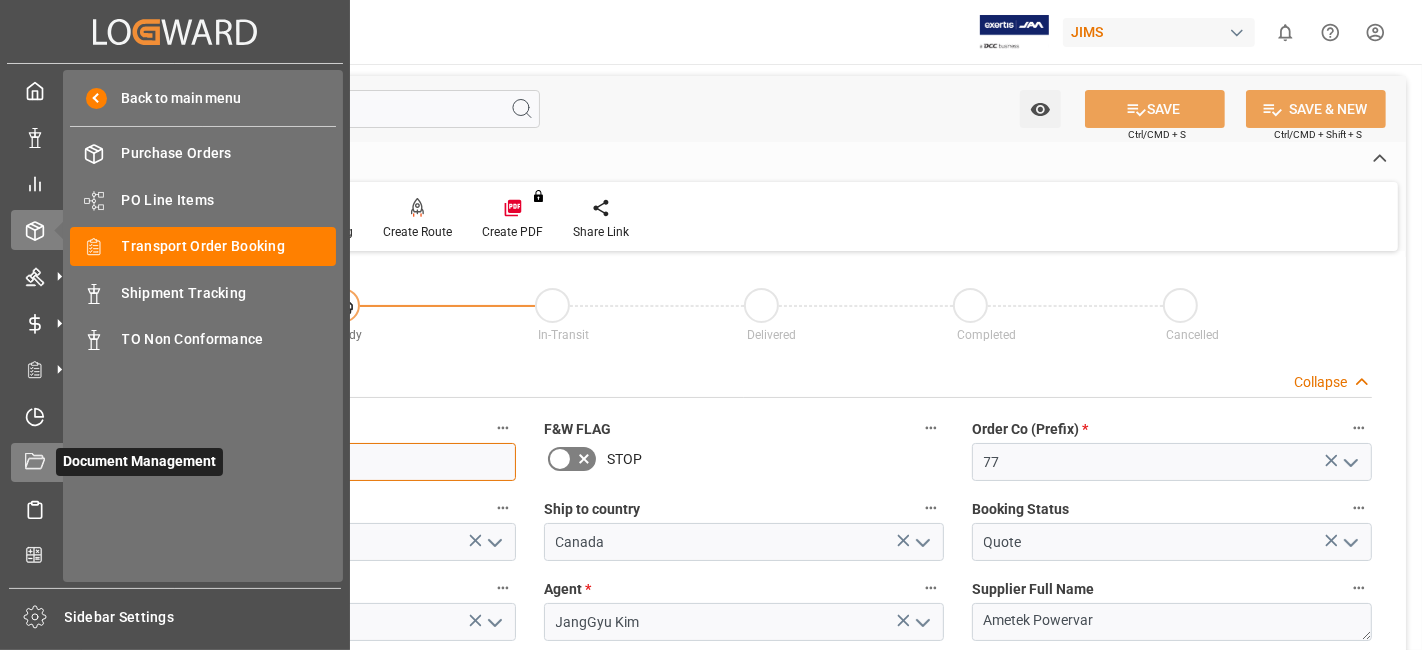 drag, startPoint x: 254, startPoint y: 464, endPoint x: 25, endPoint y: 447, distance: 229.63014 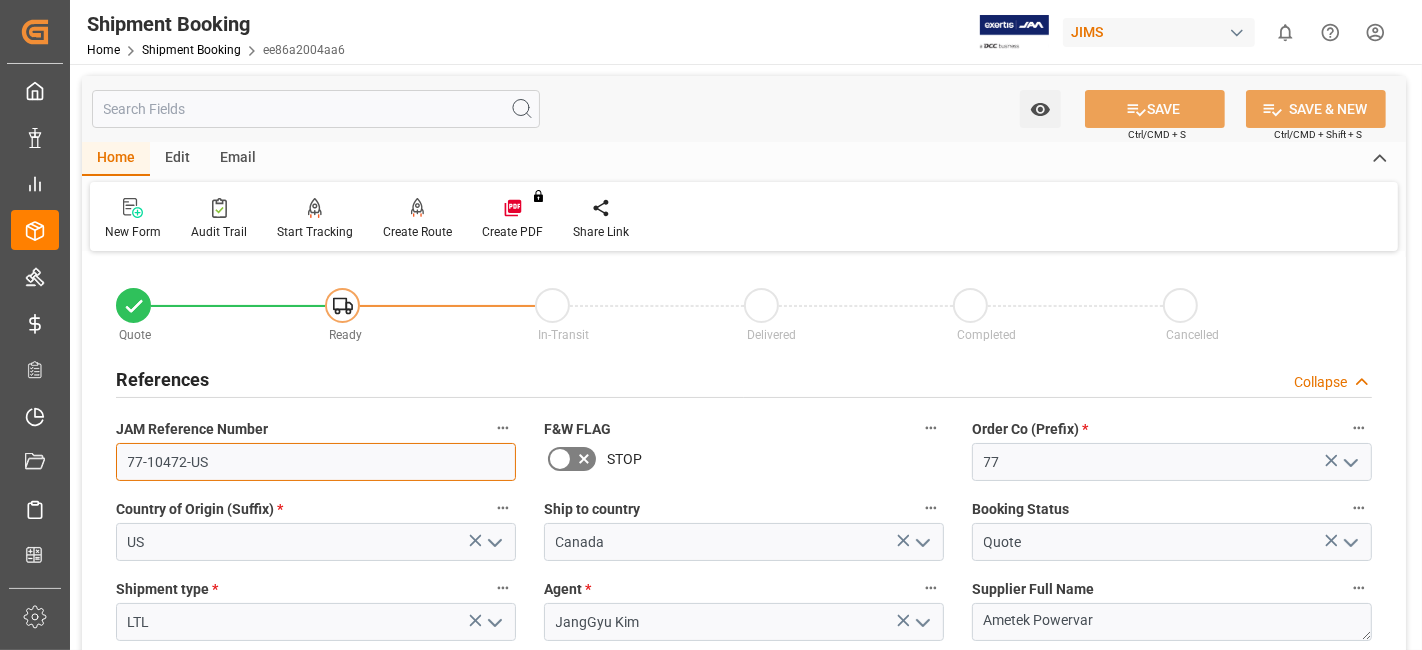 click on "77-10472-US" at bounding box center [316, 462] 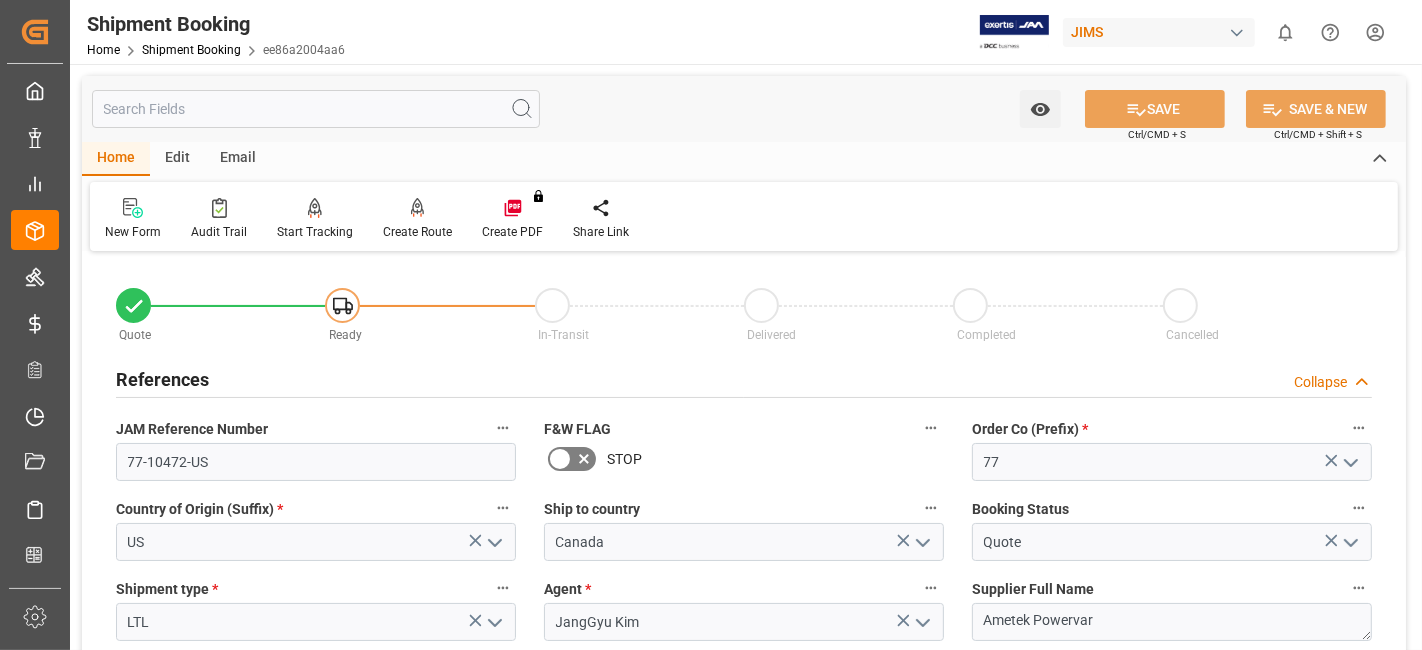click on "References Collapse" at bounding box center [744, 378] 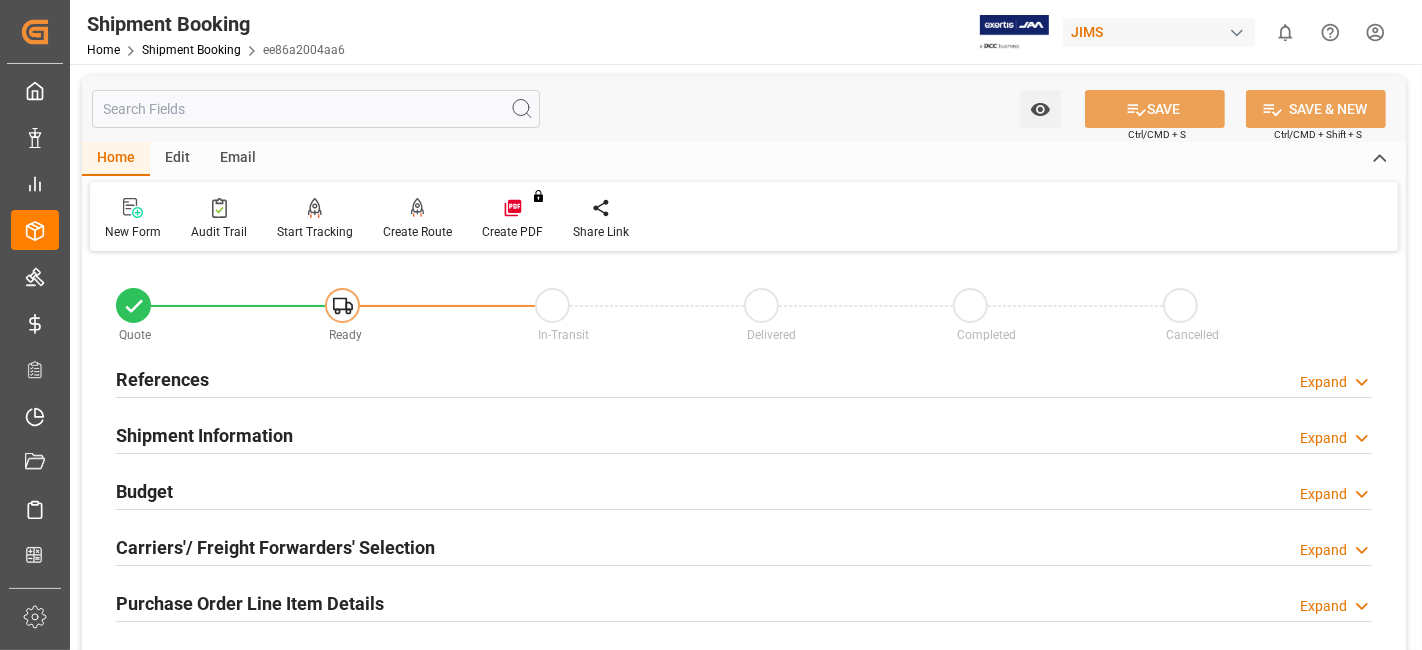 click on "Shipment Information" at bounding box center (204, 435) 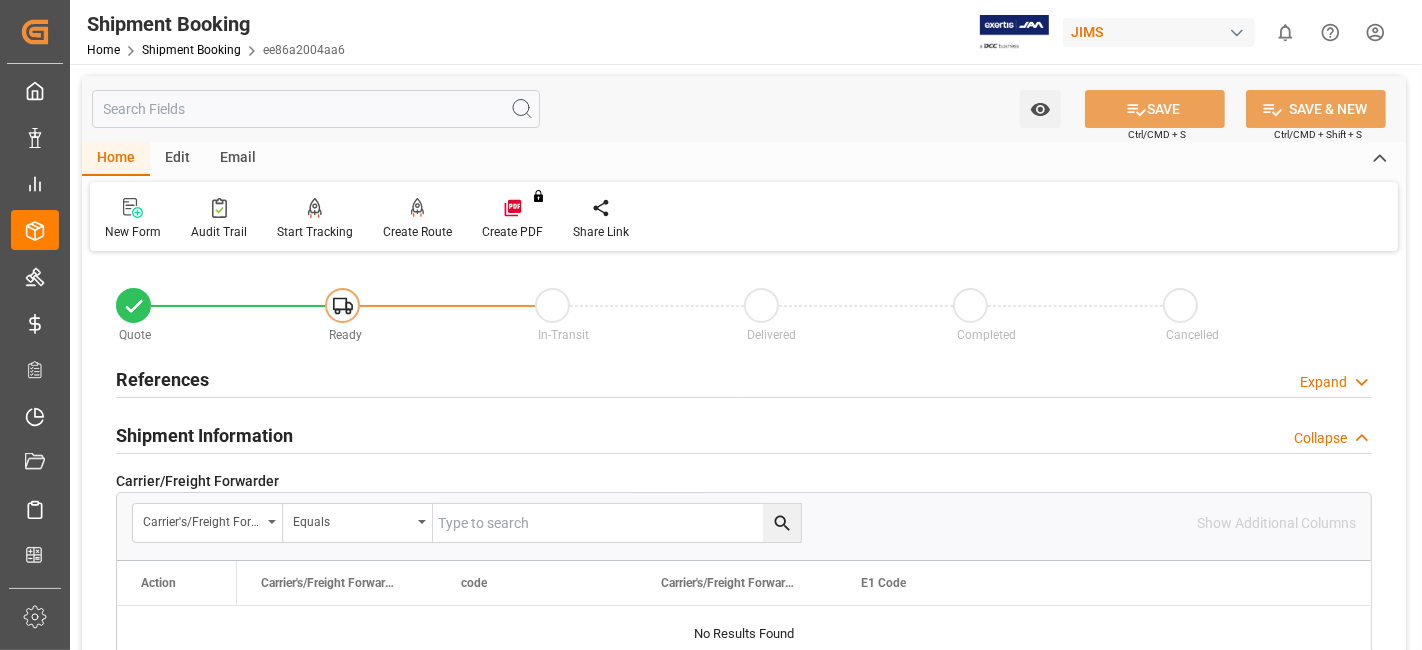 click on "Shipment Information" at bounding box center (204, 435) 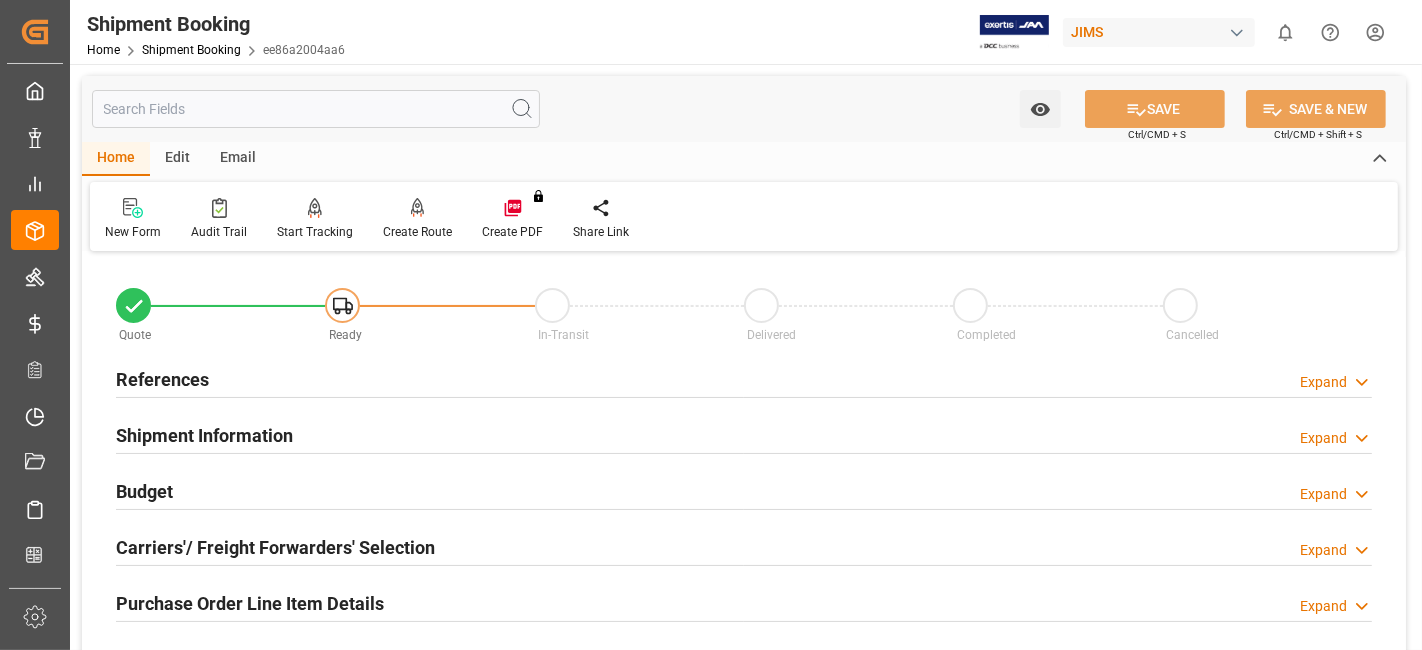 click on "Budget Expand" at bounding box center [744, 490] 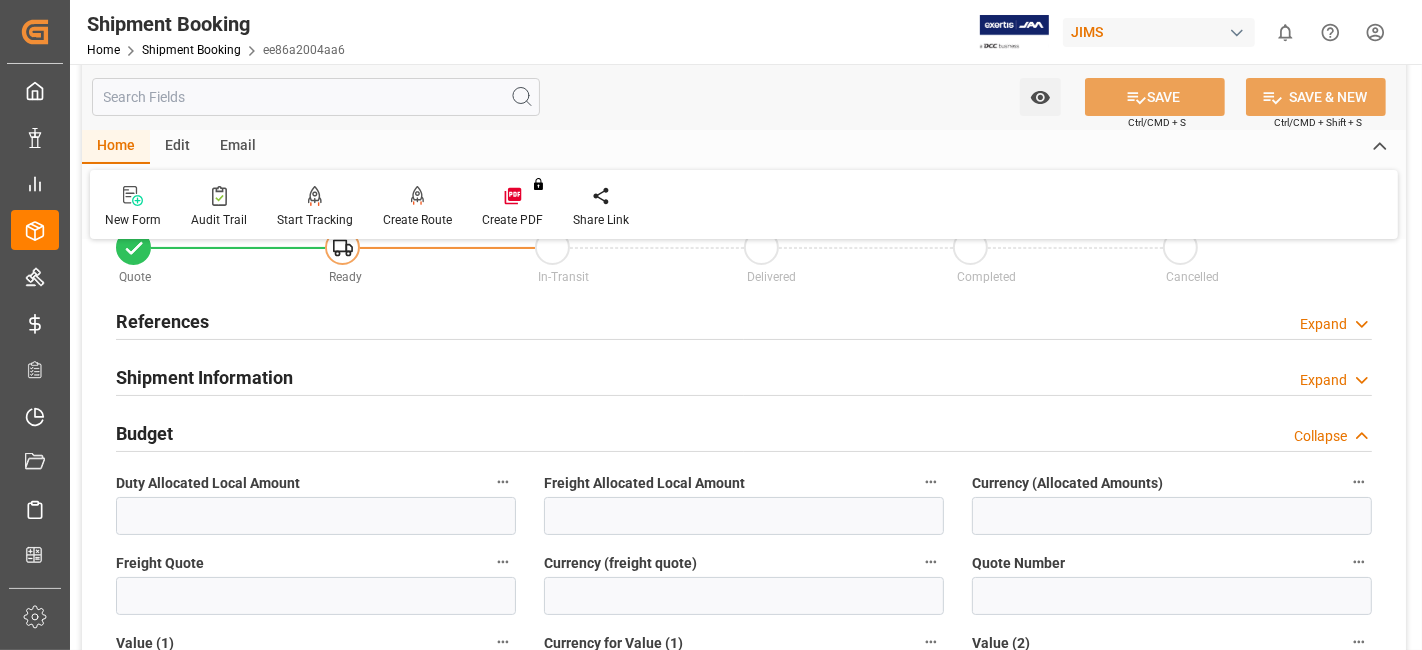 scroll, scrollTop: 88, scrollLeft: 0, axis: vertical 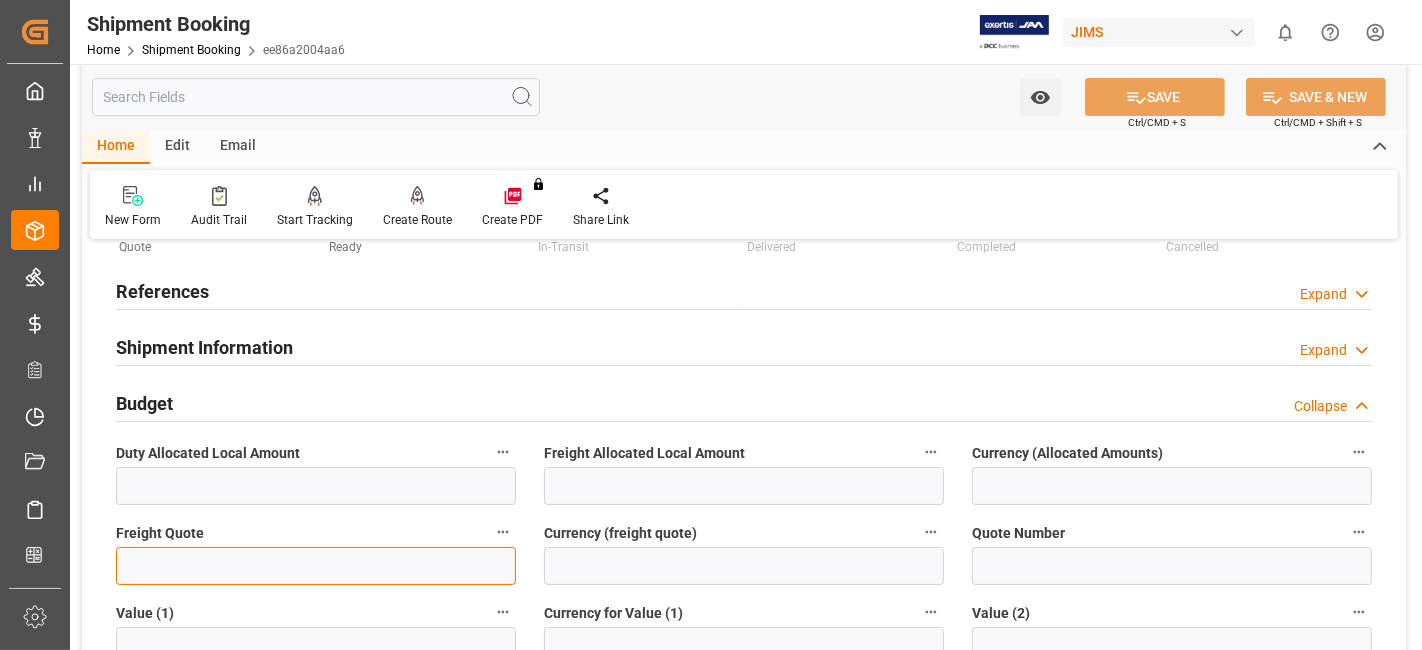 click at bounding box center [316, 566] 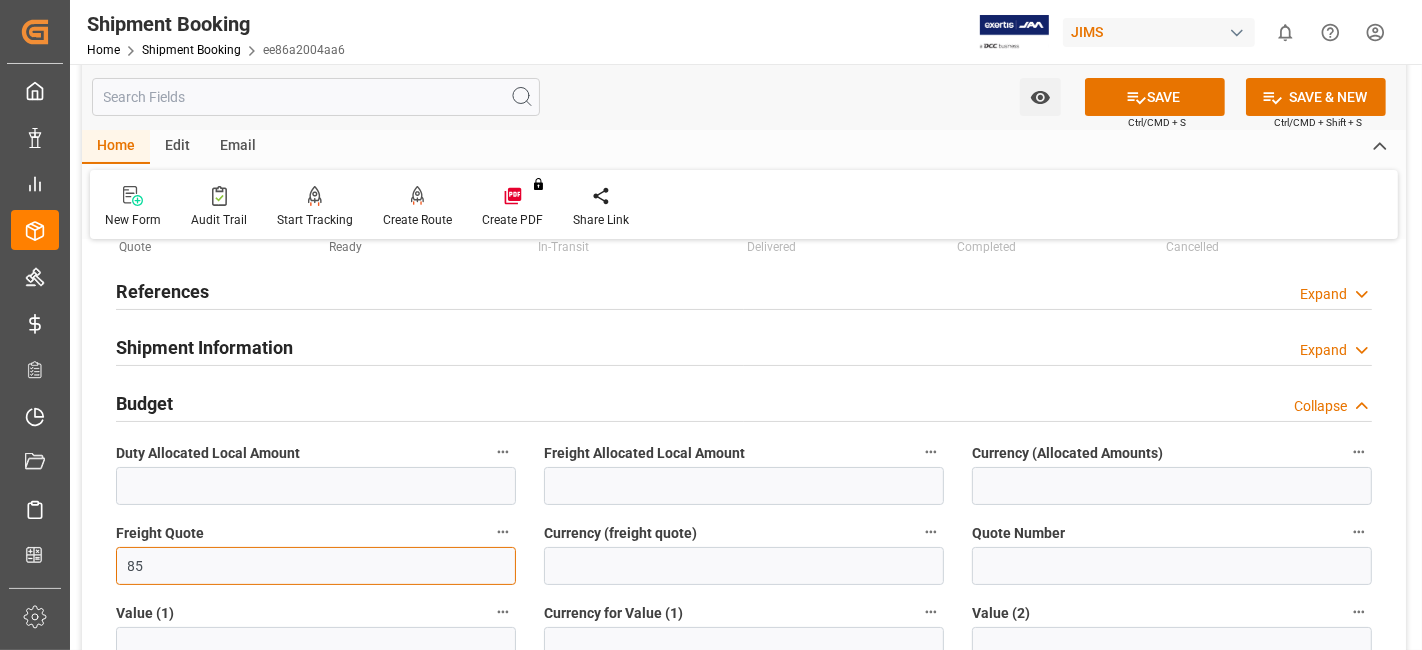 type on "85" 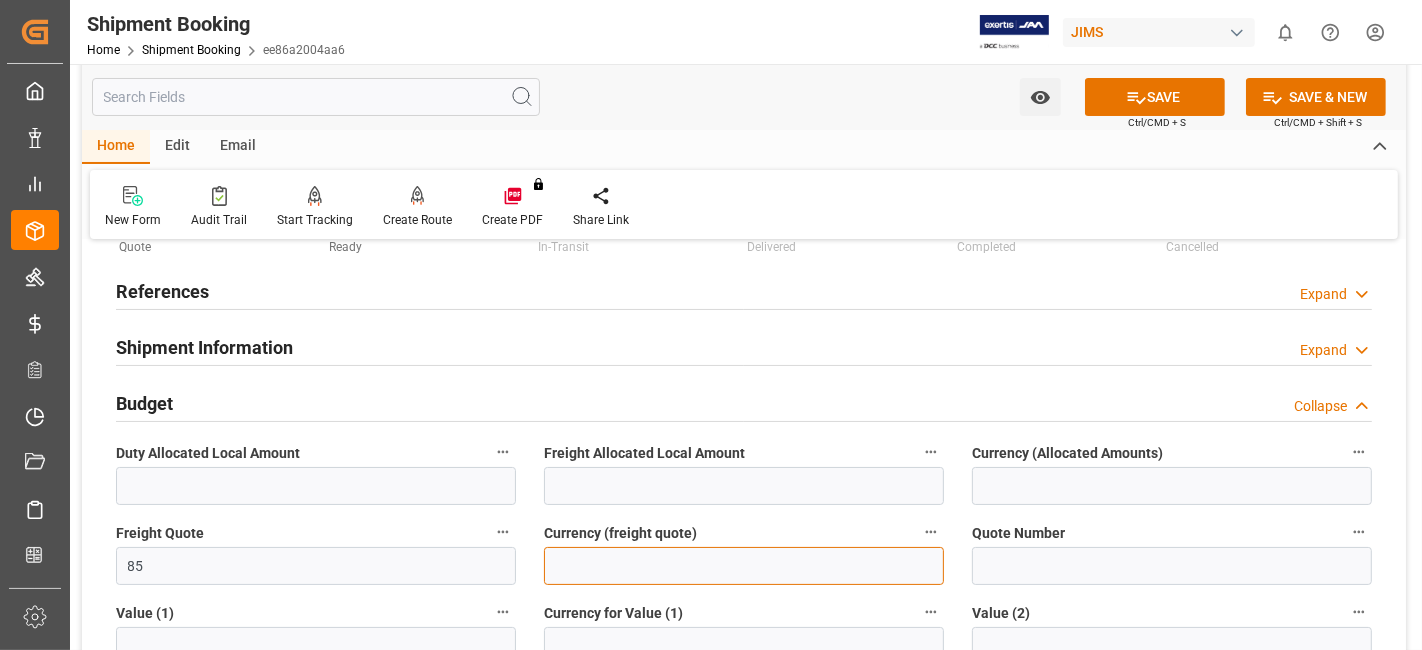 click at bounding box center [744, 566] 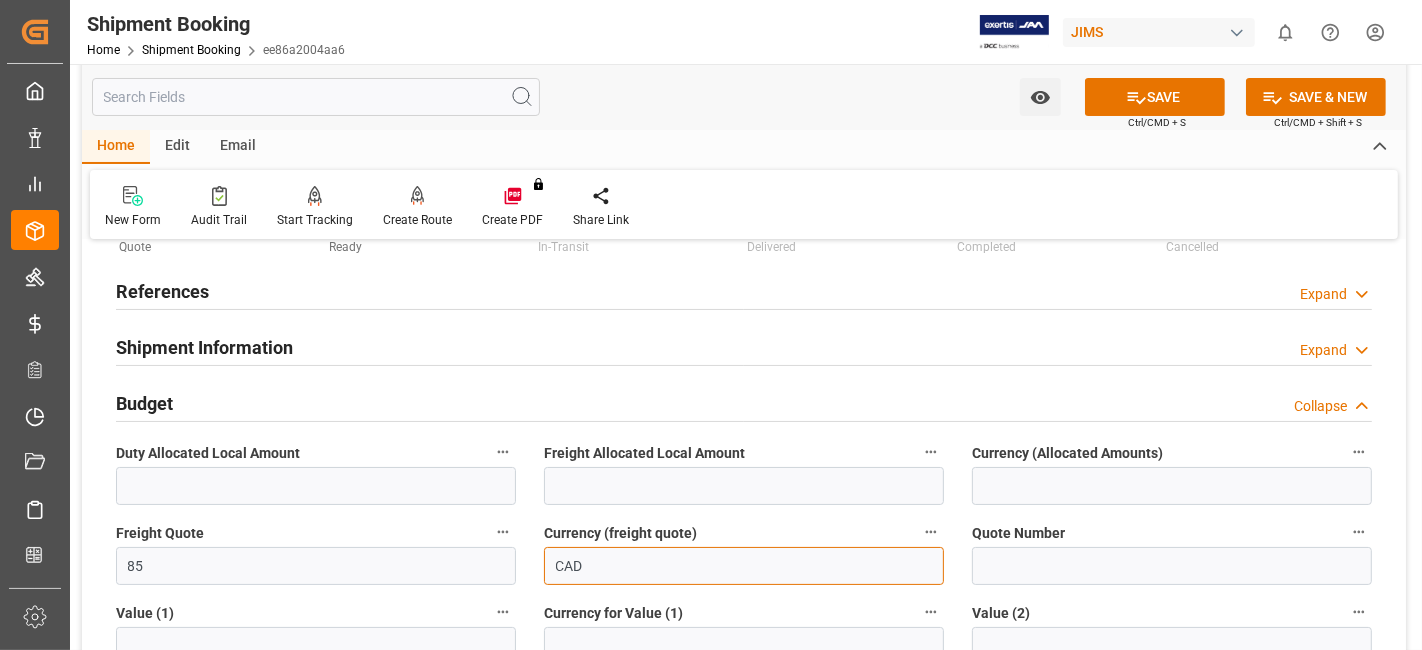 type on "CAD" 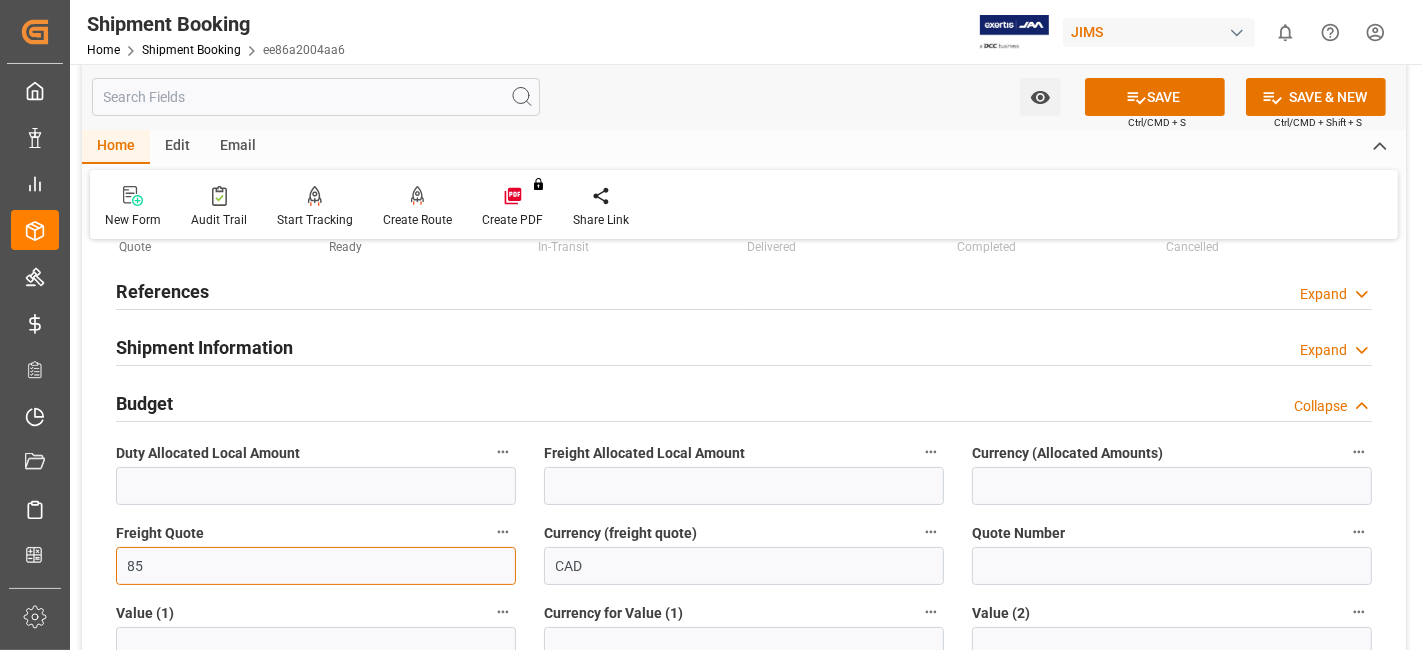 click on "85" at bounding box center (316, 566) 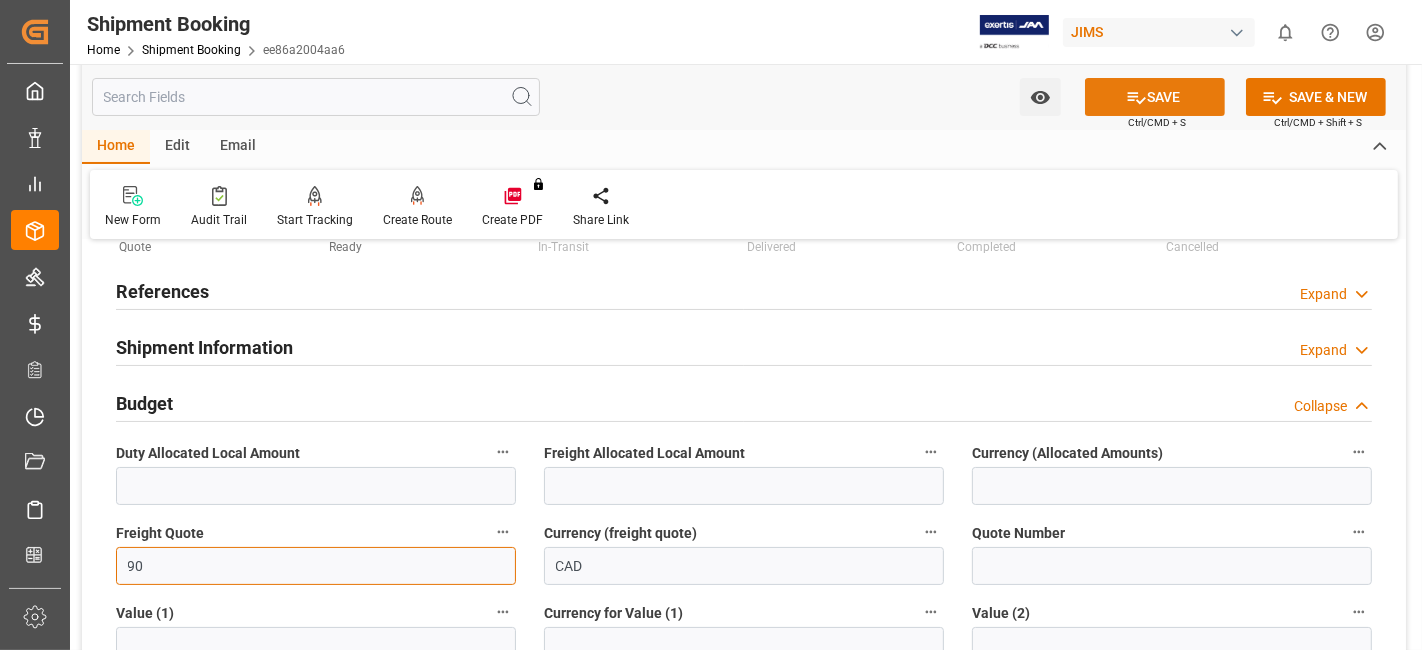 type on "90" 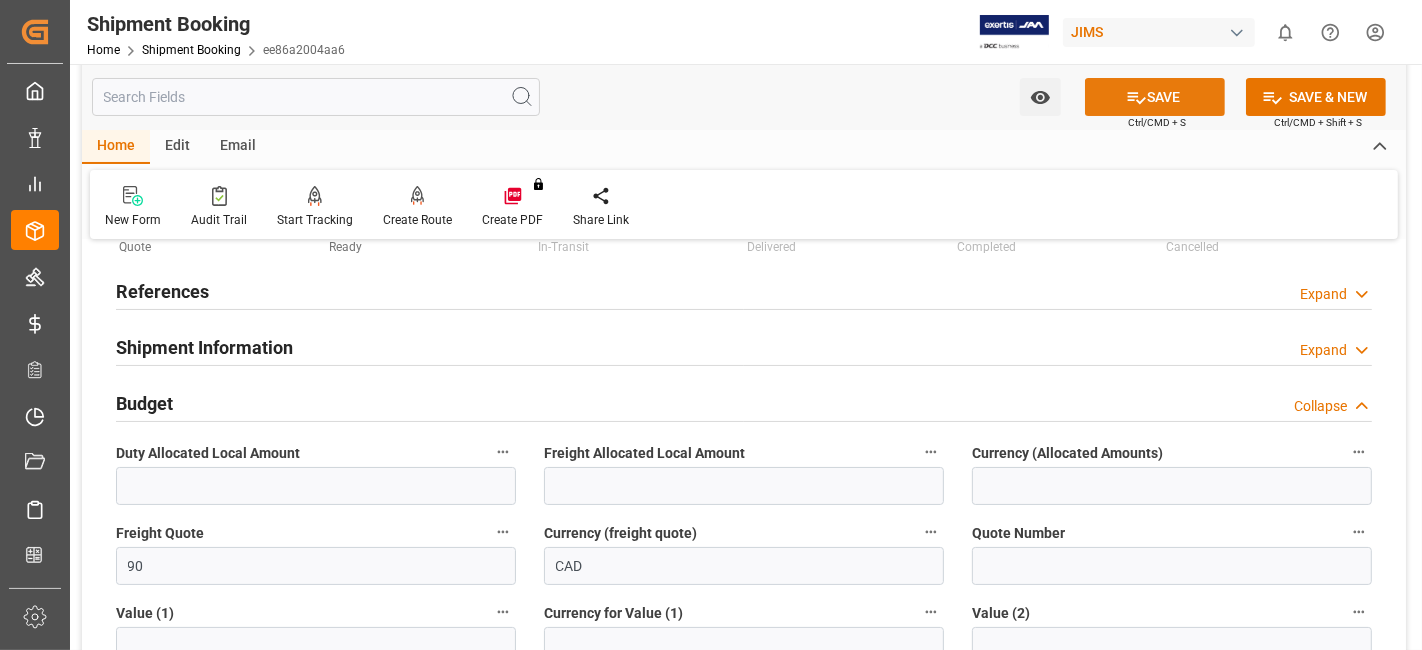 click 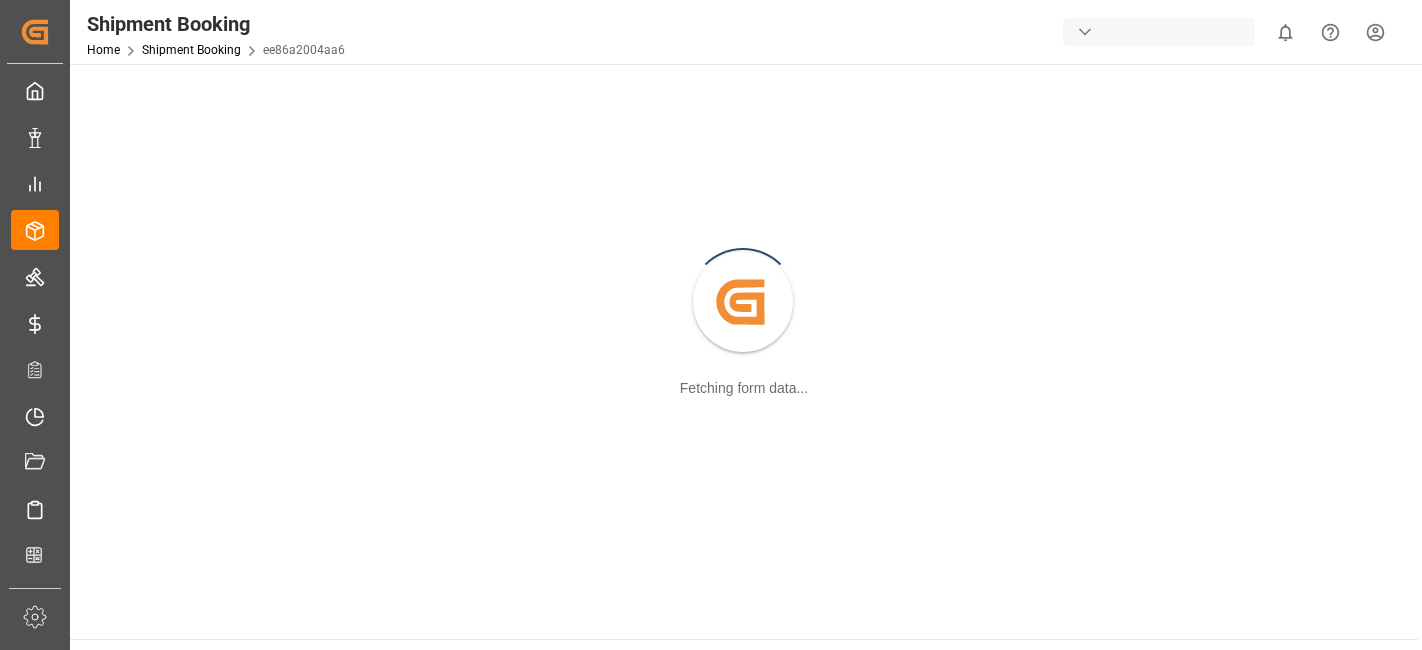 scroll, scrollTop: 0, scrollLeft: 0, axis: both 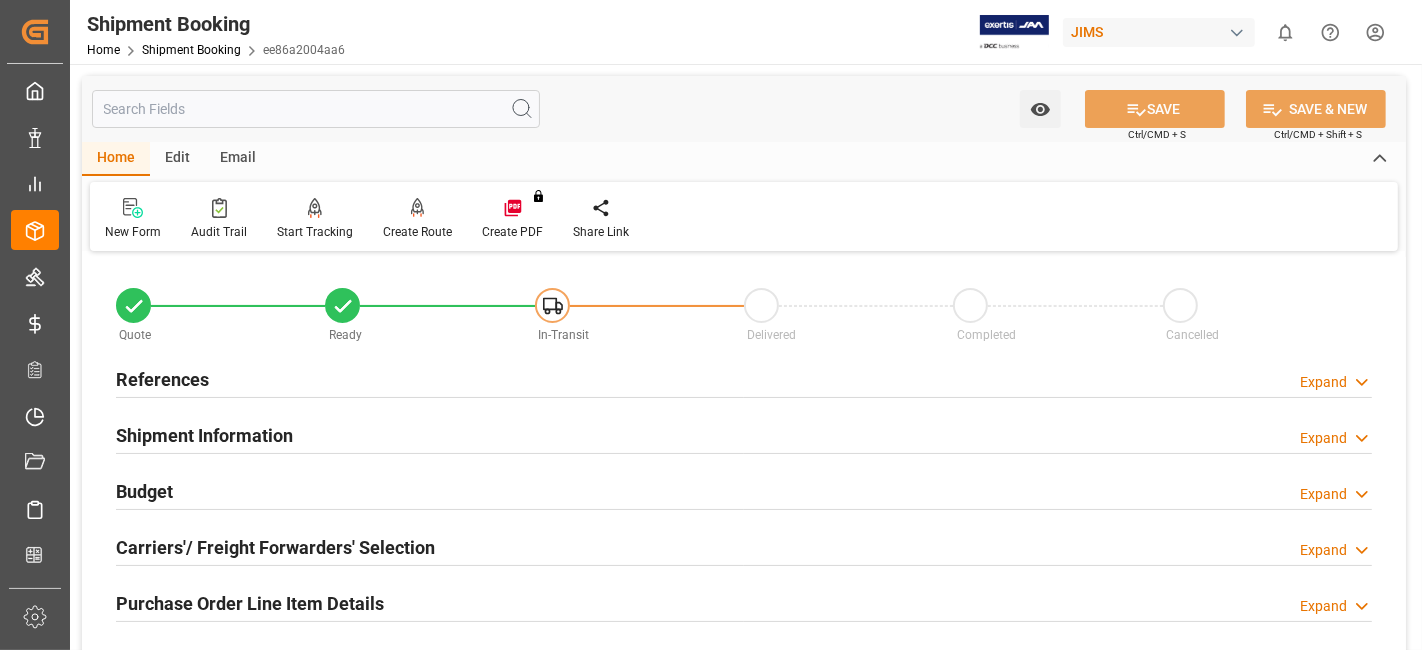 click on "Budget Expand" at bounding box center [744, 490] 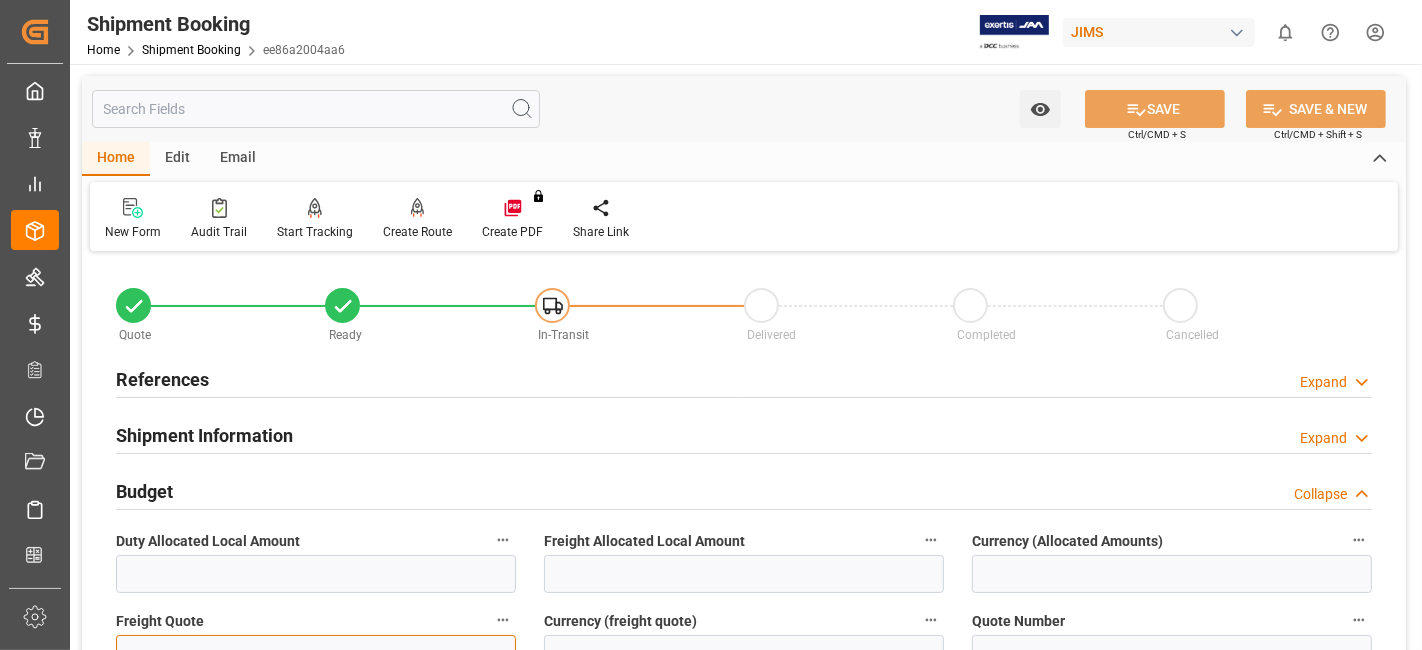 click at bounding box center [316, 654] 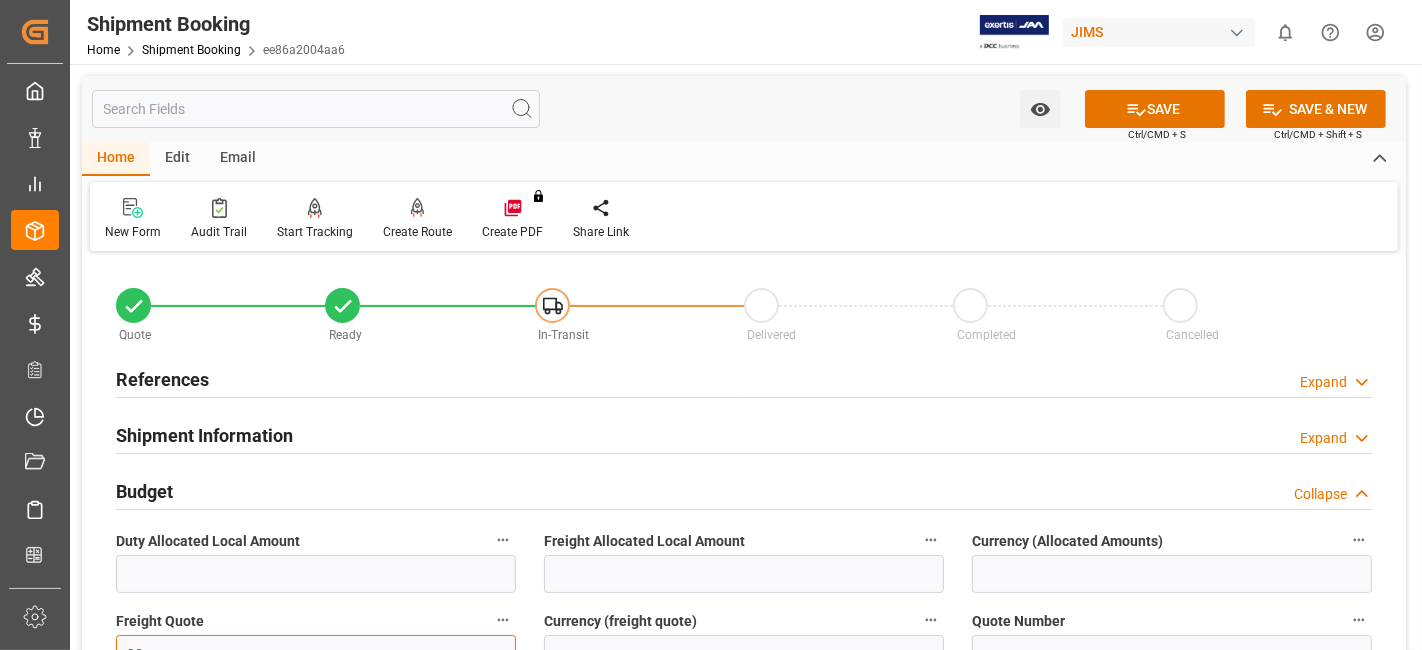 scroll, scrollTop: 11, scrollLeft: 0, axis: vertical 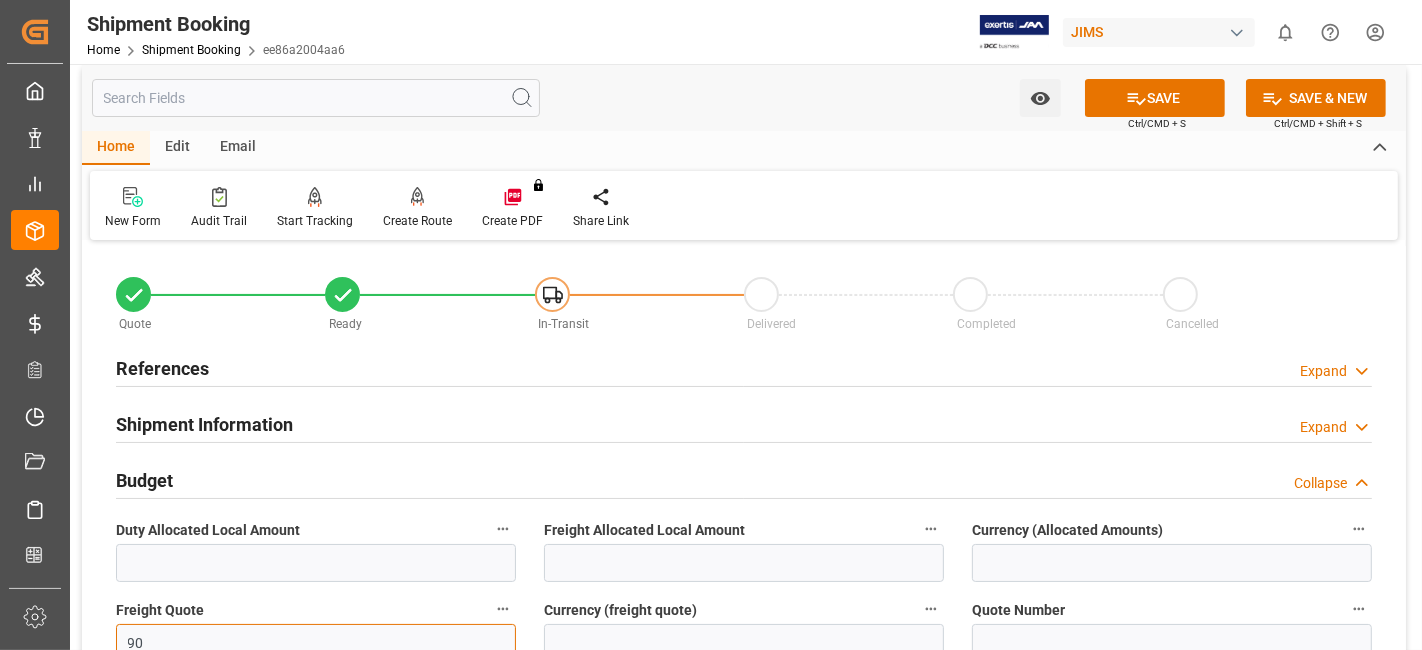 type on "90" 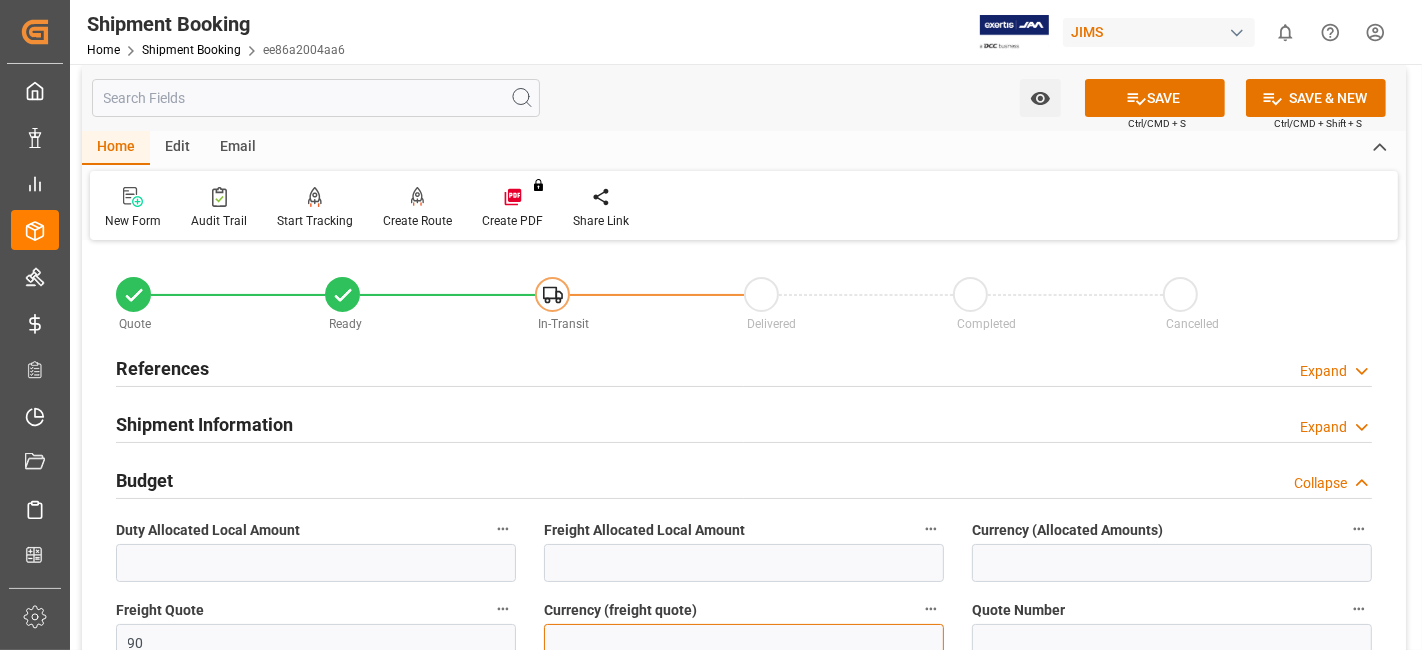 click at bounding box center (744, 643) 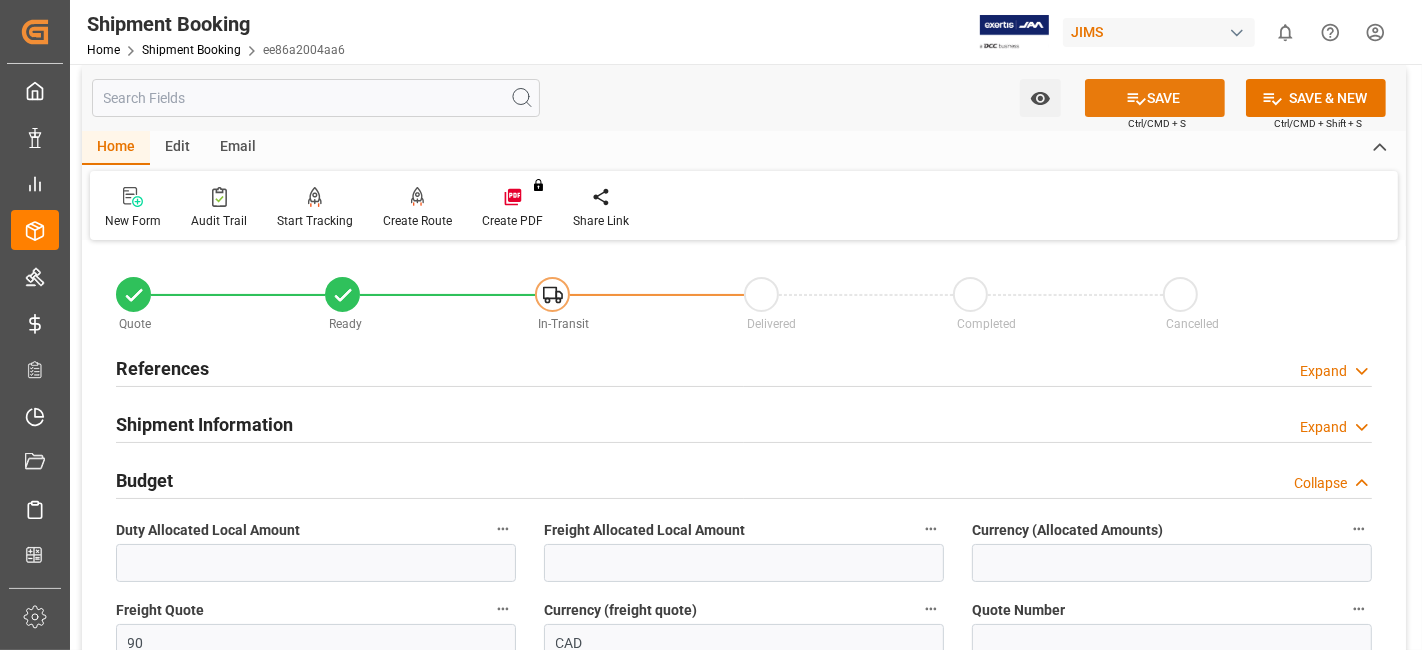 click on "SAVE" at bounding box center (1155, 98) 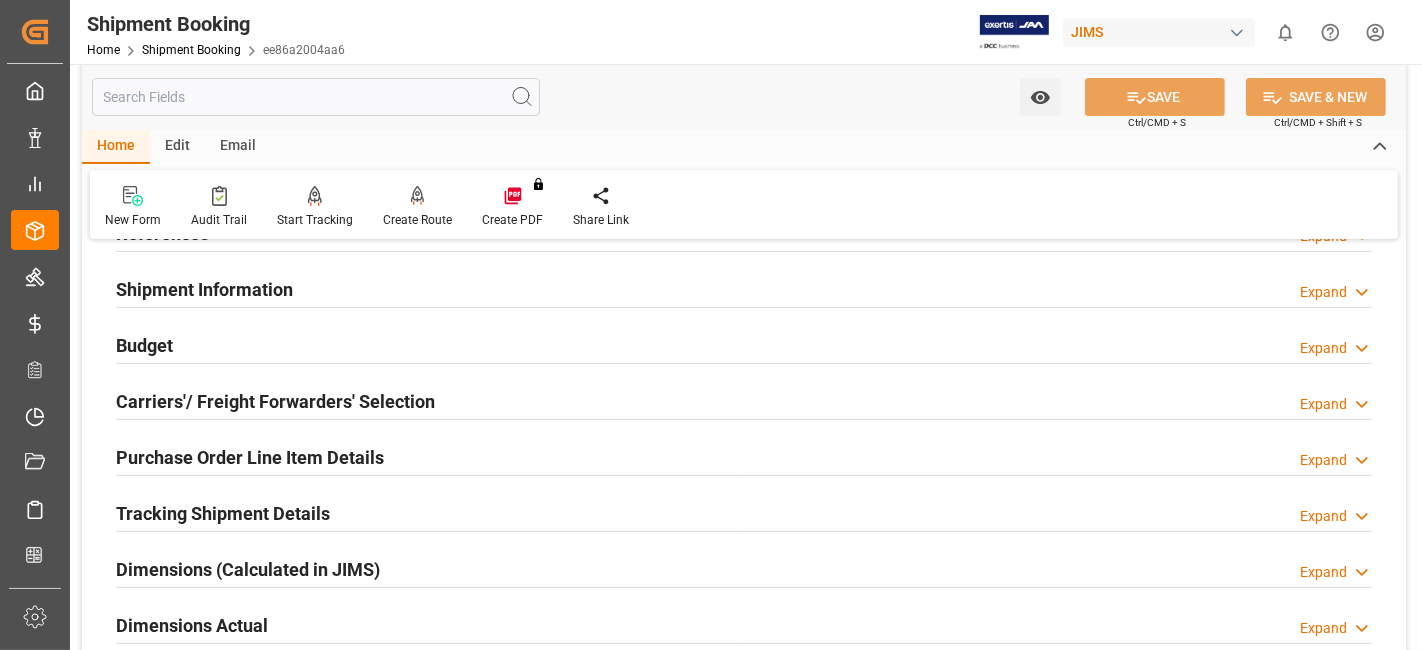 scroll, scrollTop: 144, scrollLeft: 0, axis: vertical 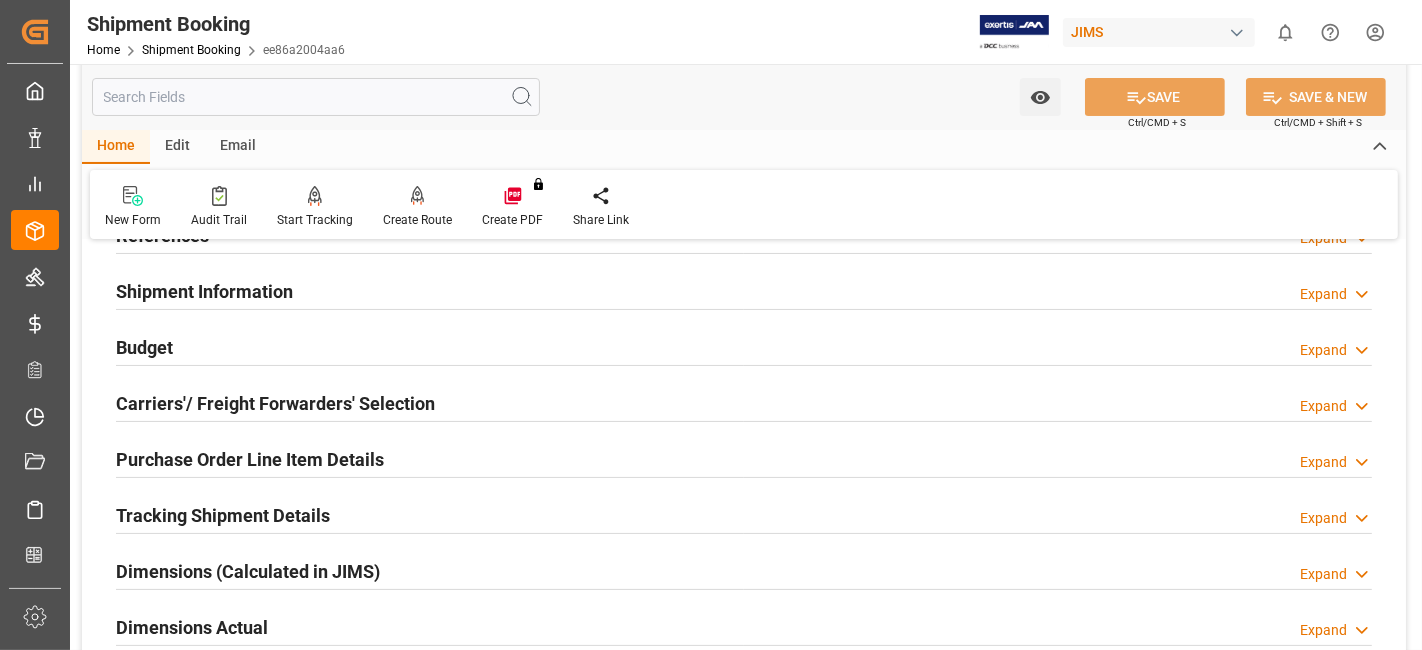 click on "Carriers'/ Freight Forwarders' Selection" at bounding box center [275, 403] 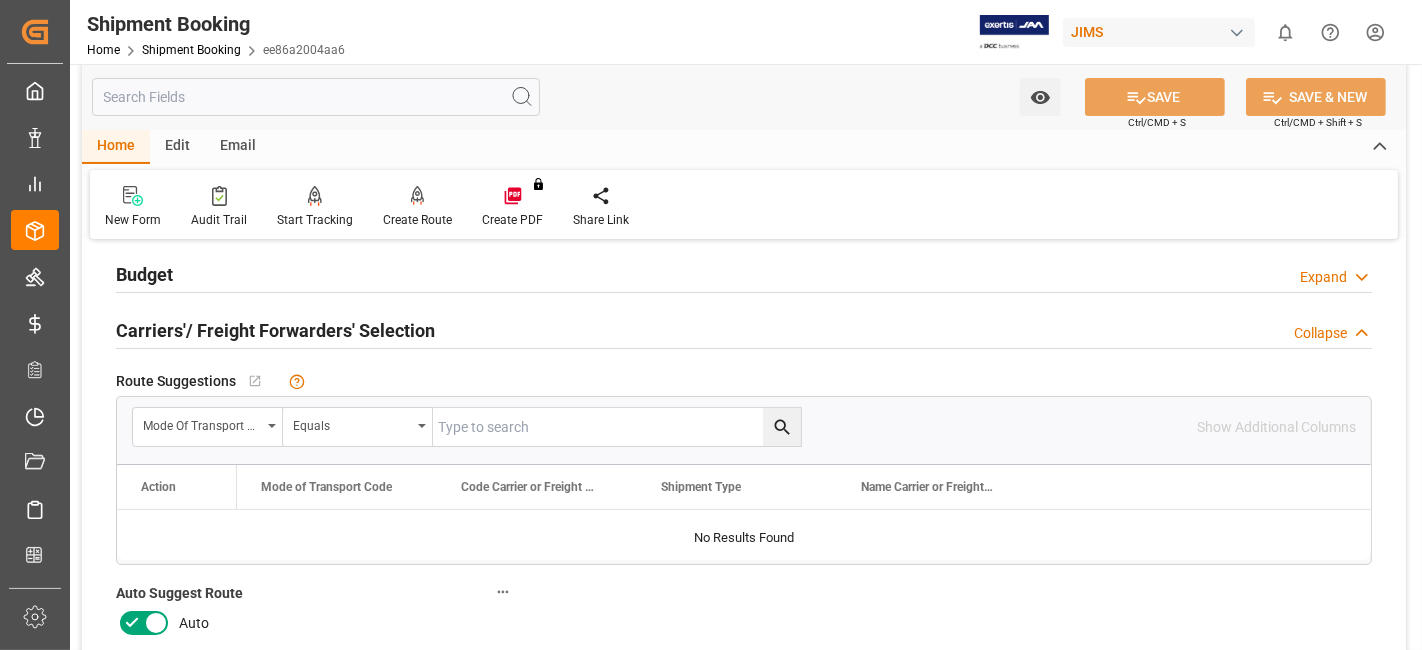 scroll, scrollTop: 233, scrollLeft: 0, axis: vertical 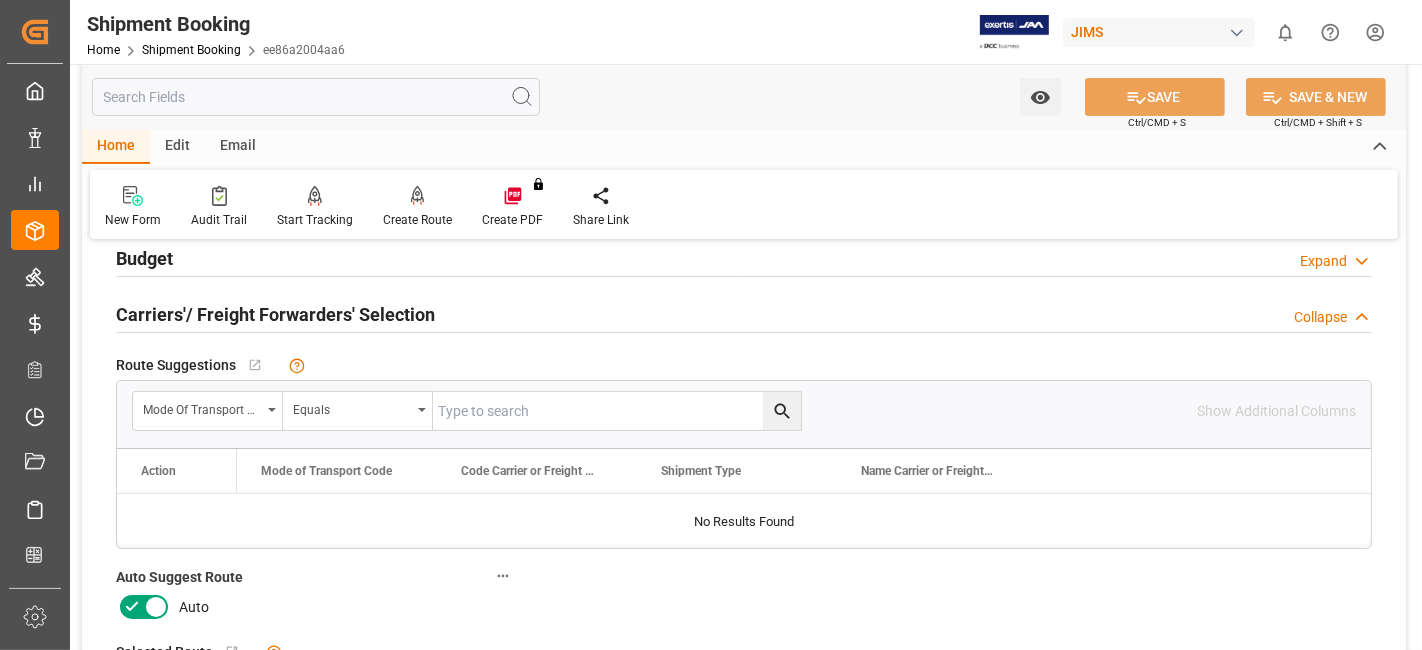 click at bounding box center (144, 607) 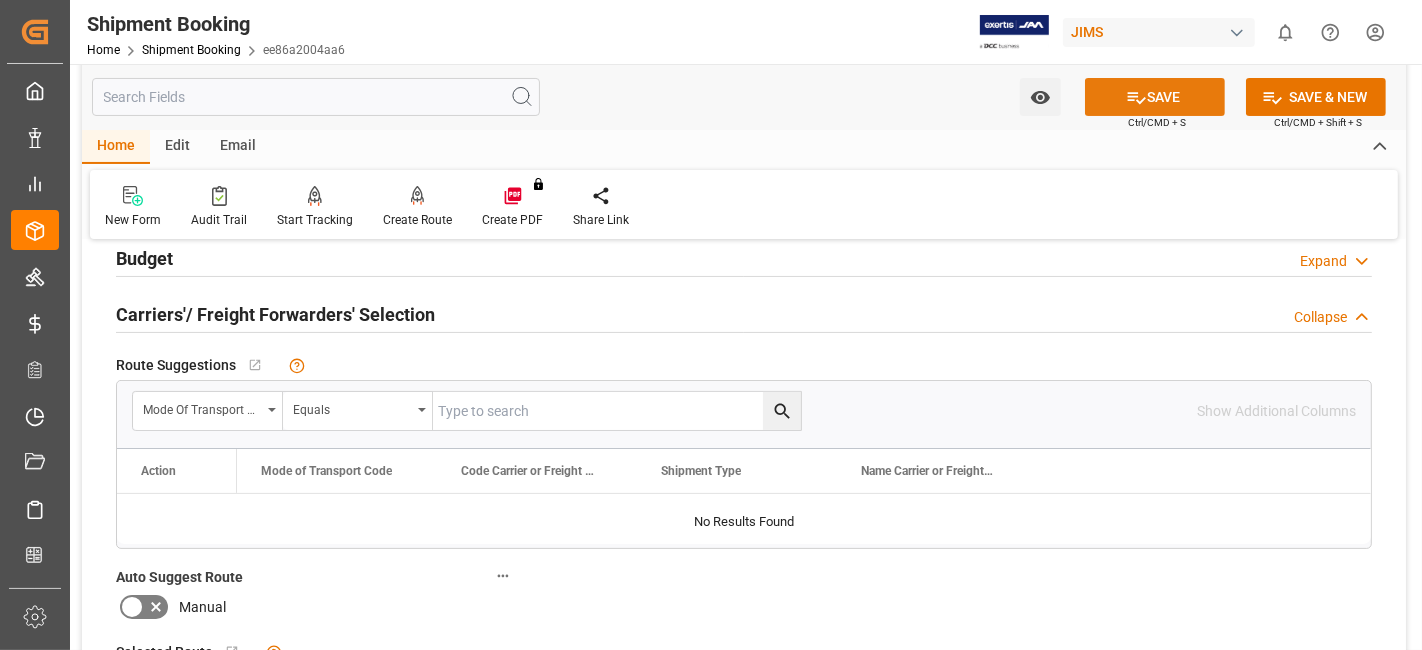 click 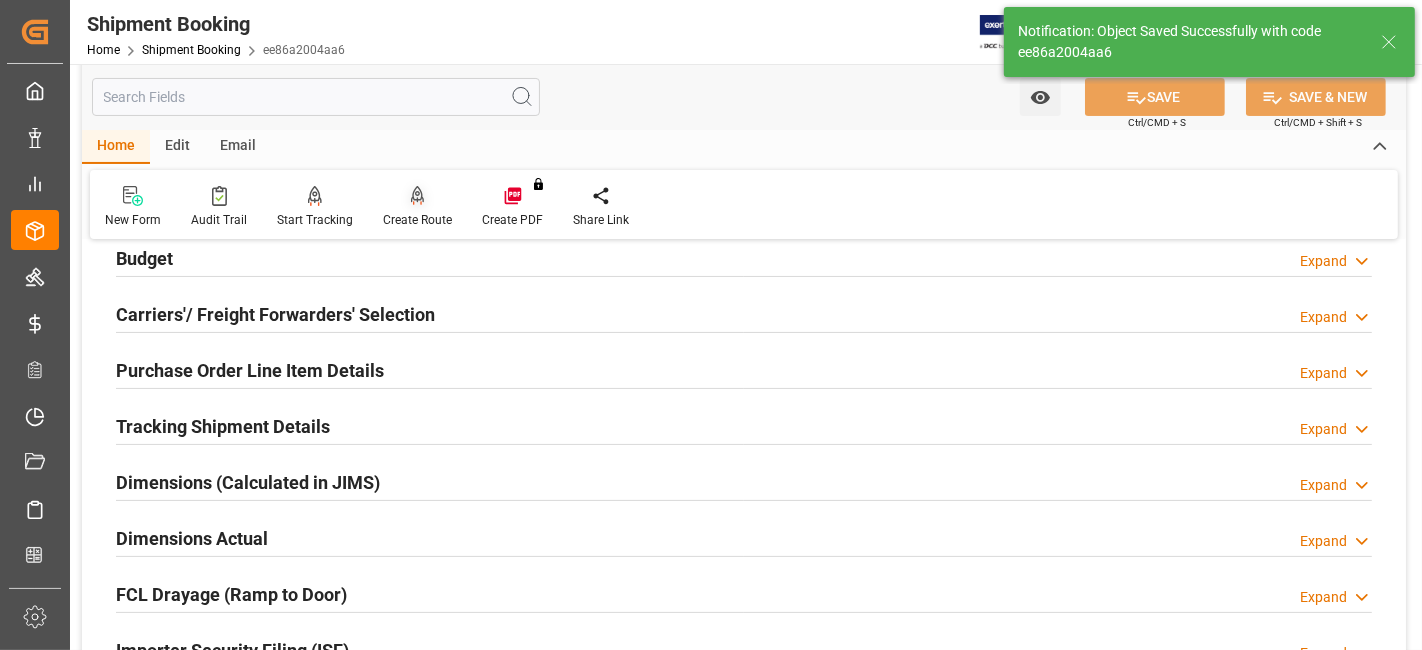 click on "Create Route" at bounding box center (417, 220) 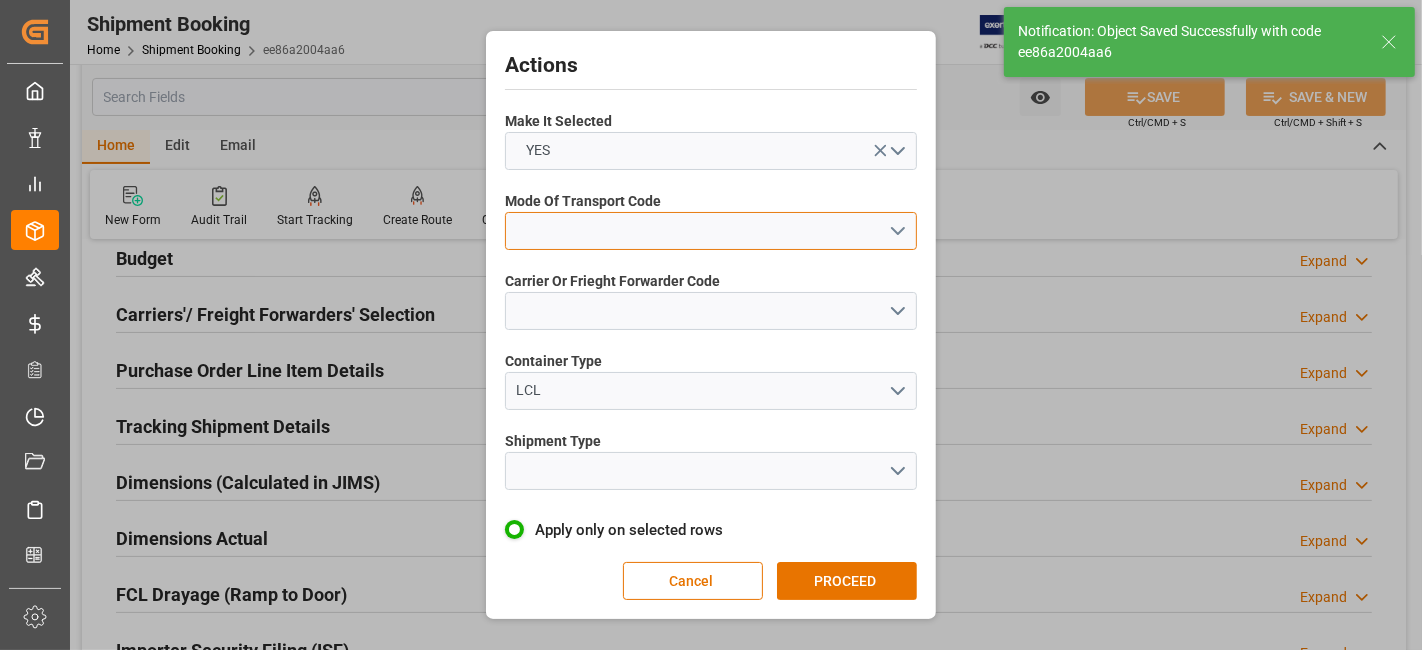 click at bounding box center (711, 231) 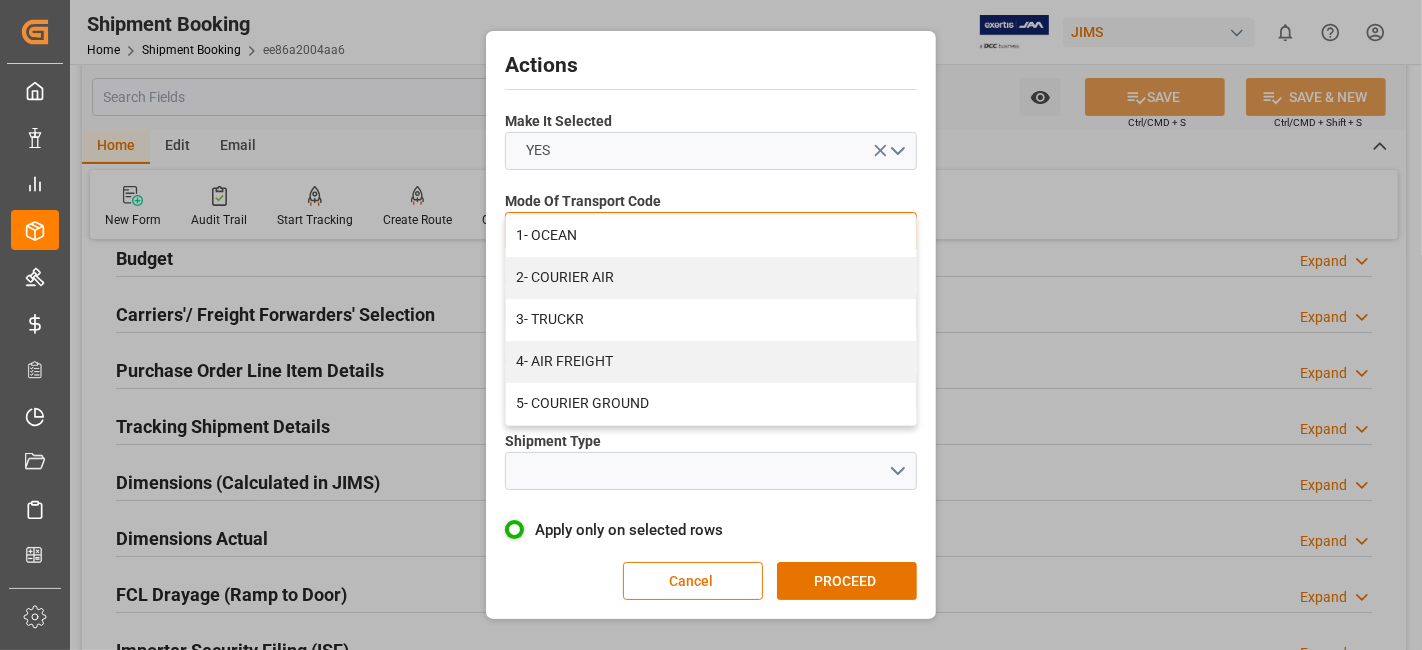 click on "5- COURIER GROUND" at bounding box center (711, 404) 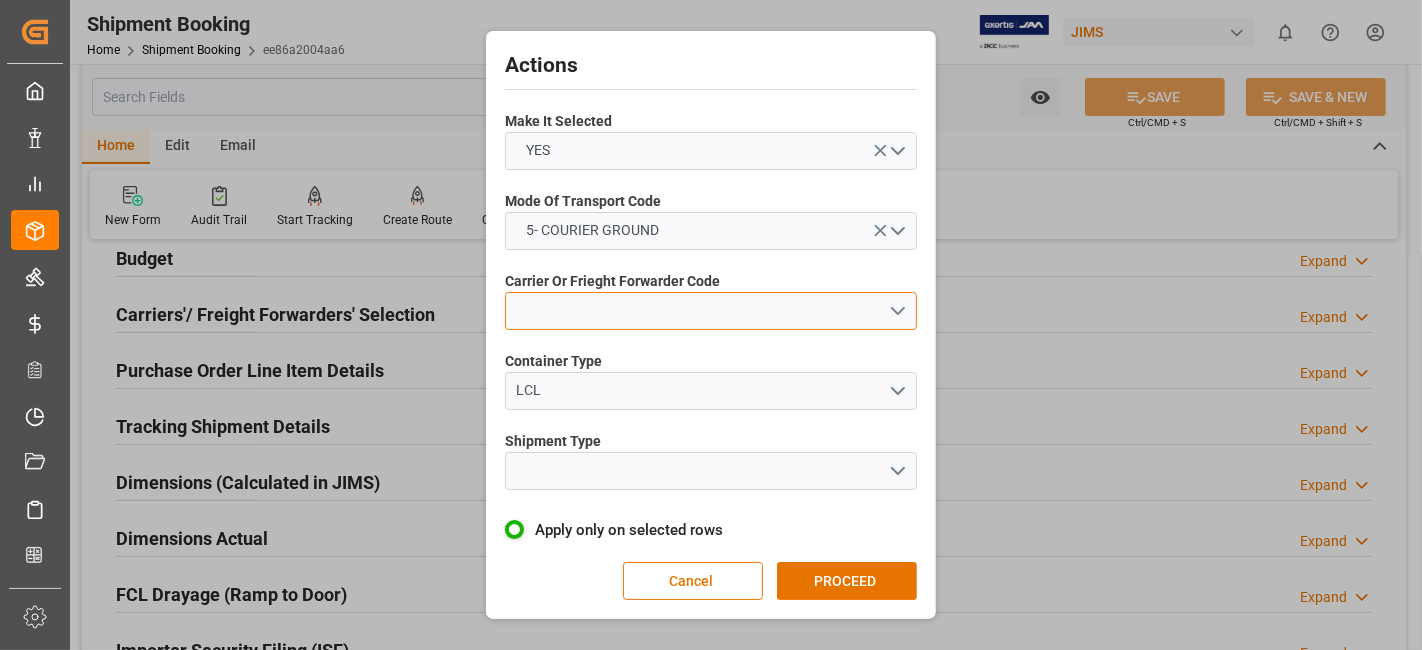 click at bounding box center [711, 311] 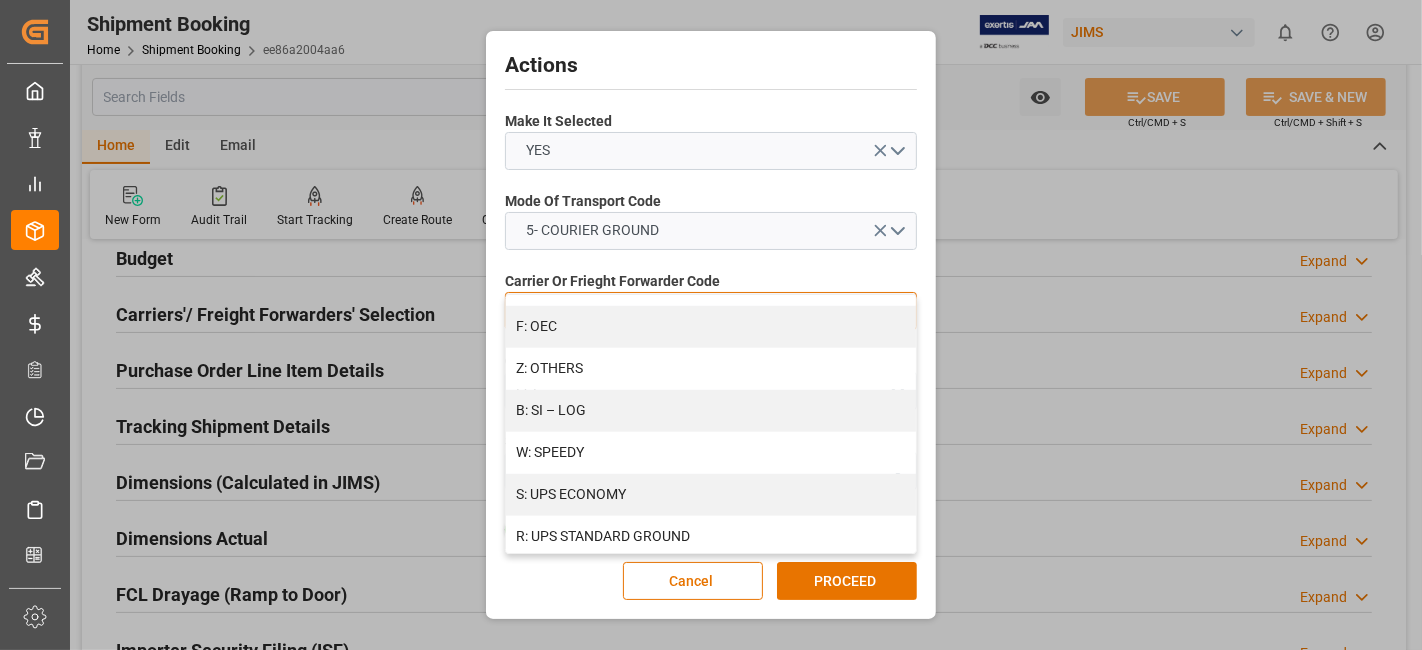 scroll, scrollTop: 1148, scrollLeft: 0, axis: vertical 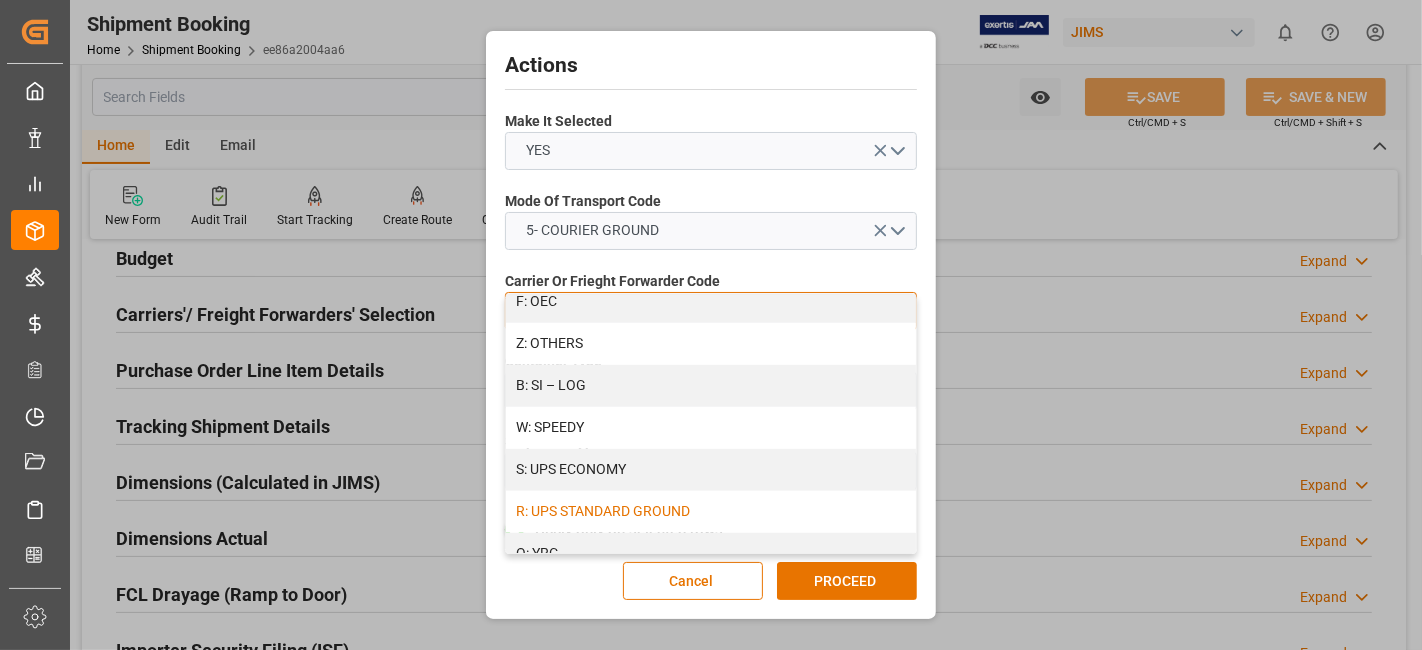 click on "R: UPS STANDARD GROUND" at bounding box center [711, 512] 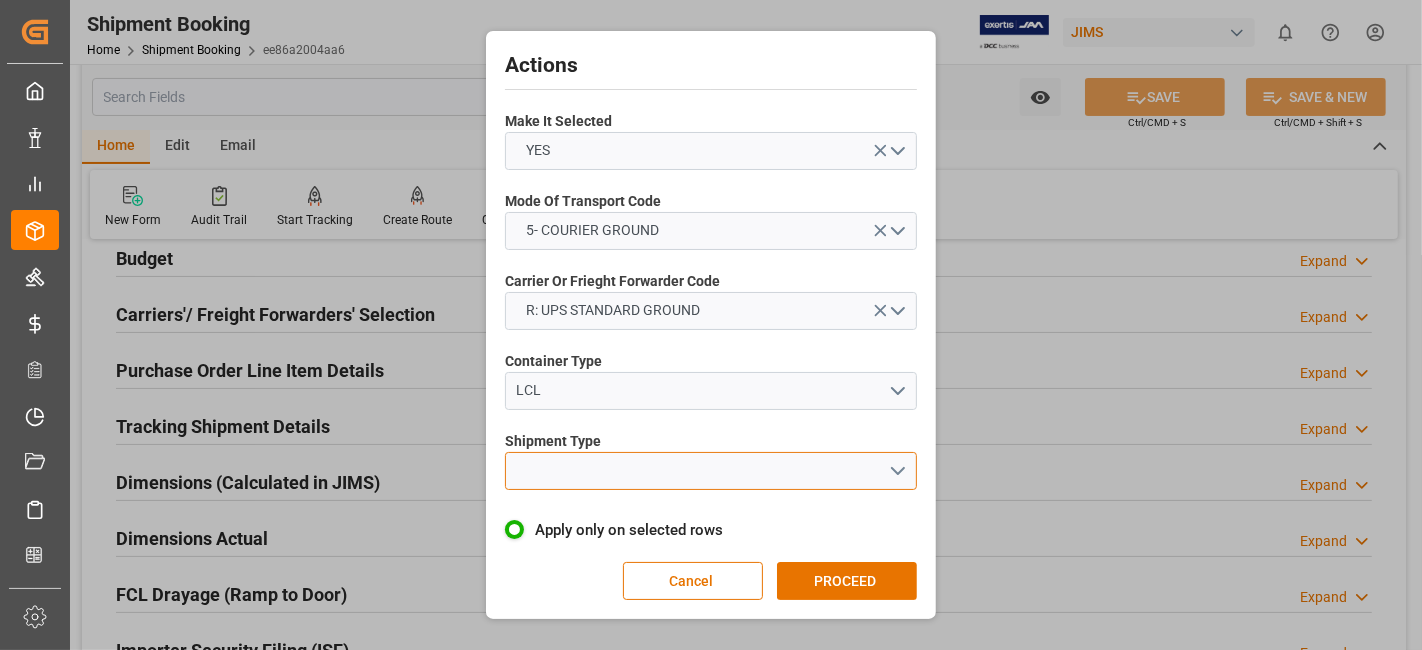 click at bounding box center (711, 471) 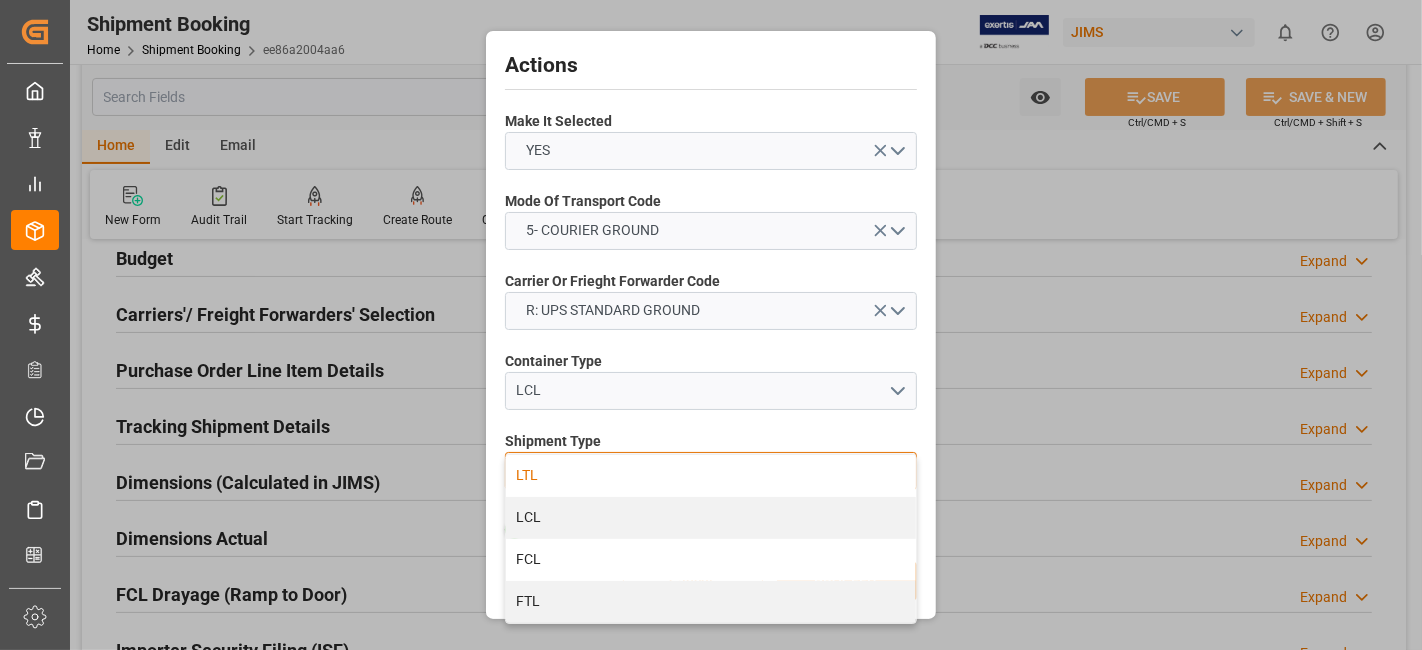 click on "LTL" at bounding box center [711, 476] 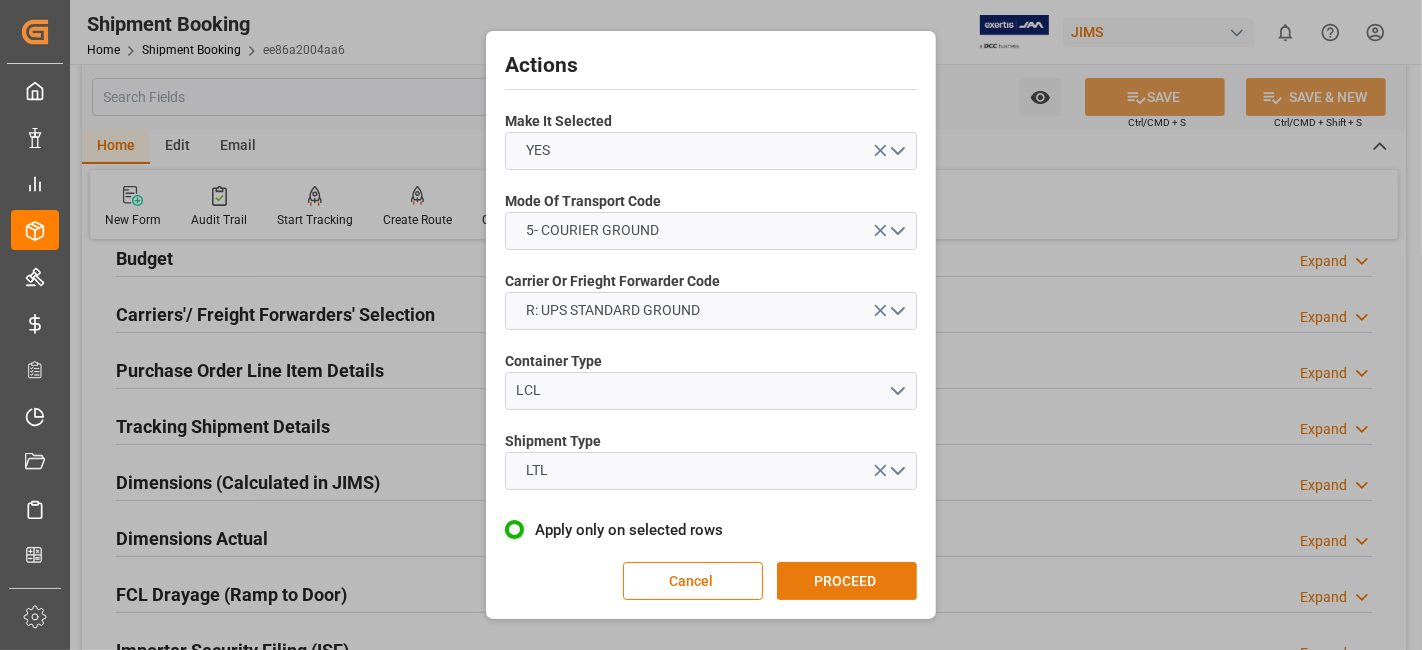 click on "PROCEED" at bounding box center [847, 581] 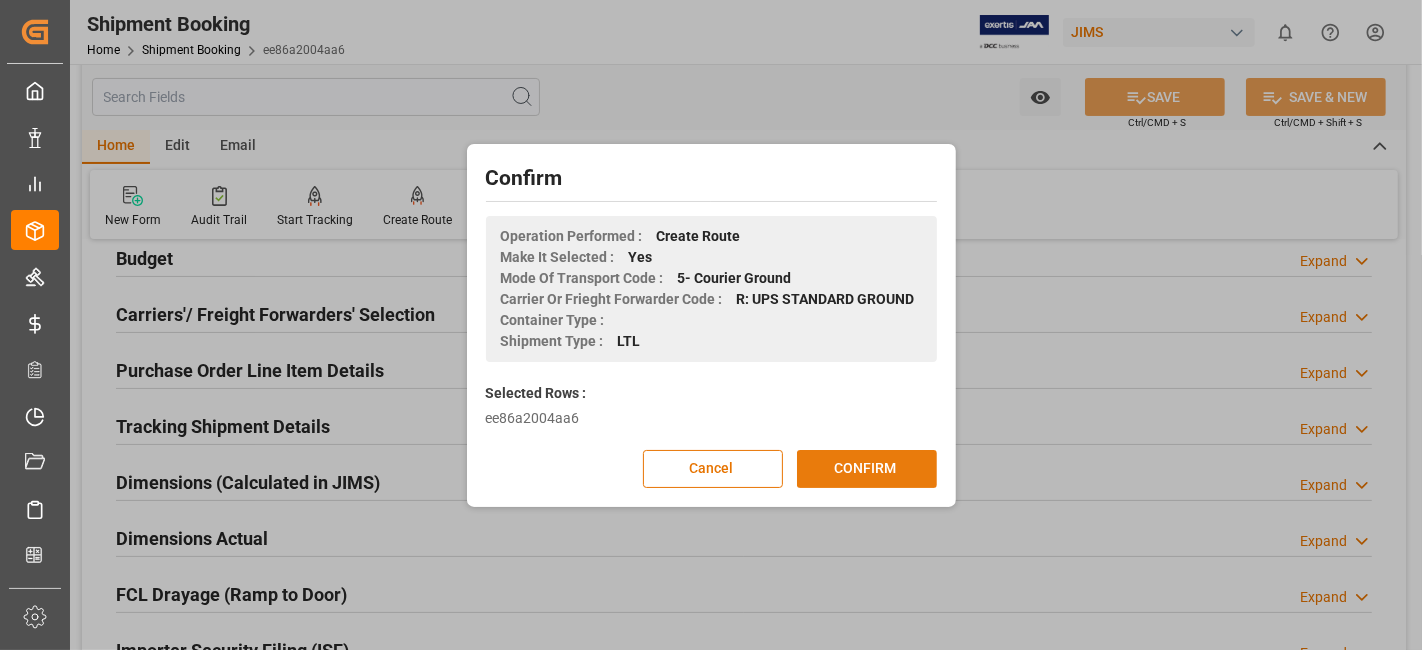 click on "CONFIRM" at bounding box center (867, 469) 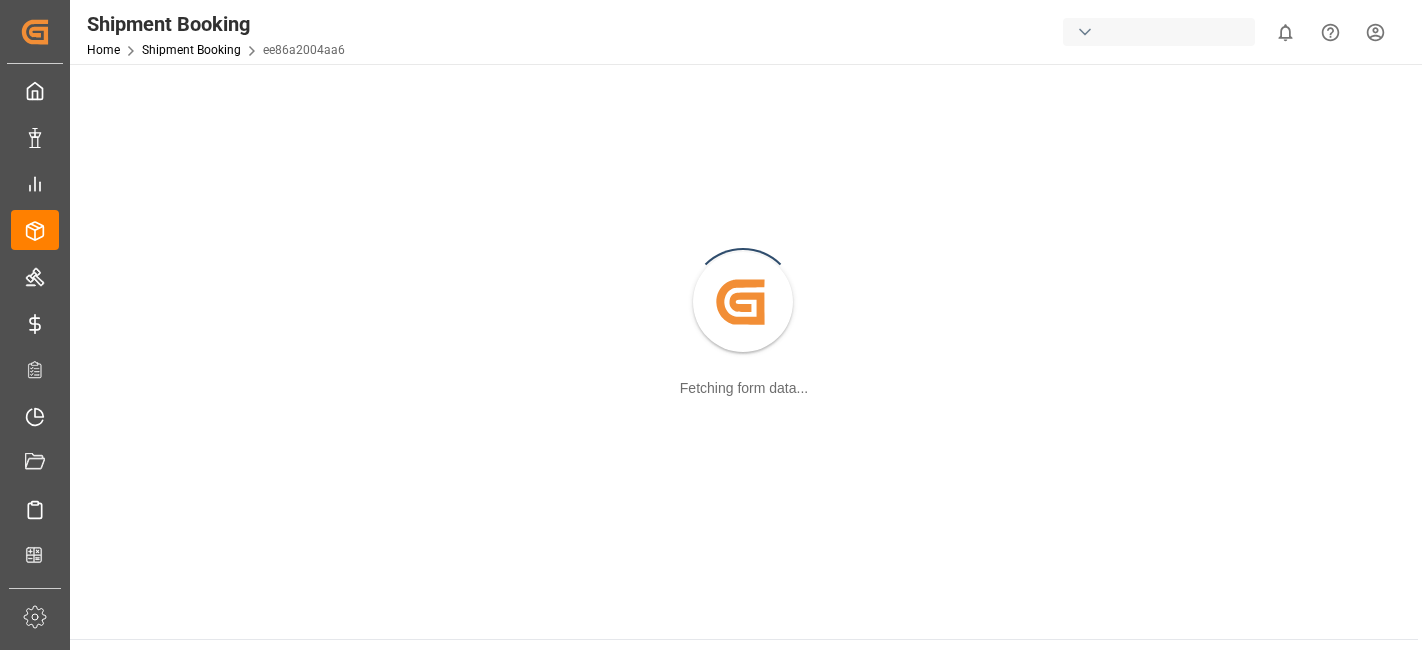 scroll, scrollTop: 0, scrollLeft: 0, axis: both 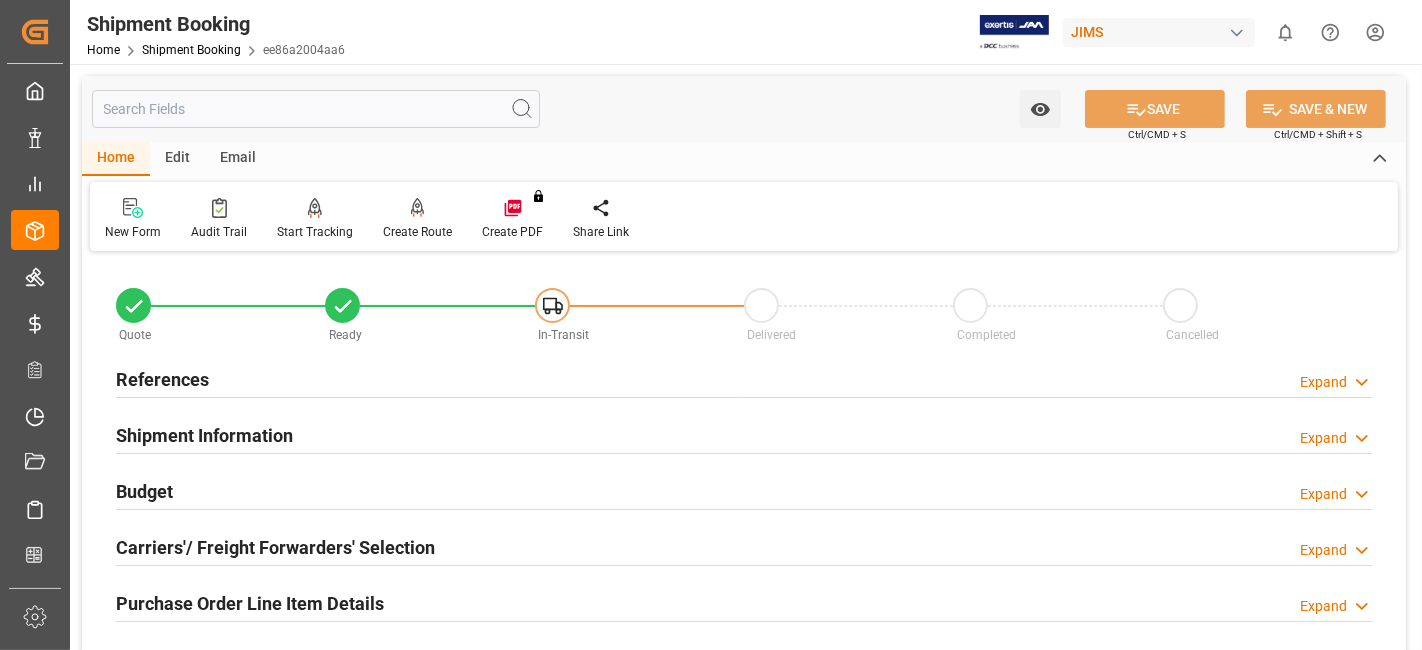 click on "Carriers'/ Freight Forwarders' Selection" at bounding box center (275, 547) 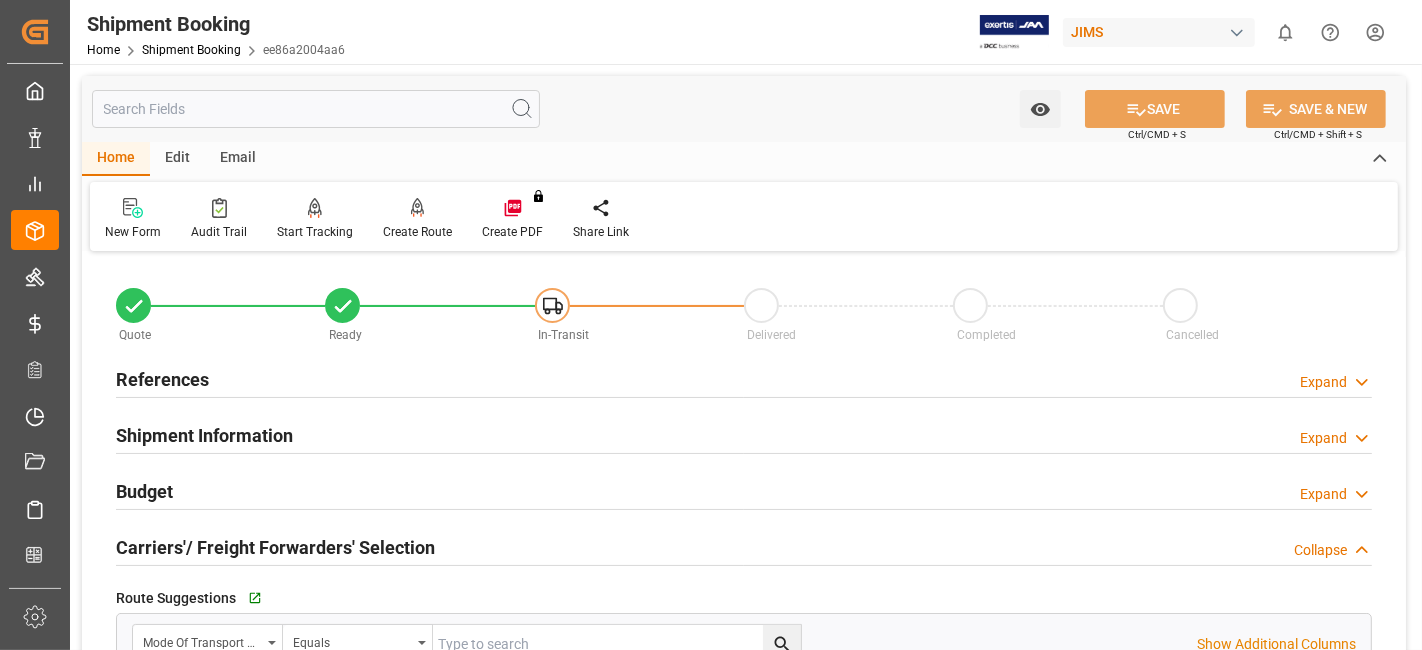 click on "Carriers'/ Freight Forwarders' Selection" at bounding box center [275, 547] 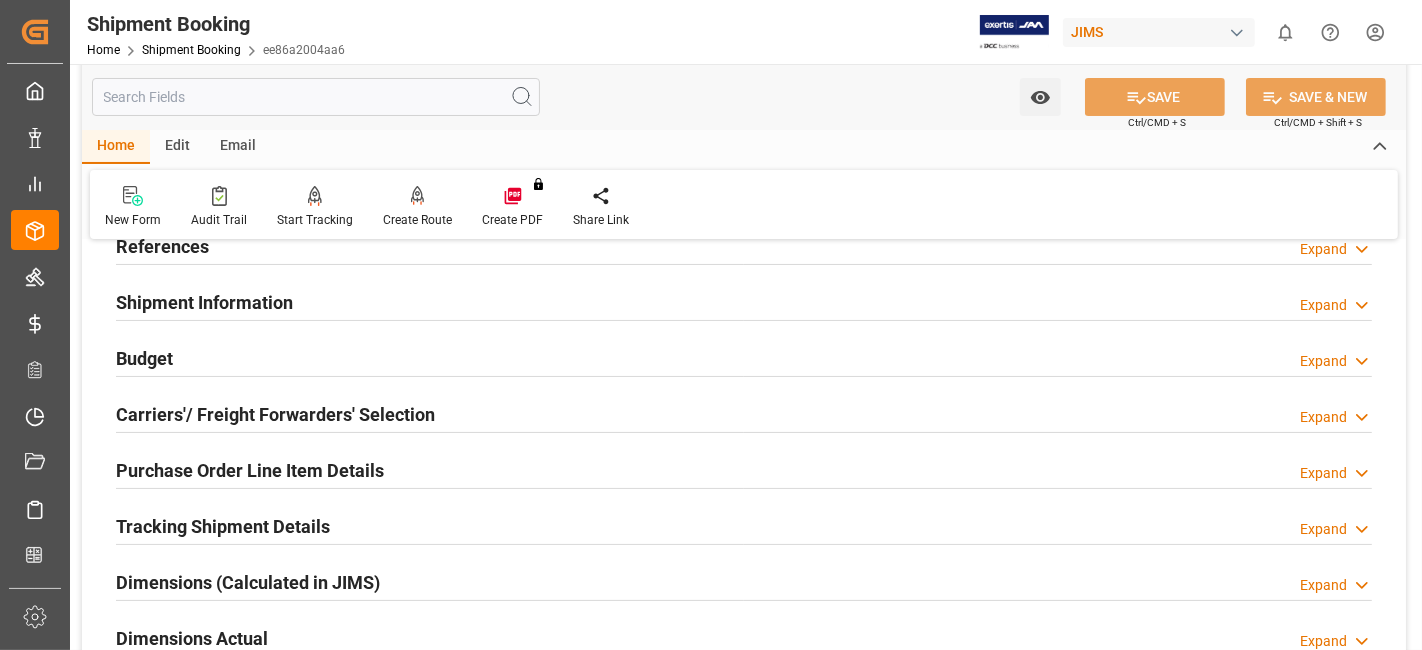 scroll, scrollTop: 177, scrollLeft: 0, axis: vertical 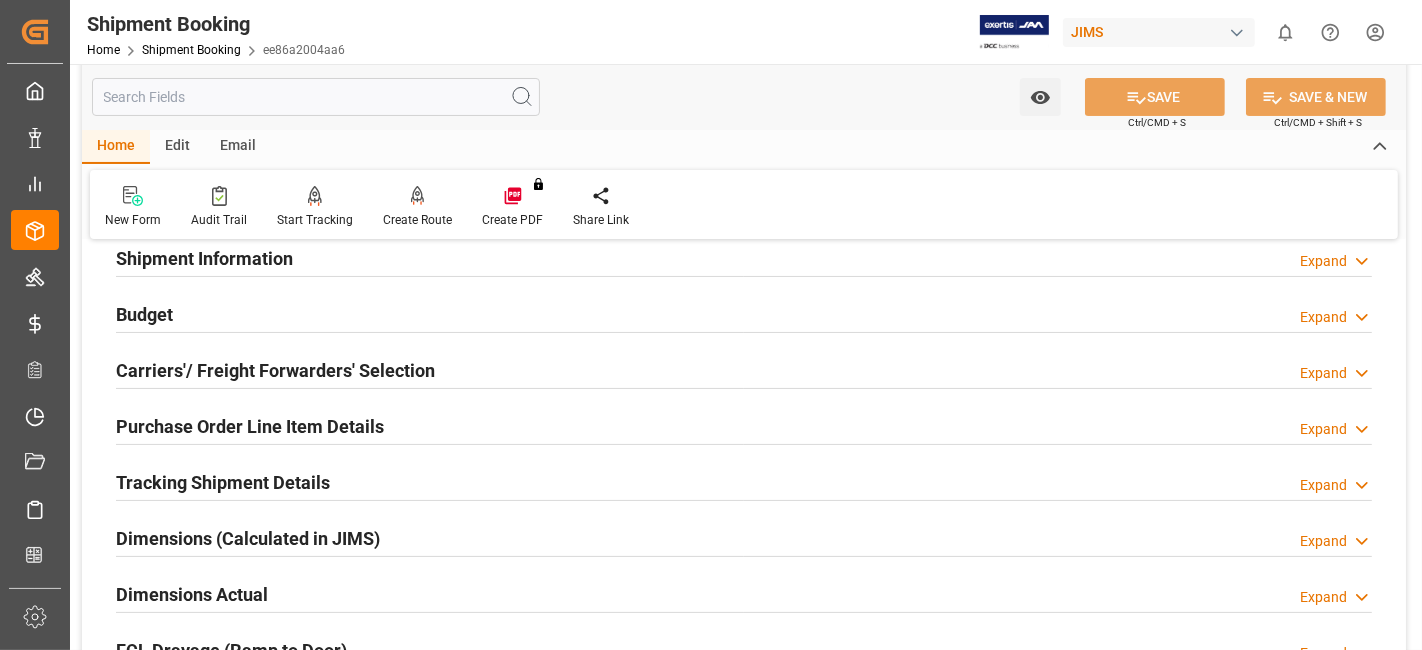 click on "Dimensions Actual" at bounding box center [192, 594] 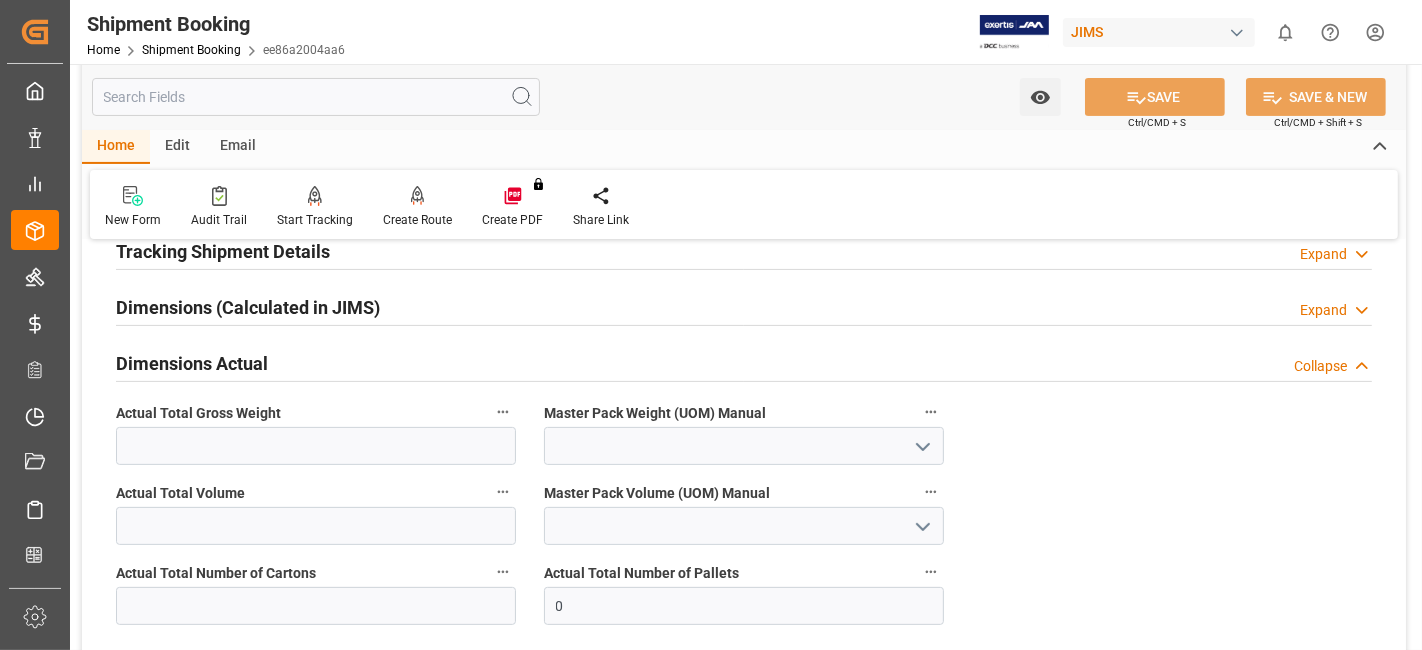 scroll, scrollTop: 444, scrollLeft: 0, axis: vertical 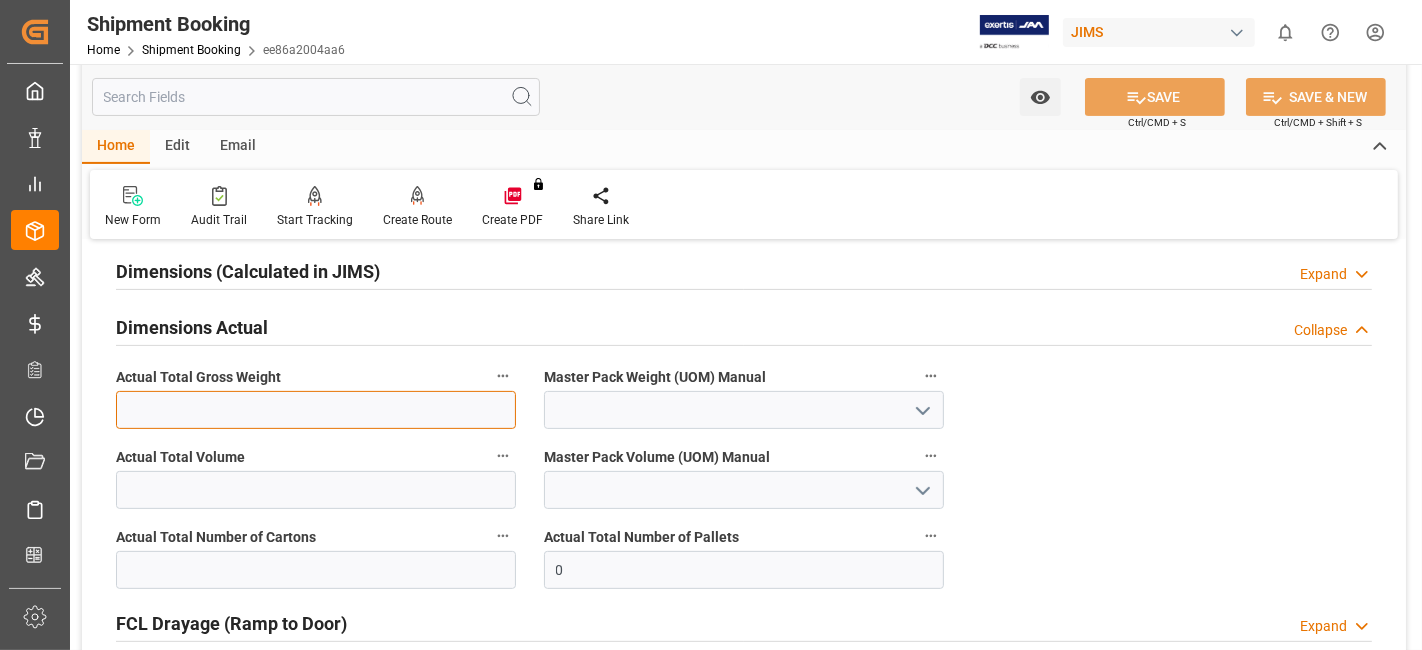 drag, startPoint x: 251, startPoint y: 418, endPoint x: 237, endPoint y: 418, distance: 14 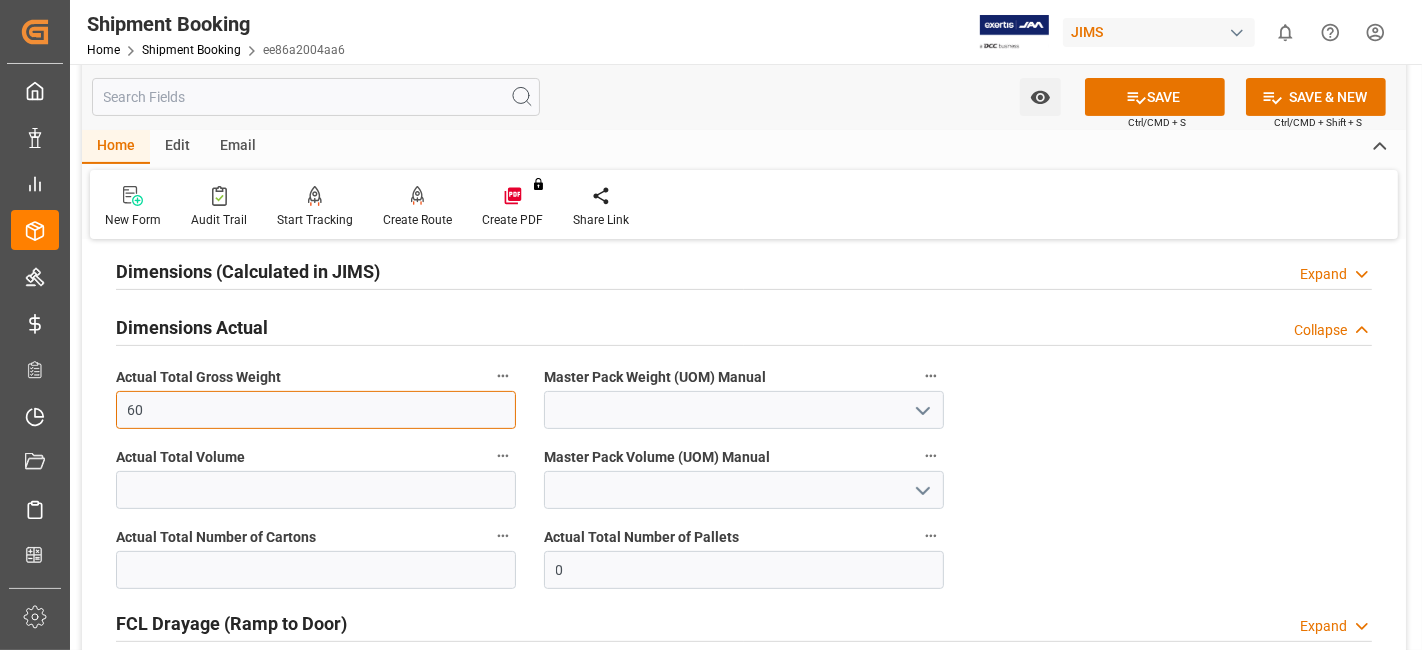 type on "60" 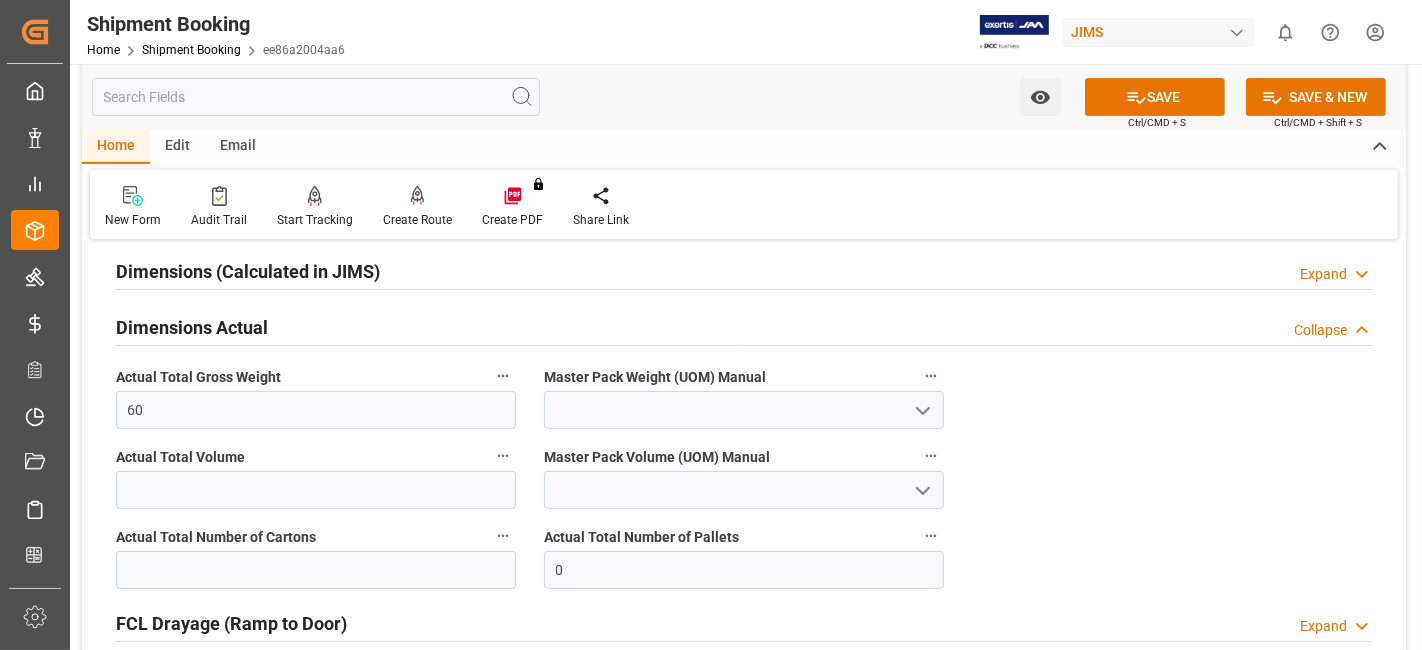 click 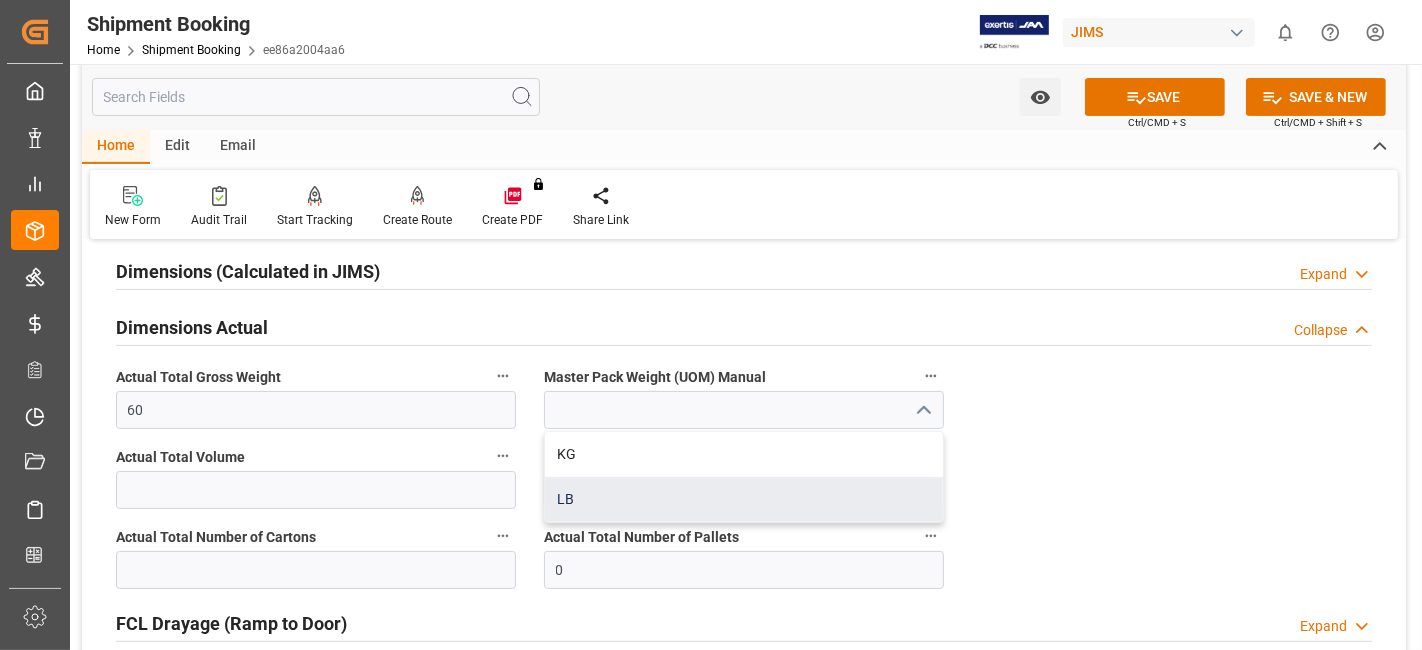 click on "LB" at bounding box center (744, 499) 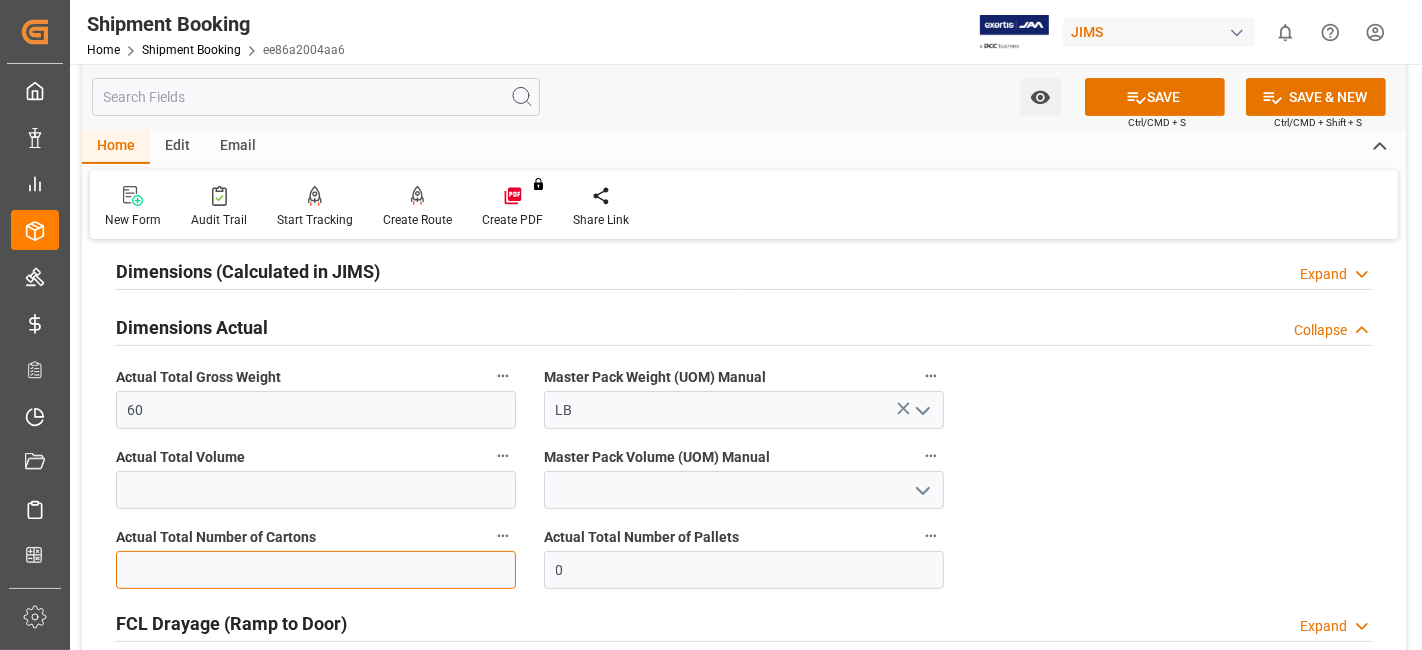 click at bounding box center [316, 570] 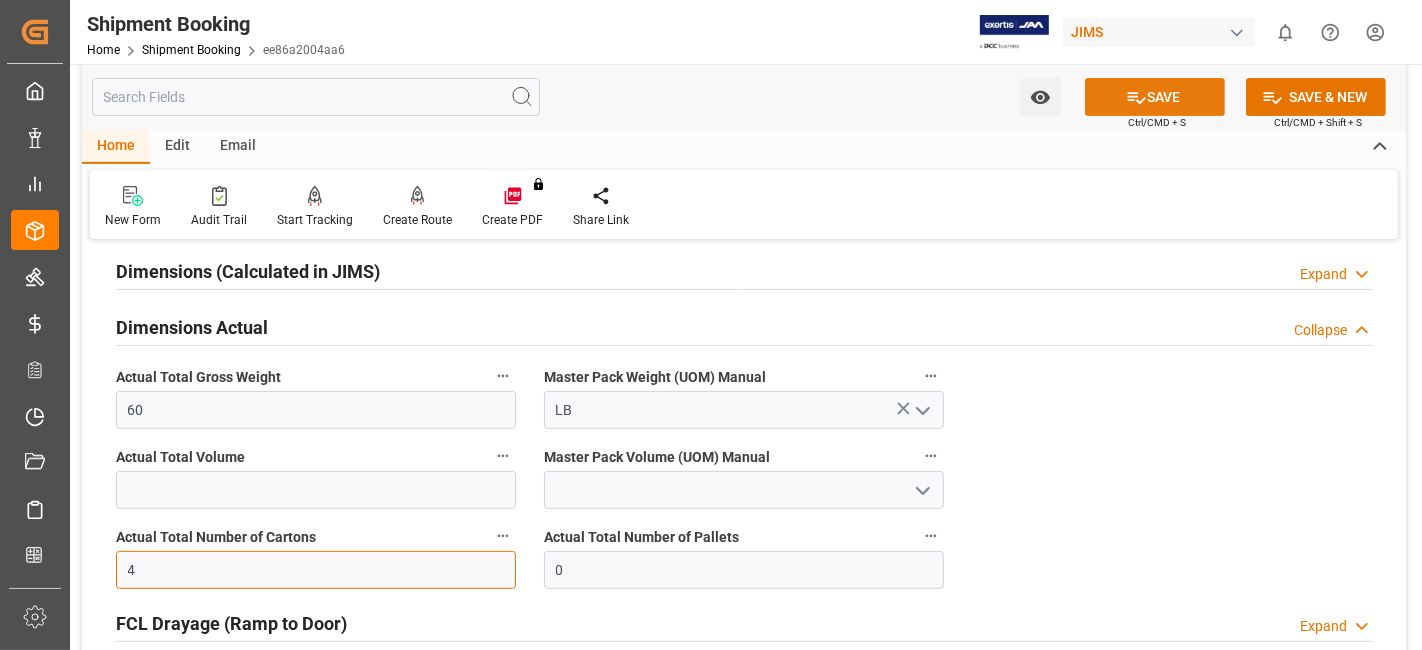 type on "4" 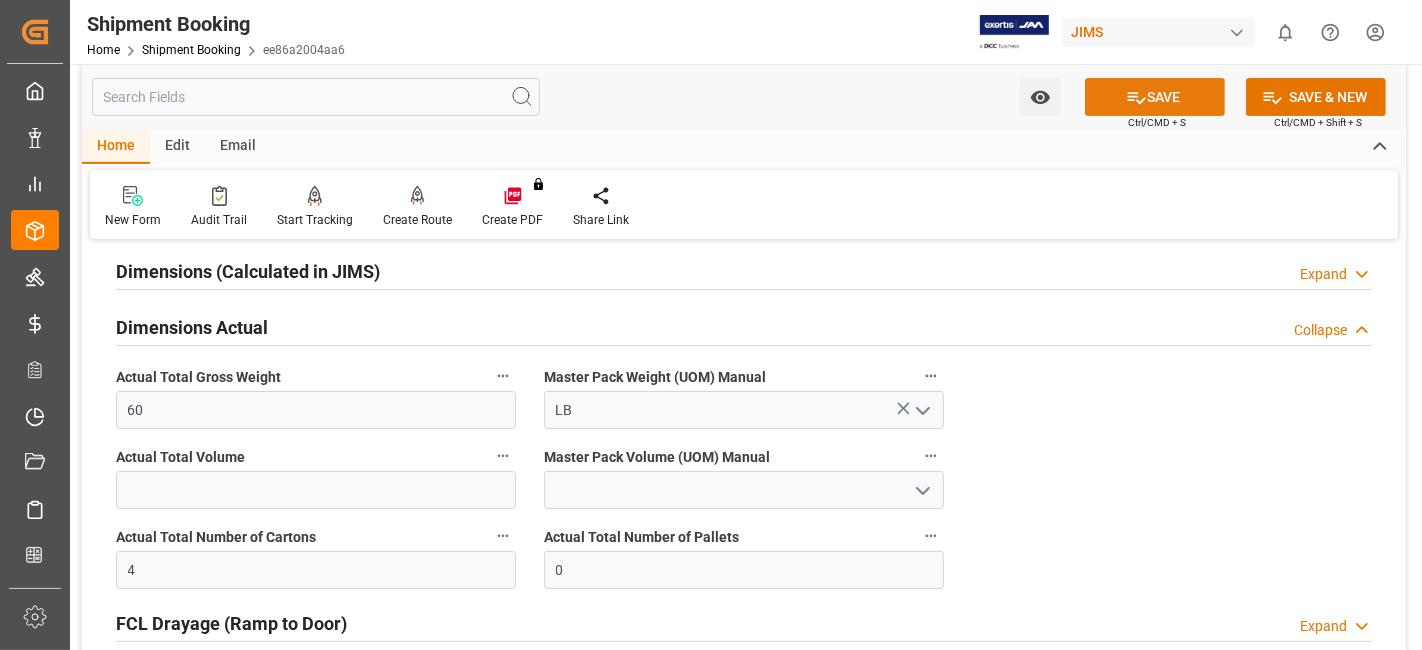 click on "SAVE" at bounding box center [1155, 97] 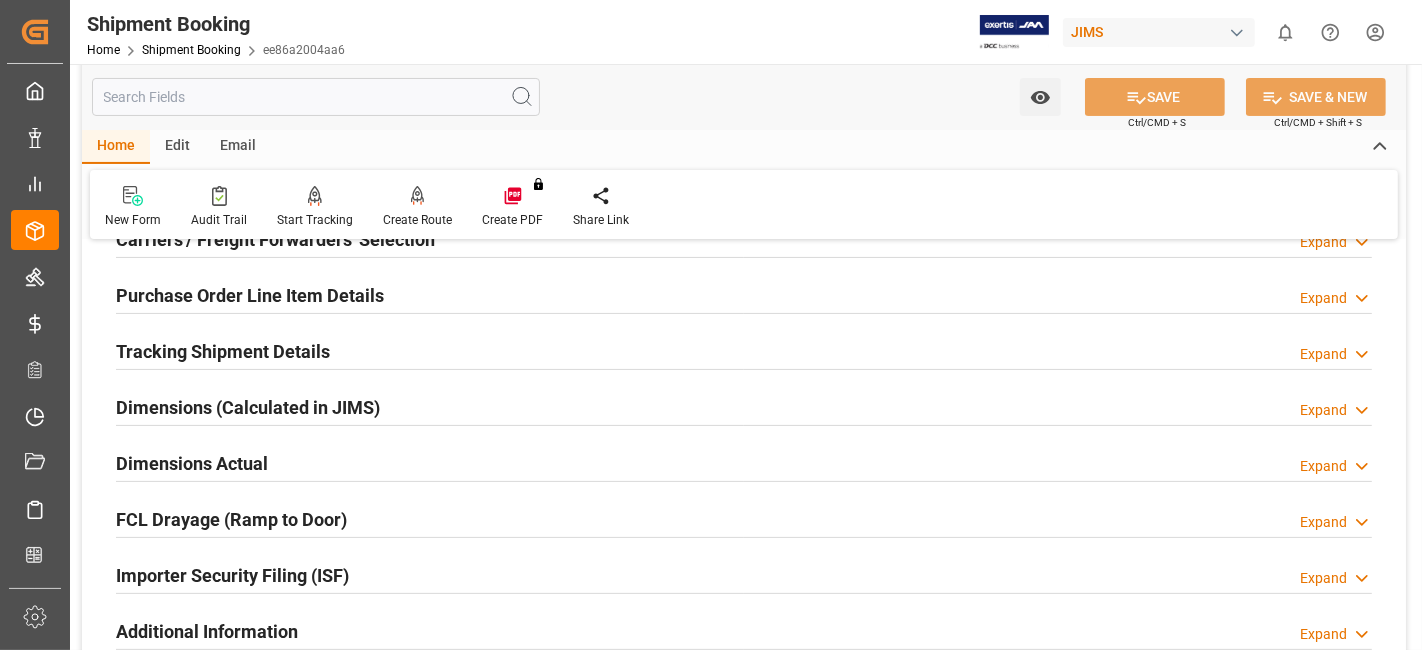 scroll, scrollTop: 266, scrollLeft: 0, axis: vertical 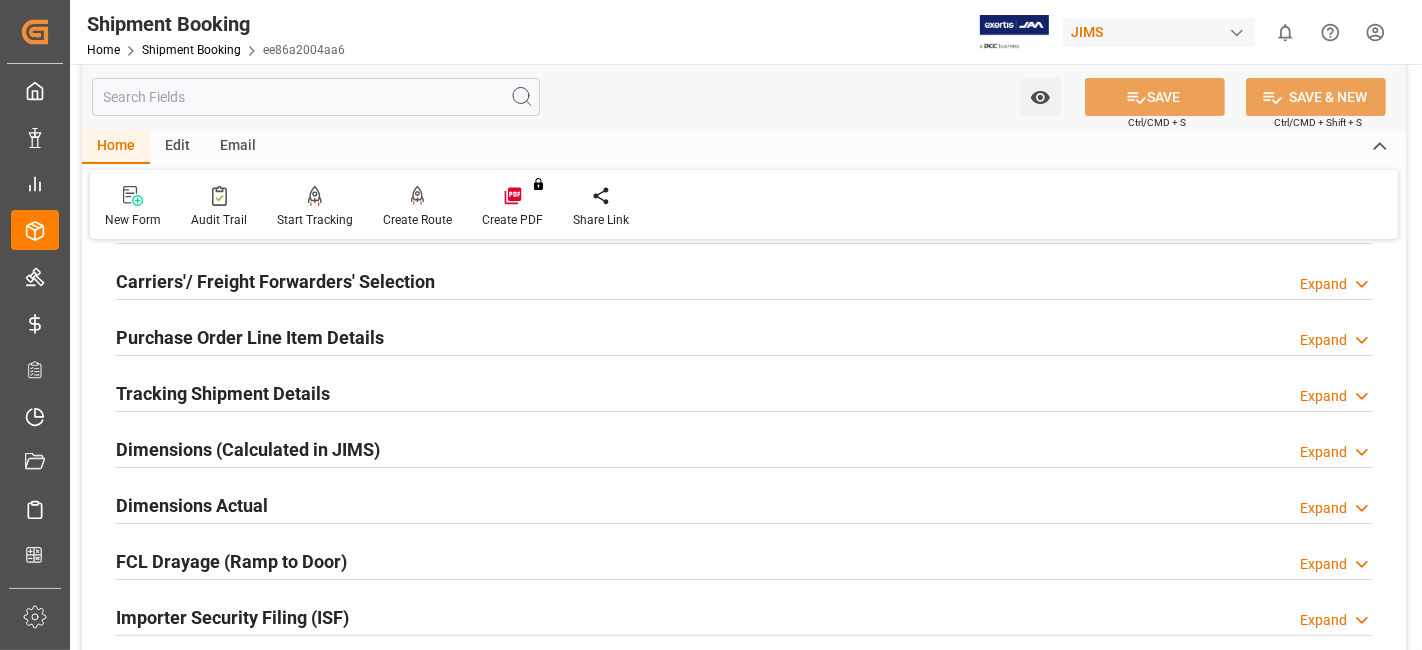 click on "Tracking Shipment Details" at bounding box center (223, 393) 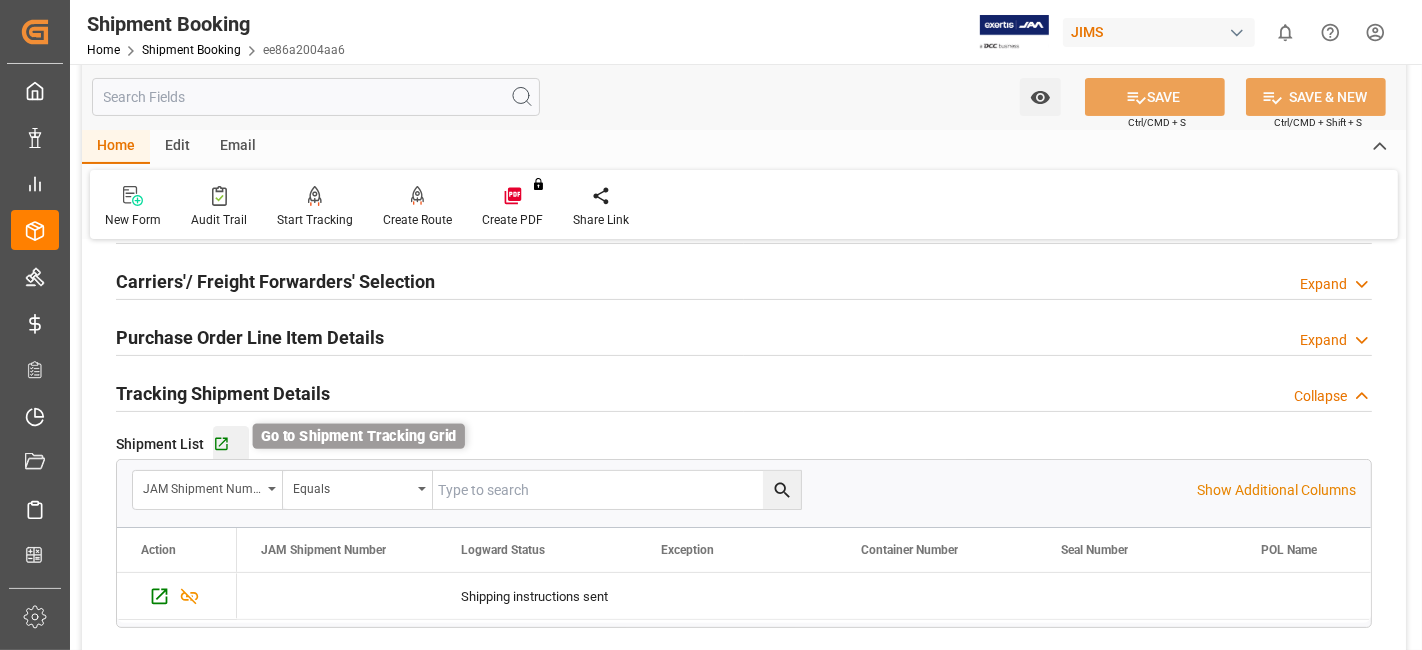 click 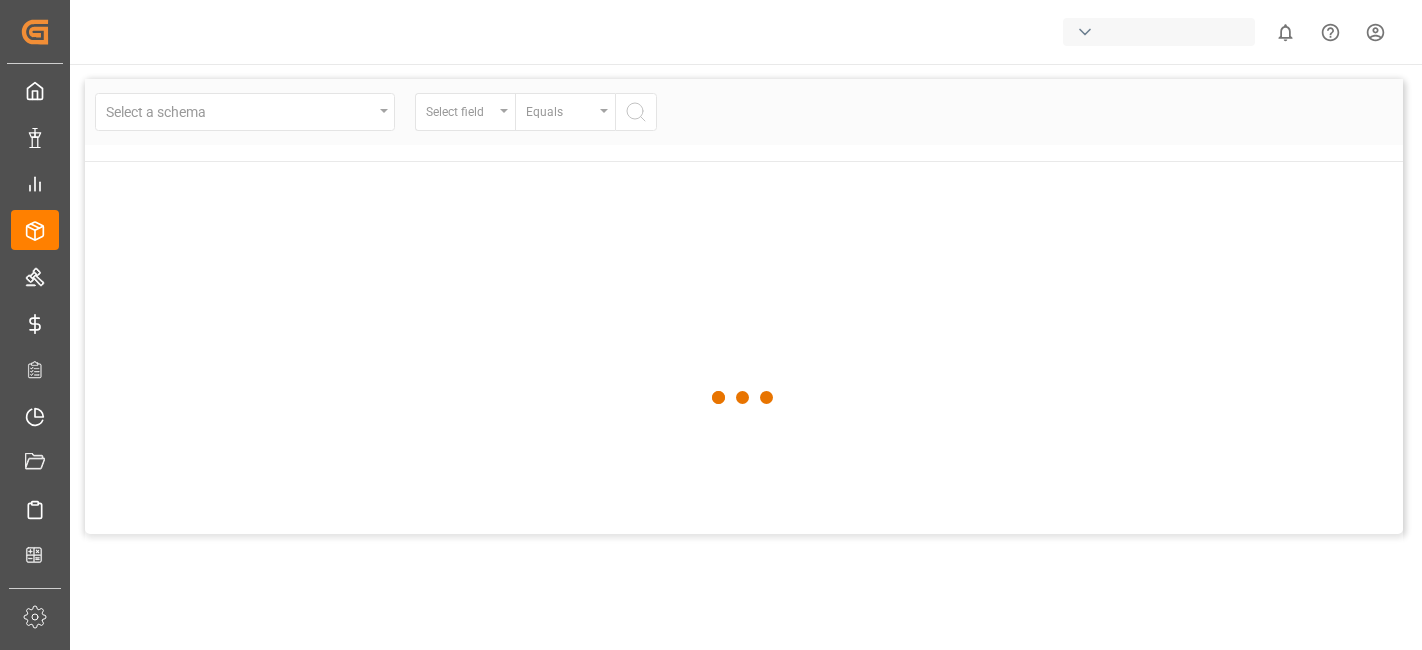 scroll, scrollTop: 0, scrollLeft: 0, axis: both 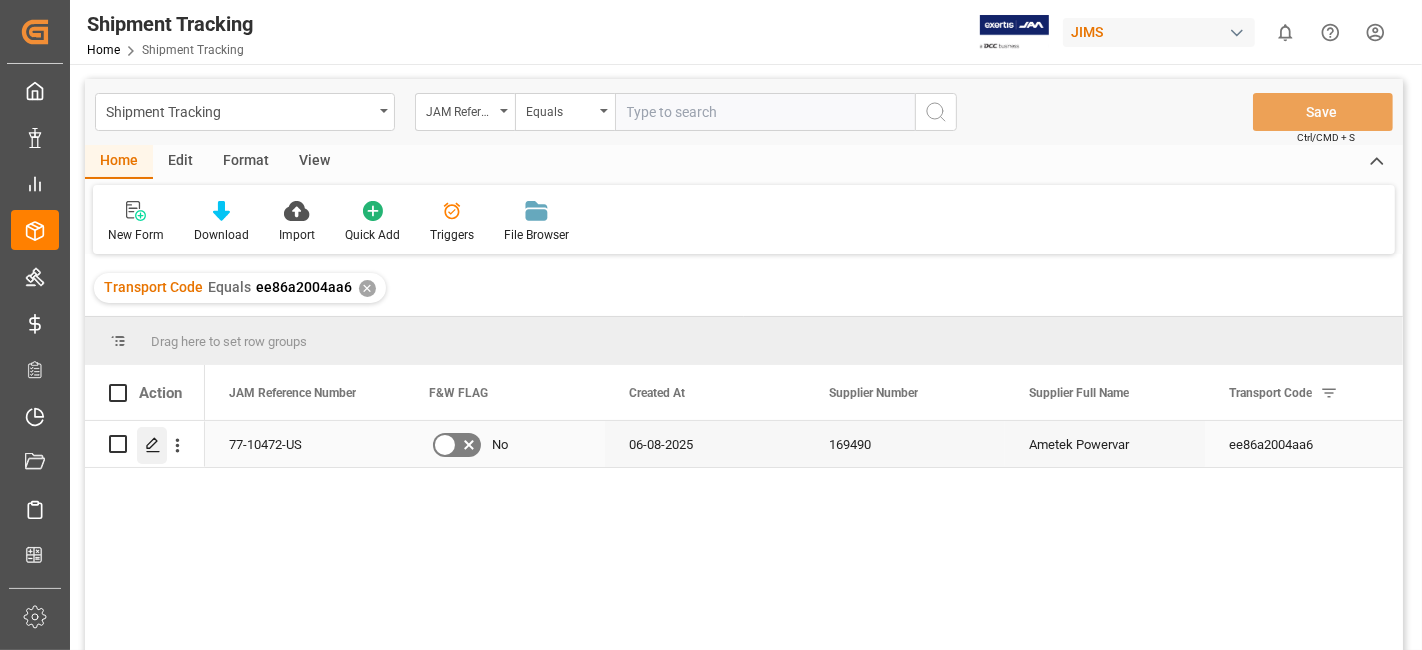 click 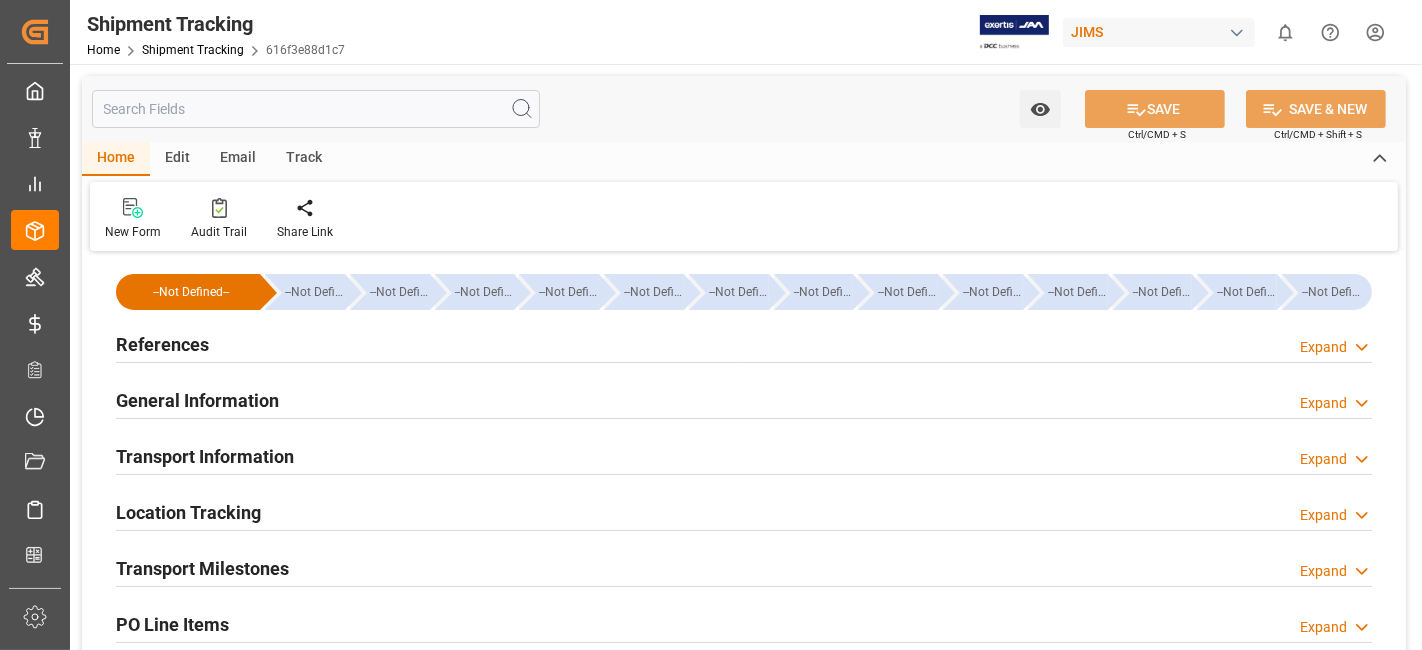 type on "06-08-2025" 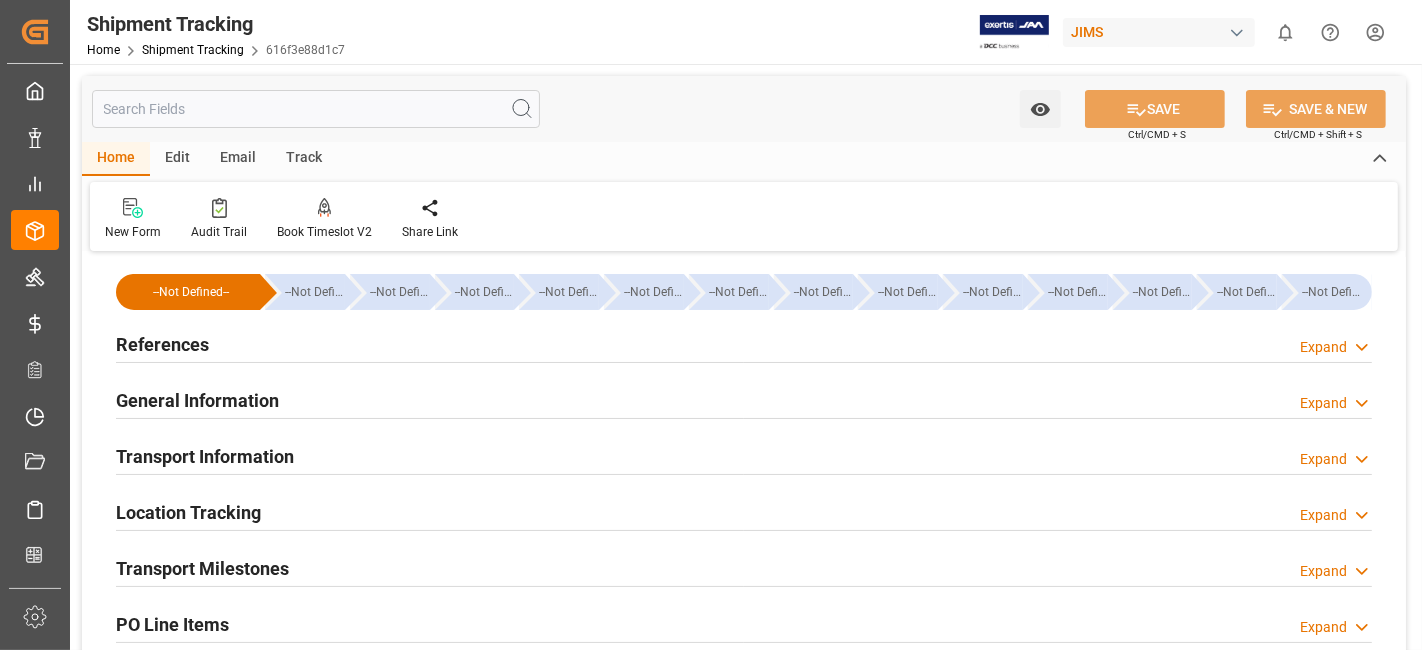 click on "References Expand" at bounding box center (744, 343) 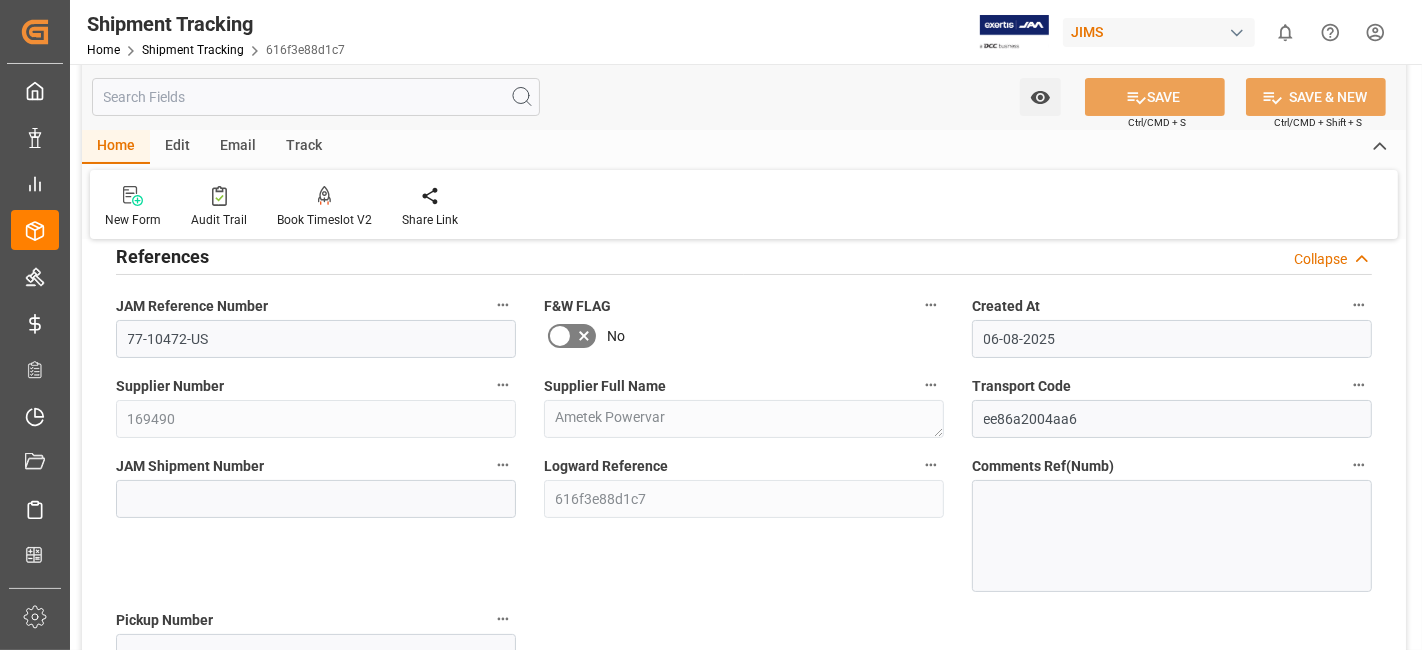 scroll, scrollTop: 133, scrollLeft: 0, axis: vertical 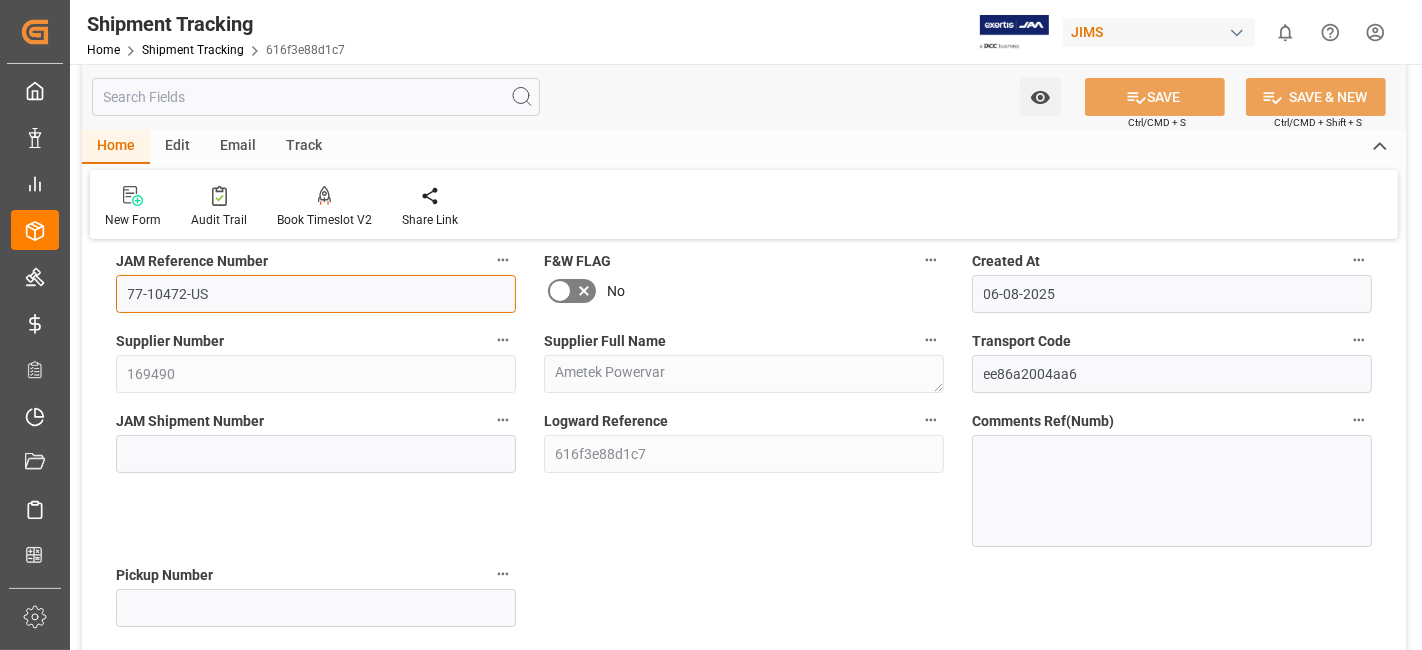 drag, startPoint x: 237, startPoint y: 303, endPoint x: 77, endPoint y: 308, distance: 160.07811 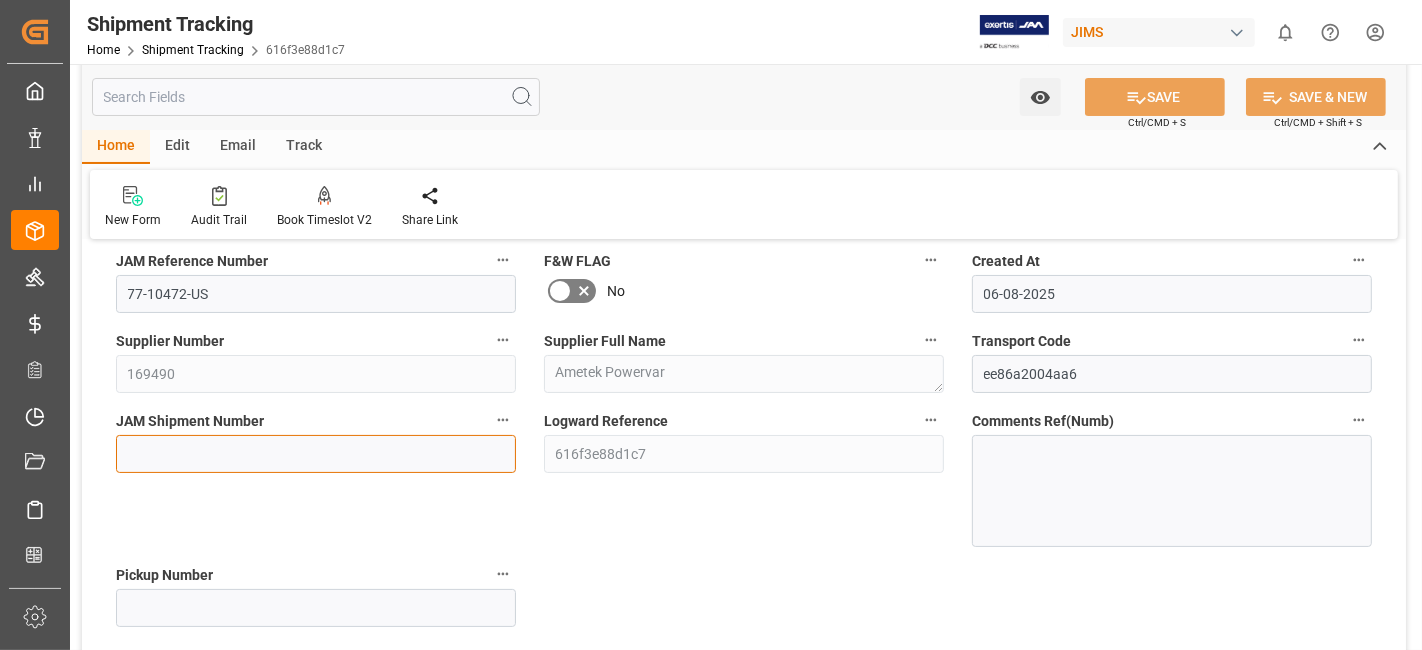 click at bounding box center [316, 454] 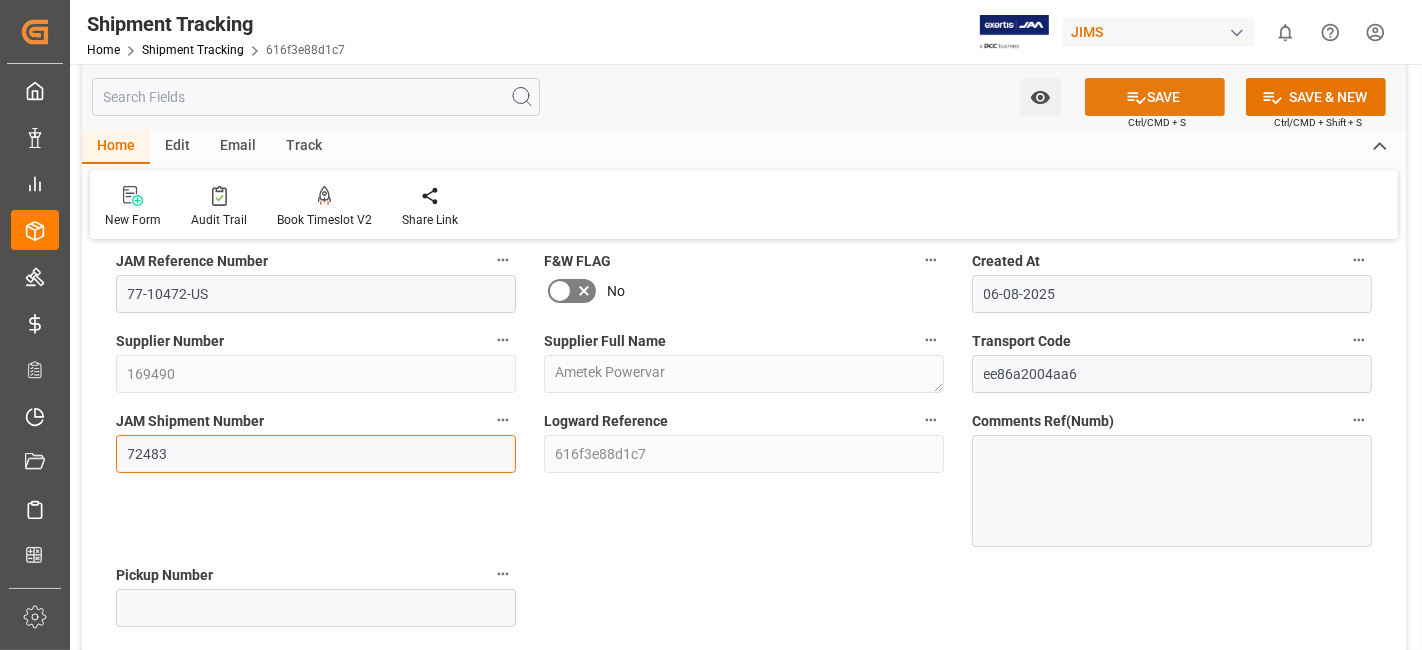 type on "72483" 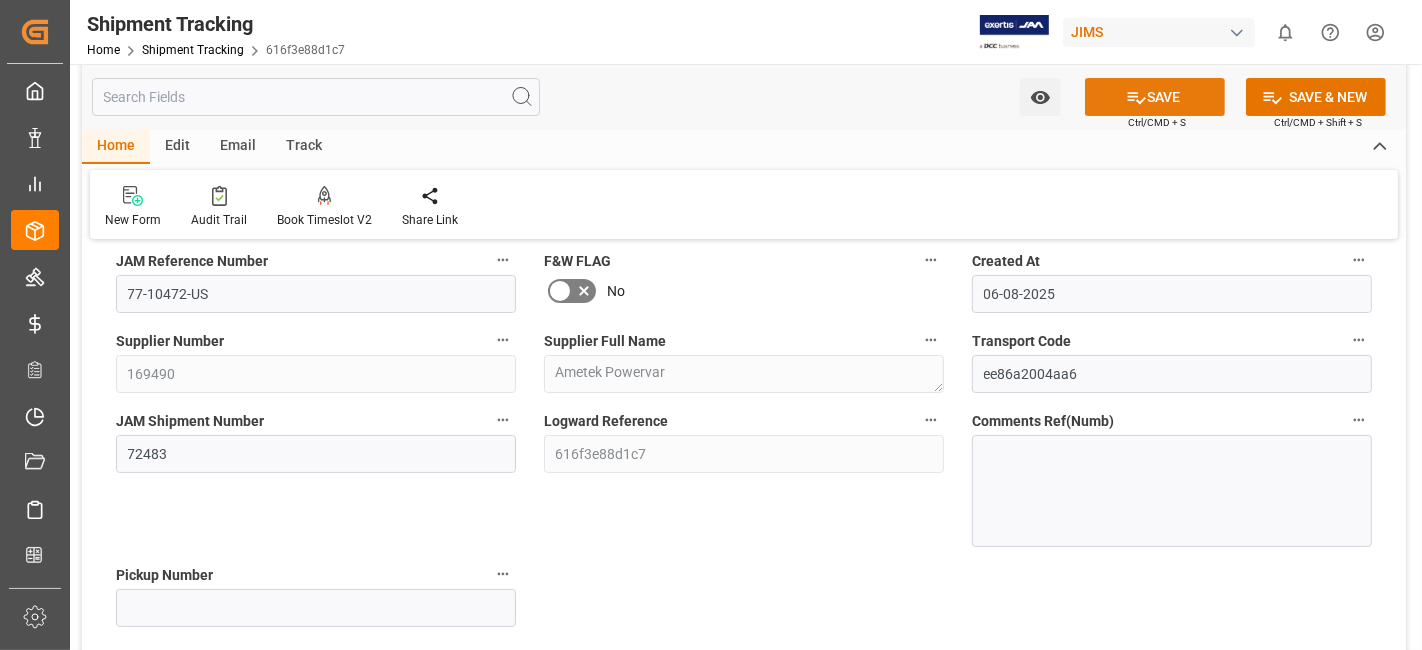 click 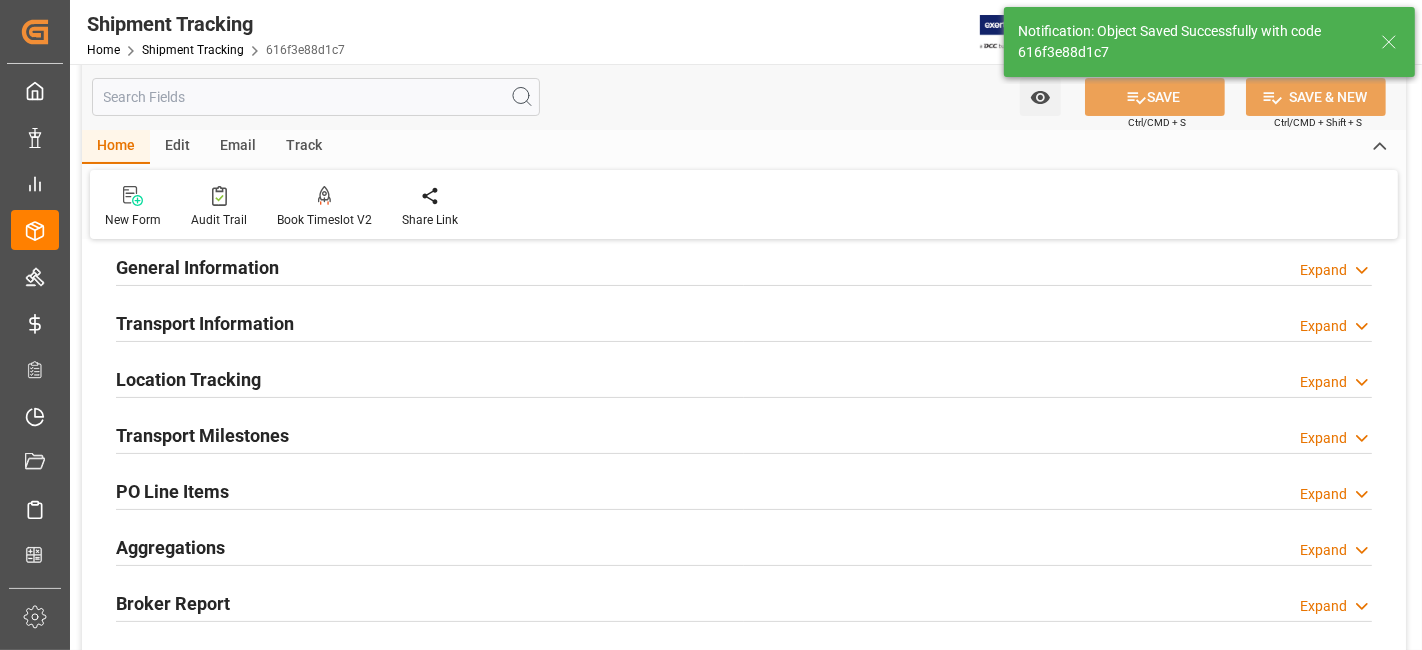 click on "General Information" at bounding box center (197, 267) 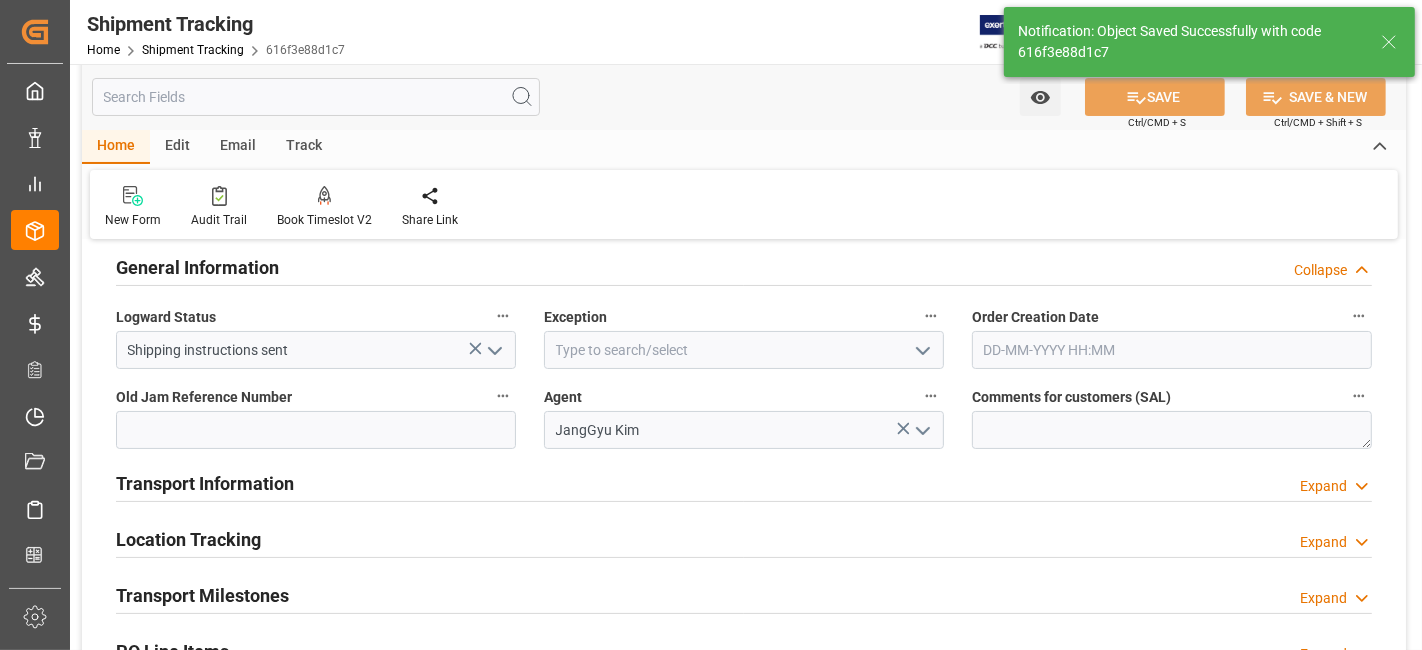 click on "General Information" at bounding box center [197, 267] 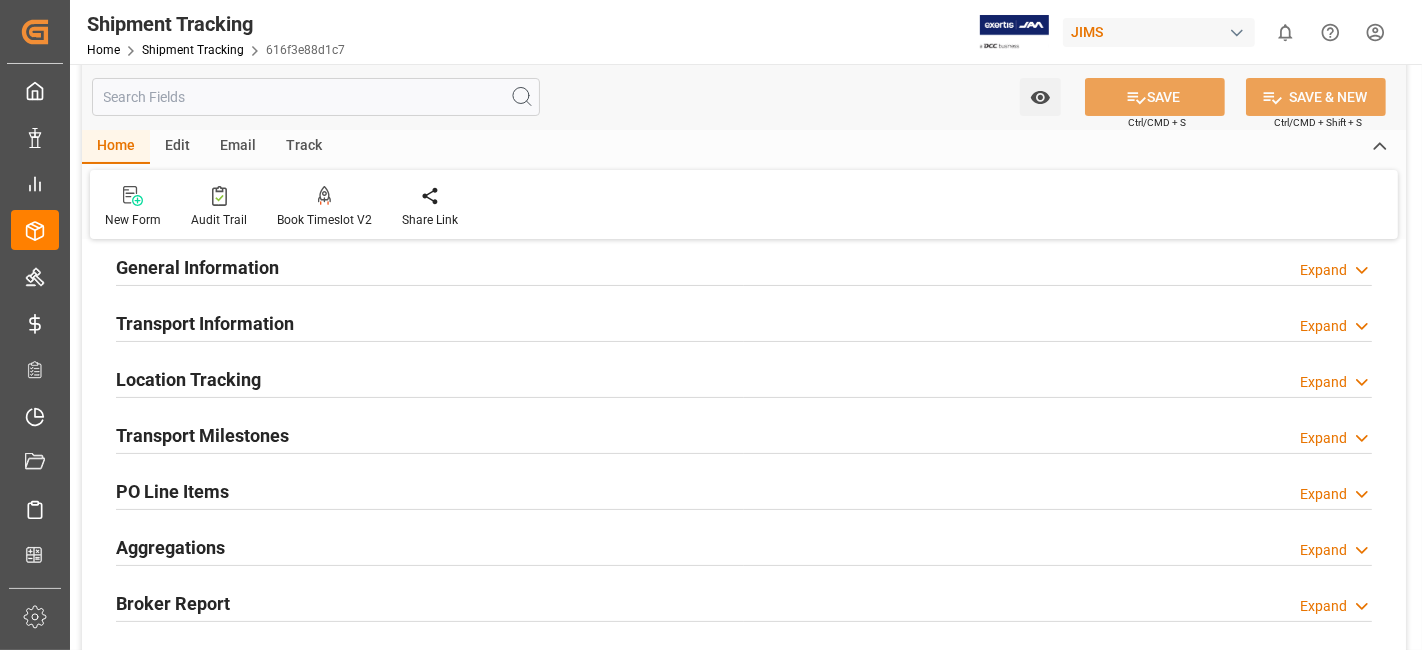 click on "Transport Milestones" at bounding box center [202, 435] 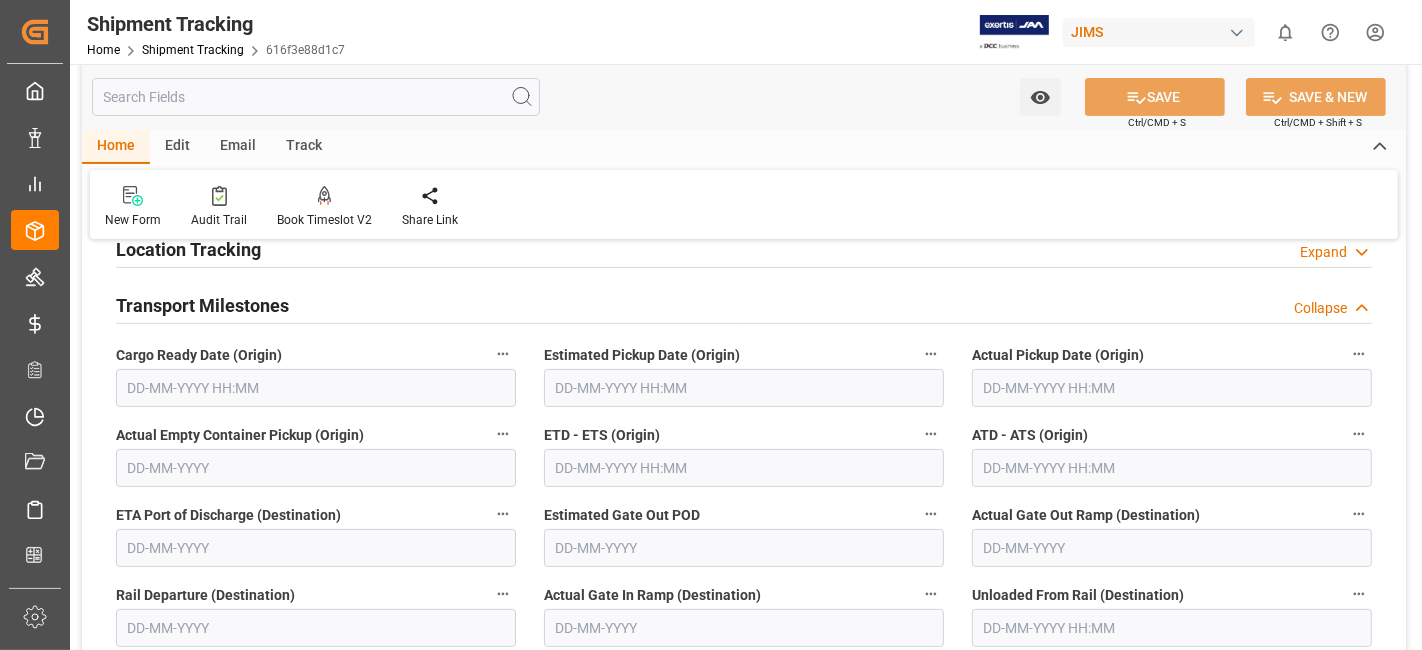 scroll, scrollTop: 266, scrollLeft: 0, axis: vertical 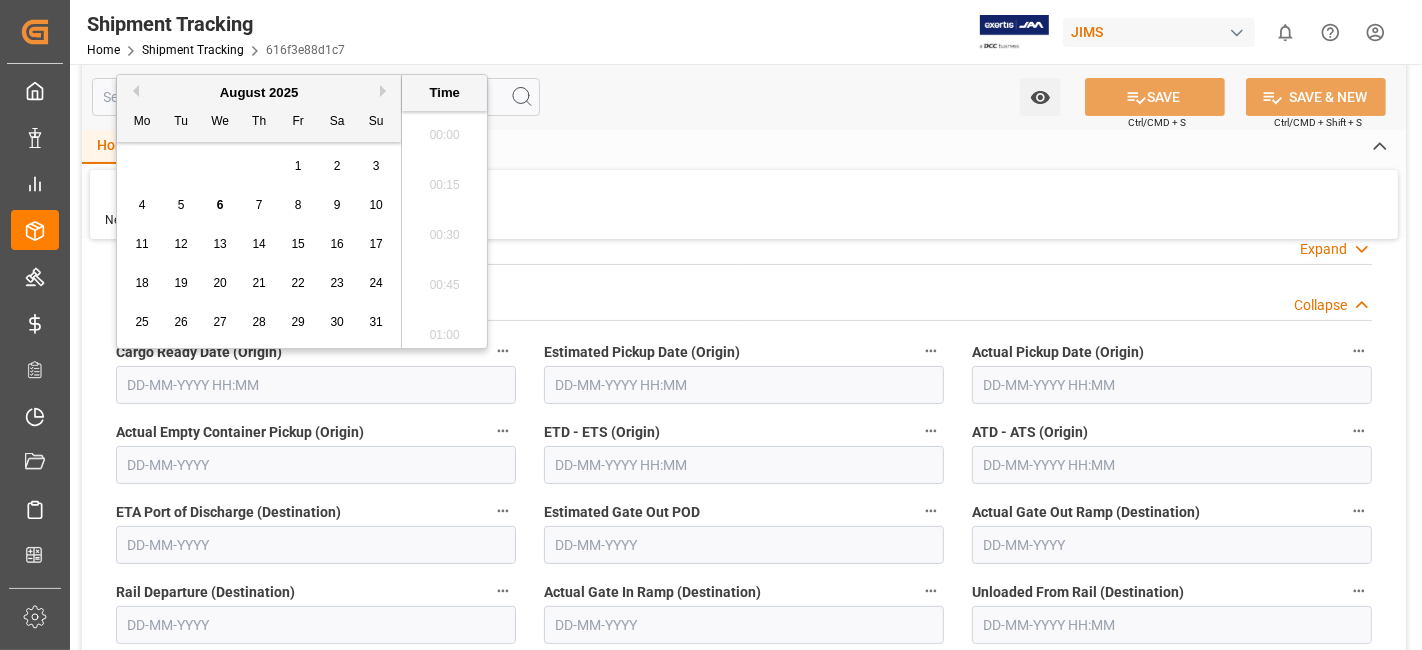 click at bounding box center [316, 385] 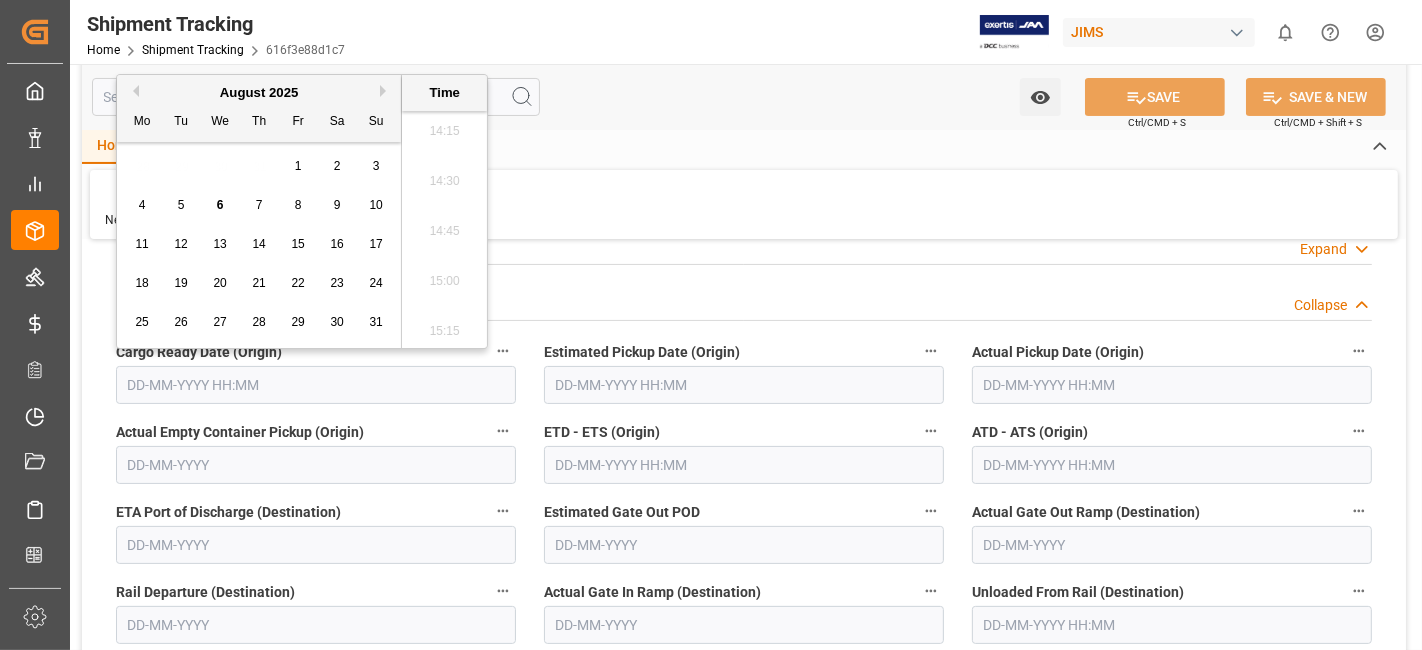 click on "6" at bounding box center (220, 205) 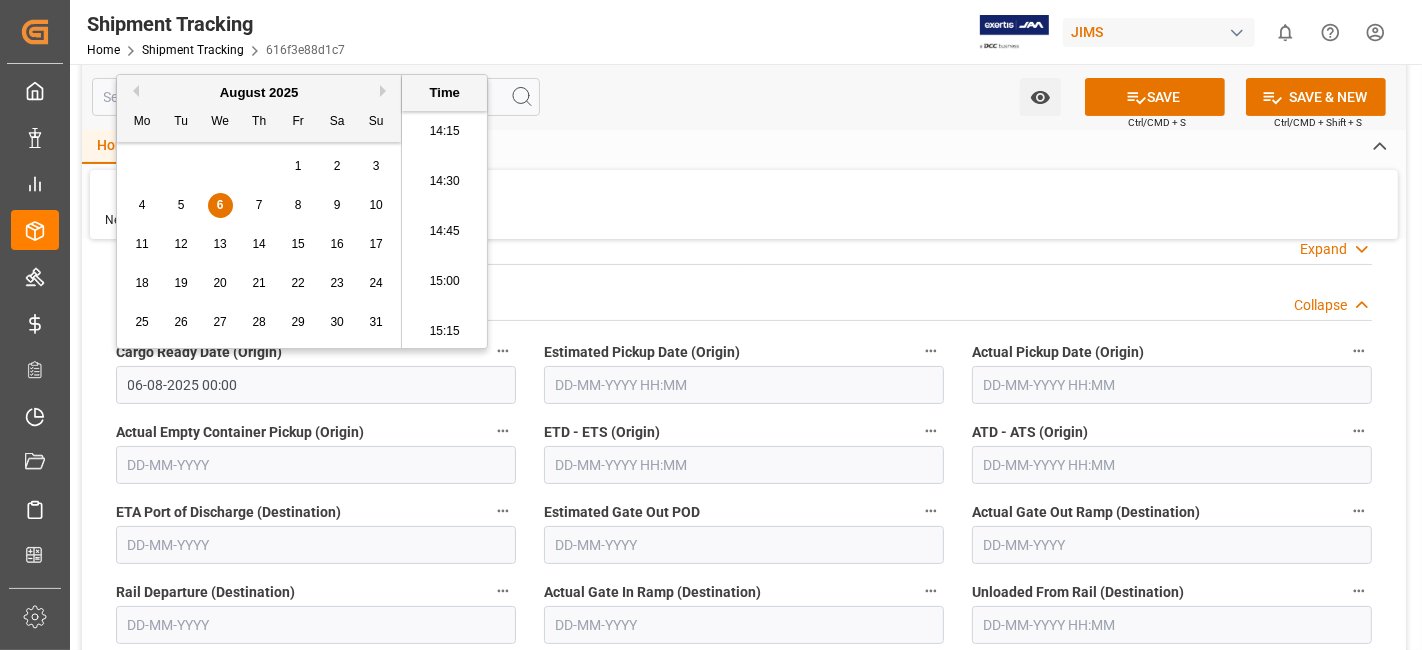 click on "Estimated Pickup Date (Origin)" at bounding box center [744, 352] 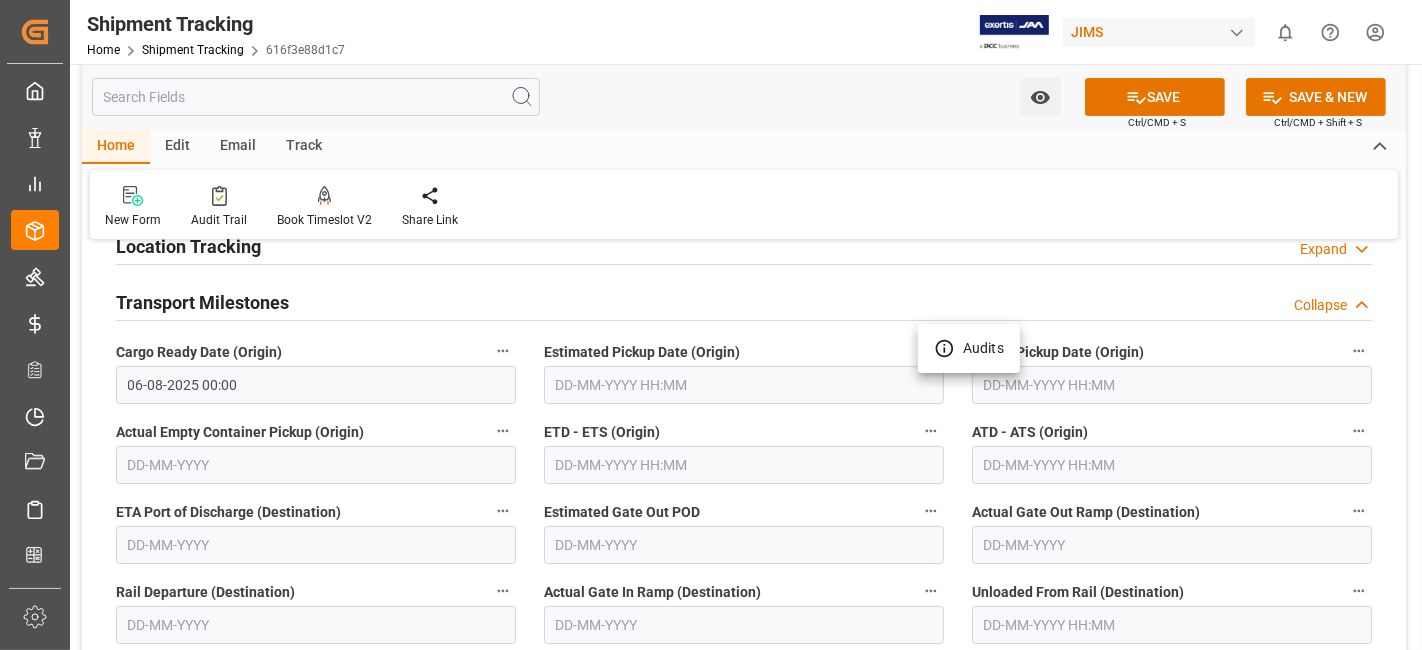 type 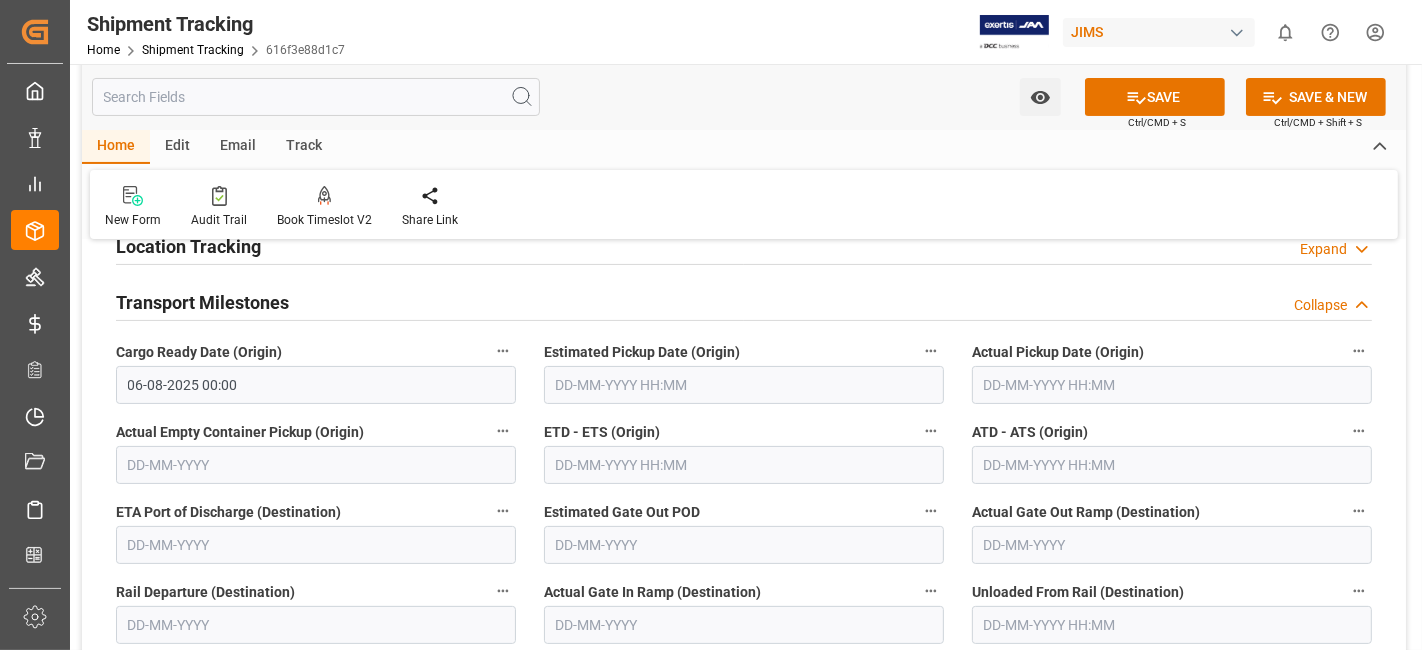 click on "Created by potrace 1.15, written by Peter Selinger 2001-2017 Created by potrace 1.15, written by Peter Selinger 2001-2017 My Cockpit My Cockpit Data Management Data Management My Reports My Reports Order Management Order Management Master Data Master Data Rates Management Rates Management Logward Add-ons Logward Add-ons Timeslot Management V2 Timeslot Management V2 Document Management Document Management Sailing Schedules Sailing Schedules CO2 Calculator CO2 Calculator Tracking Shipment Tracking Shipment Sidebar Settings Back to main menu Purchase Orders Purchase Orders PO Line Items PO Line Items Transport Order Booking Transport Order Booking Shipment Tracking Shipment Tracking TO Non Conformance TO Non Conformance Shipment Tracking Home Shipment Tracking 616f3e88d1c7 JIMS 0 Notifications Only show unread All Watching Mark all categories read Downloads Purchase Order Line Item 4 hours ago 7 number of rows downloaded Purchase Order Line Item 22 hours ago 25 number of rows downloaded Purchase Order Line Item" at bounding box center [711, 325] 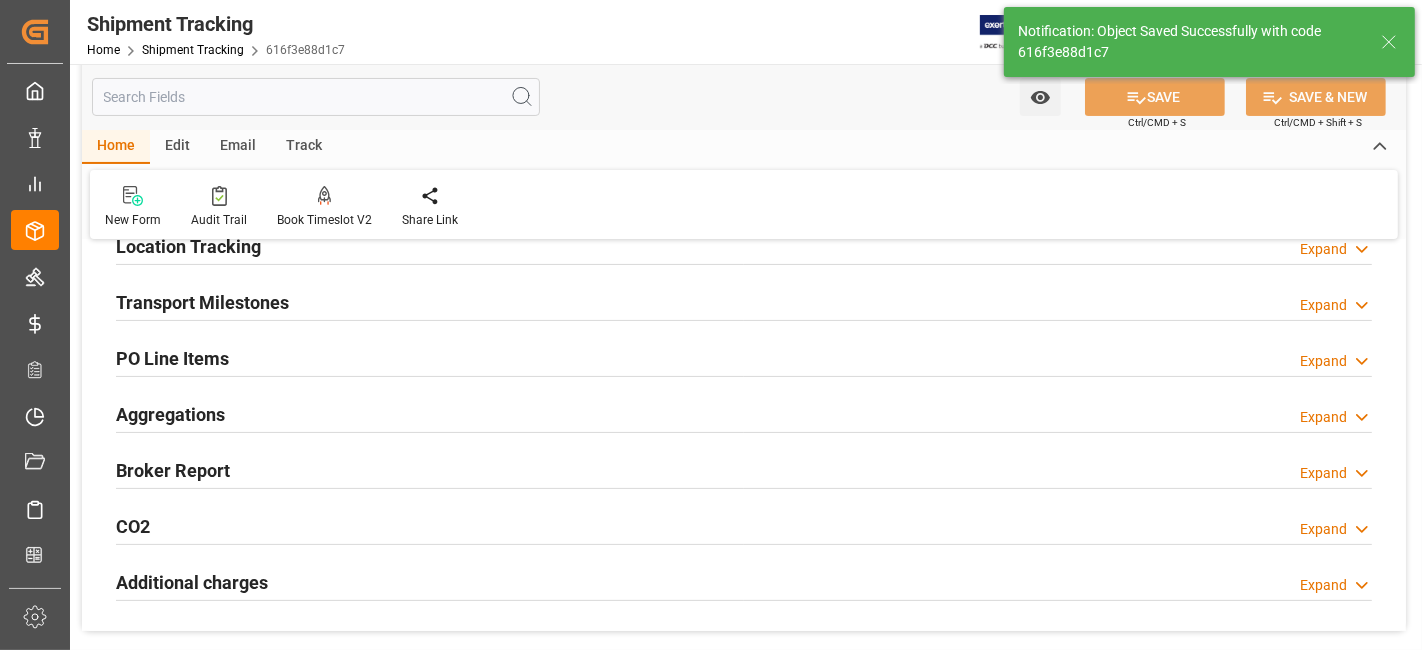 scroll, scrollTop: 311, scrollLeft: 0, axis: vertical 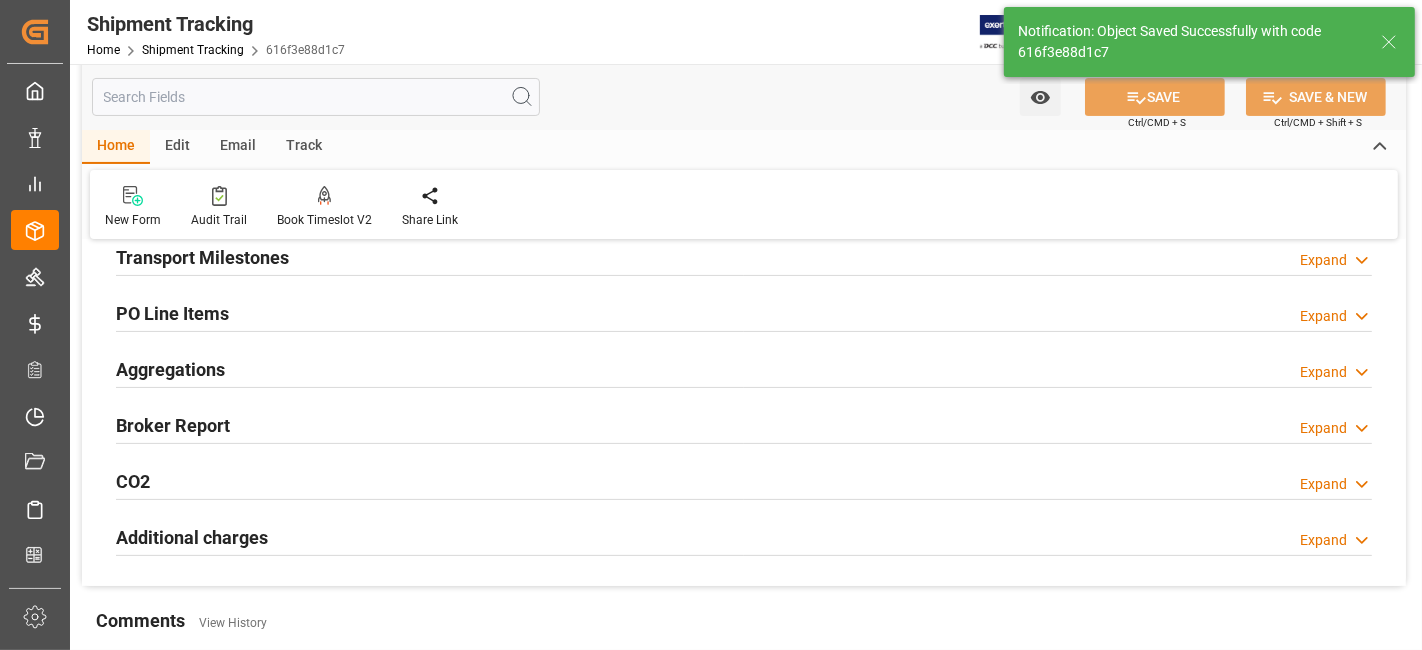click on "Aggregations Expand" at bounding box center (744, 368) 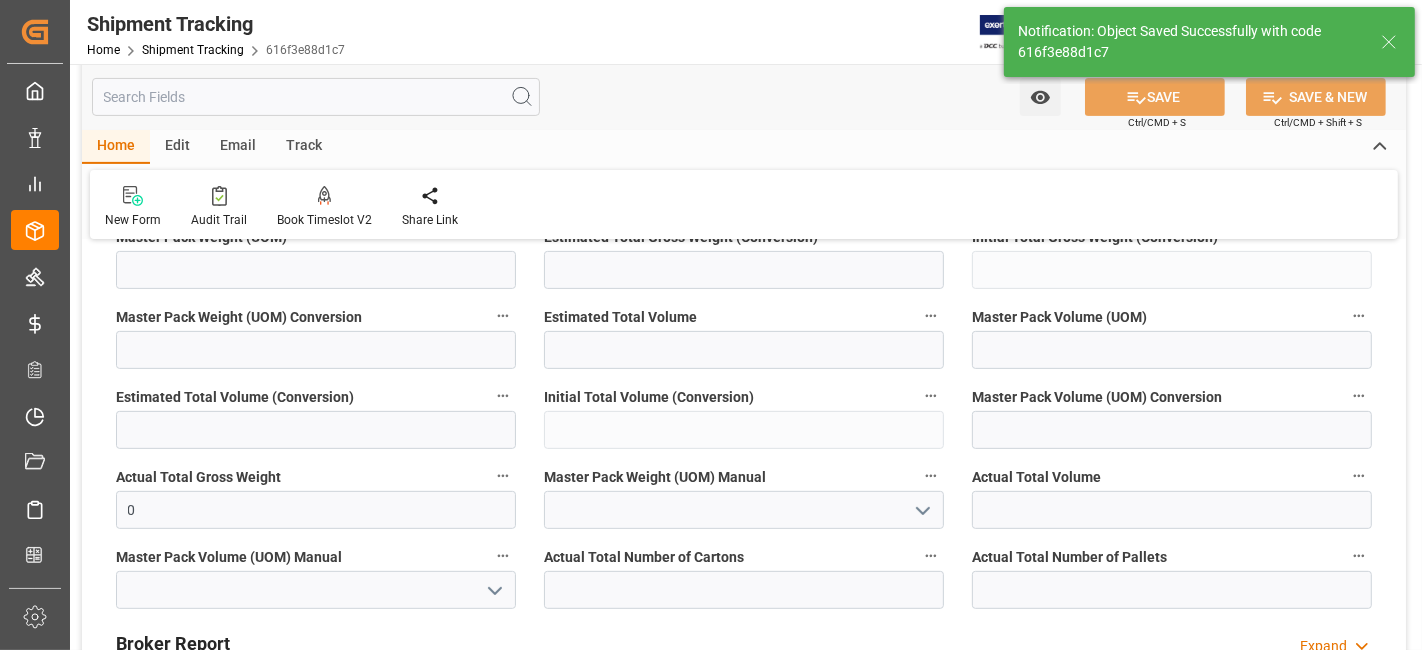 scroll, scrollTop: 577, scrollLeft: 0, axis: vertical 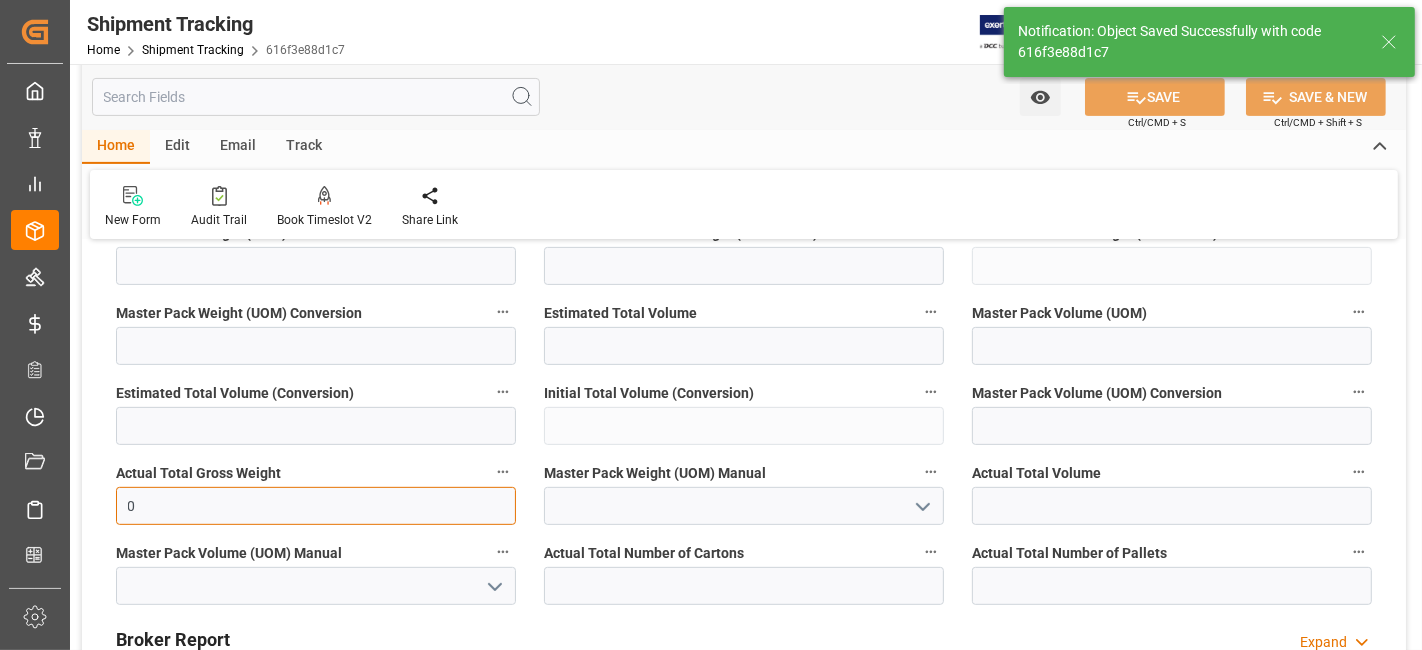 click on "0" at bounding box center [316, 506] 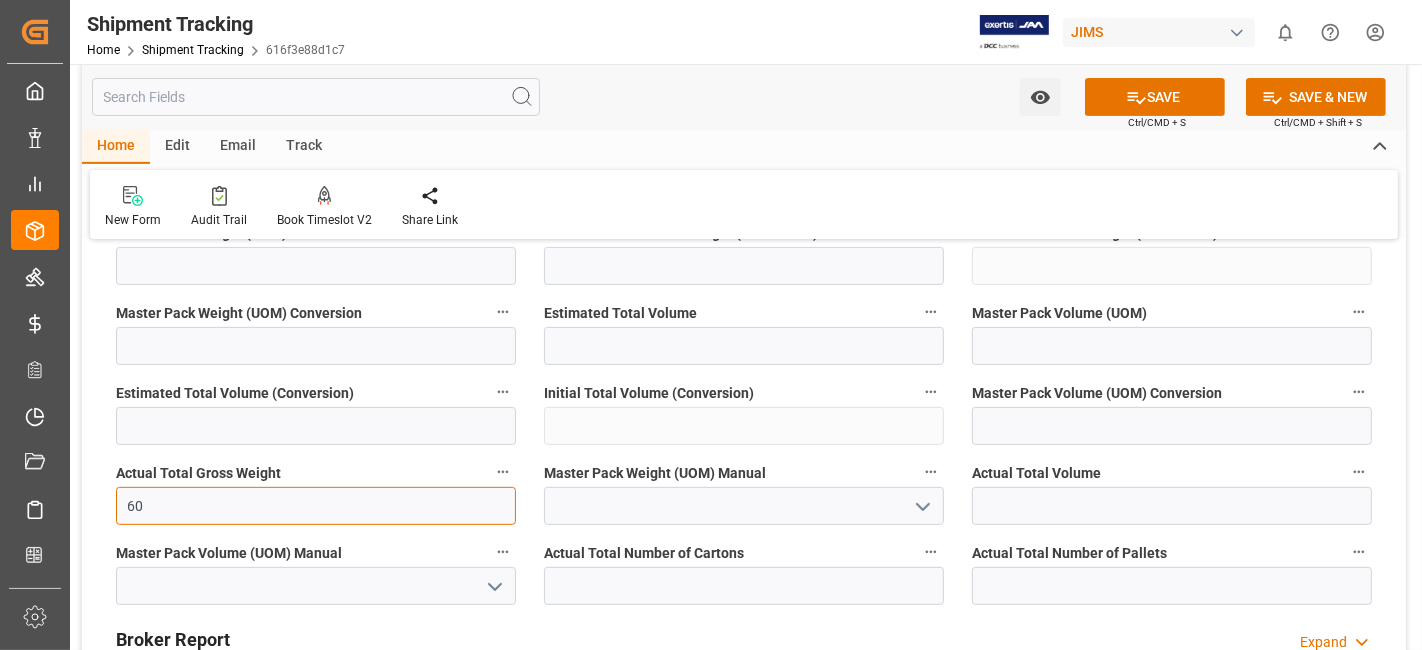 type on "60" 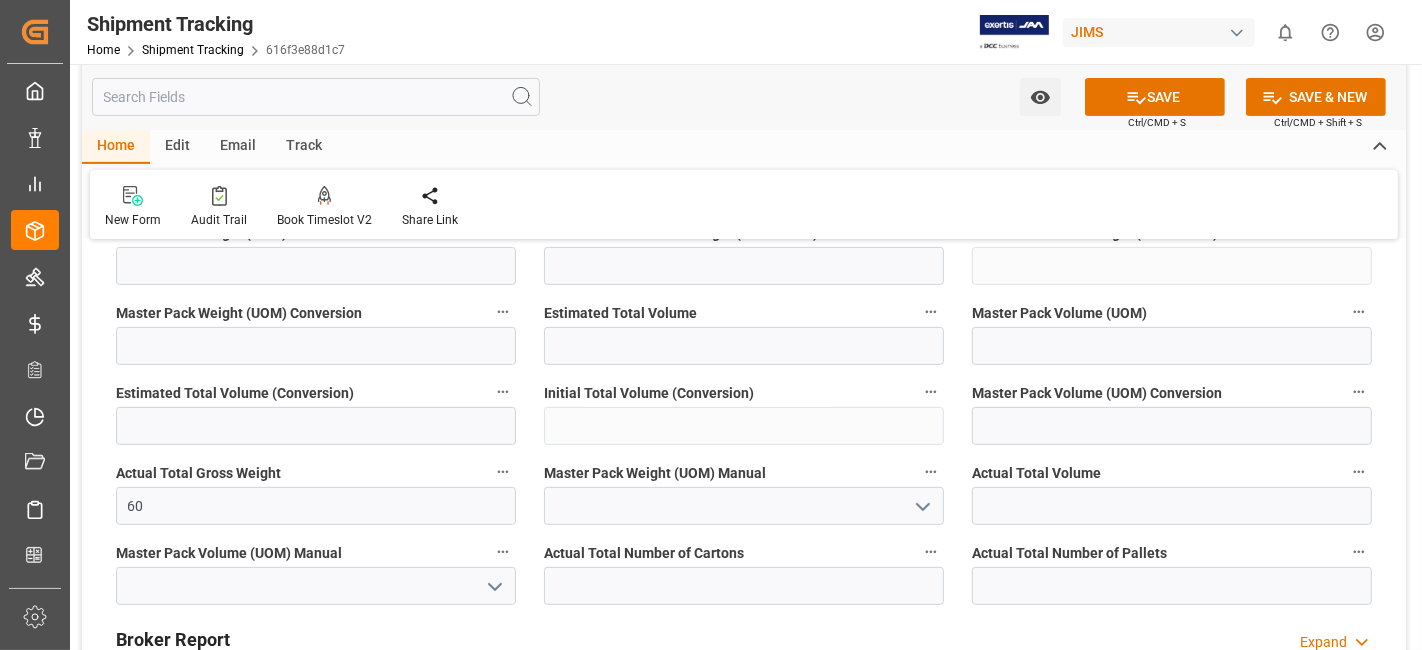 click 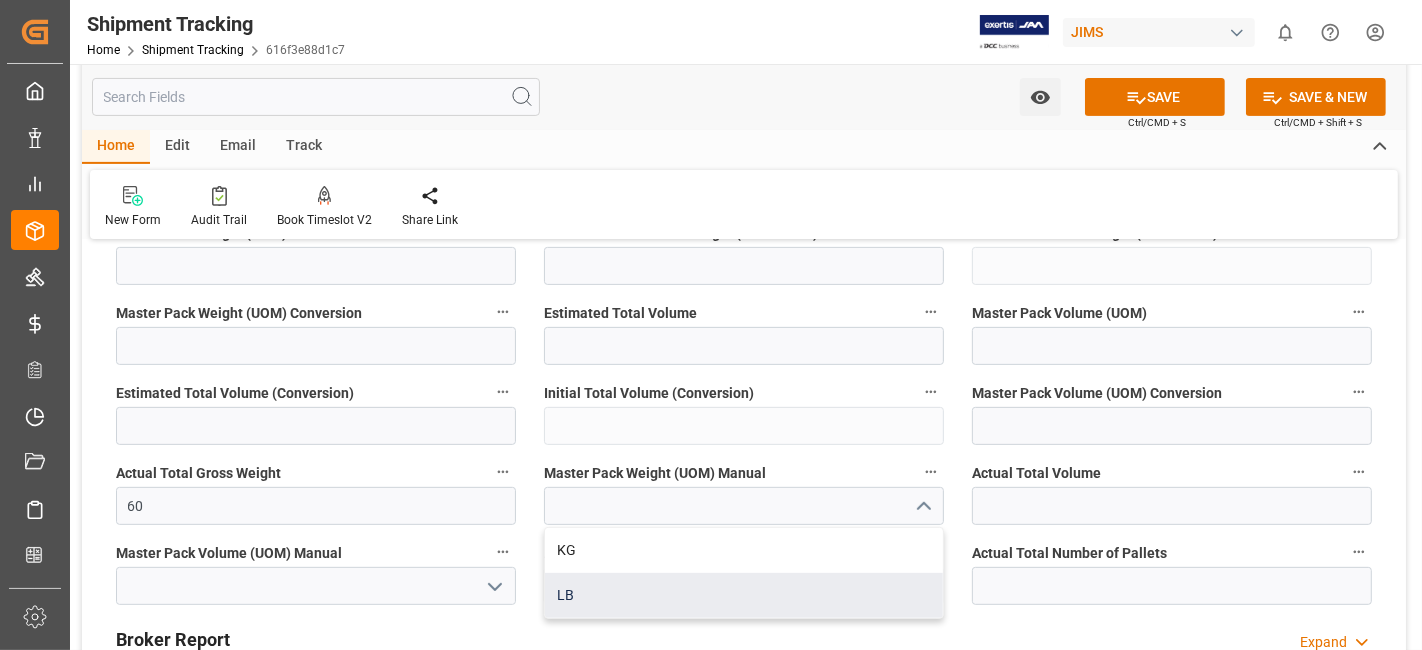 click on "LB" at bounding box center [744, 595] 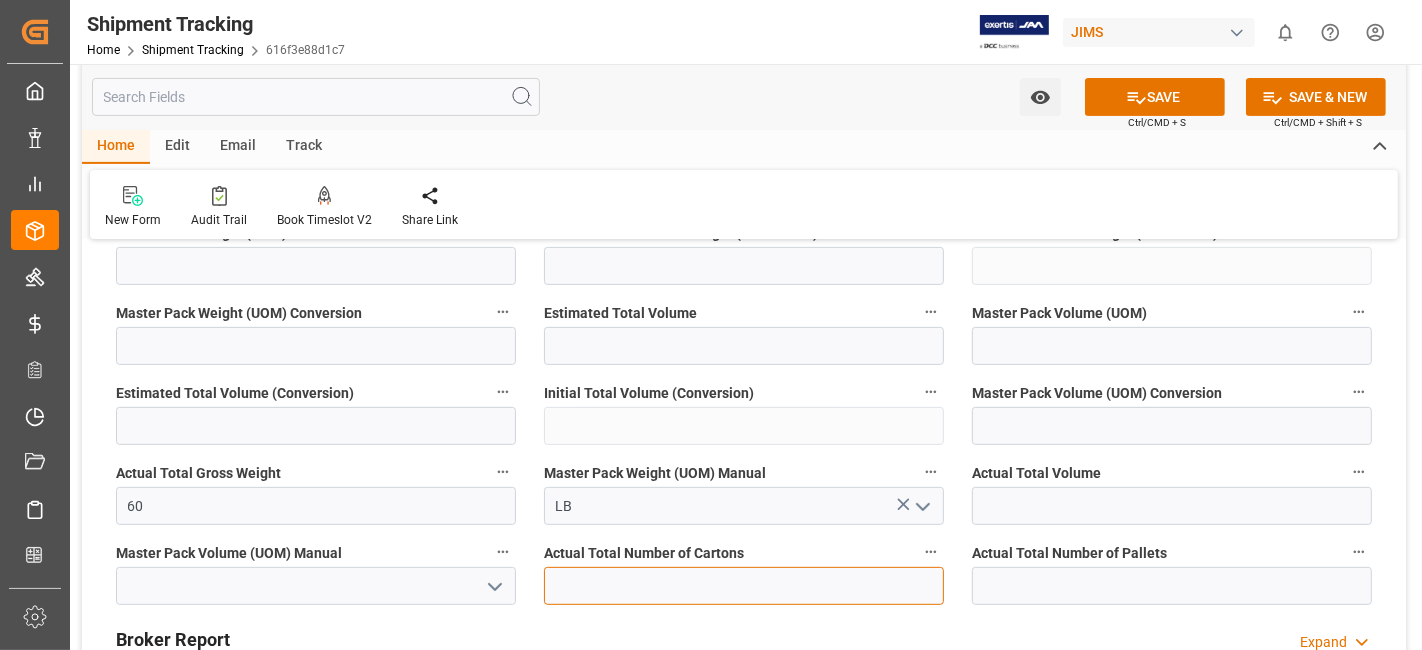 click at bounding box center (744, 586) 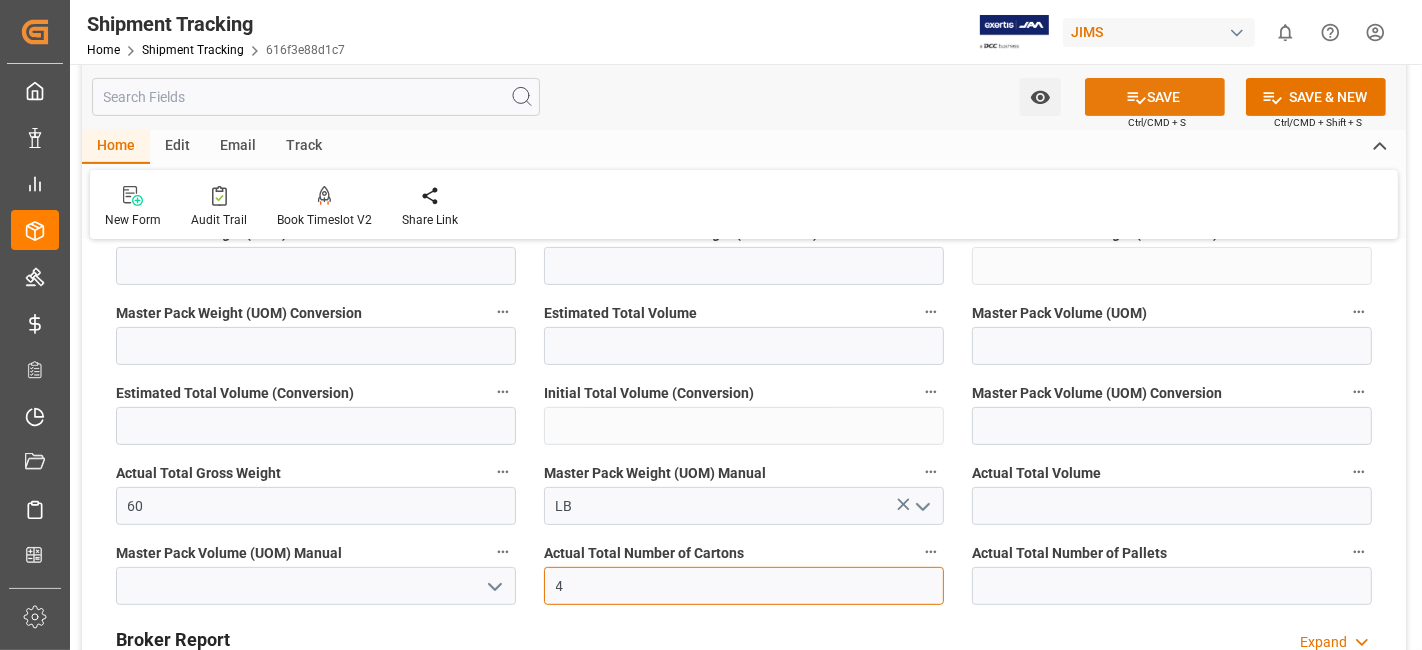 type on "4" 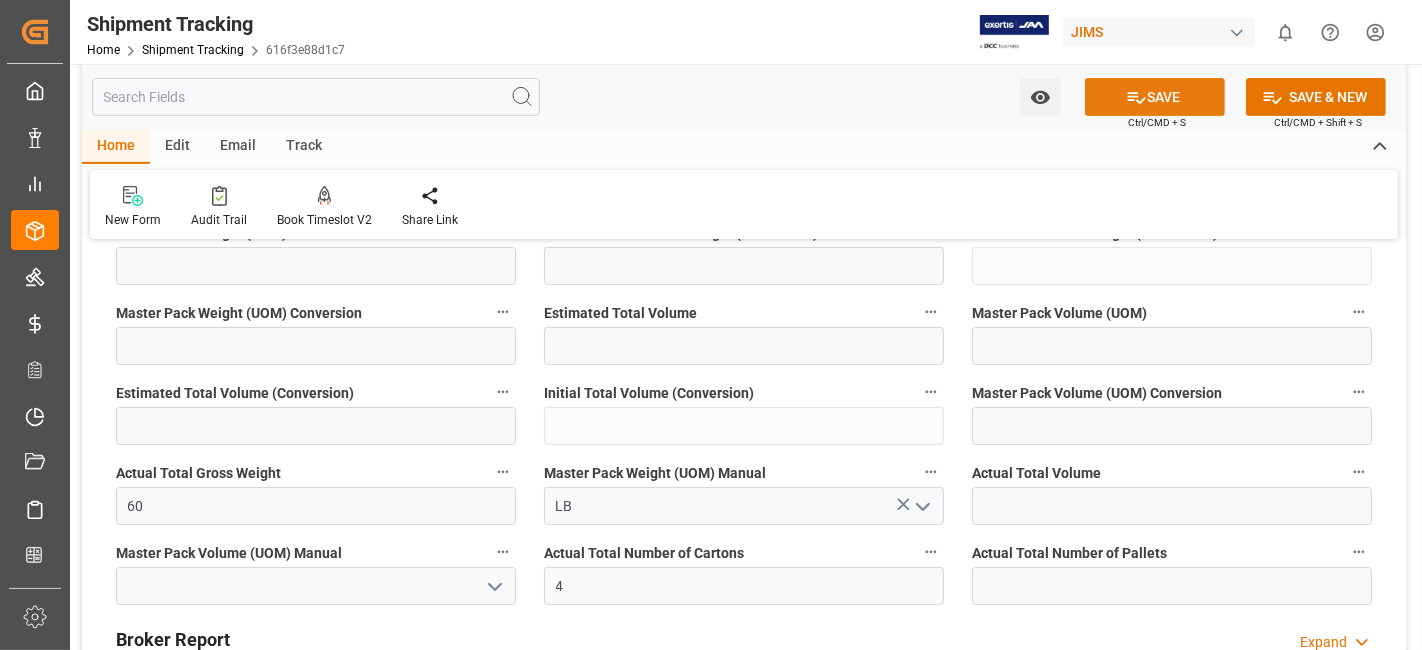 click 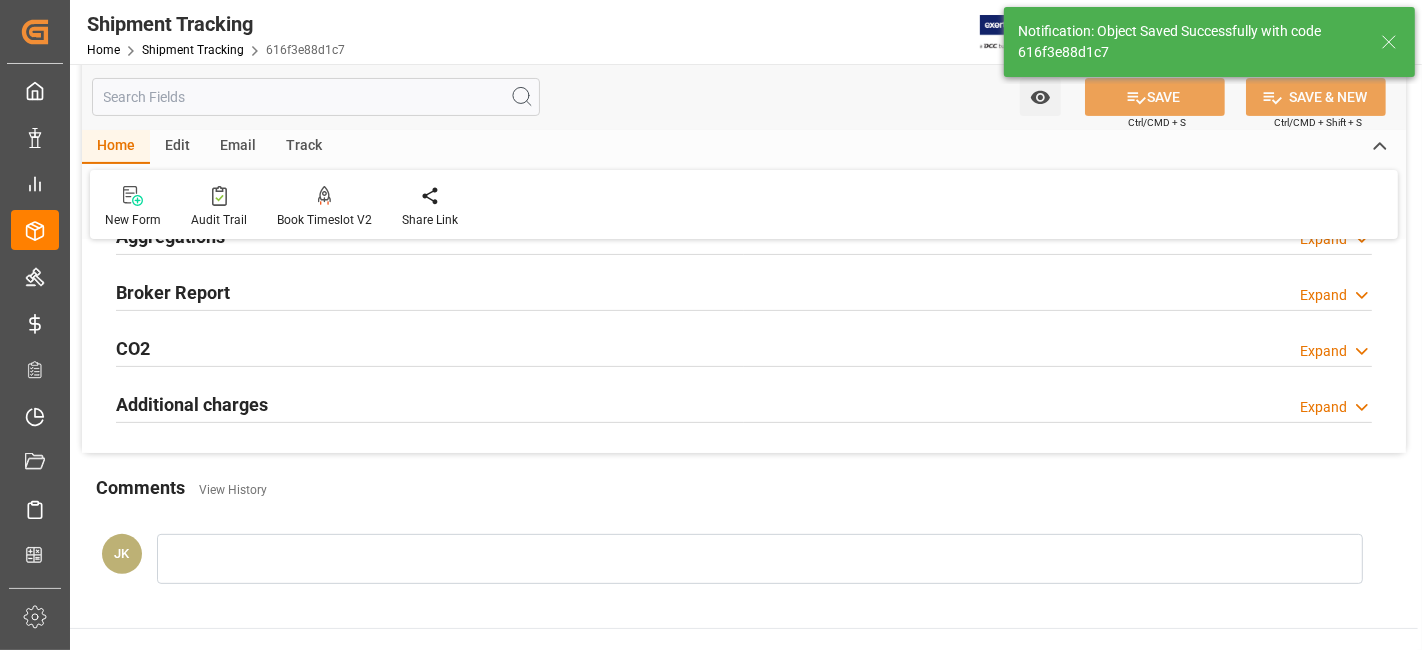 scroll, scrollTop: 400, scrollLeft: 0, axis: vertical 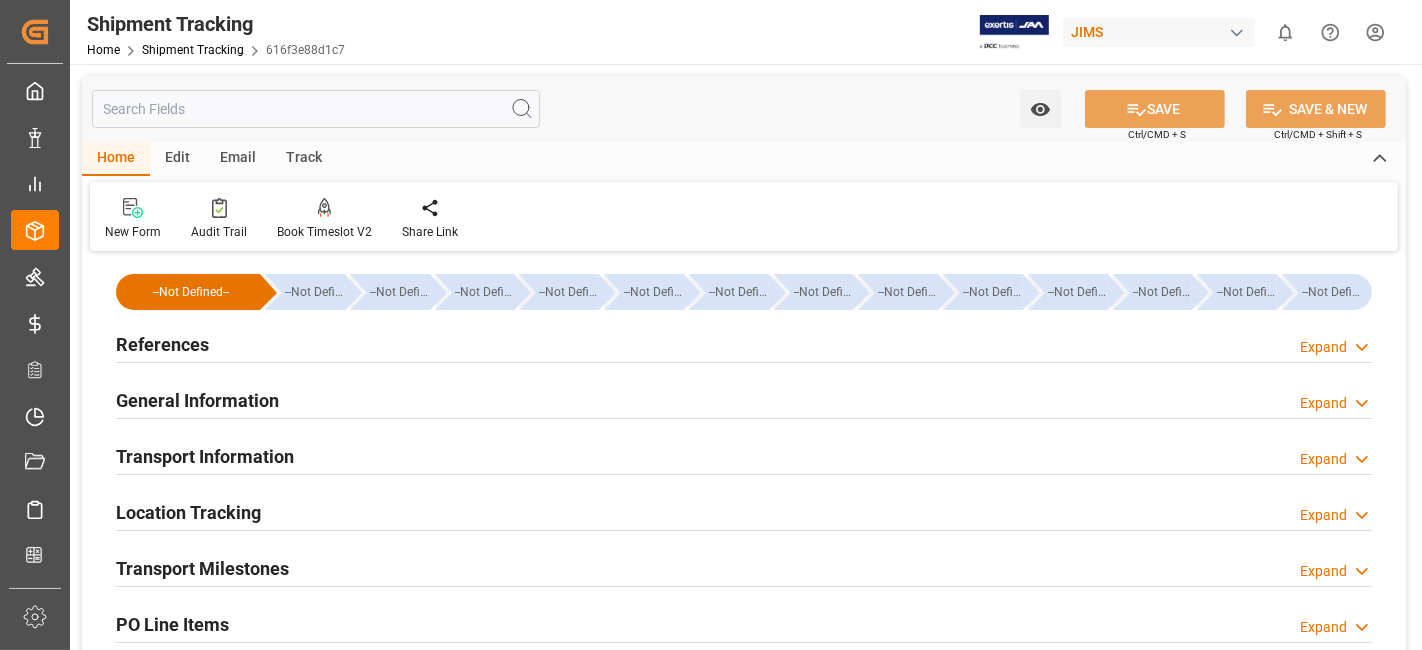 click on "References Expand" at bounding box center (744, 343) 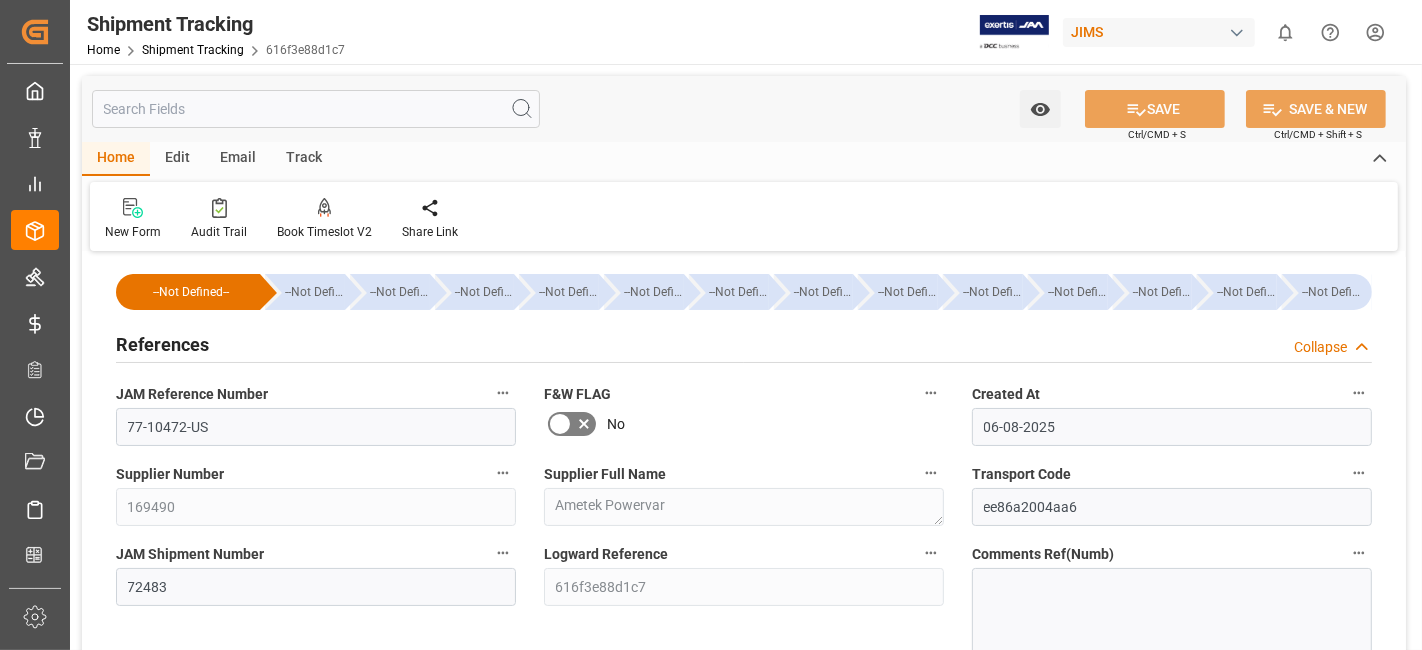 click on "References Collapse" at bounding box center (744, 343) 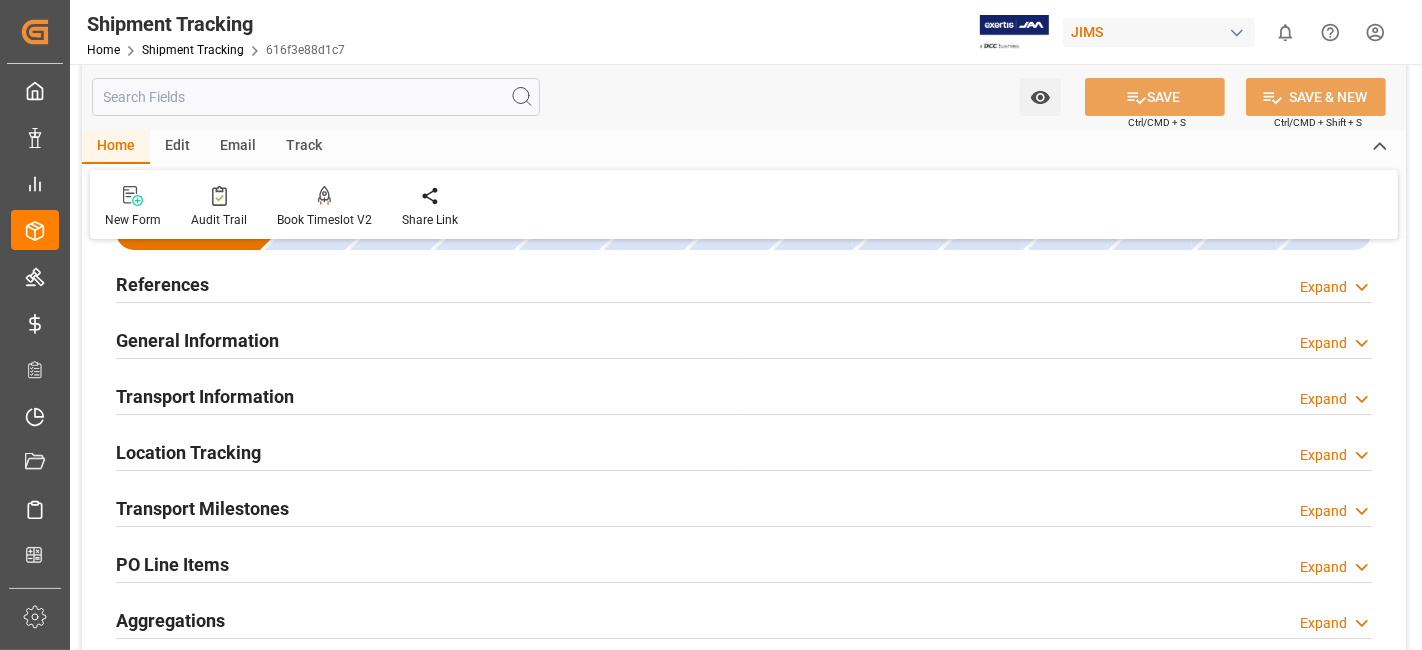 scroll, scrollTop: 111, scrollLeft: 0, axis: vertical 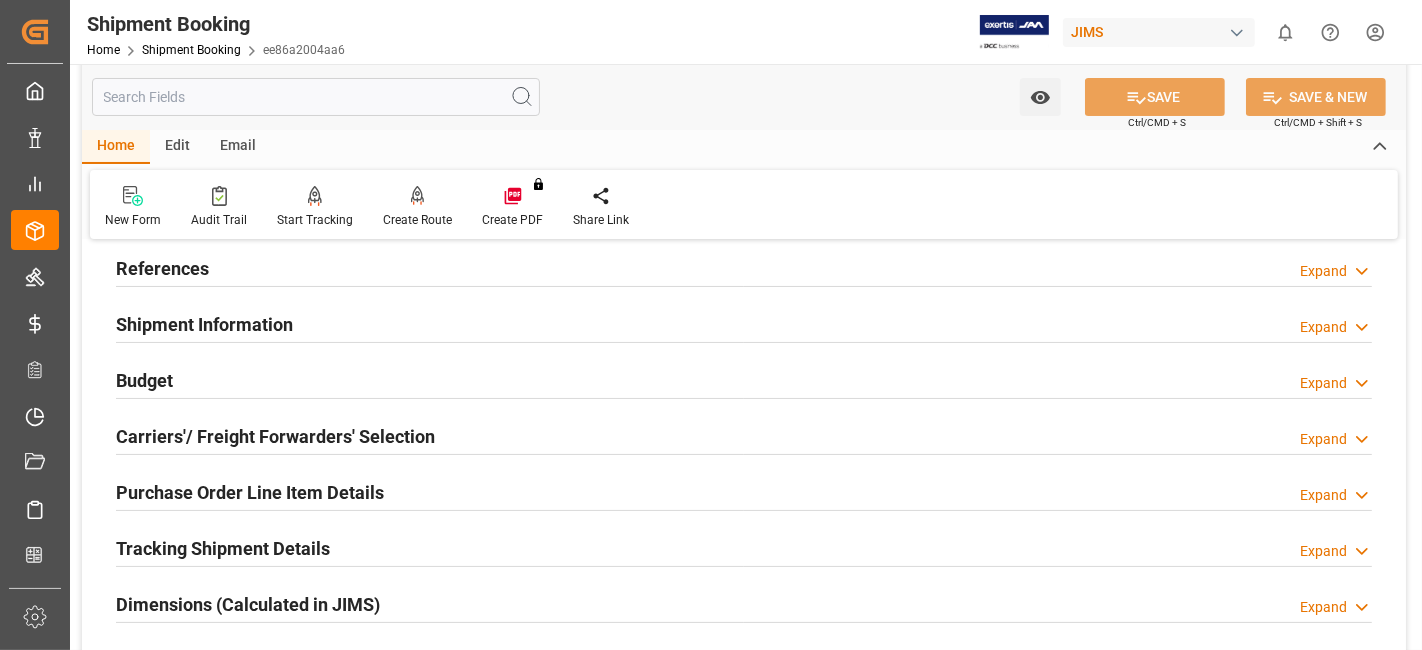 click on "Carriers'/ Freight Forwarders' Selection" at bounding box center (275, 435) 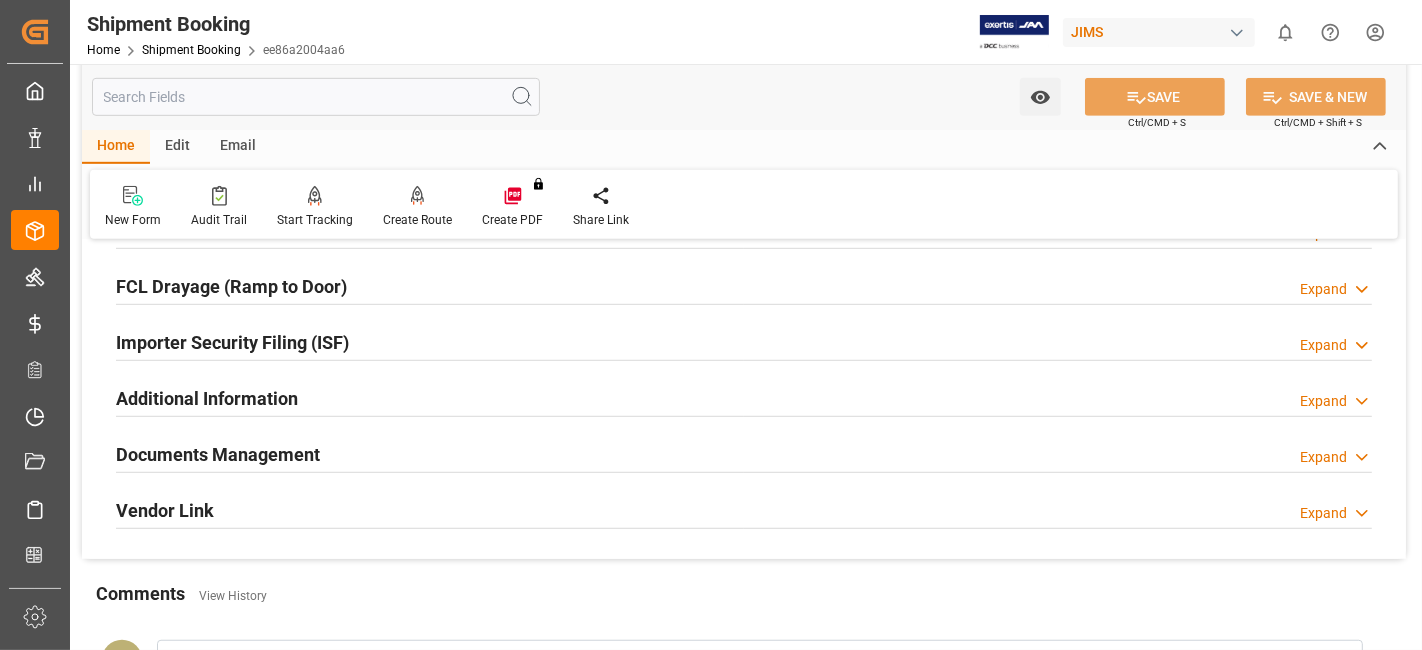 scroll, scrollTop: 1044, scrollLeft: 0, axis: vertical 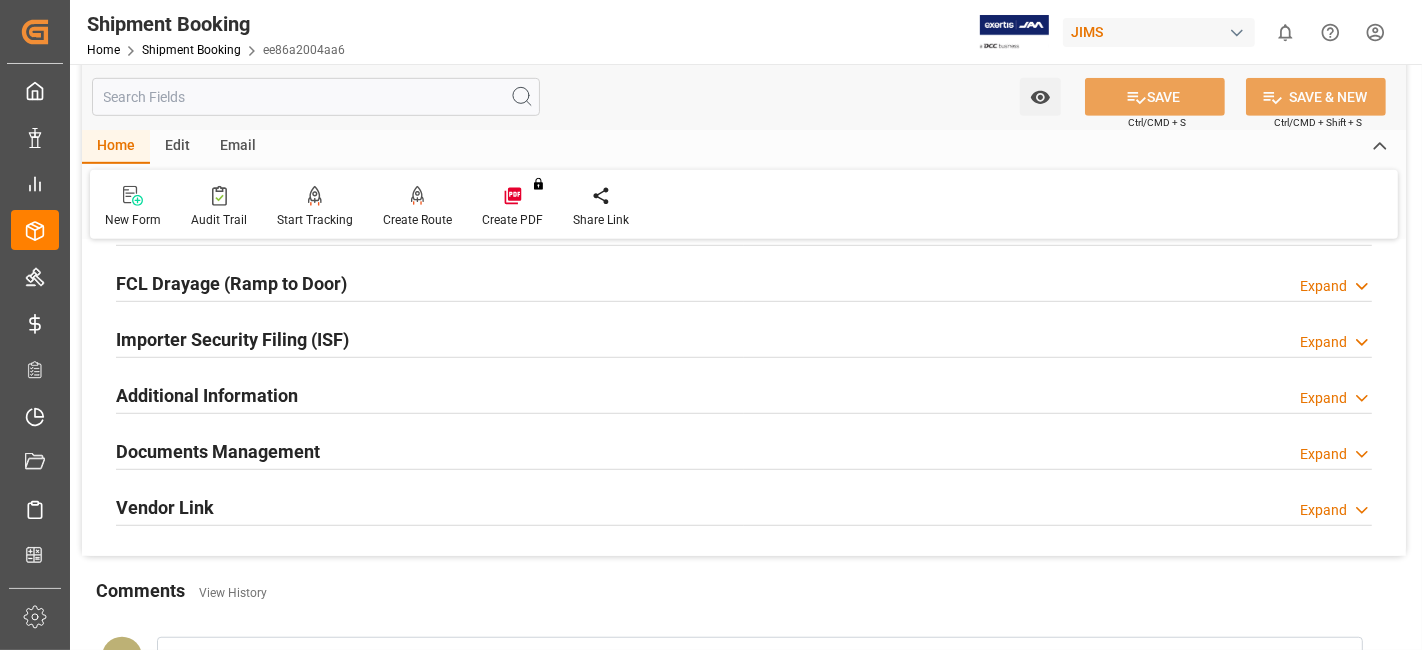 click on "Documents Management Expand" at bounding box center [744, 452] 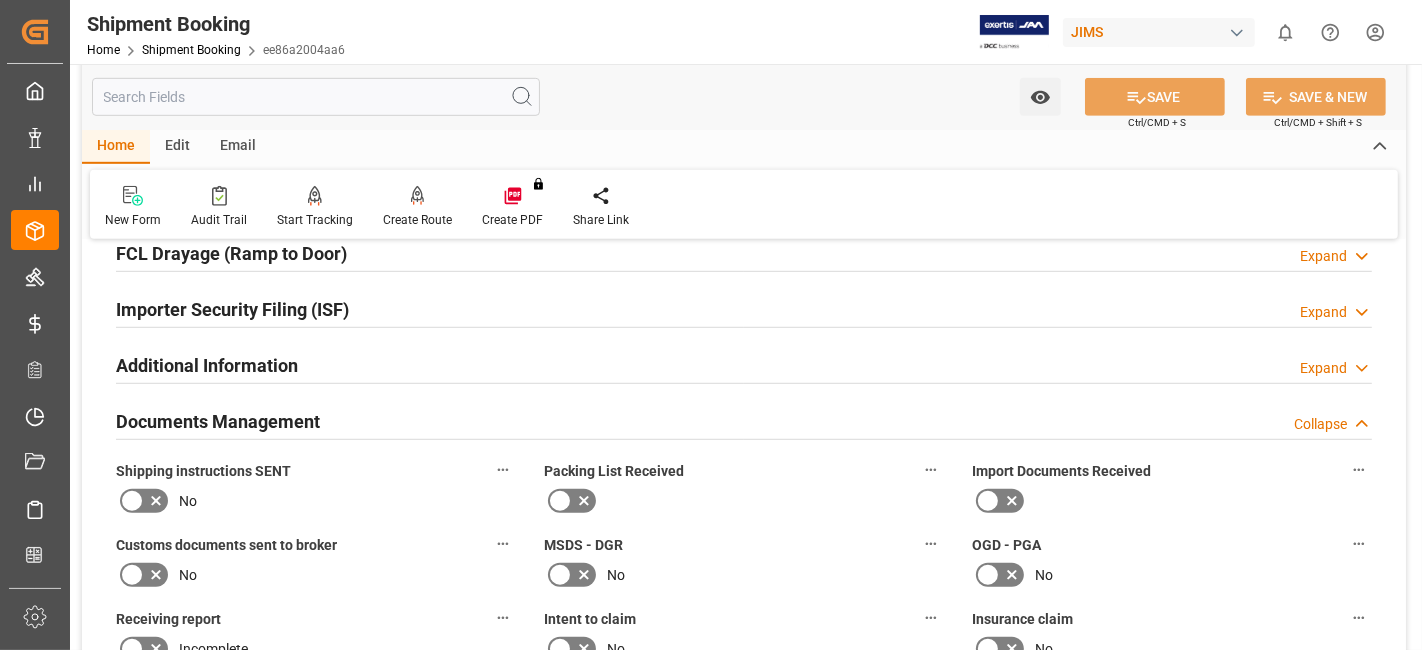 scroll, scrollTop: 1088, scrollLeft: 0, axis: vertical 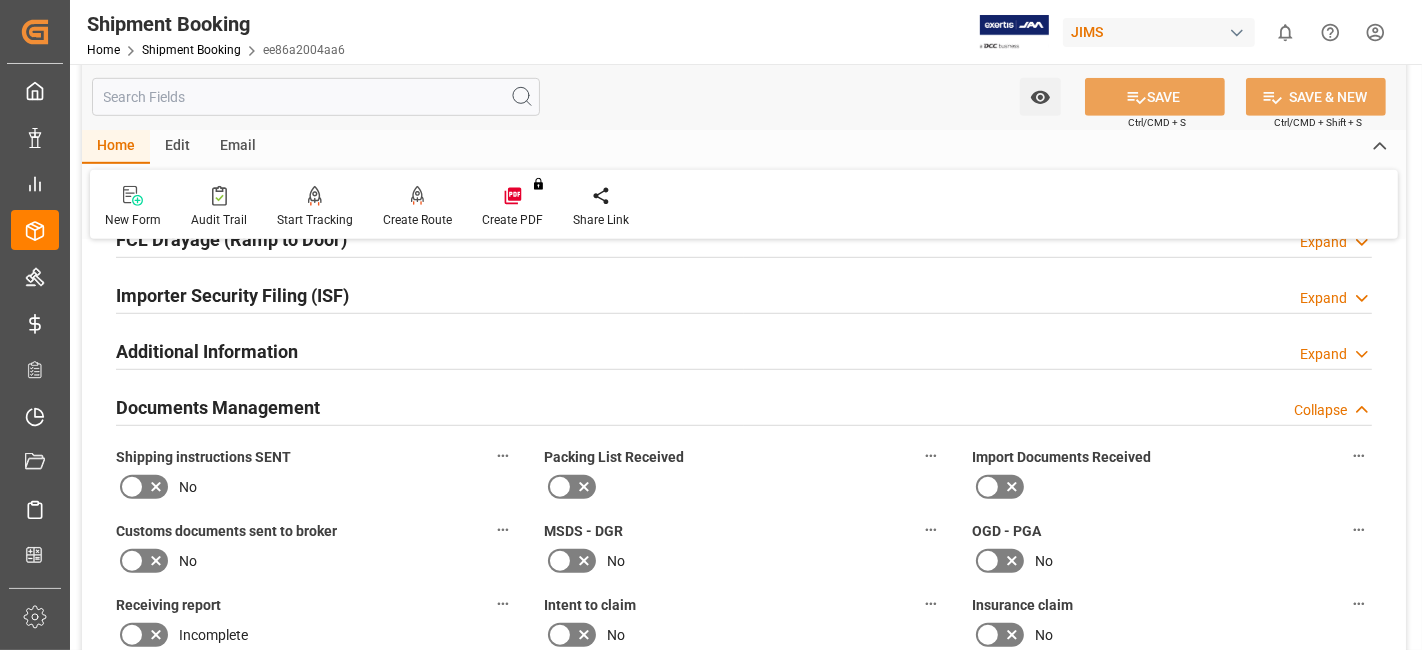 click 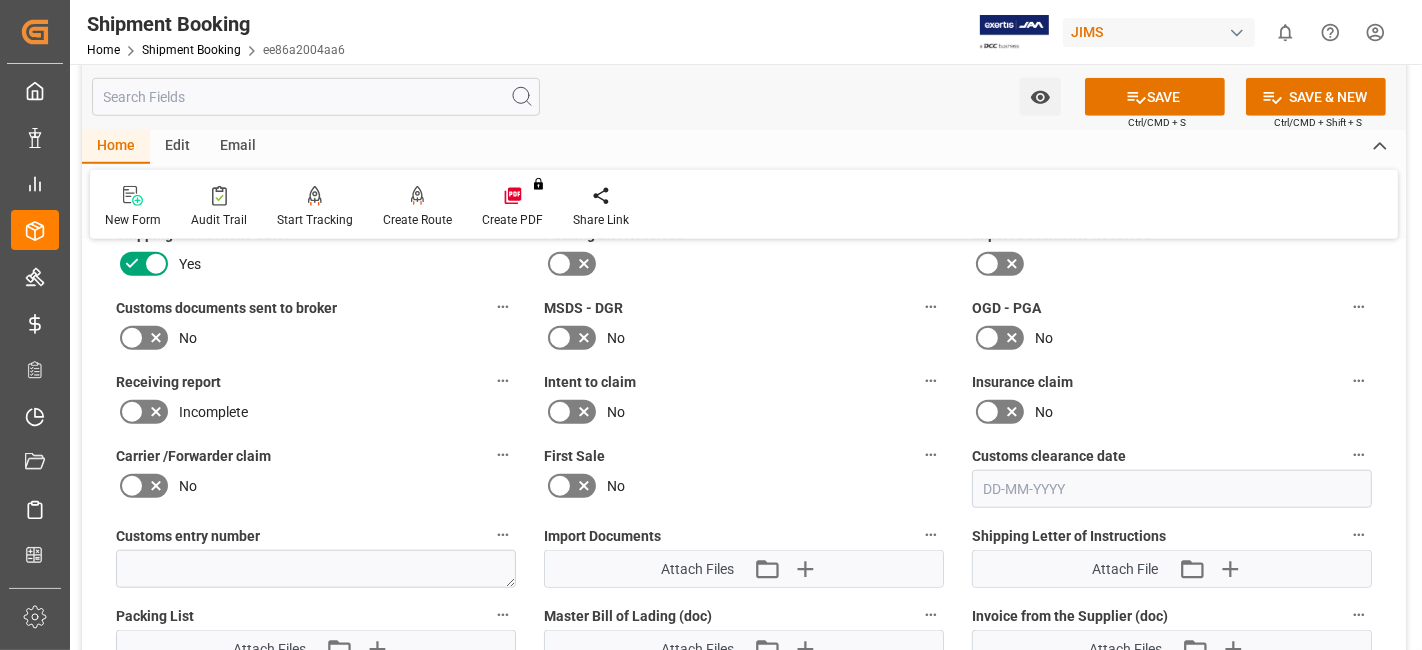 scroll, scrollTop: 1355, scrollLeft: 0, axis: vertical 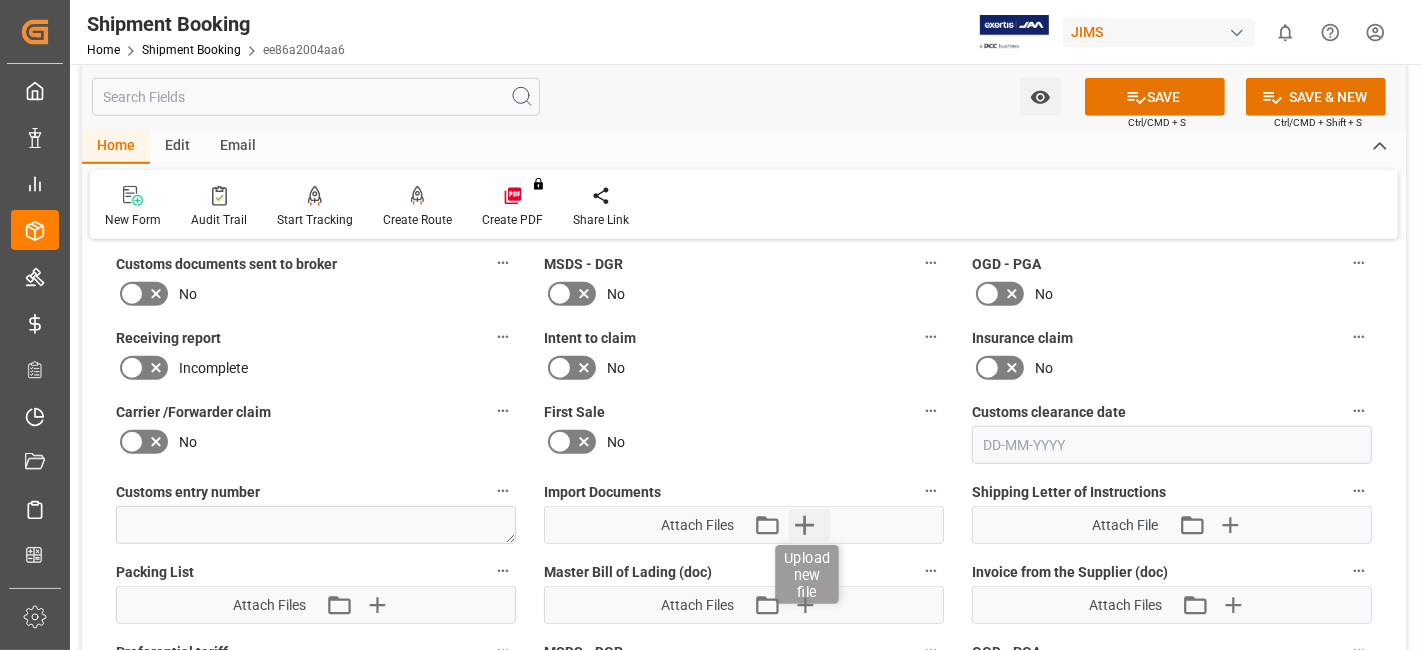 click 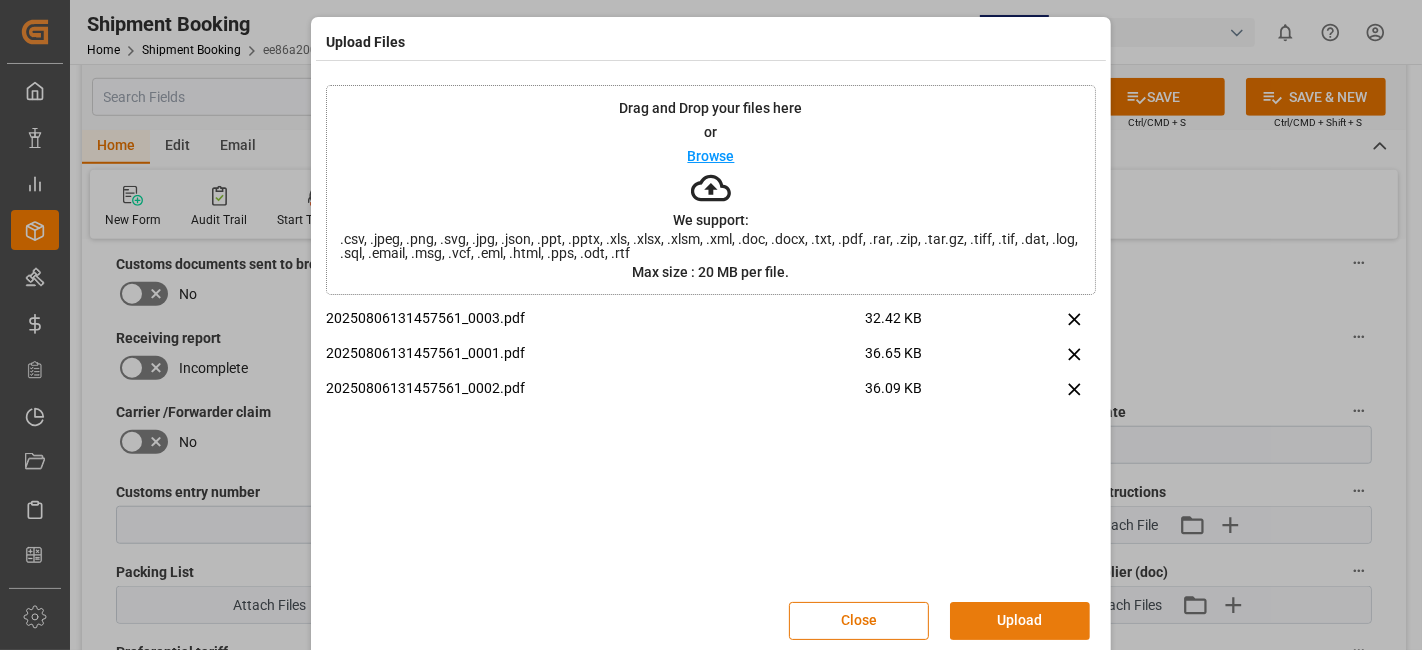 click on "Upload" at bounding box center [1020, 621] 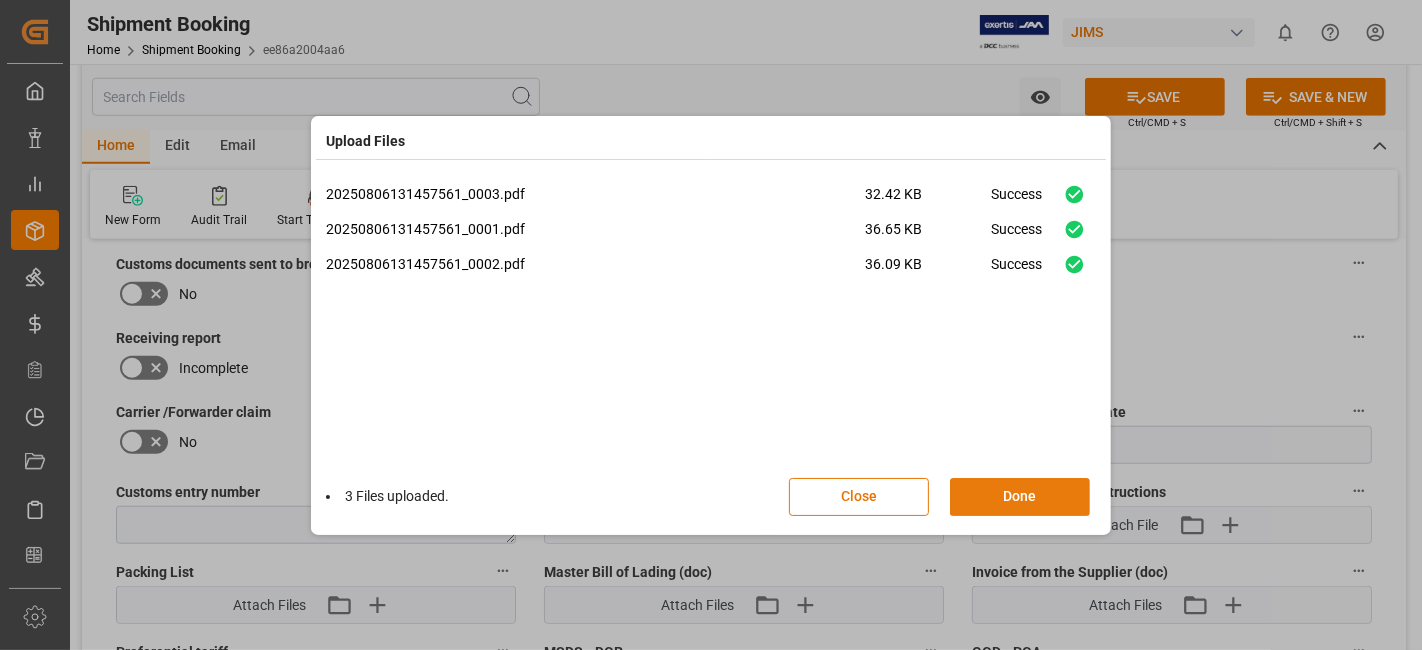 click on "Done" at bounding box center [1020, 497] 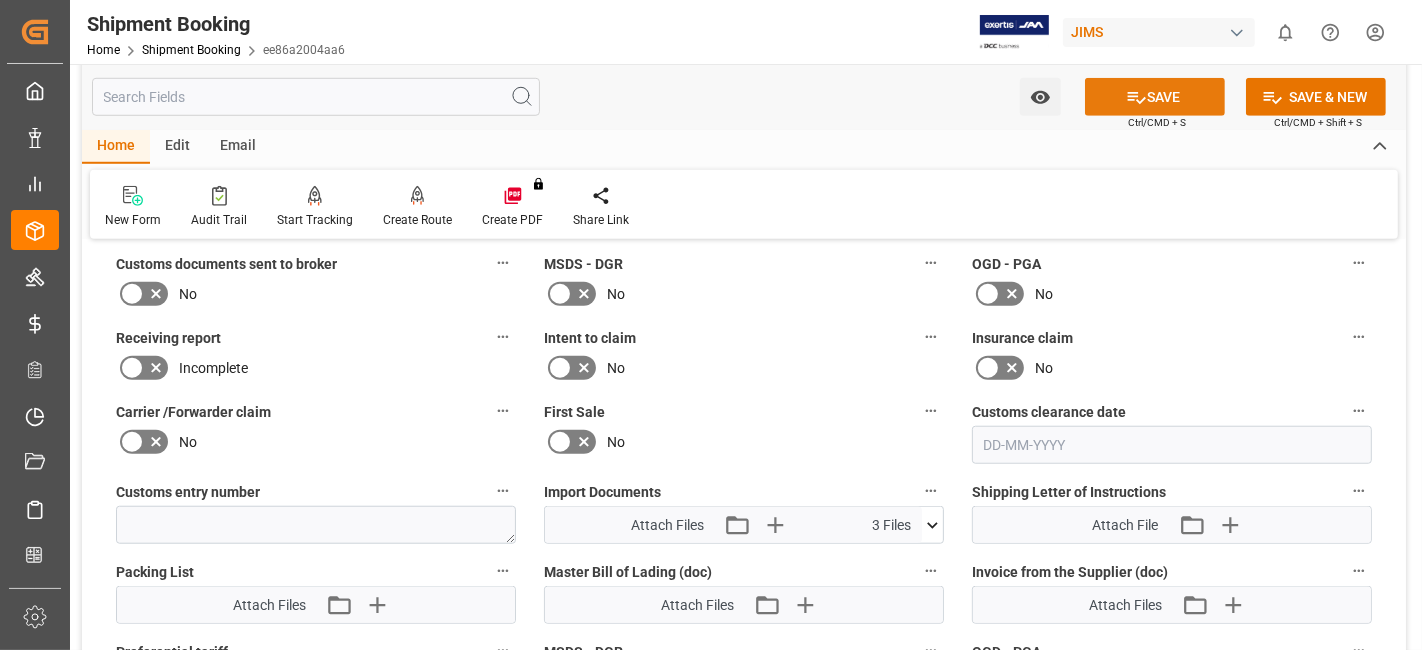 click on "SAVE" at bounding box center [1155, 97] 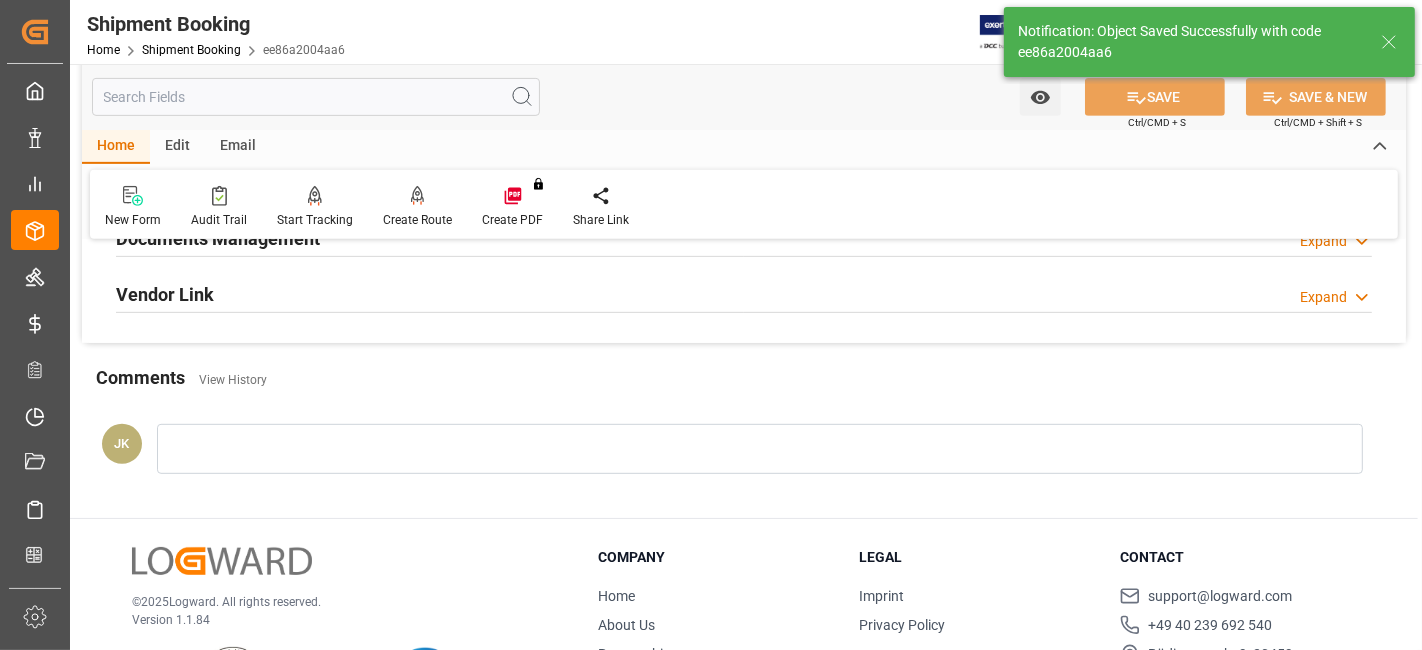 scroll, scrollTop: 713, scrollLeft: 0, axis: vertical 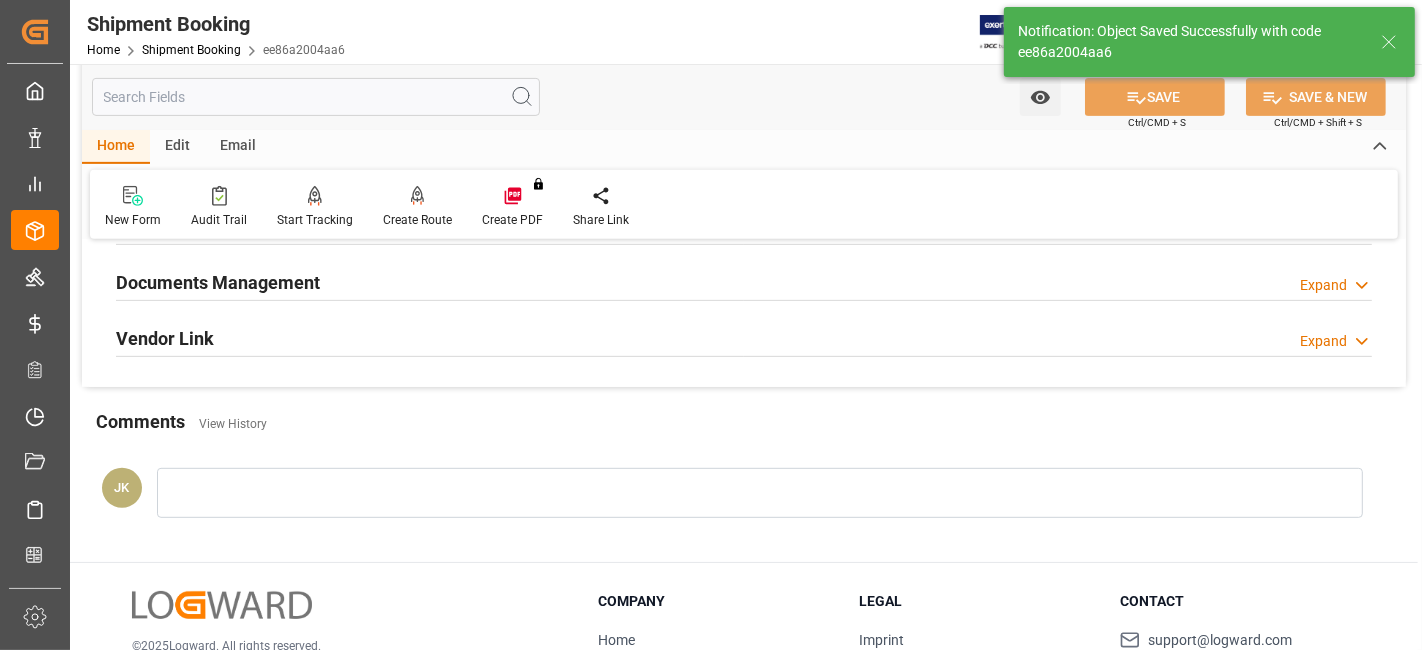 click on "Documents Management Expand" at bounding box center (744, 281) 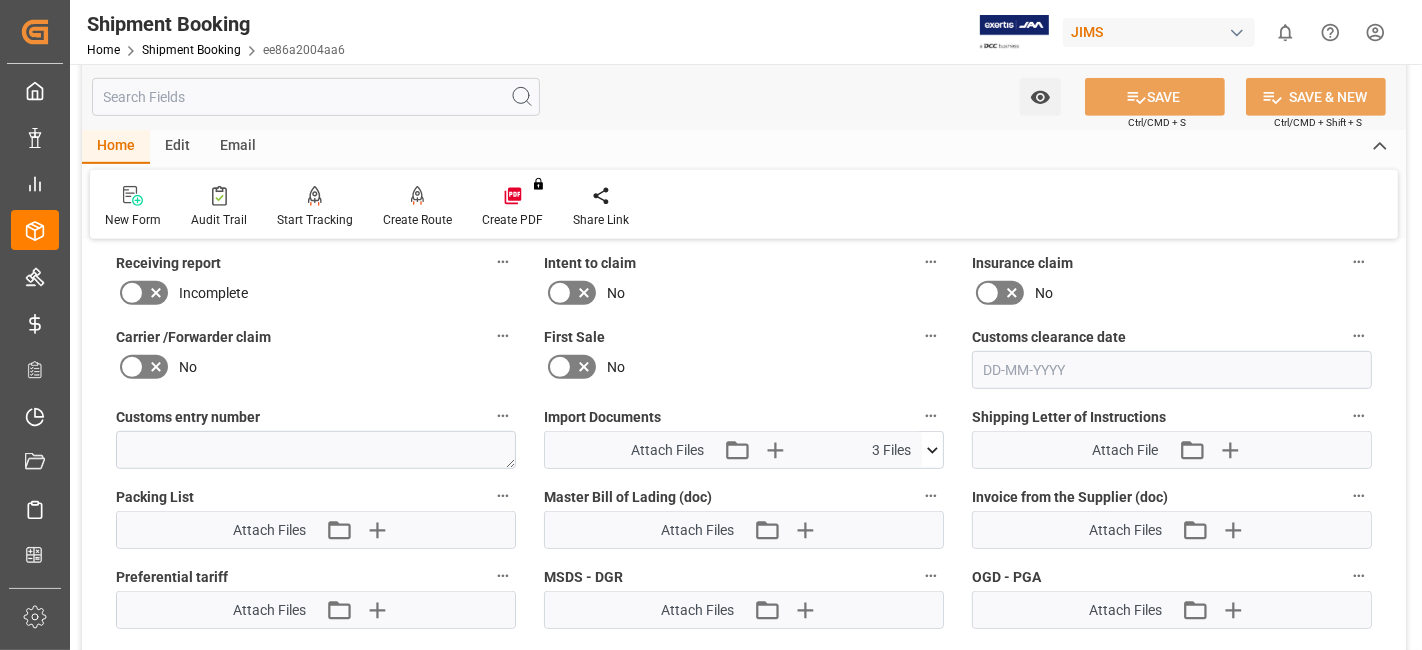 scroll, scrollTop: 935, scrollLeft: 0, axis: vertical 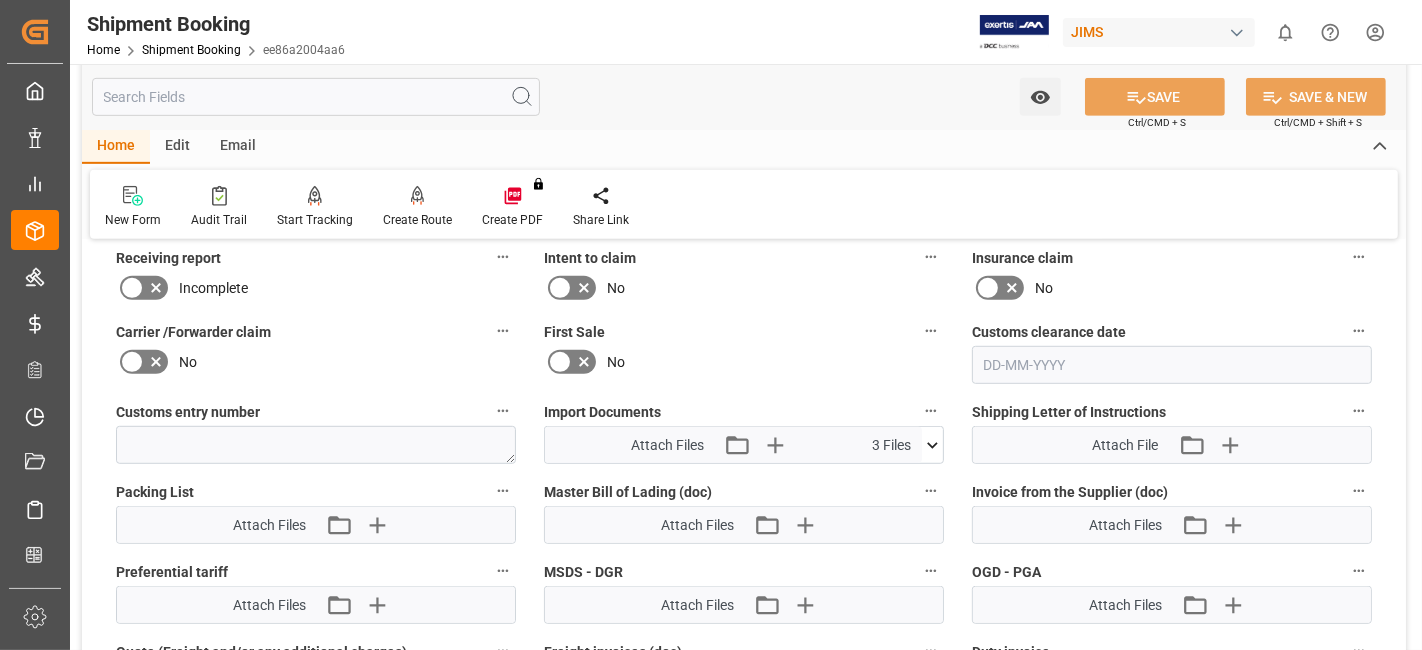 click on "Attach Files  Attach existing file Upload new file" at bounding box center [316, 525] 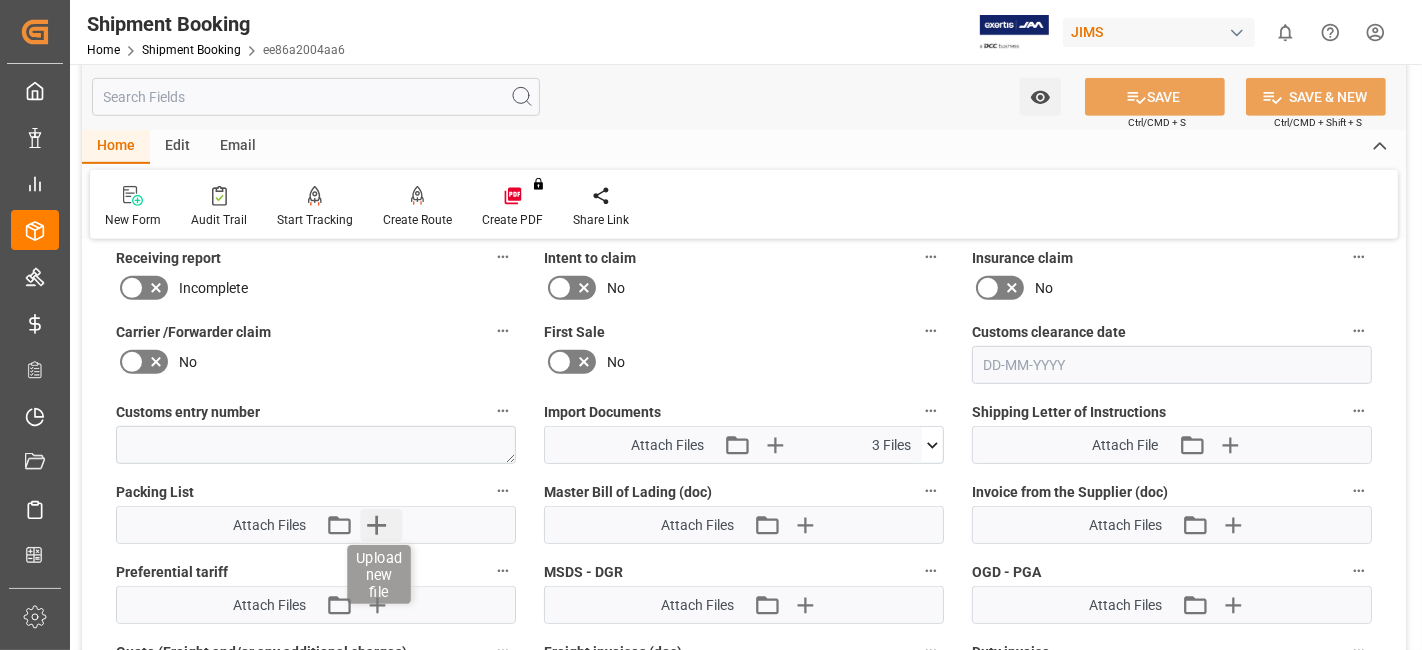 click 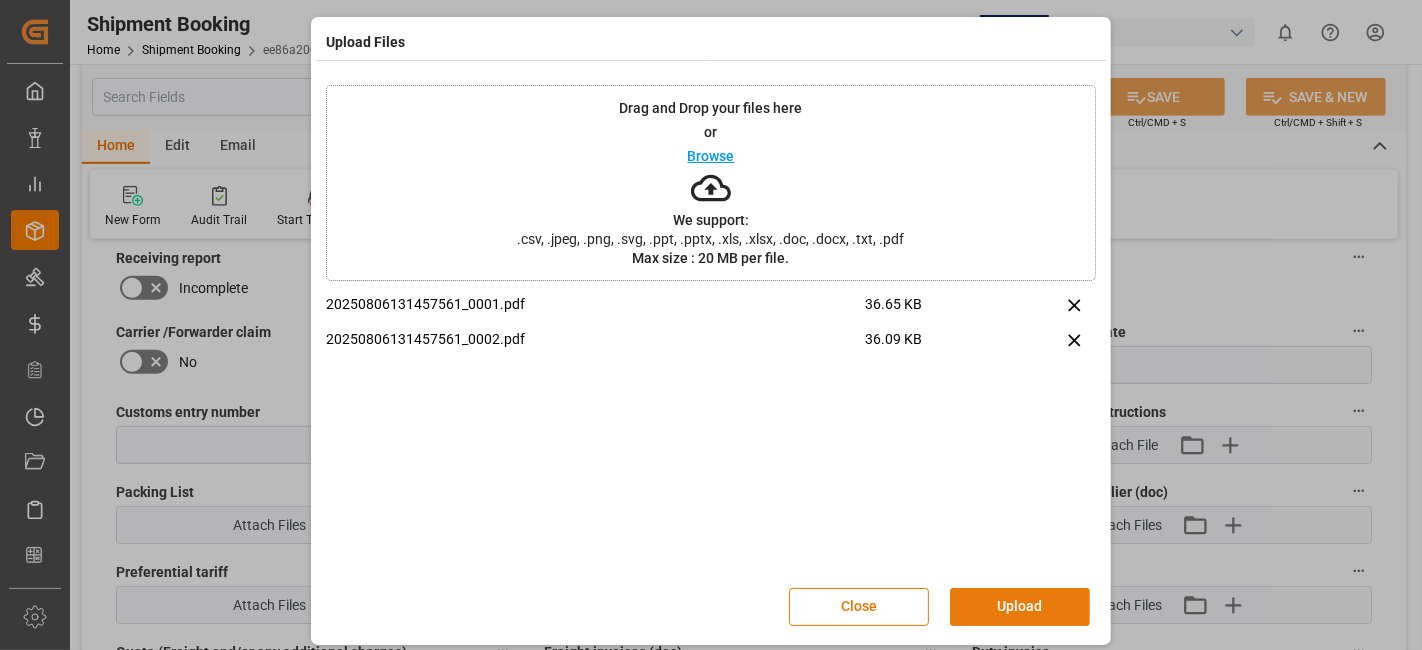 click on "Upload" at bounding box center [1020, 607] 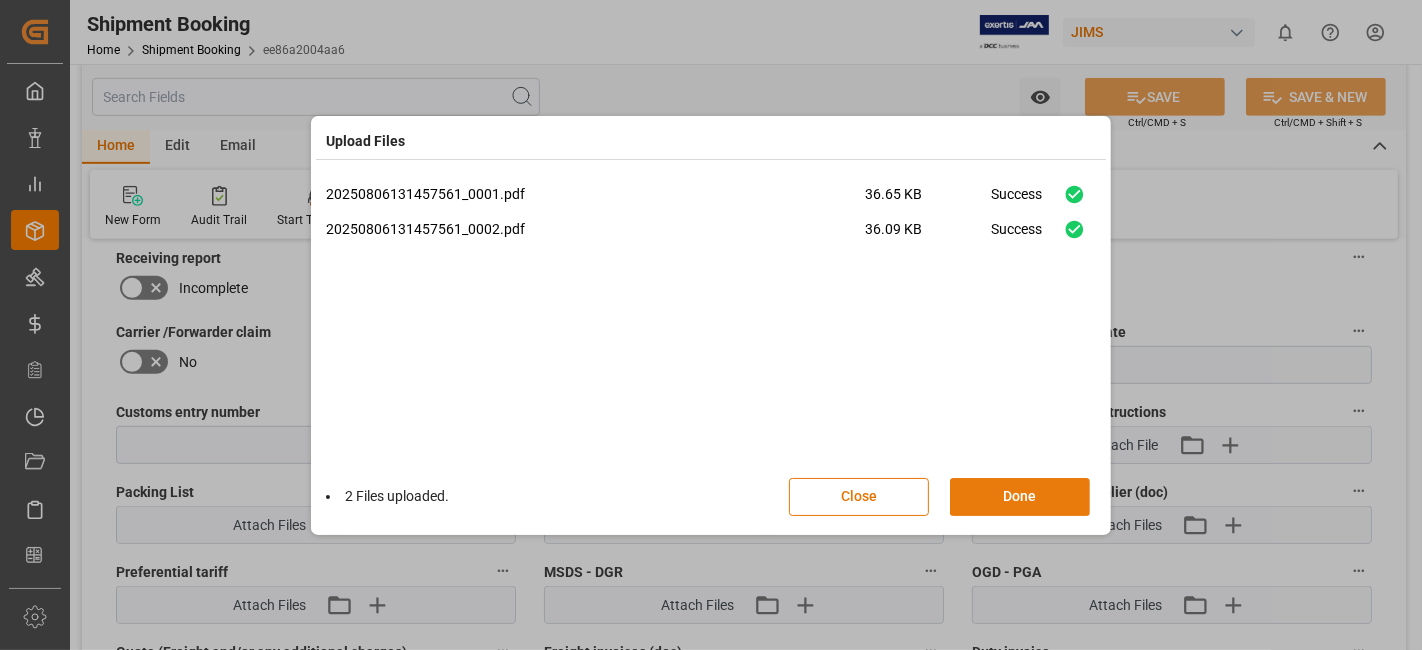 click on "Done" at bounding box center (1020, 497) 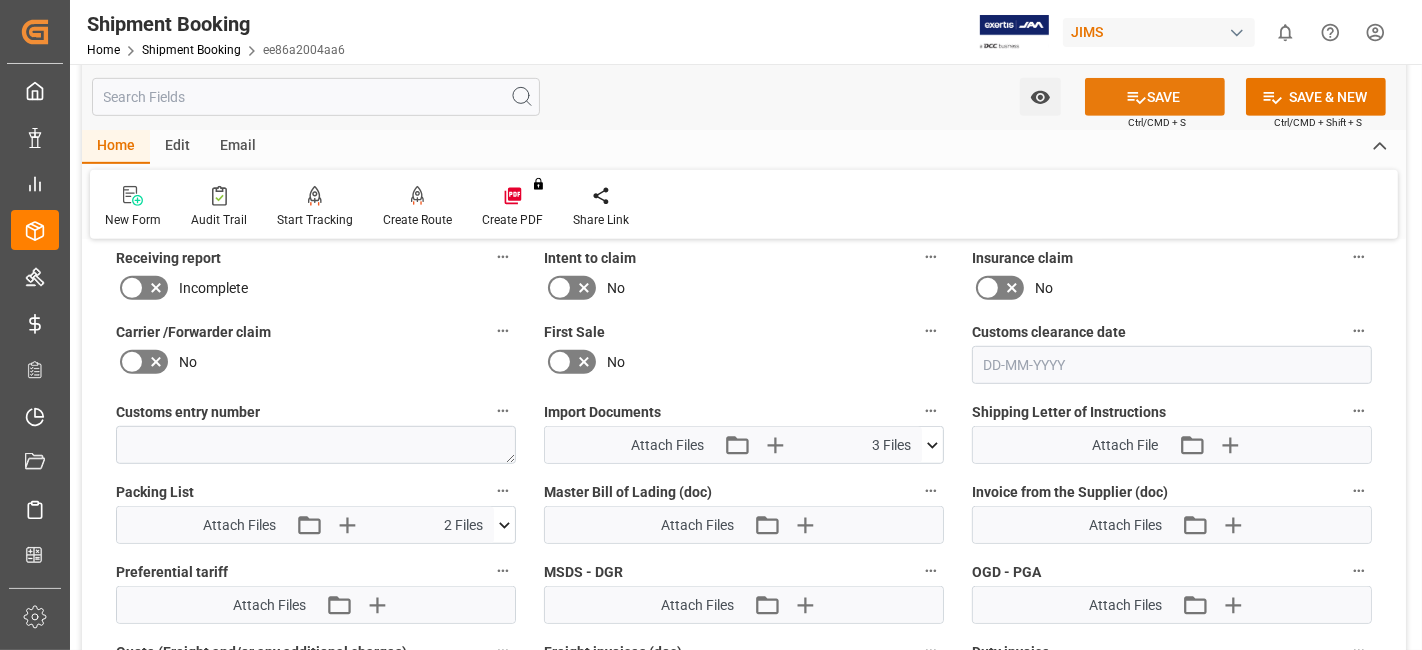 click on "SAVE" at bounding box center [1155, 97] 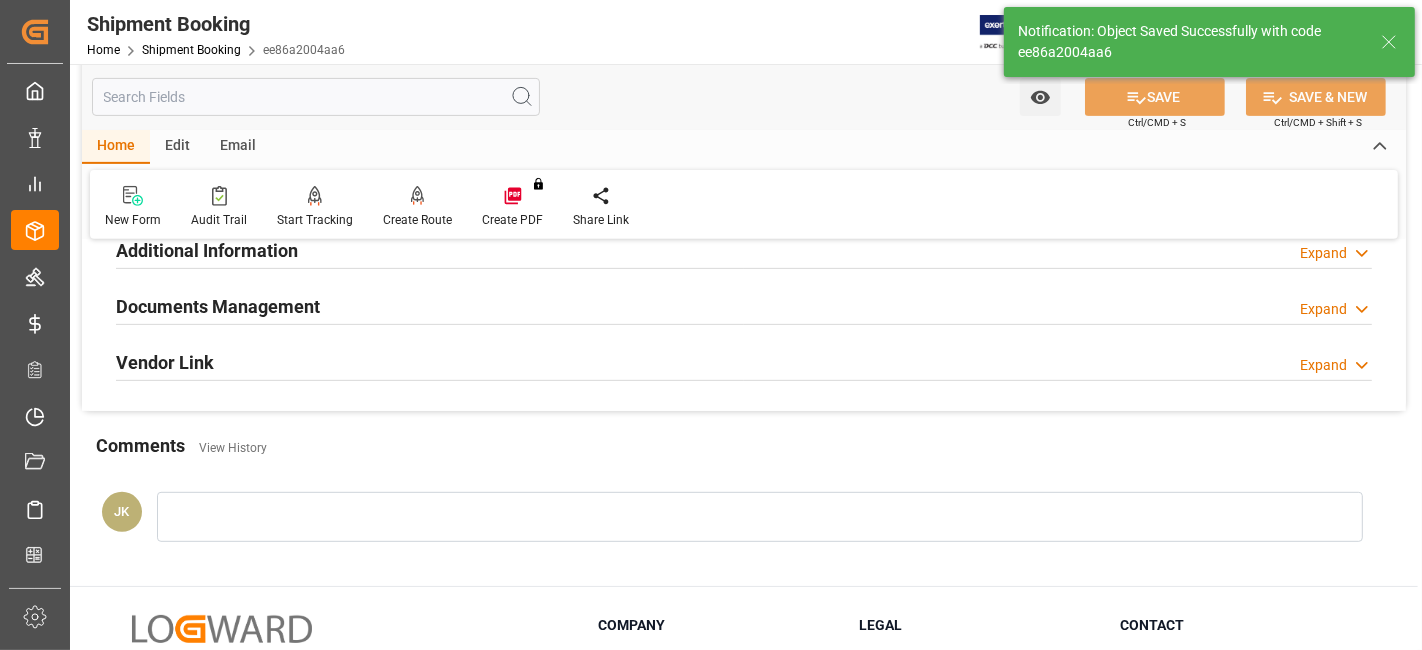 scroll, scrollTop: 624, scrollLeft: 0, axis: vertical 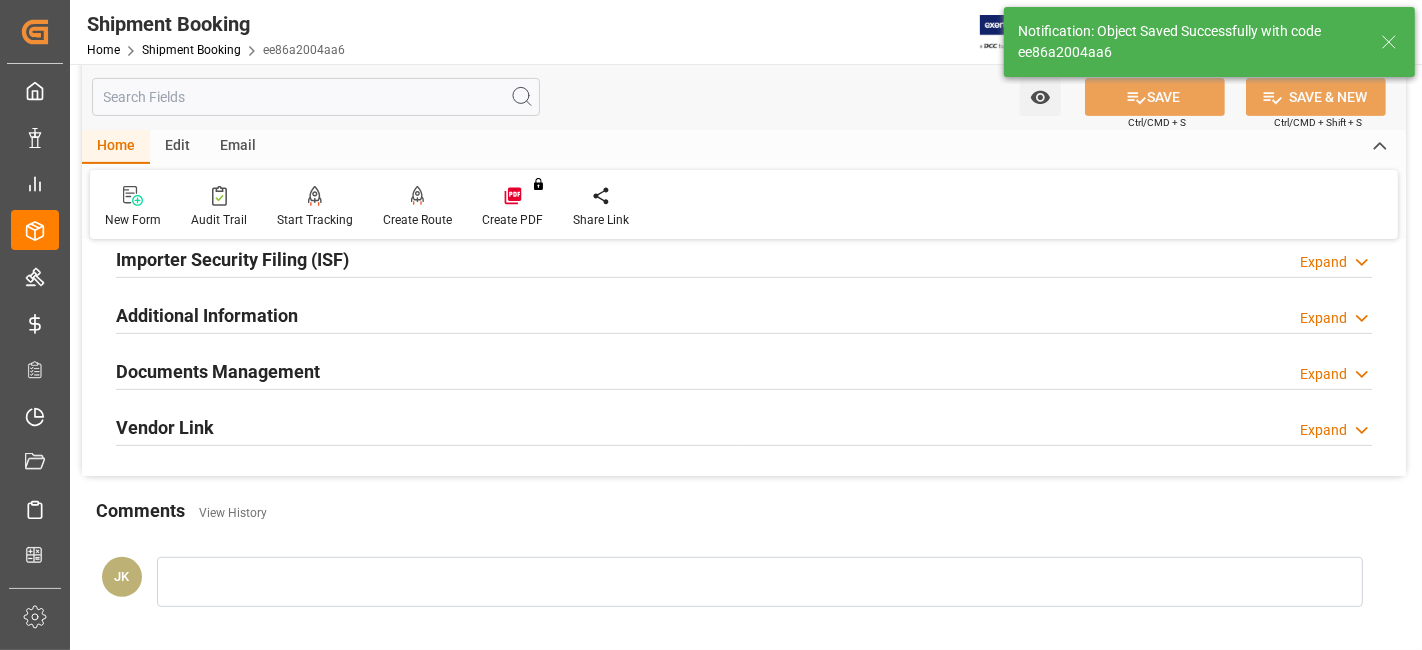 click on "Documents Management Expand" at bounding box center [744, 370] 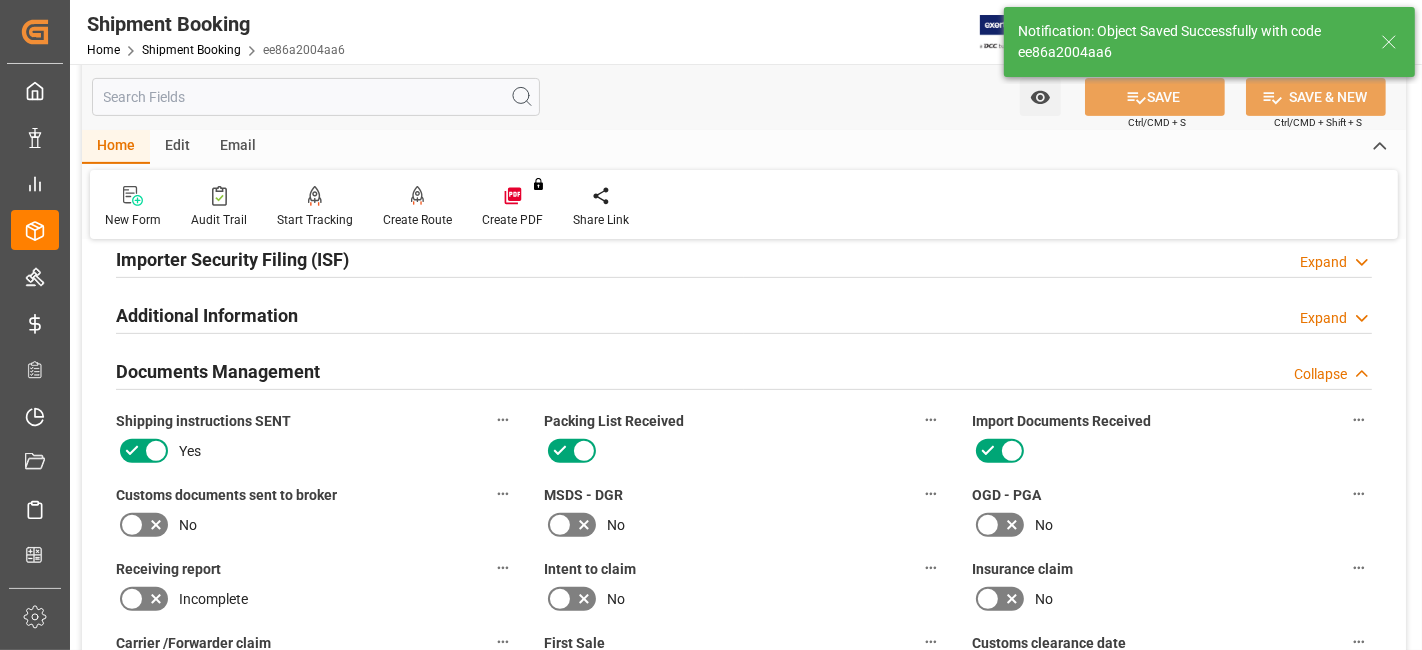 scroll, scrollTop: 735, scrollLeft: 0, axis: vertical 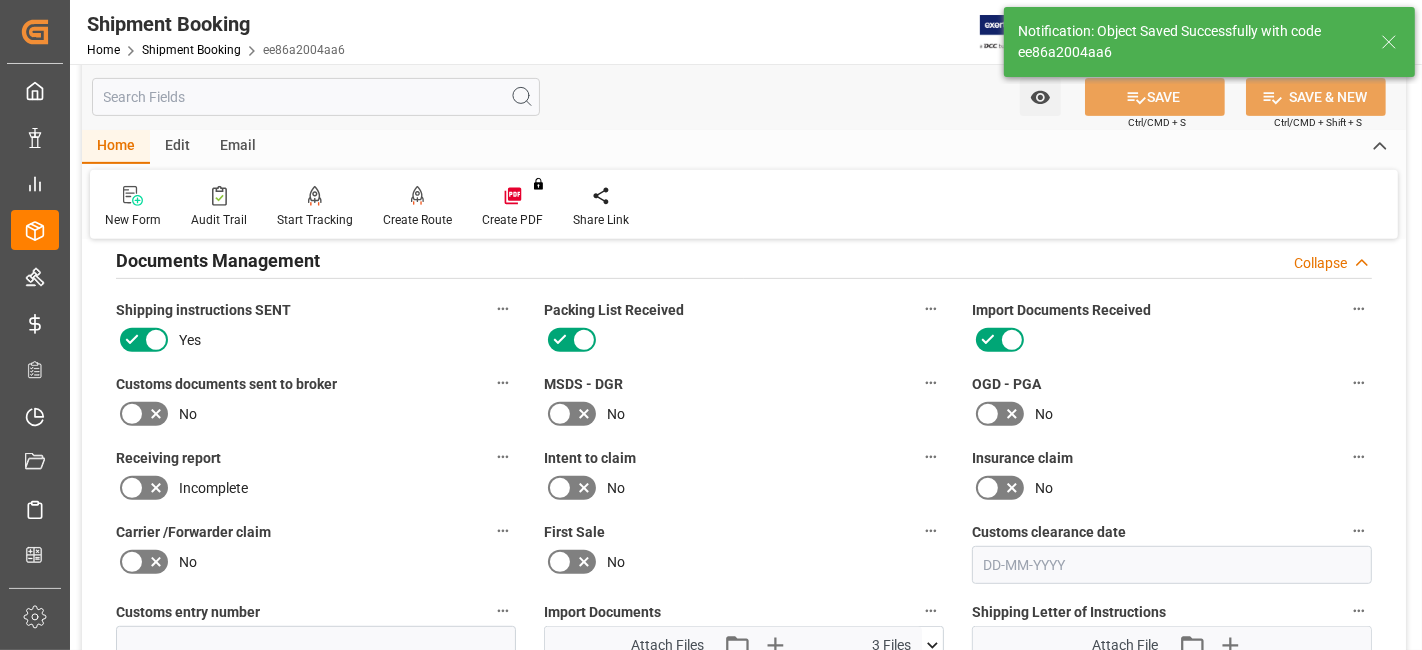 click on "Incomplete" at bounding box center (316, 488) 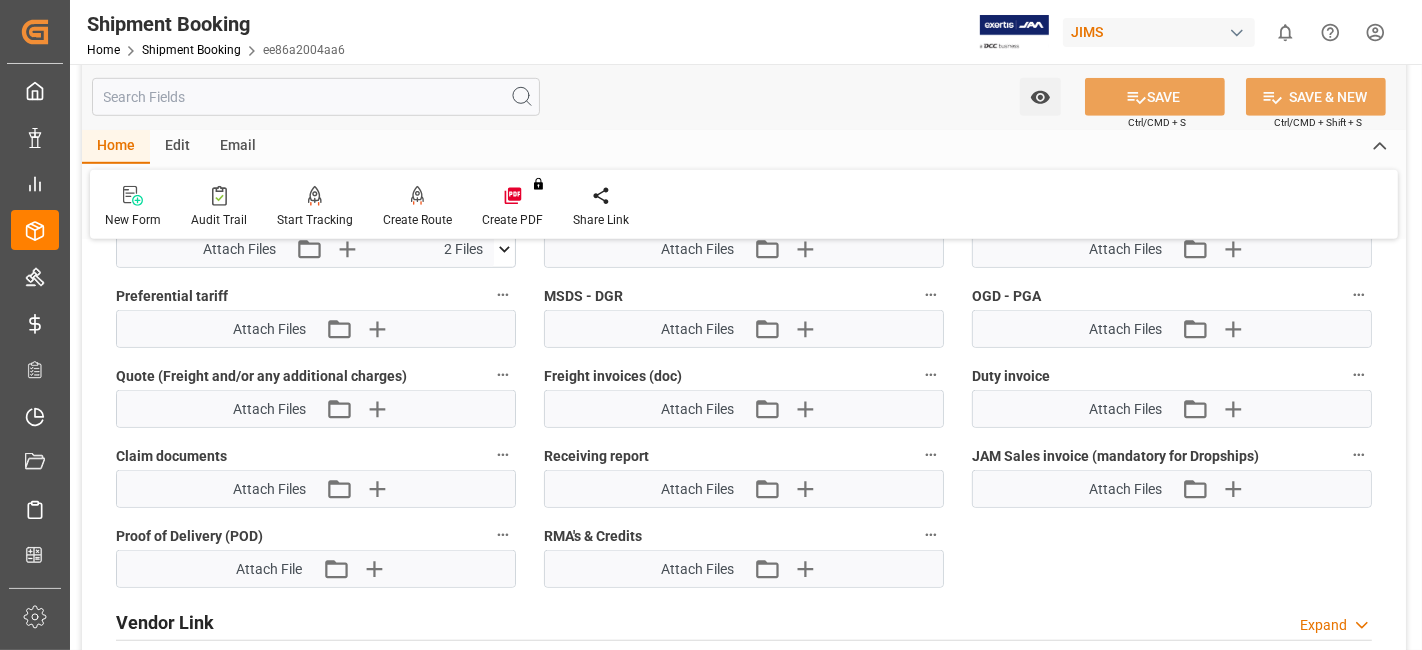 scroll, scrollTop: 1248, scrollLeft: 0, axis: vertical 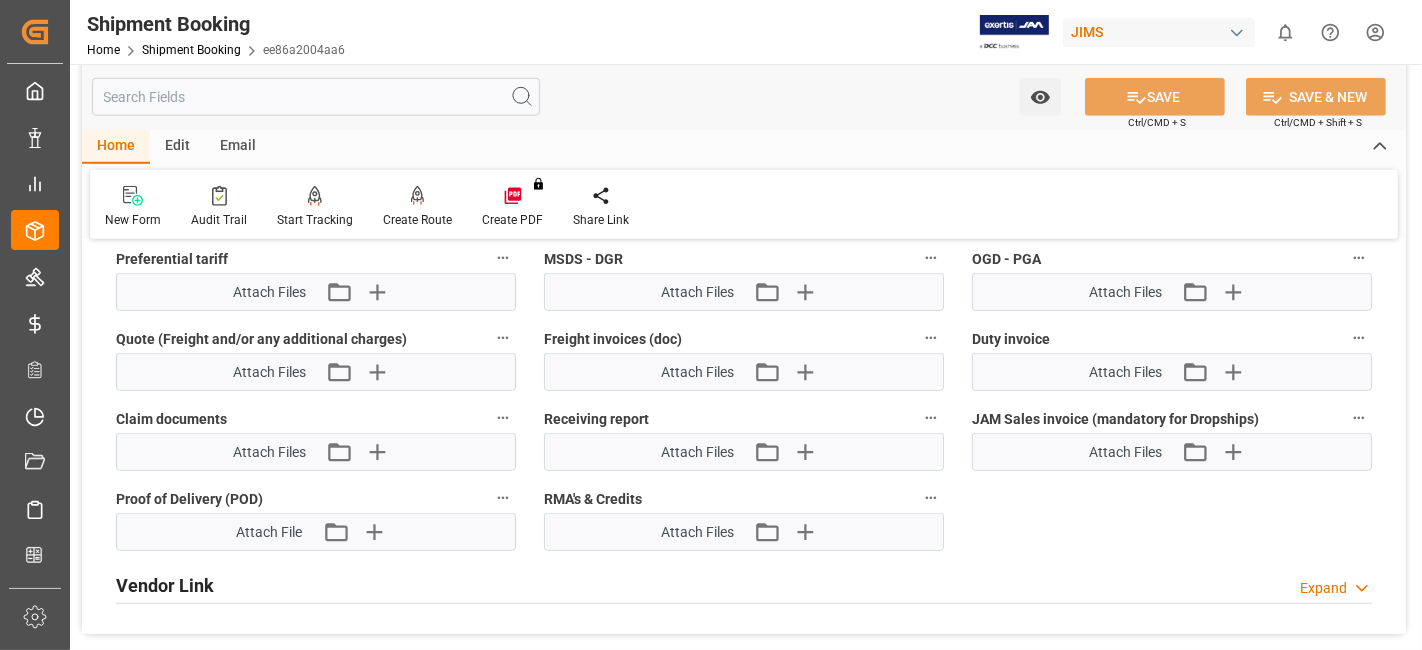 click on "Quote Ready In-Transit Delivered Completed Cancelled   References Expand JAM Reference Number     77-10472-US F&W FLAG      STOP Order Co (Prefix)   *   77 Country of Origin (Suffix)   *   US Ship to country     Canada Booking Status     Ready Shipment type   *   LTL Agent   *   JangGyu Kim Supplier Full Name     Ametek Powervar Supplier Number     169490 Number of Containers   *   0 Order Creation Date     Ready Date   *   06-08-2025 Old JAM Reference Number     Arrival Notice Received       Shipment Information Expand   Carrier/Freight Forwarder   Carrier's/Freight Forwarder's Code Equals Show Additional Columns
Drag here to set row groups Drag here to set column labels
Action
code" at bounding box center (744, -179) 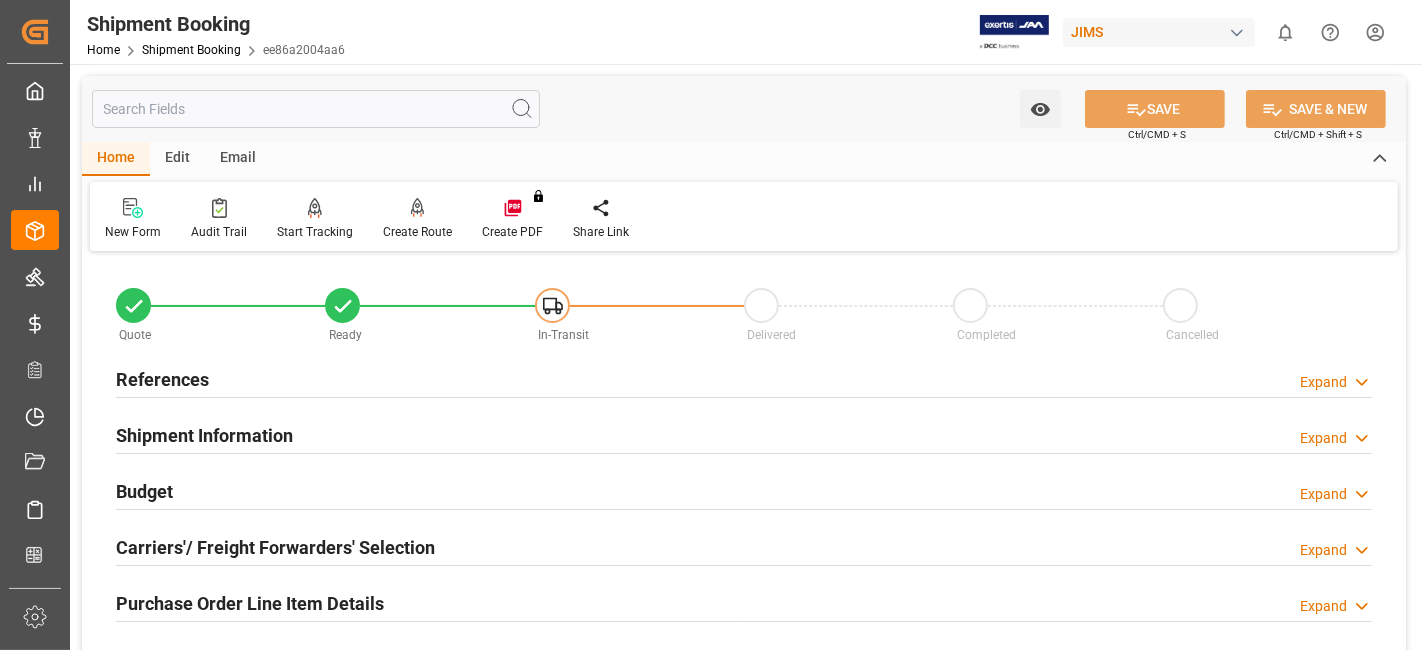 scroll, scrollTop: 0, scrollLeft: 0, axis: both 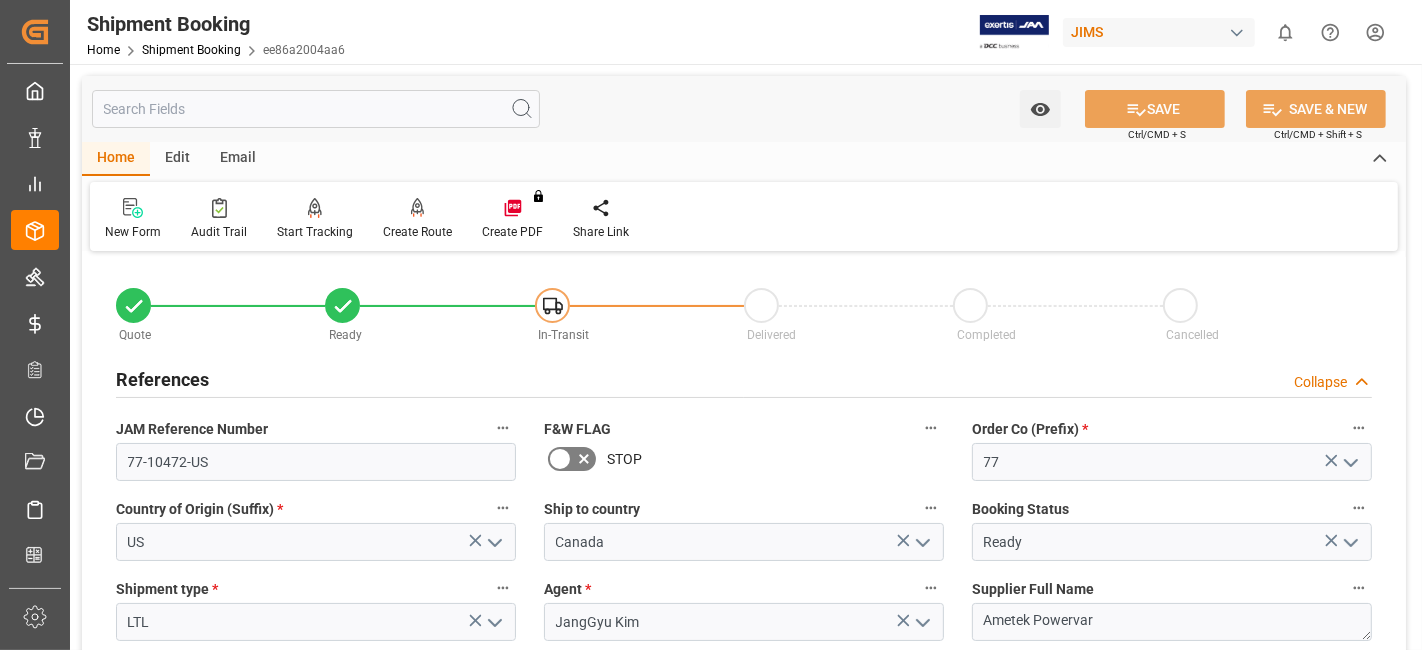 click on "References Collapse" at bounding box center [744, 378] 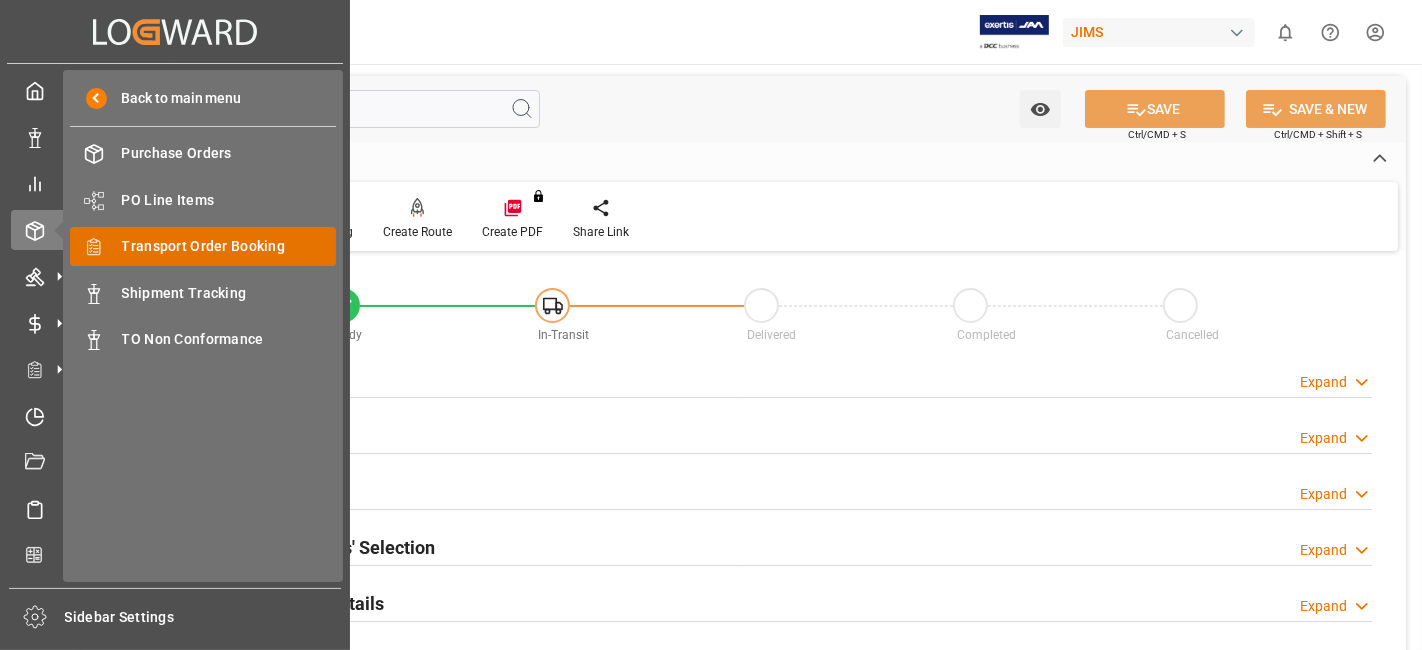 click on "Transport Order Booking" at bounding box center (229, 246) 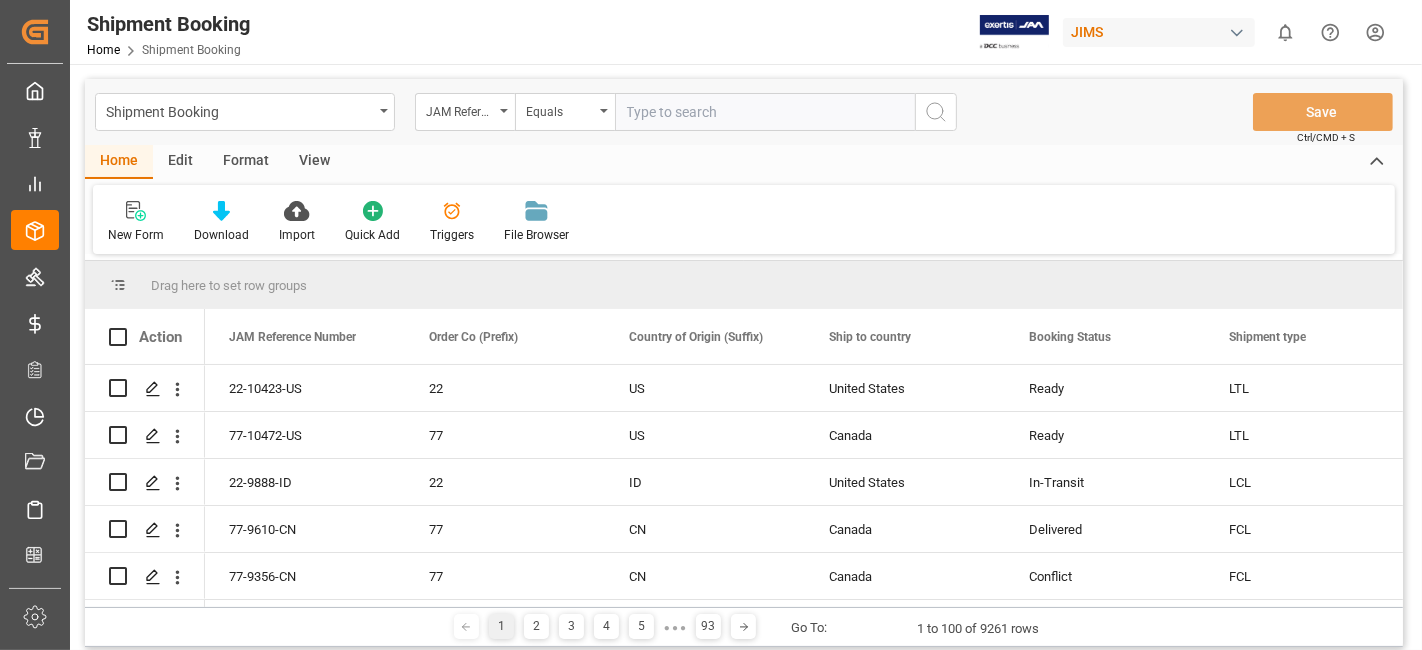 click at bounding box center (765, 112) 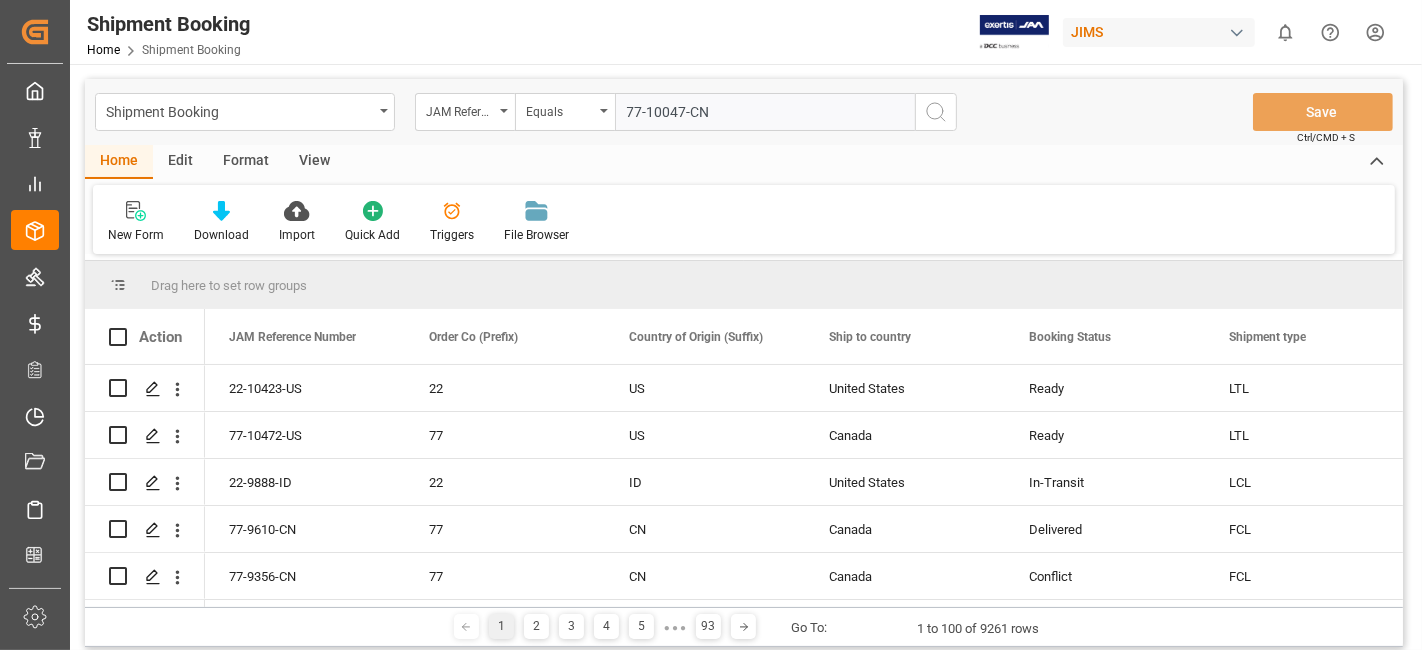 type on "77-10047-CN" 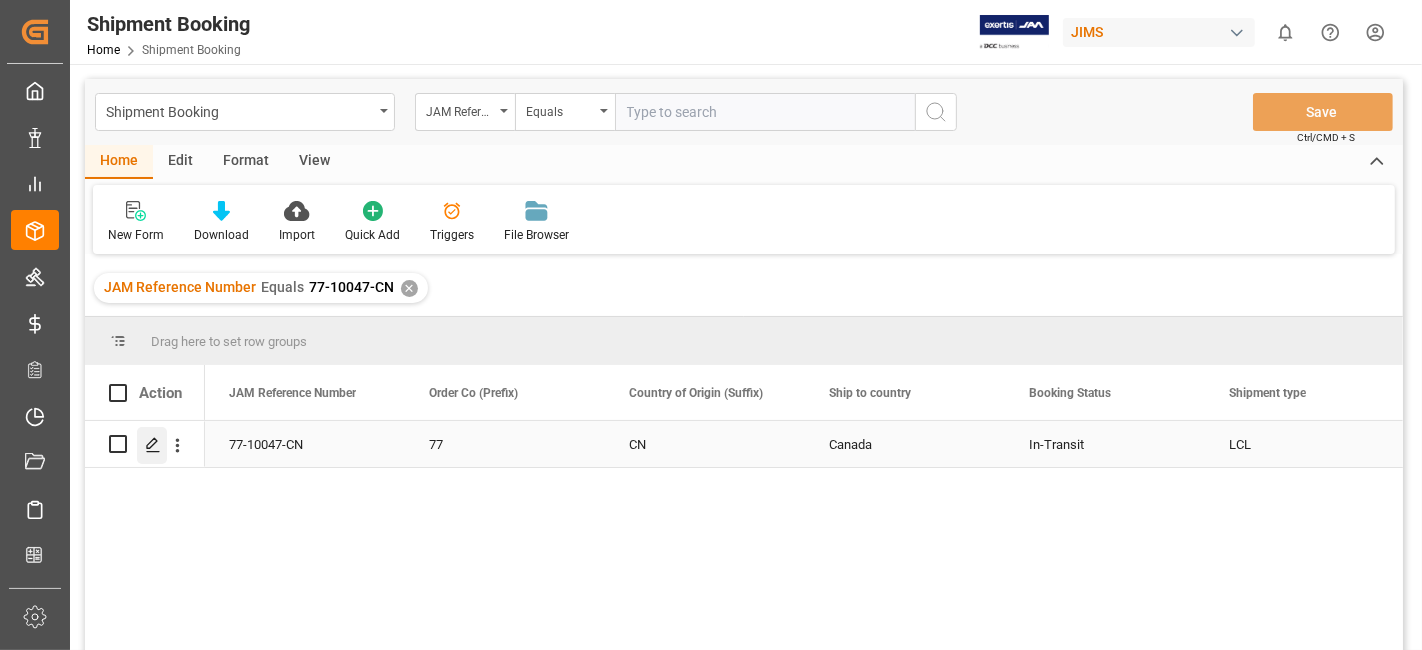 click at bounding box center (152, 445) 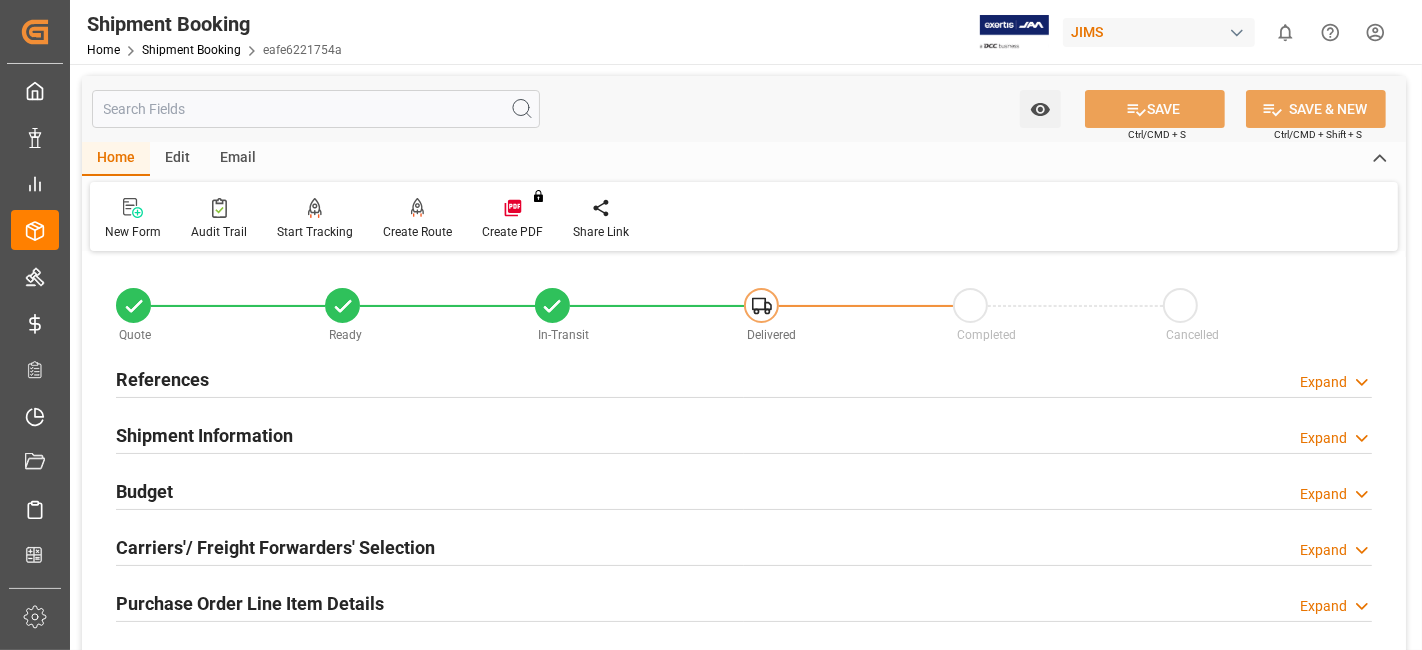 click on "References" at bounding box center (162, 379) 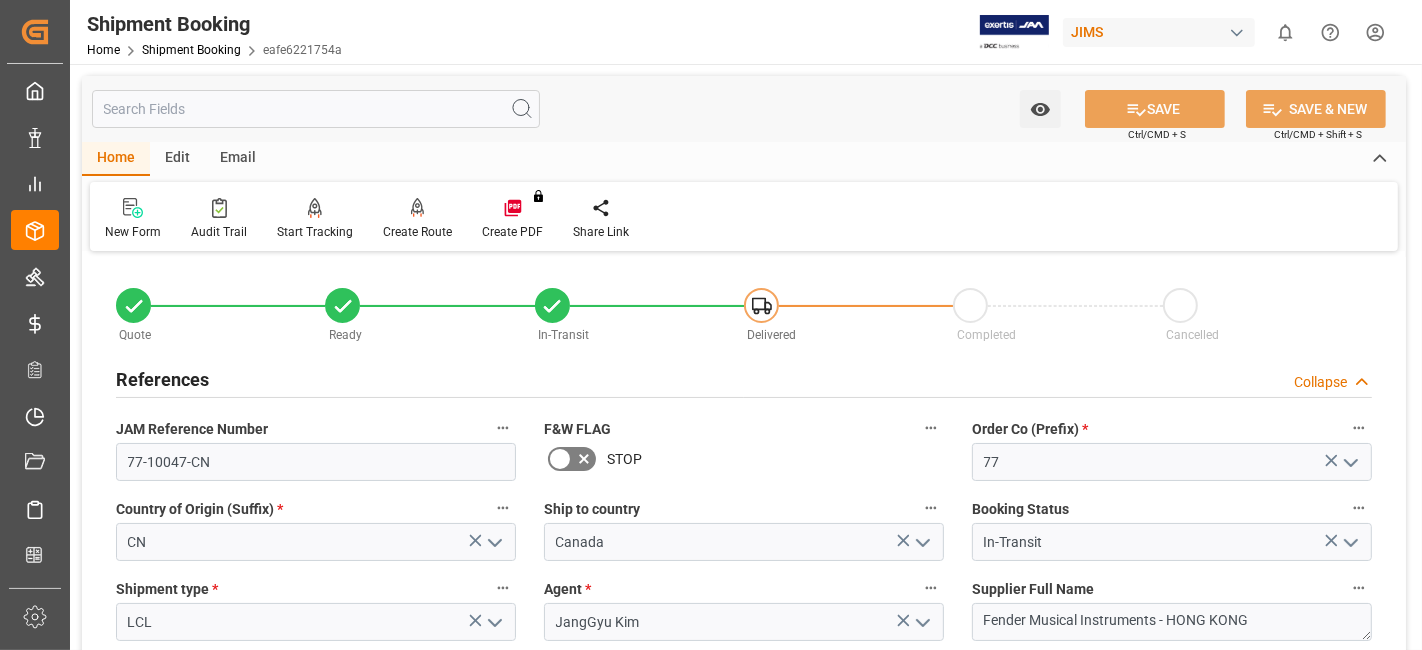 click on "References" at bounding box center [162, 379] 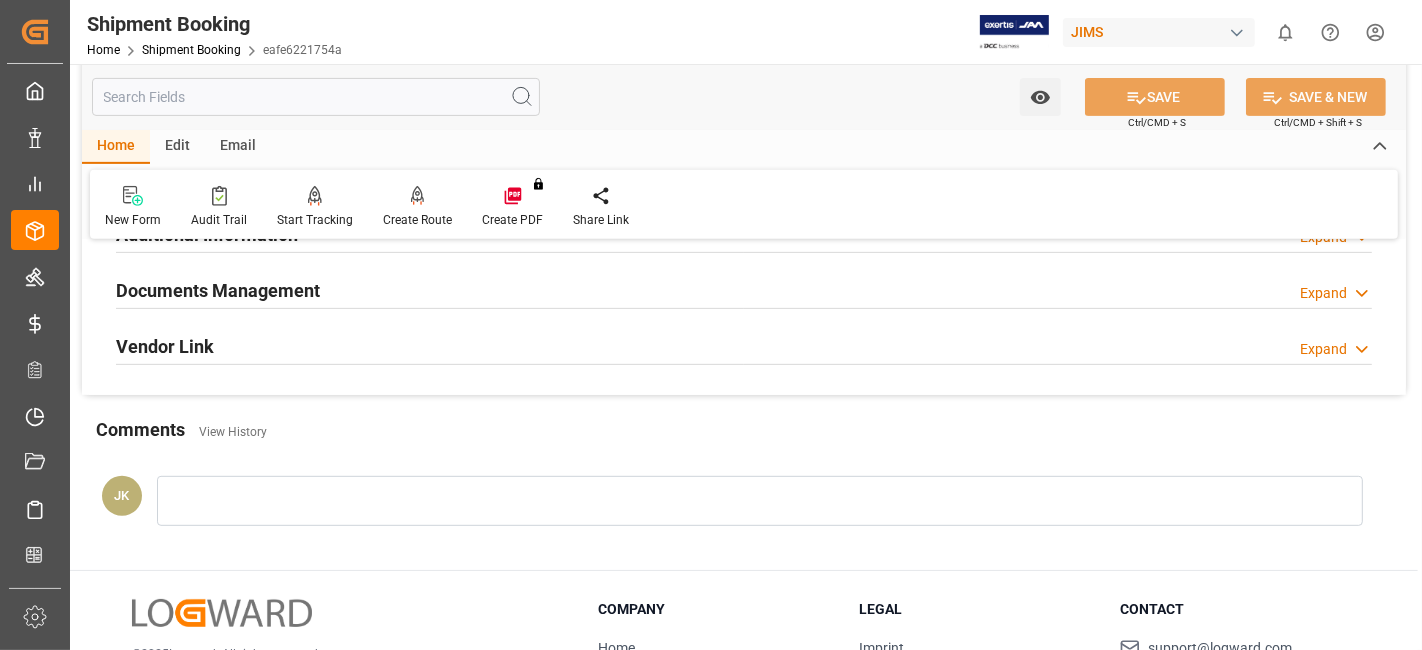 scroll, scrollTop: 711, scrollLeft: 0, axis: vertical 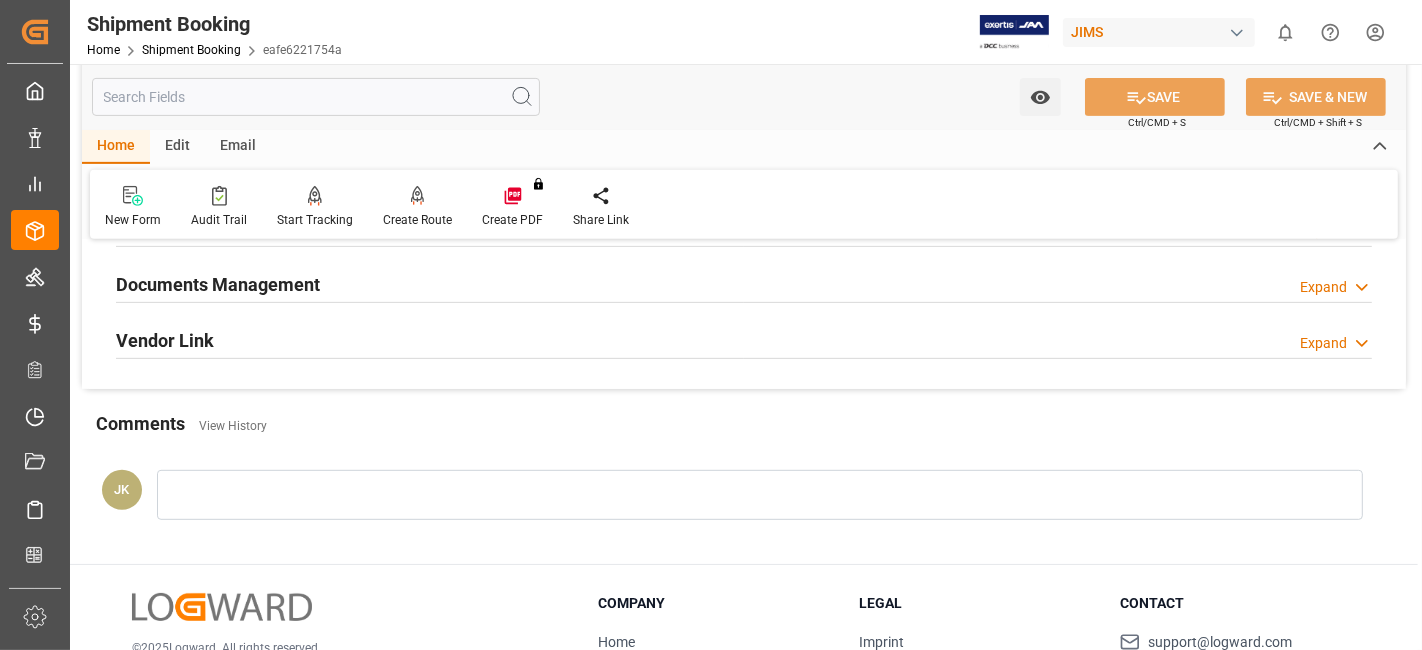 click on "Documents Management" at bounding box center [218, 284] 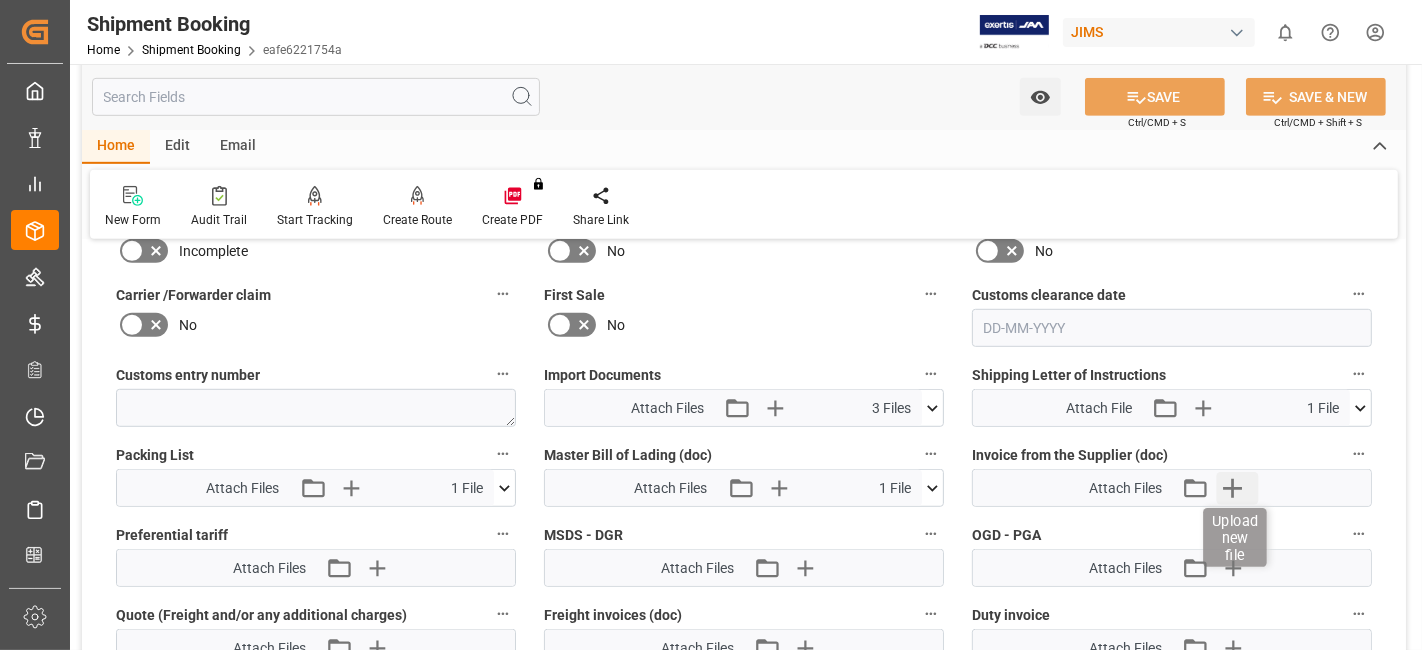 scroll, scrollTop: 977, scrollLeft: 0, axis: vertical 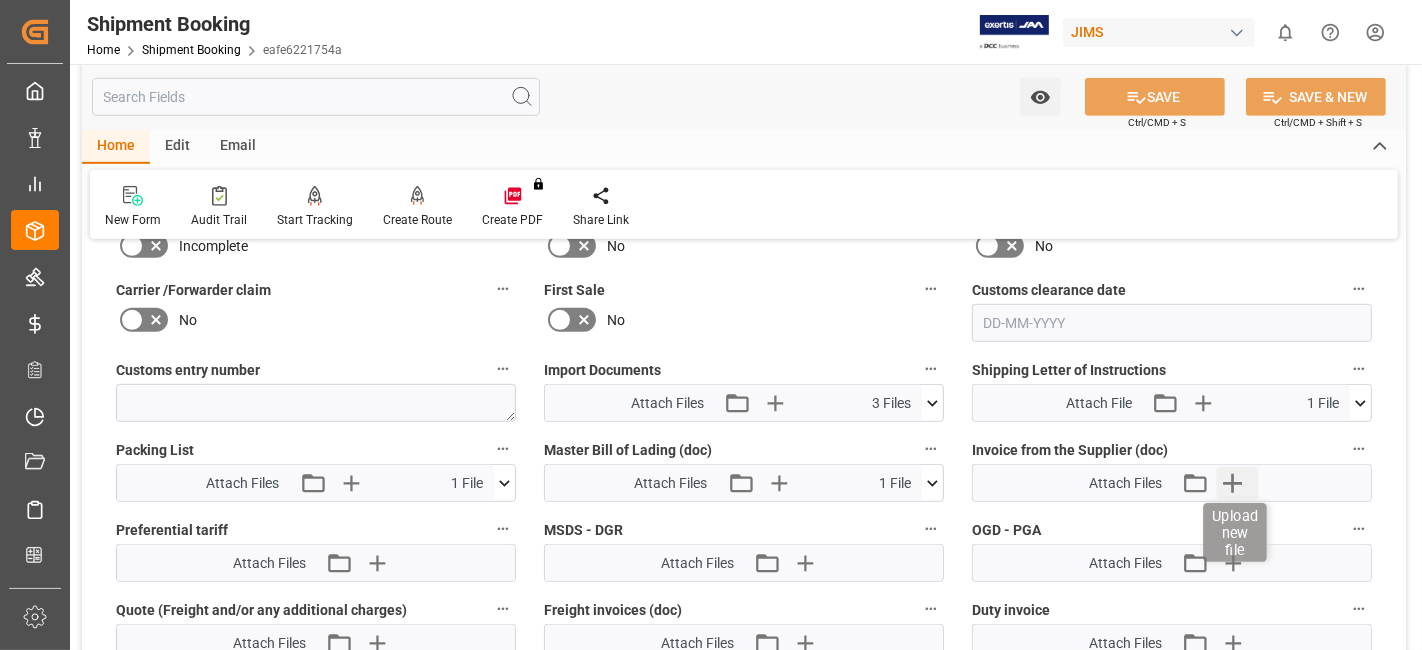 click 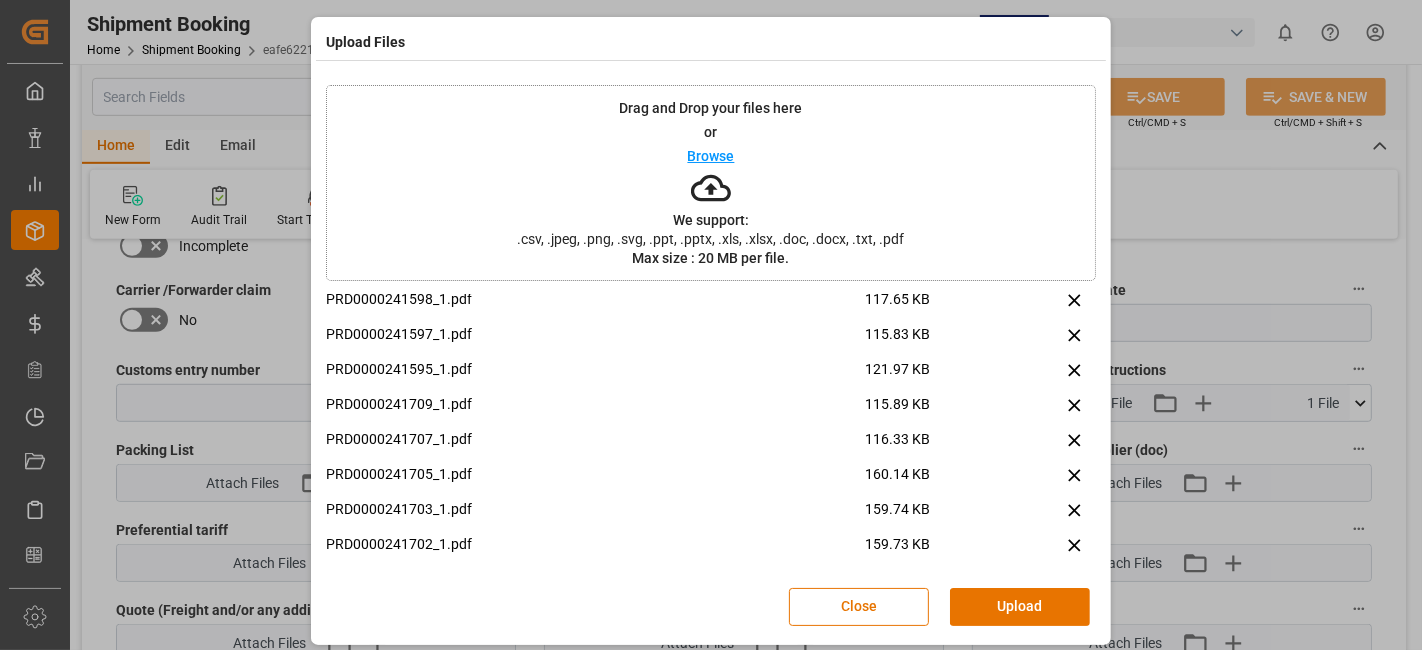scroll, scrollTop: 0, scrollLeft: 0, axis: both 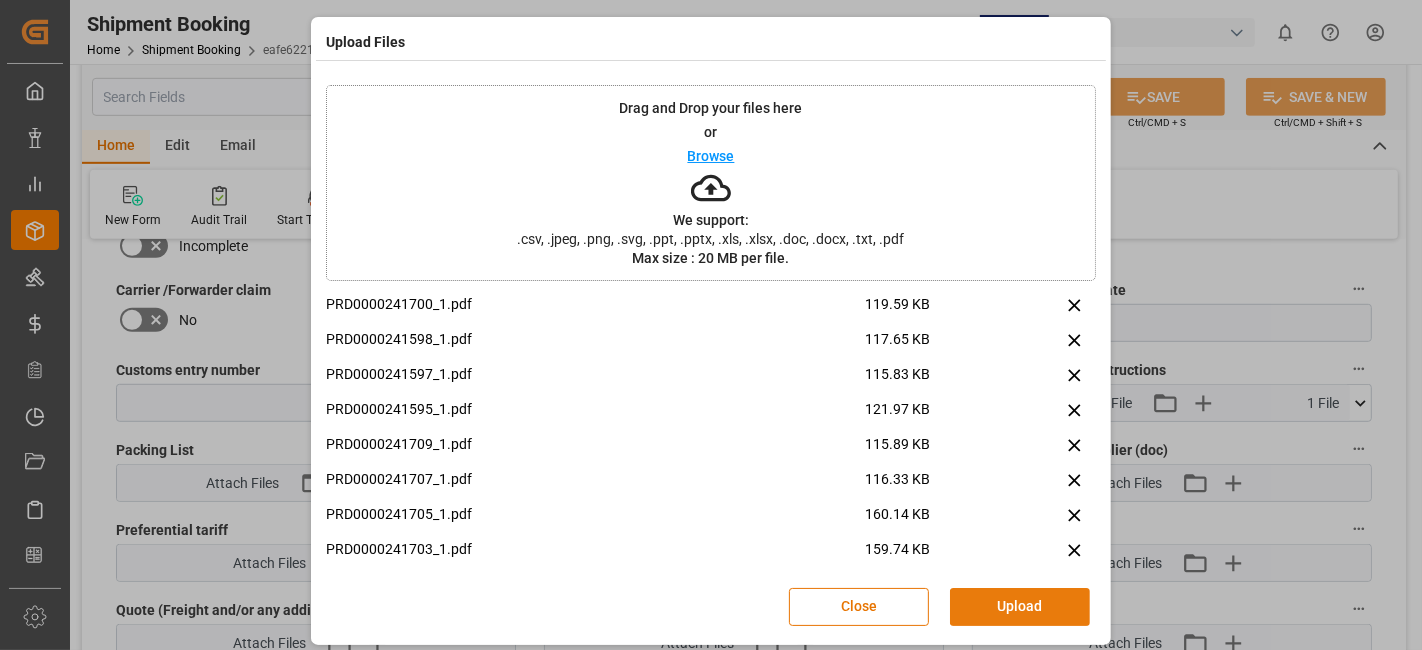 click on "Upload" at bounding box center (1020, 607) 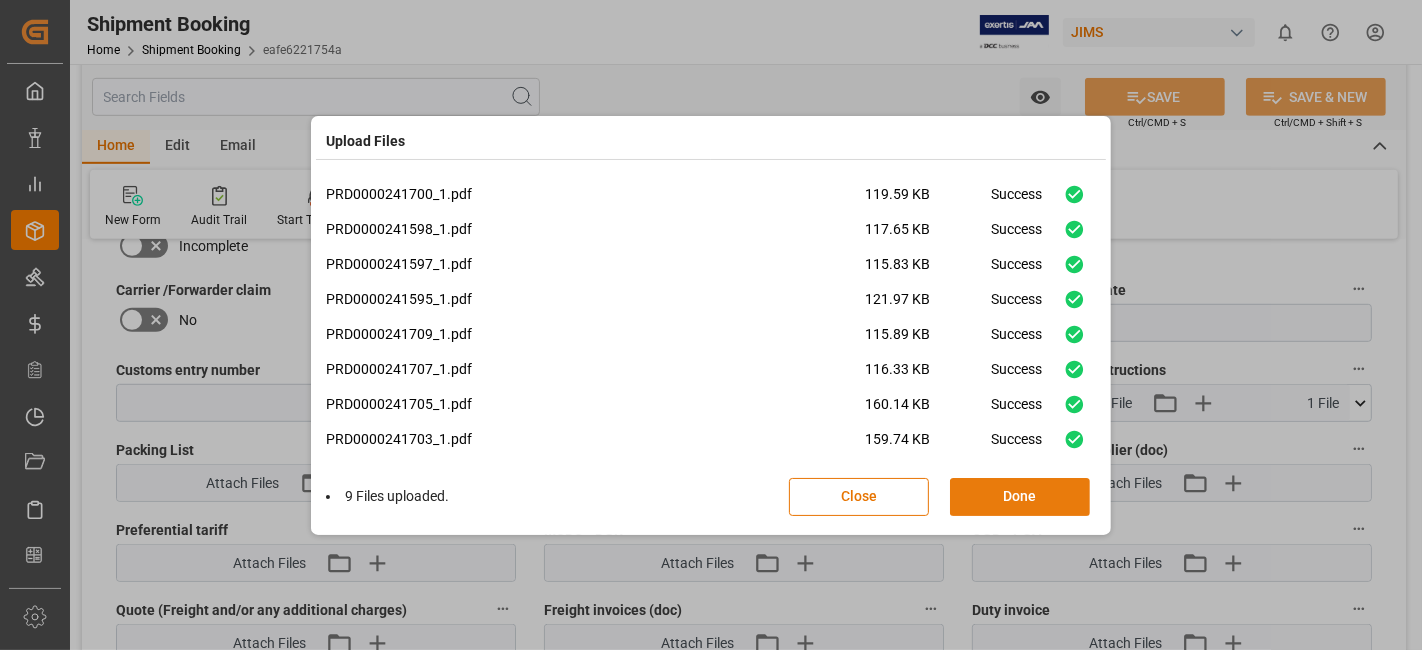 click on "Done" at bounding box center (1020, 497) 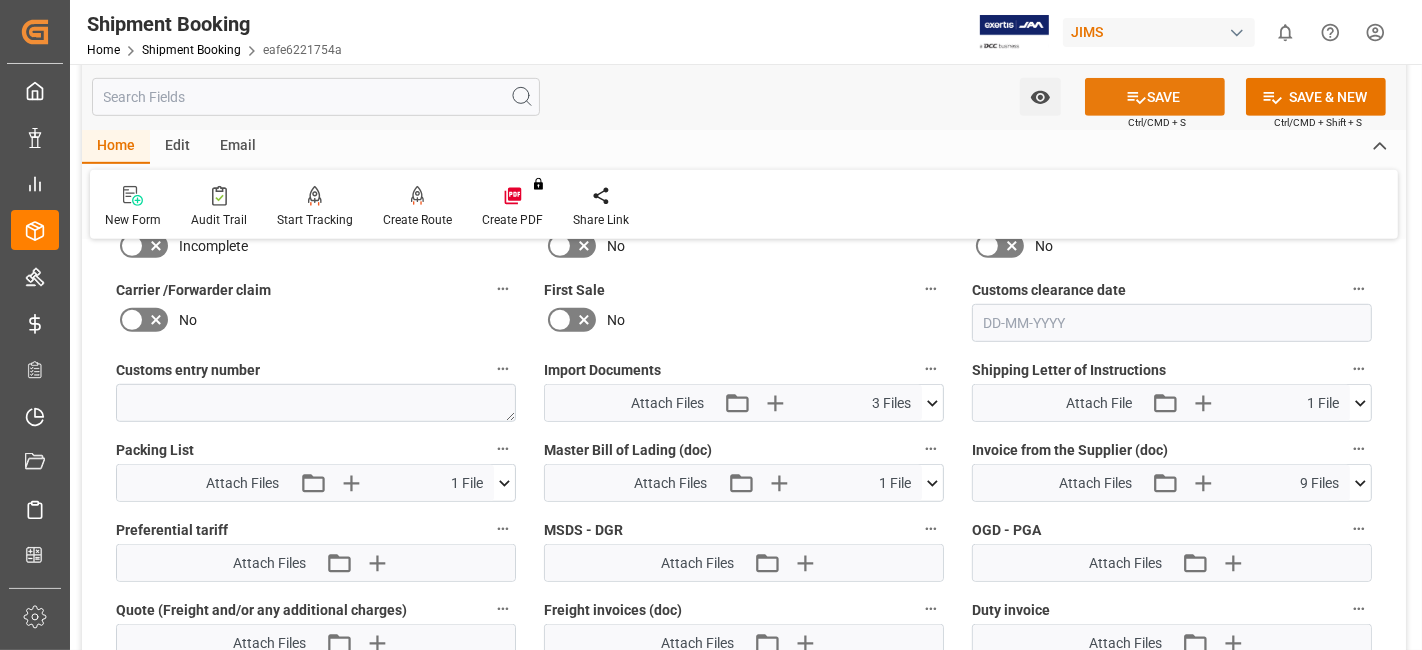 click on "SAVE" at bounding box center [1155, 97] 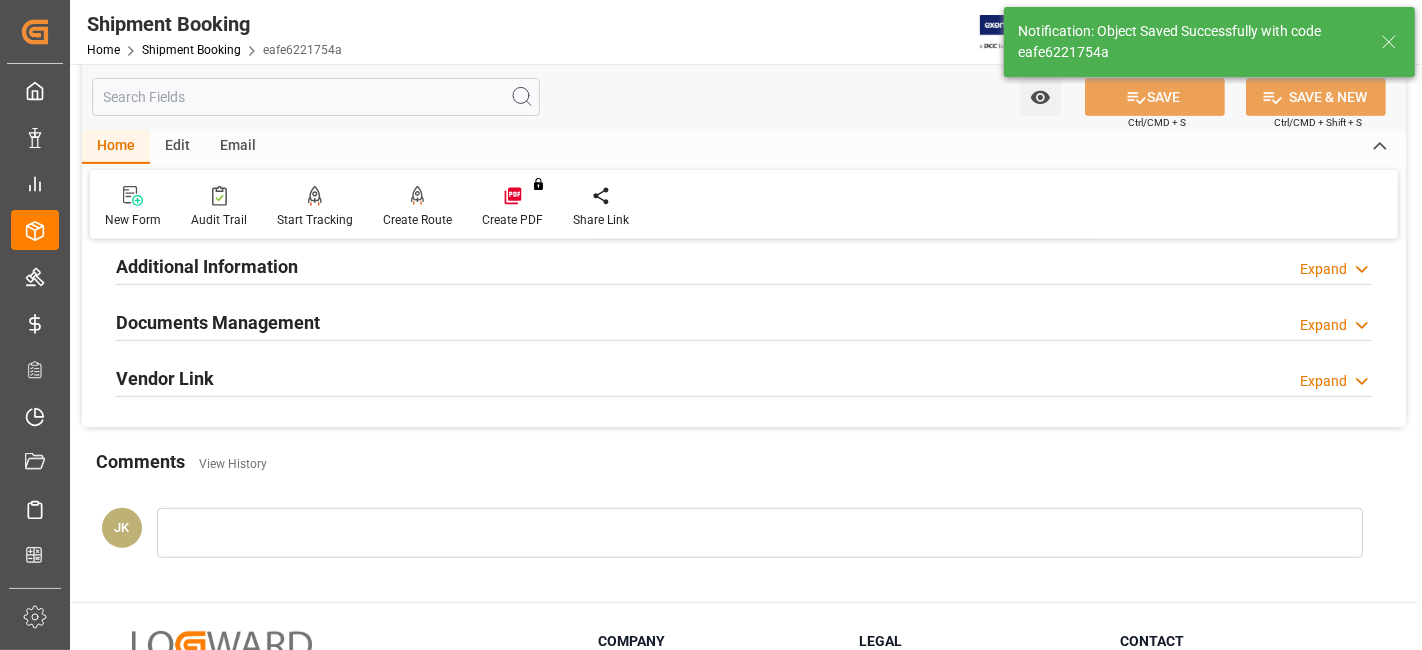 scroll, scrollTop: 668, scrollLeft: 0, axis: vertical 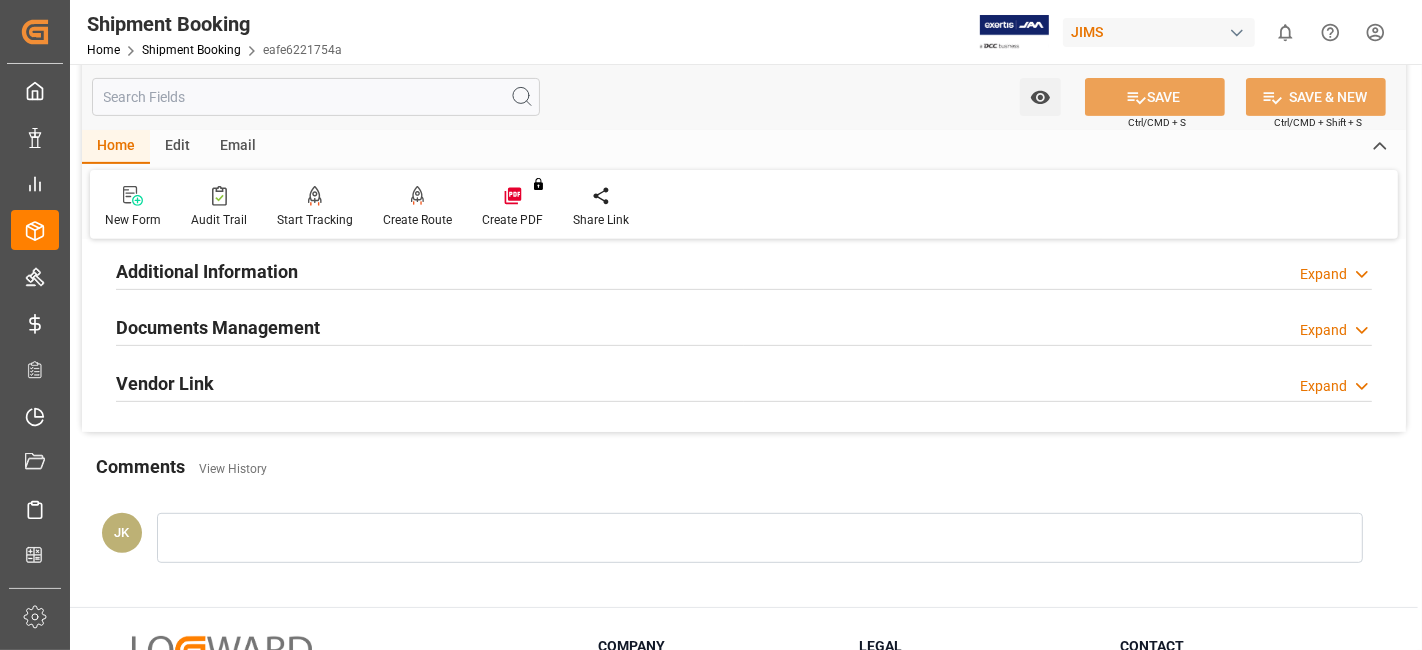 click on "Documents Management Expand" at bounding box center (744, 326) 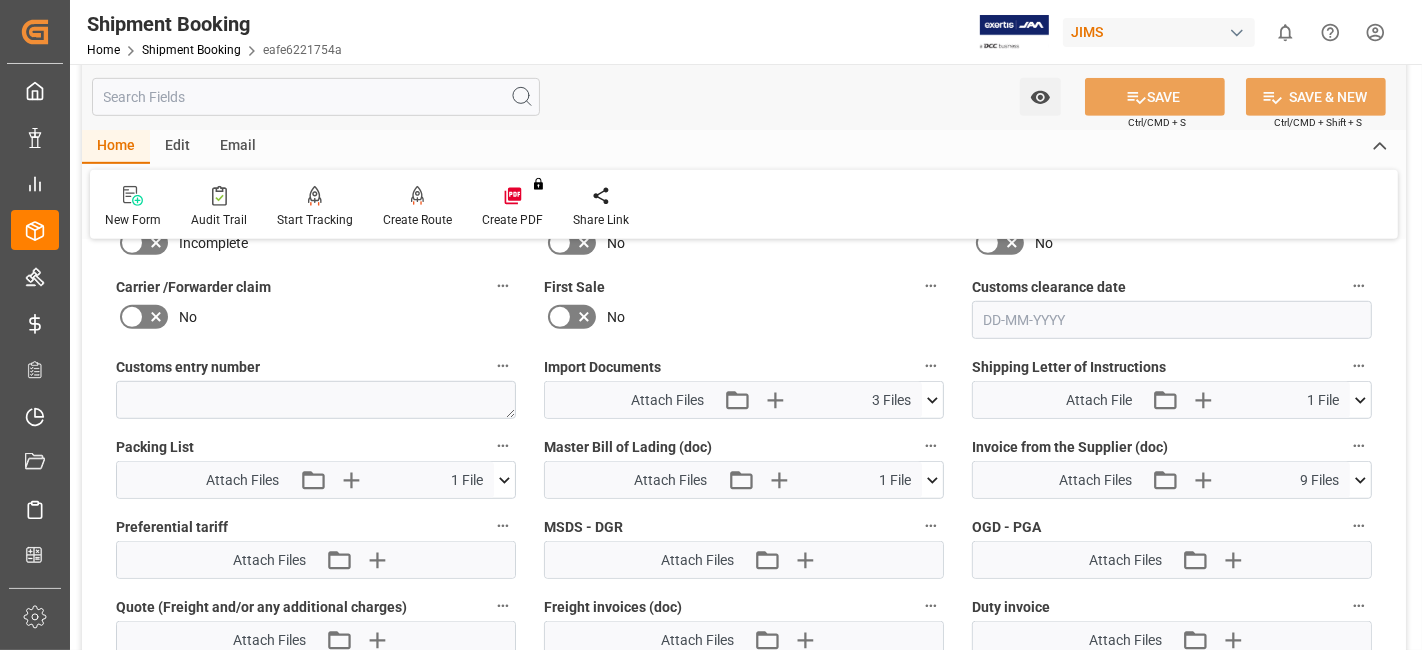 scroll, scrollTop: 1024, scrollLeft: 0, axis: vertical 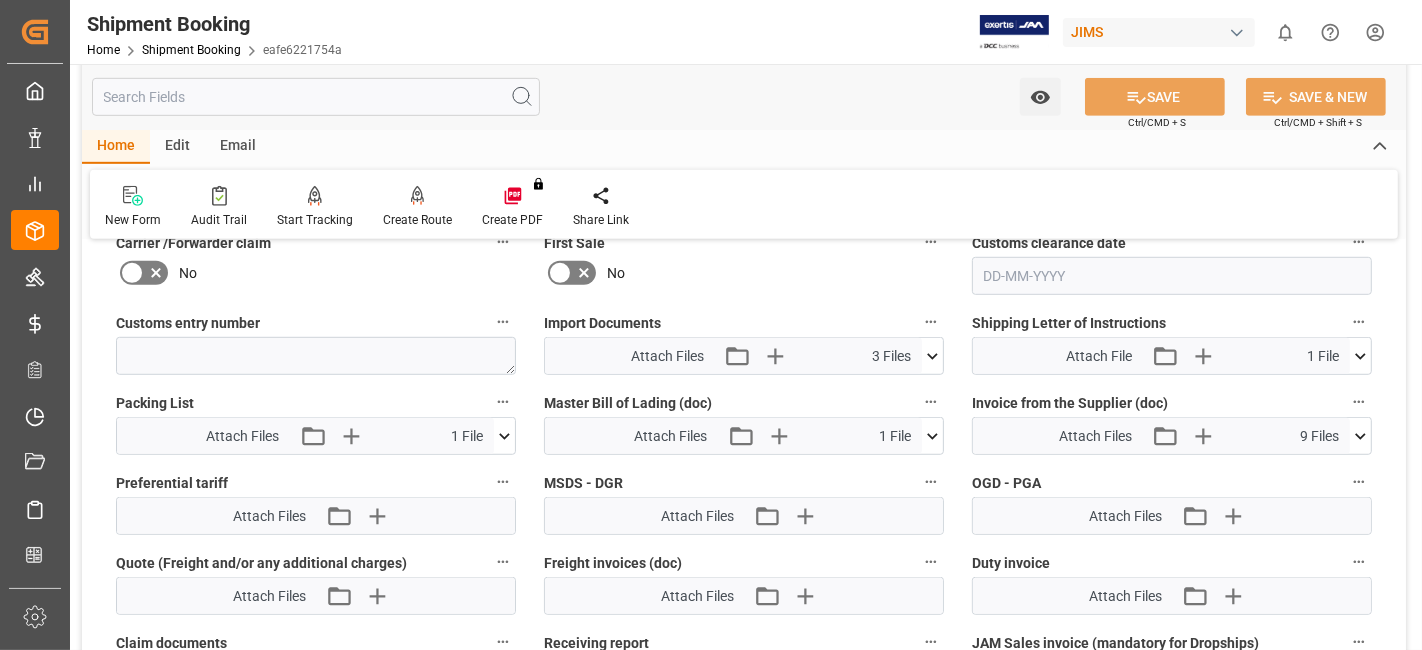 click 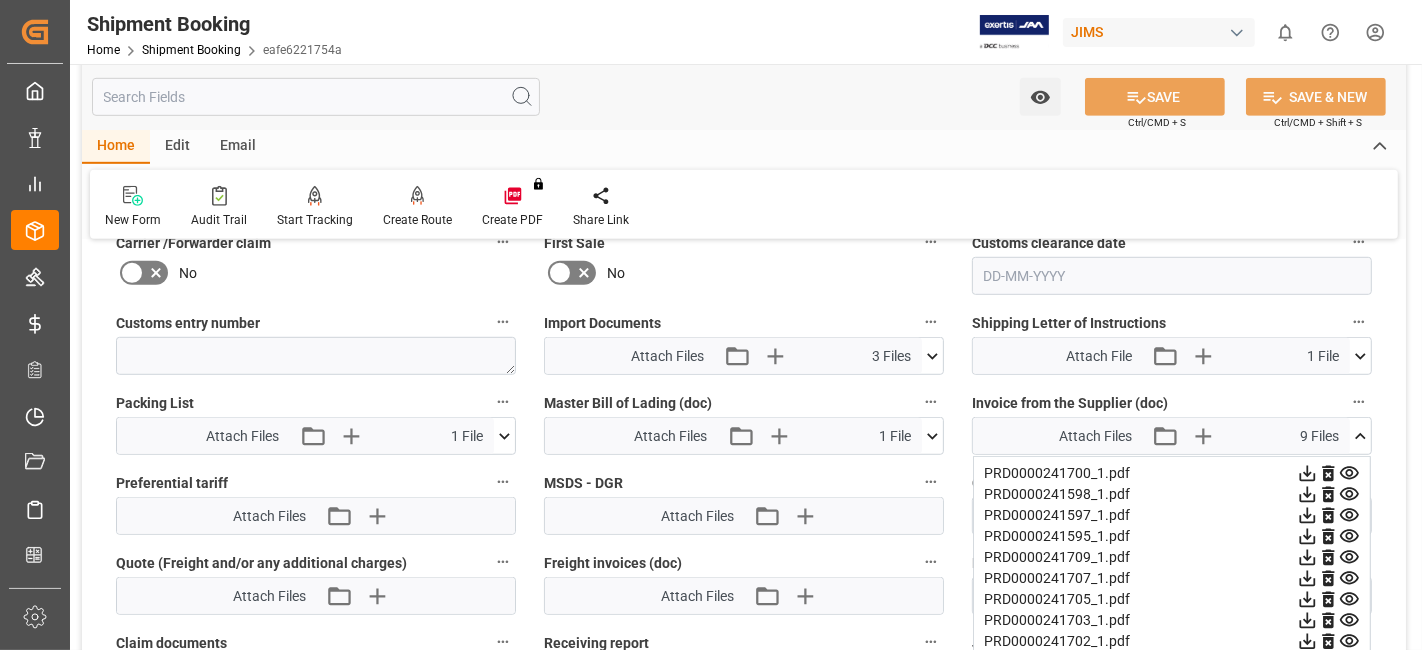 type 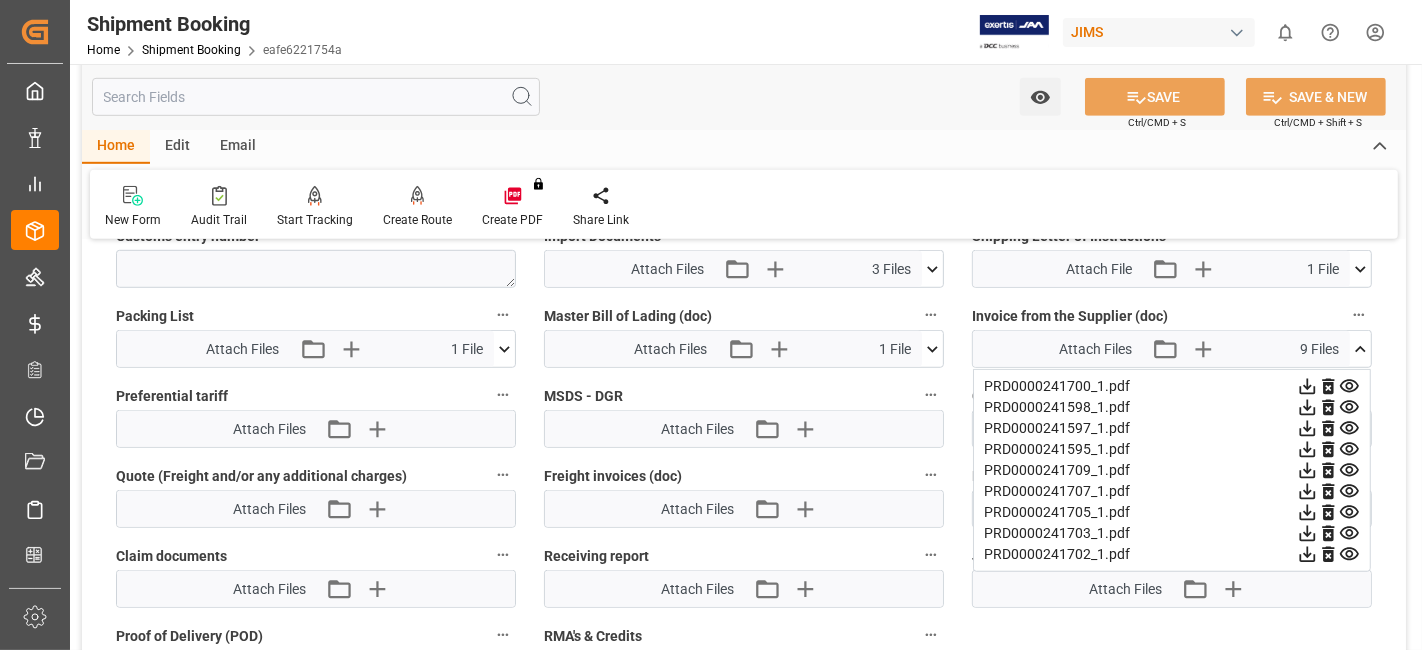 scroll, scrollTop: 1113, scrollLeft: 0, axis: vertical 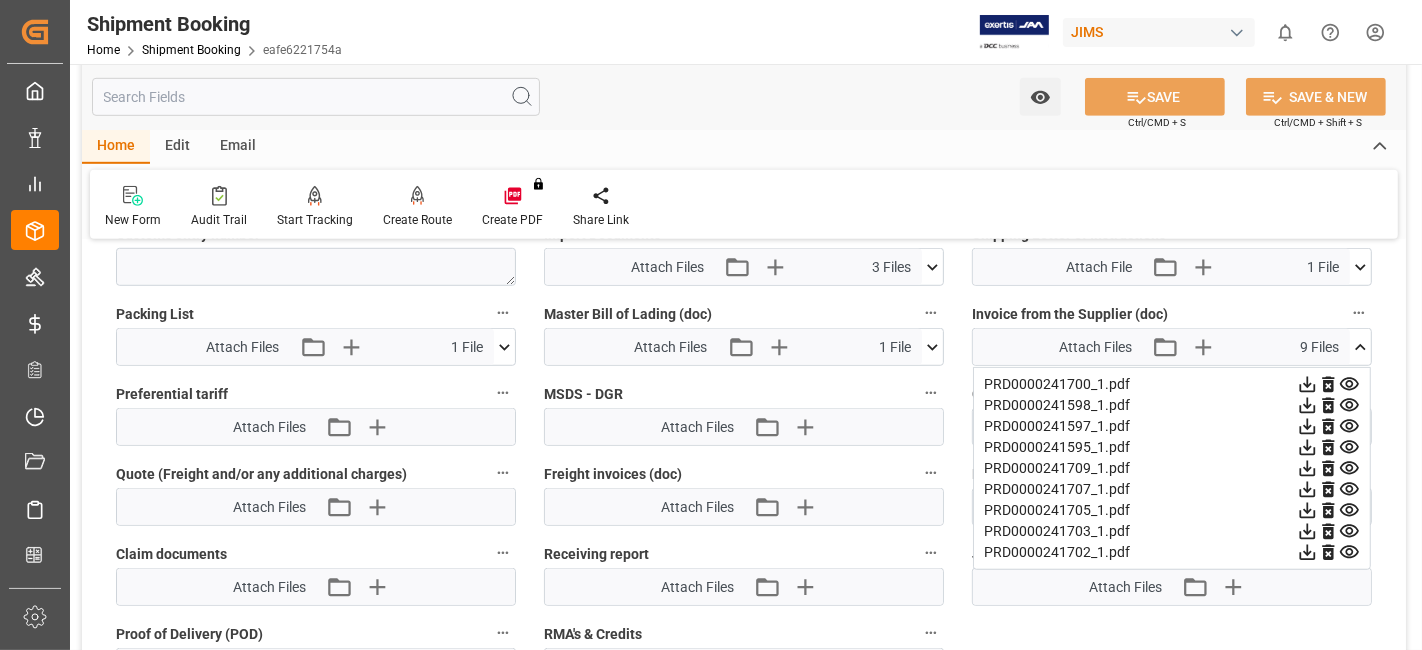 click 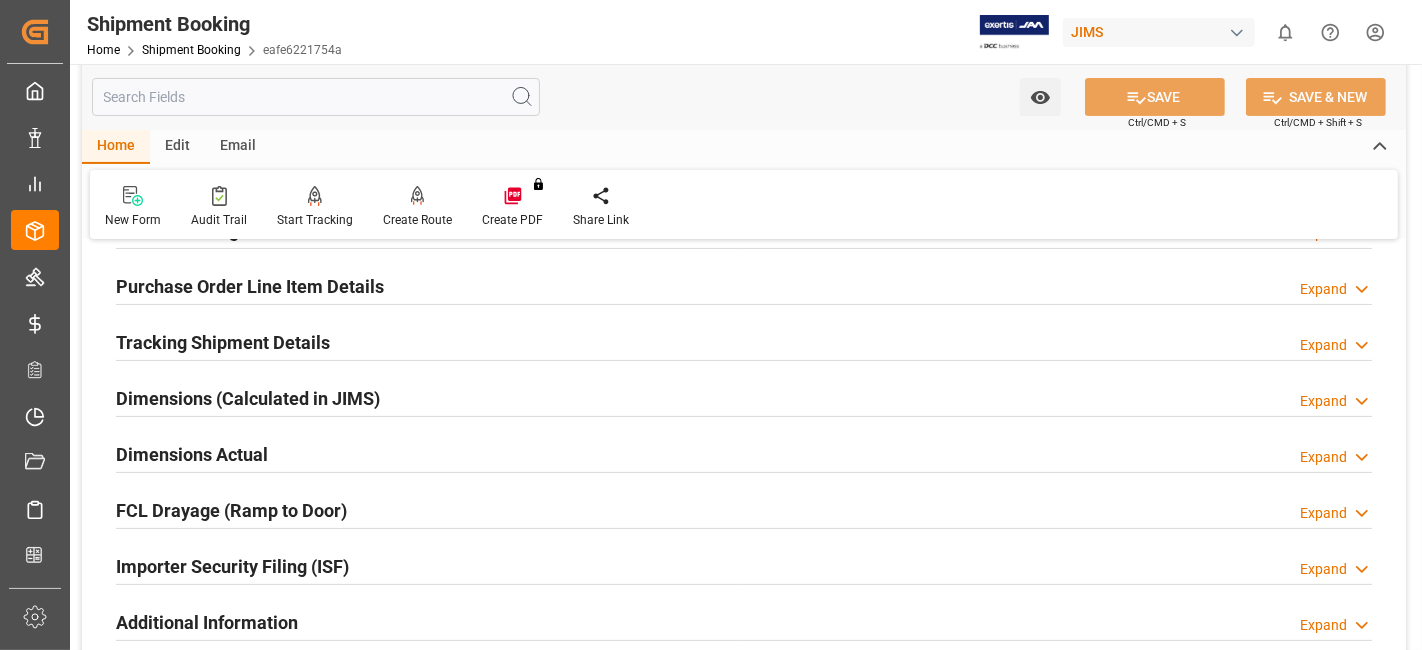 scroll, scrollTop: 313, scrollLeft: 0, axis: vertical 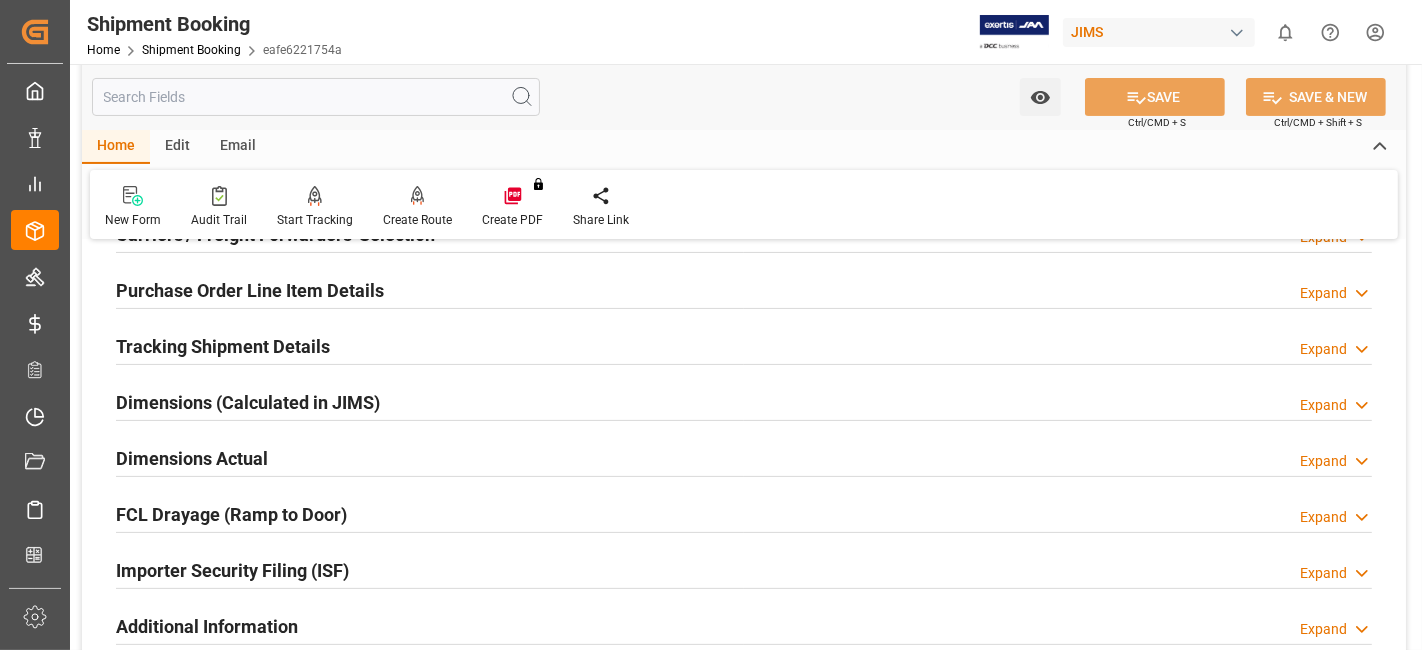 click on "Tracking Shipment Details" at bounding box center [223, 346] 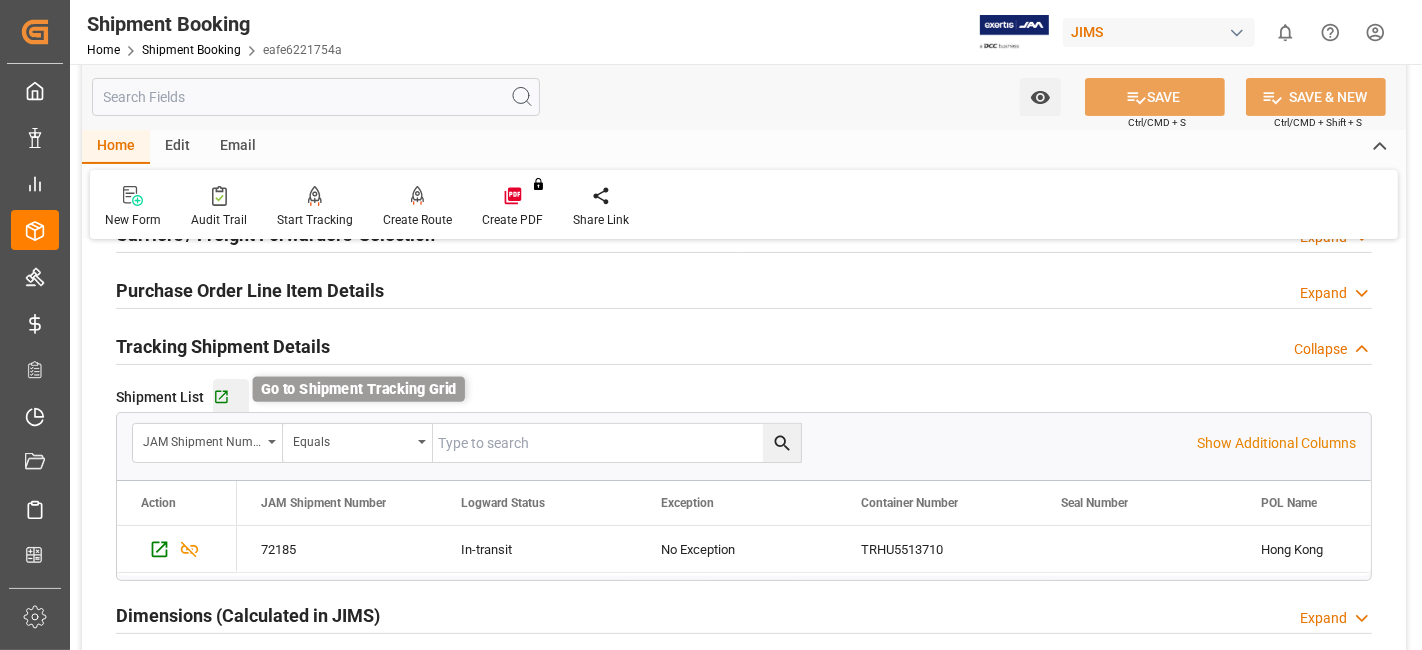 click 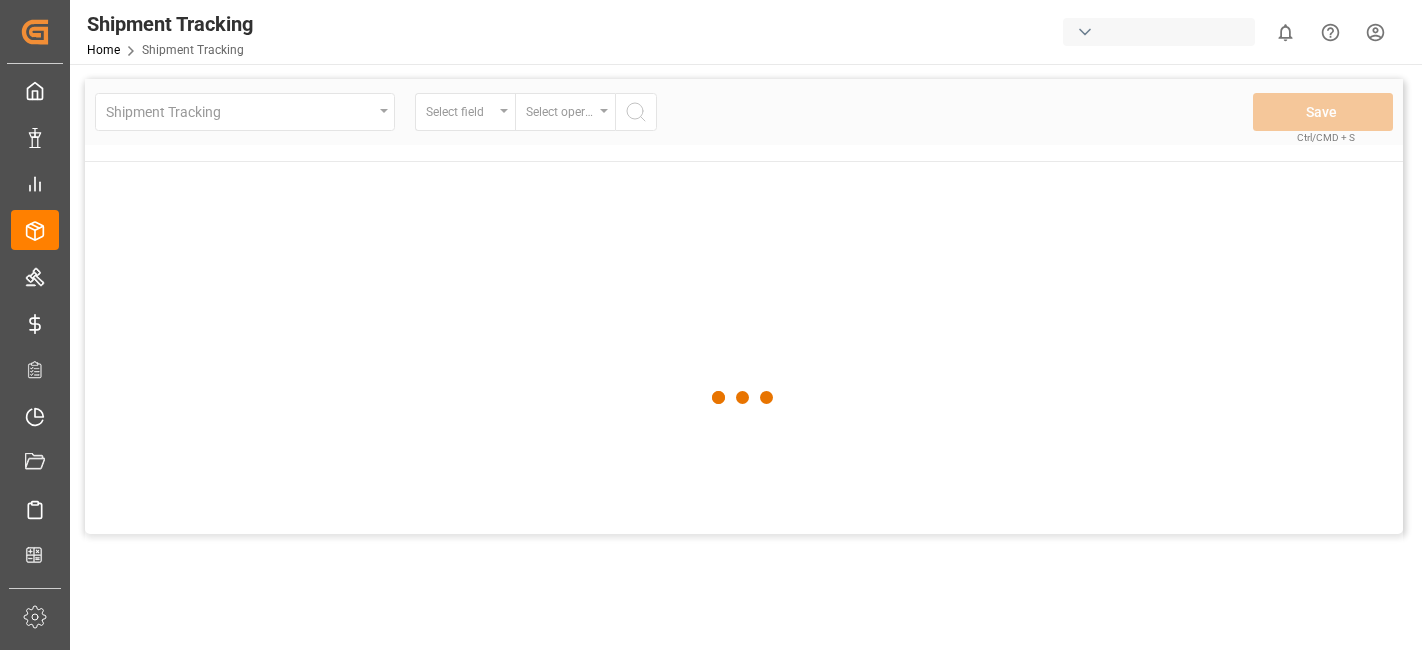 scroll, scrollTop: 0, scrollLeft: 0, axis: both 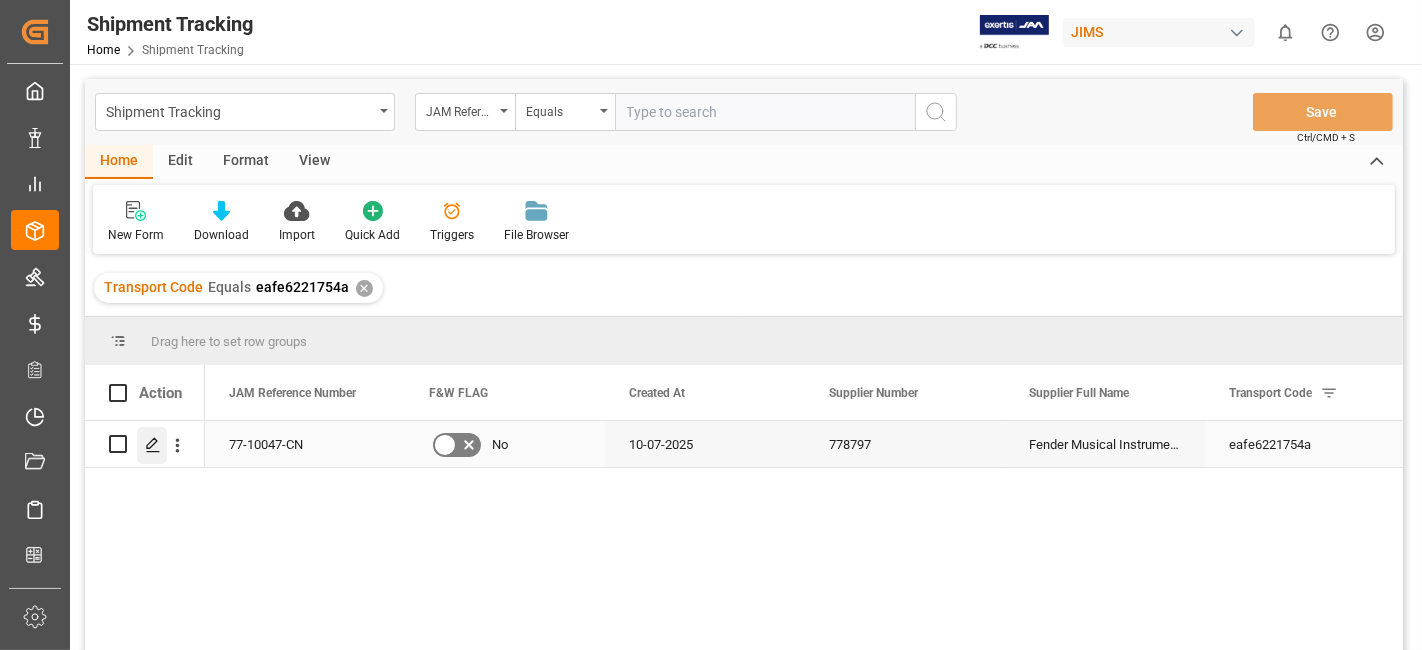 click 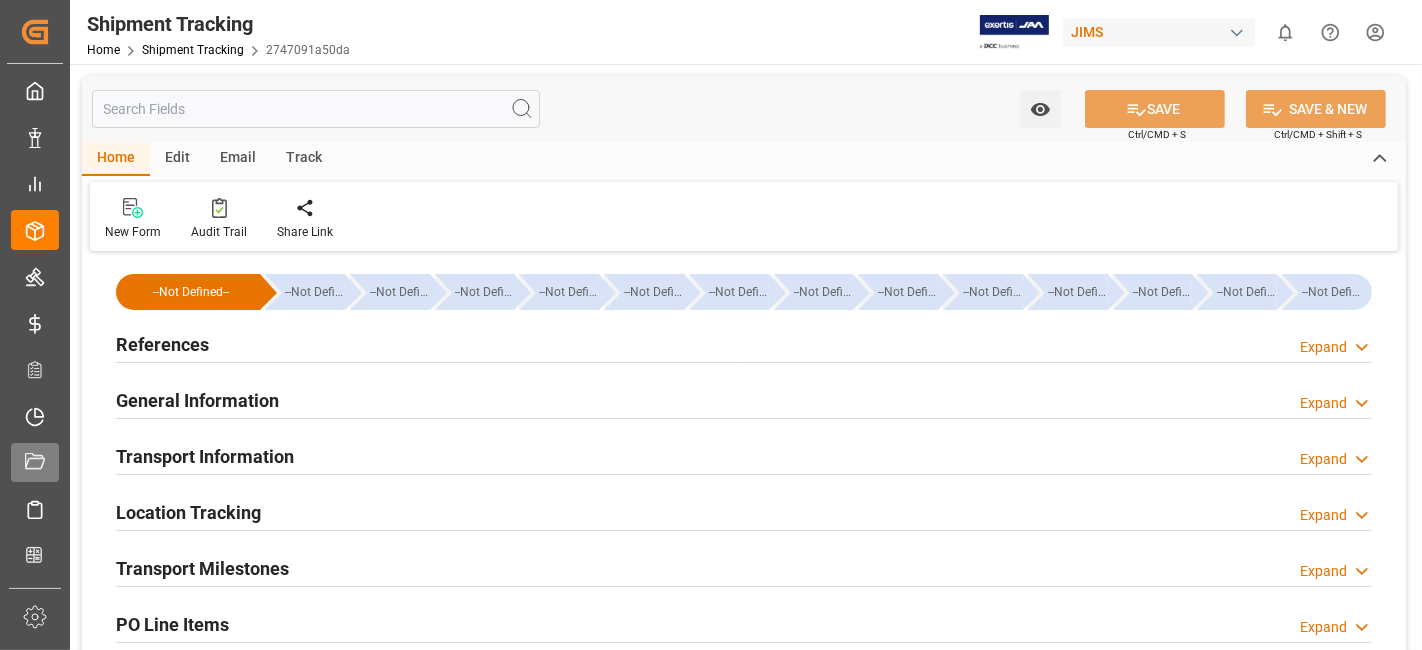 type on "10-07-2025" 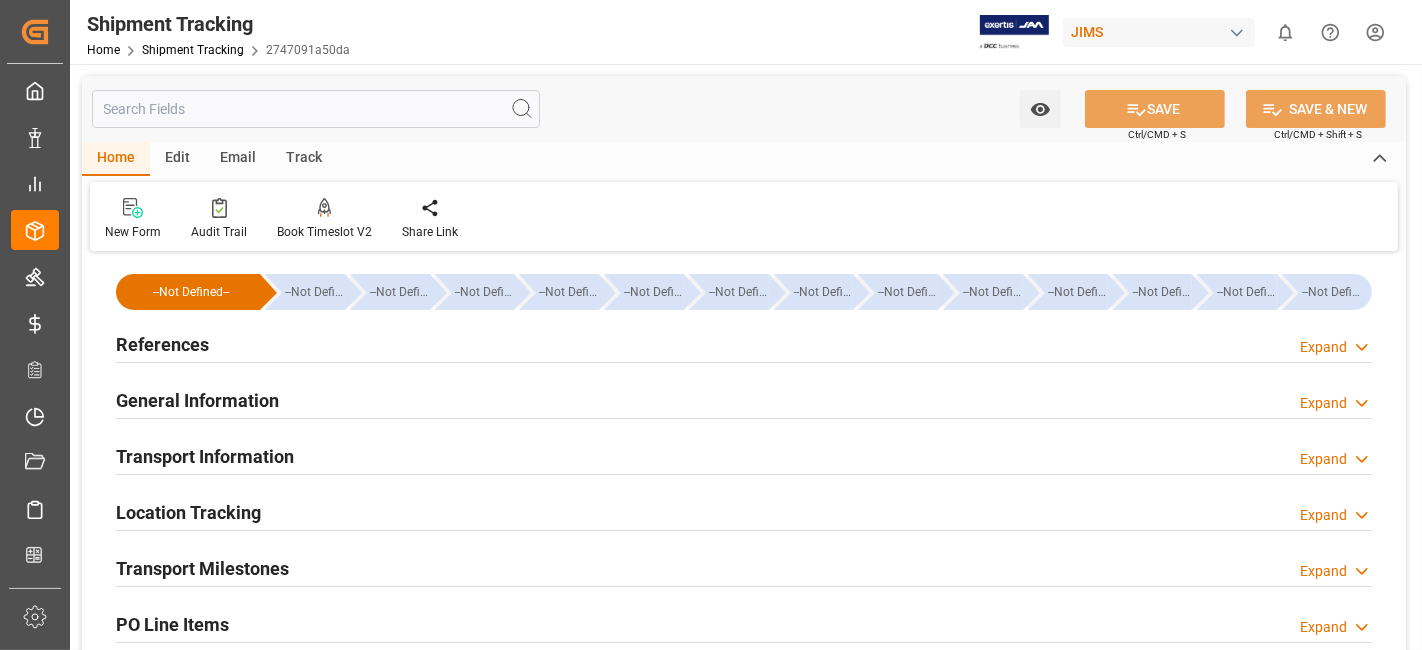 click on "References" at bounding box center [162, 344] 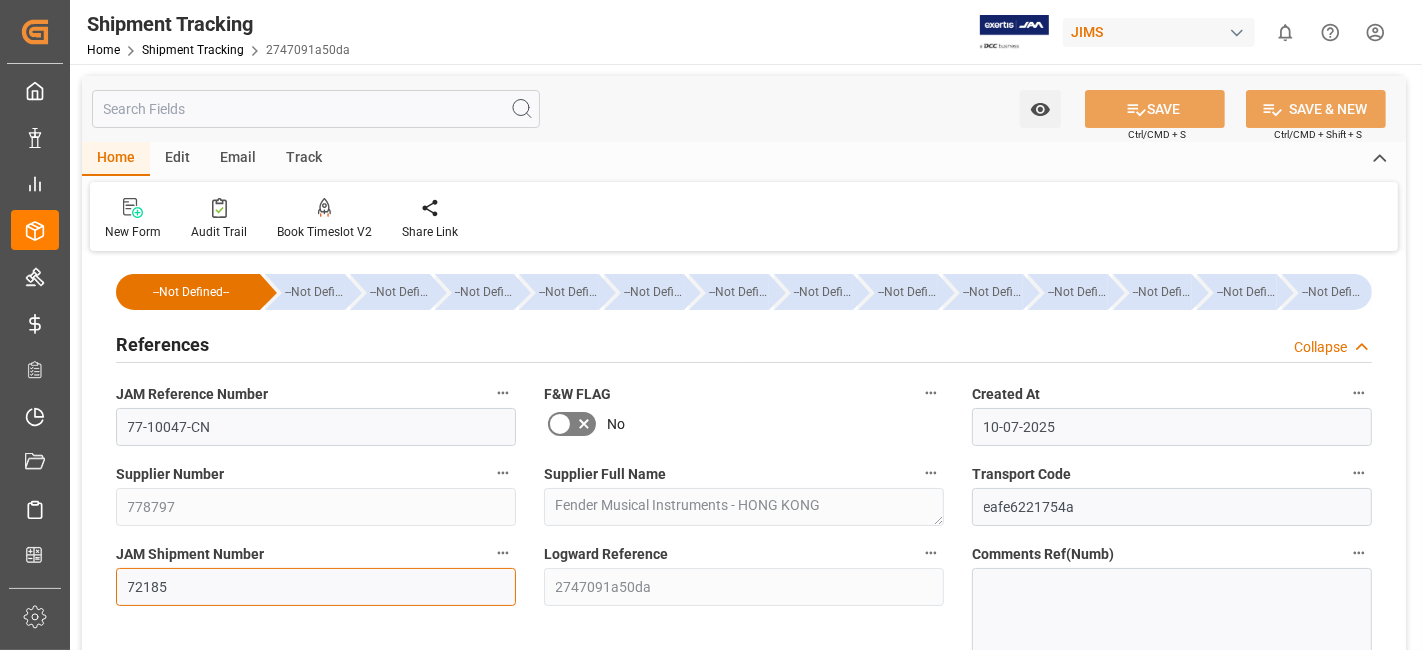 click on "72185" at bounding box center [316, 587] 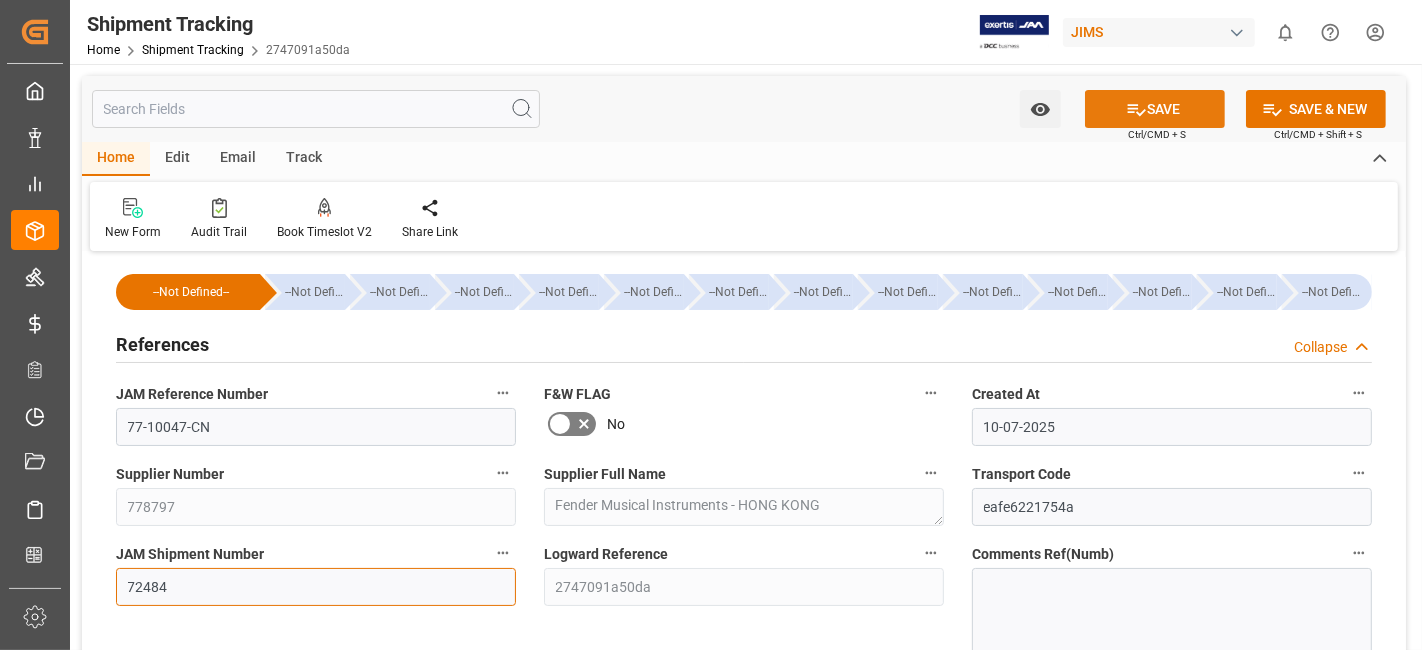 type on "72484" 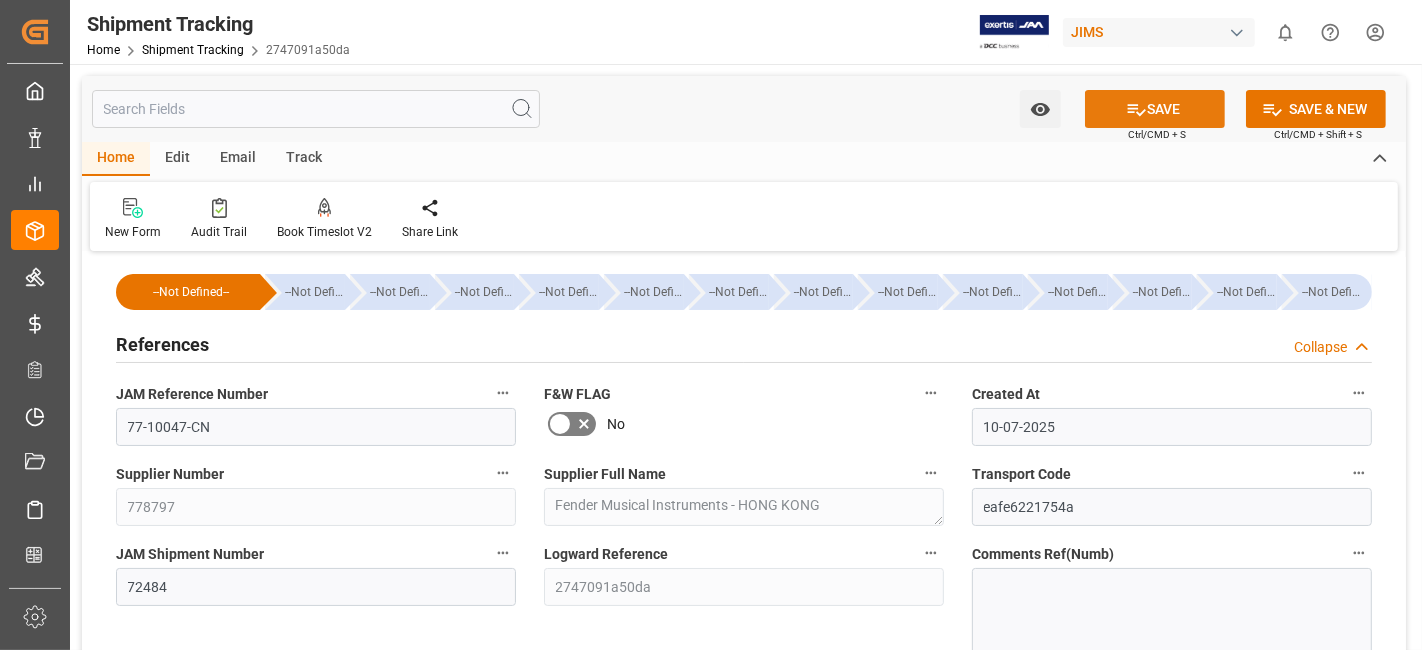 click on "SAVE" at bounding box center (1155, 109) 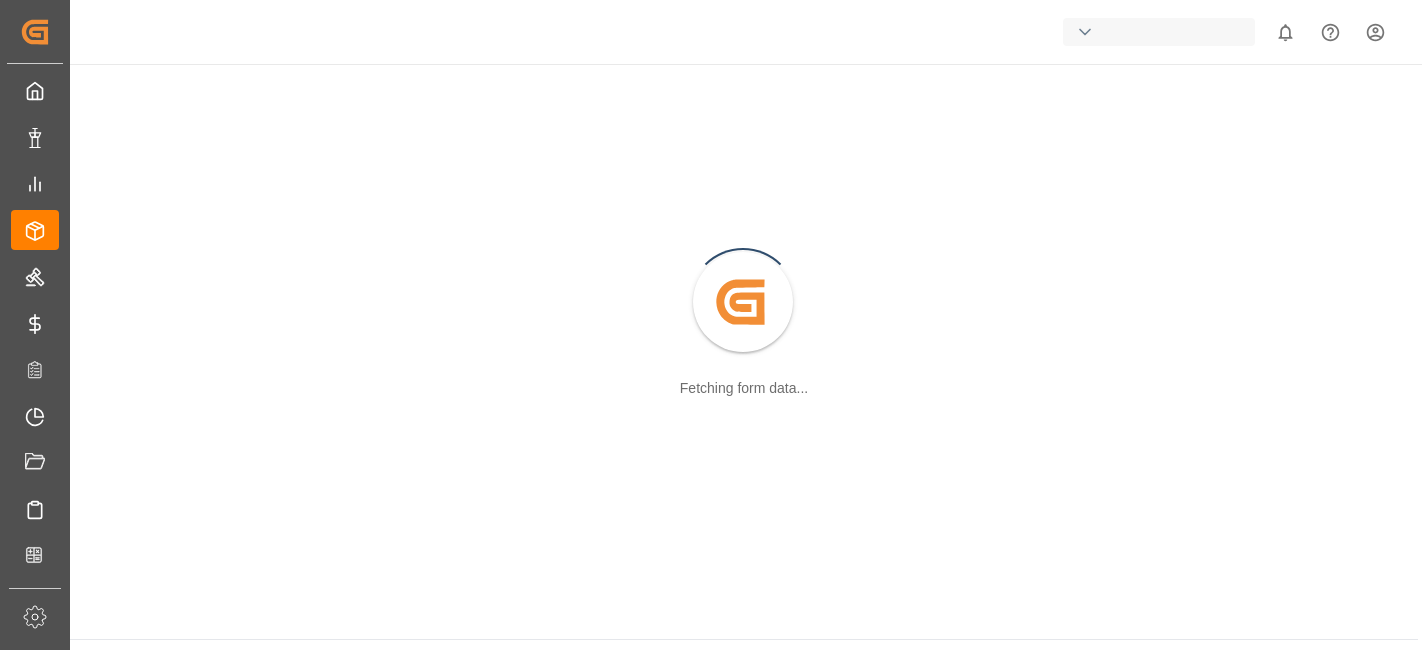 scroll, scrollTop: 0, scrollLeft: 0, axis: both 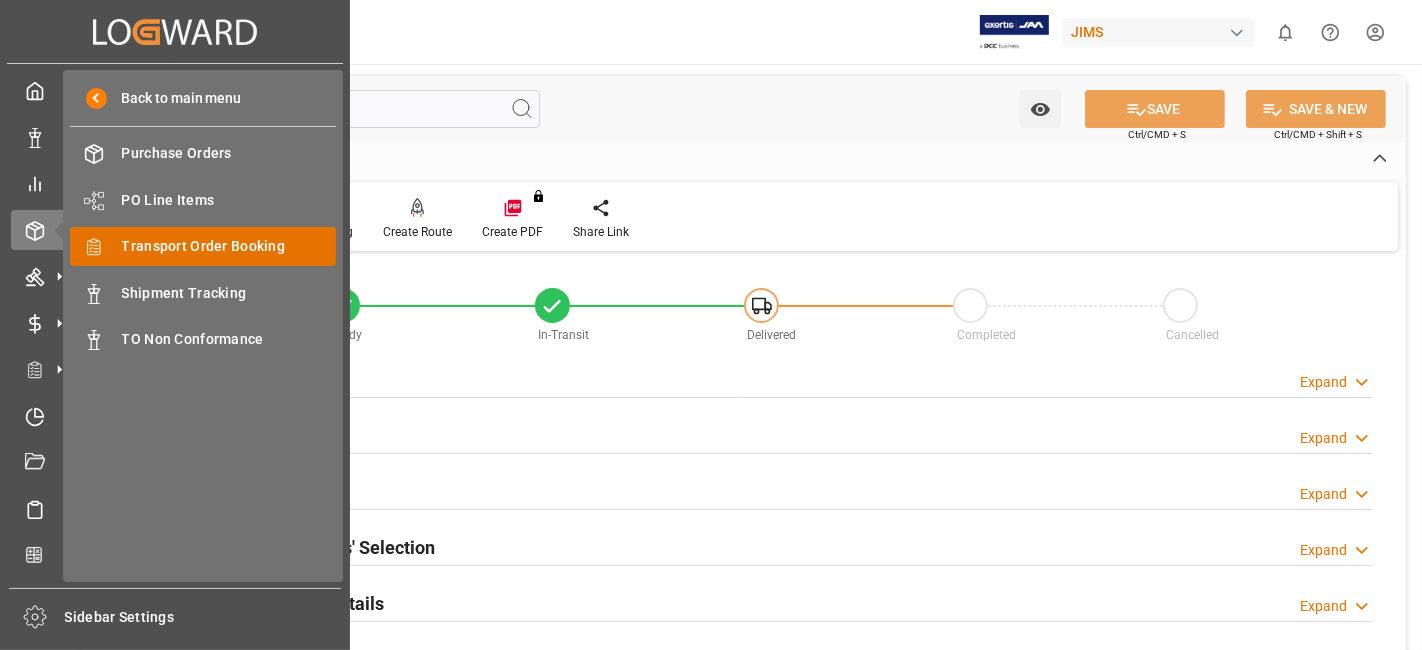 click on "Transport Order Booking" at bounding box center [229, 246] 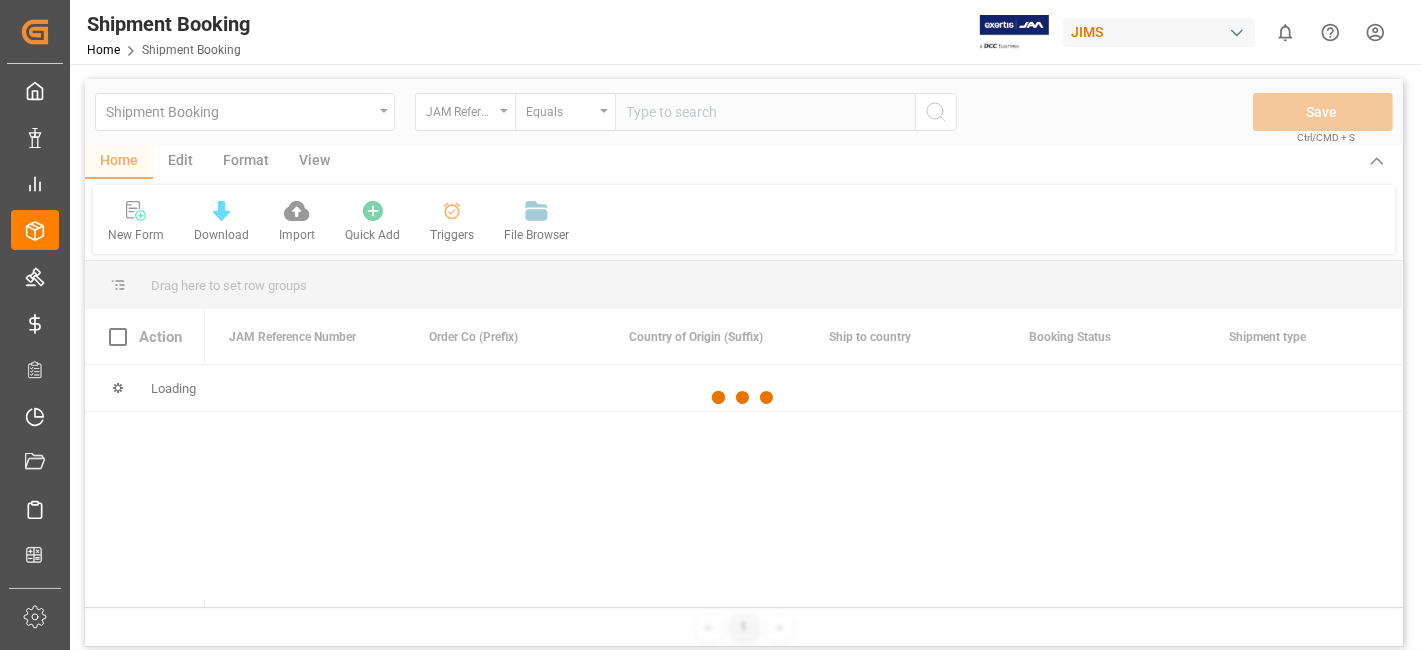 click at bounding box center (744, 398) 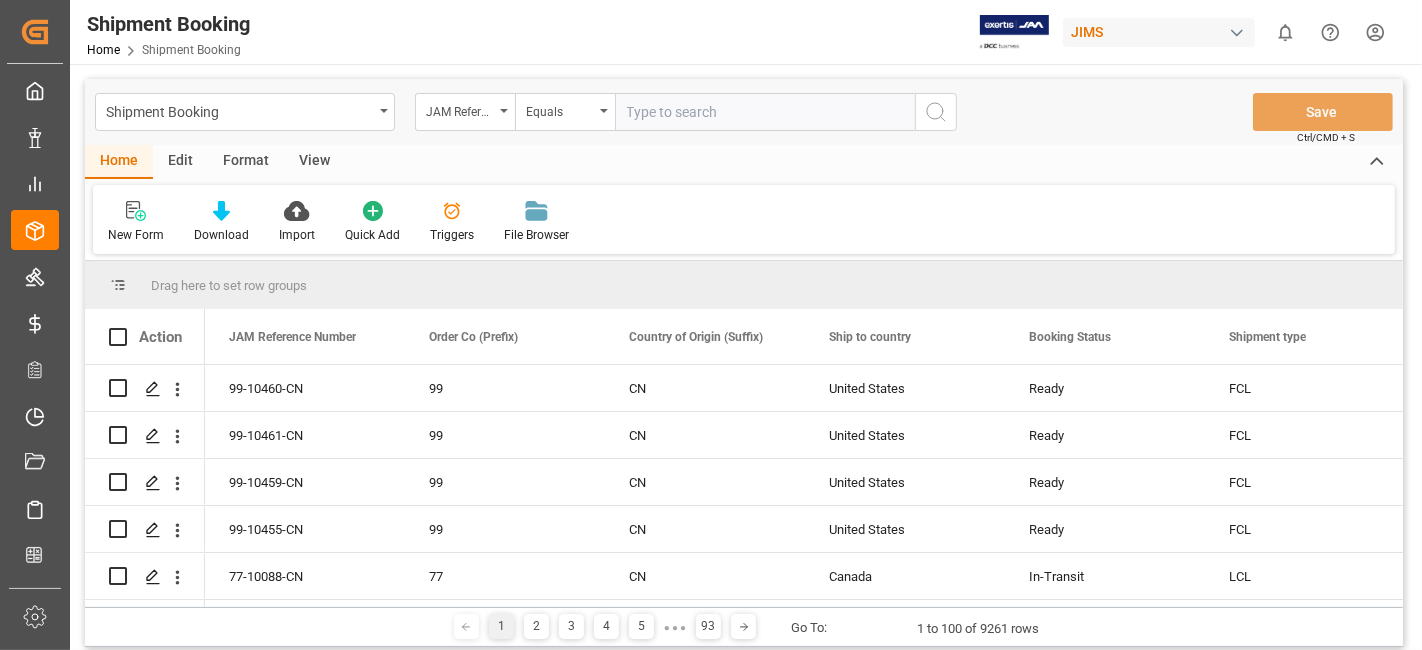 click at bounding box center [765, 112] 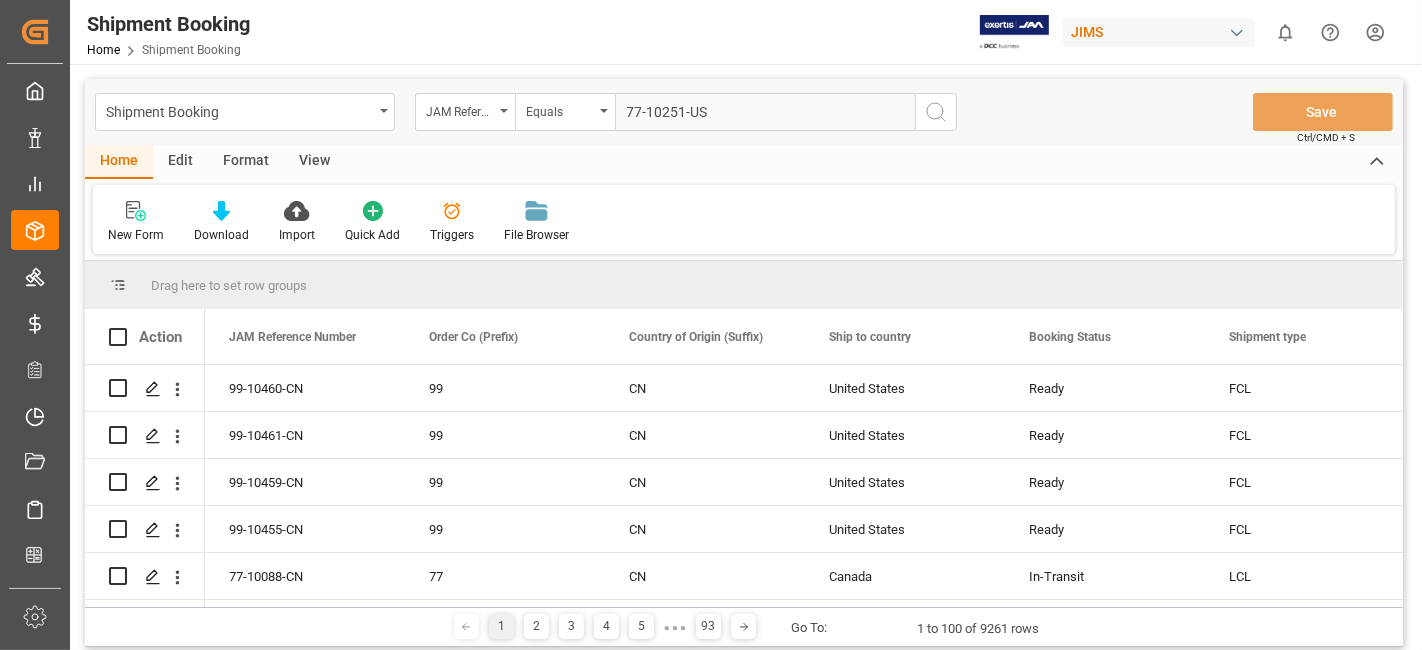 type on "77-10251-US" 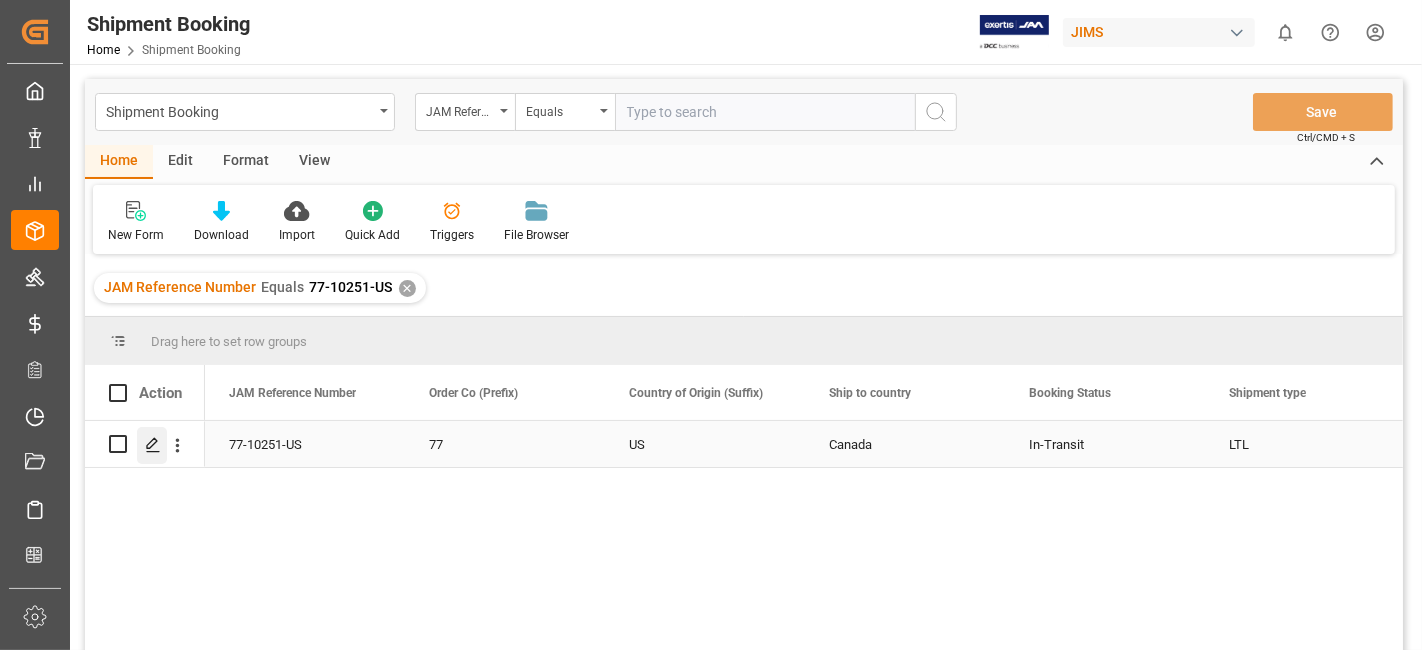 click 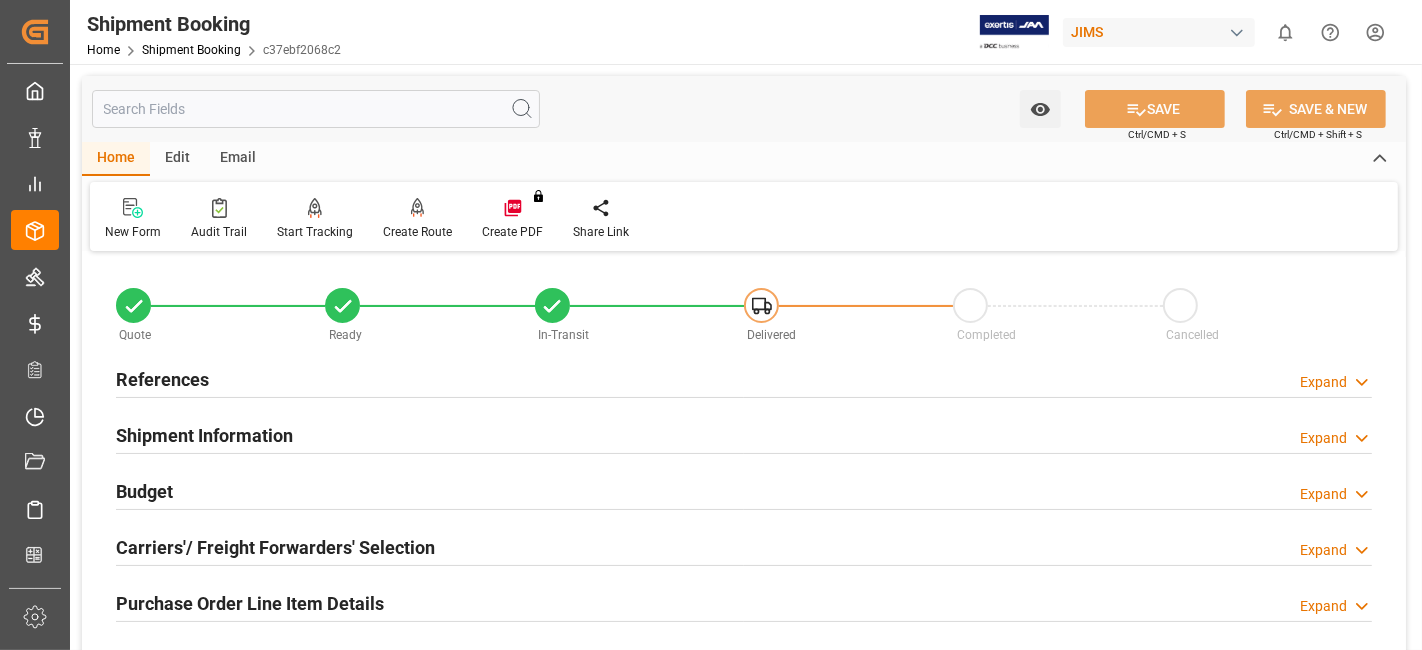 click on "Carriers'/ Freight Forwarders' Selection Expand" at bounding box center [744, 548] 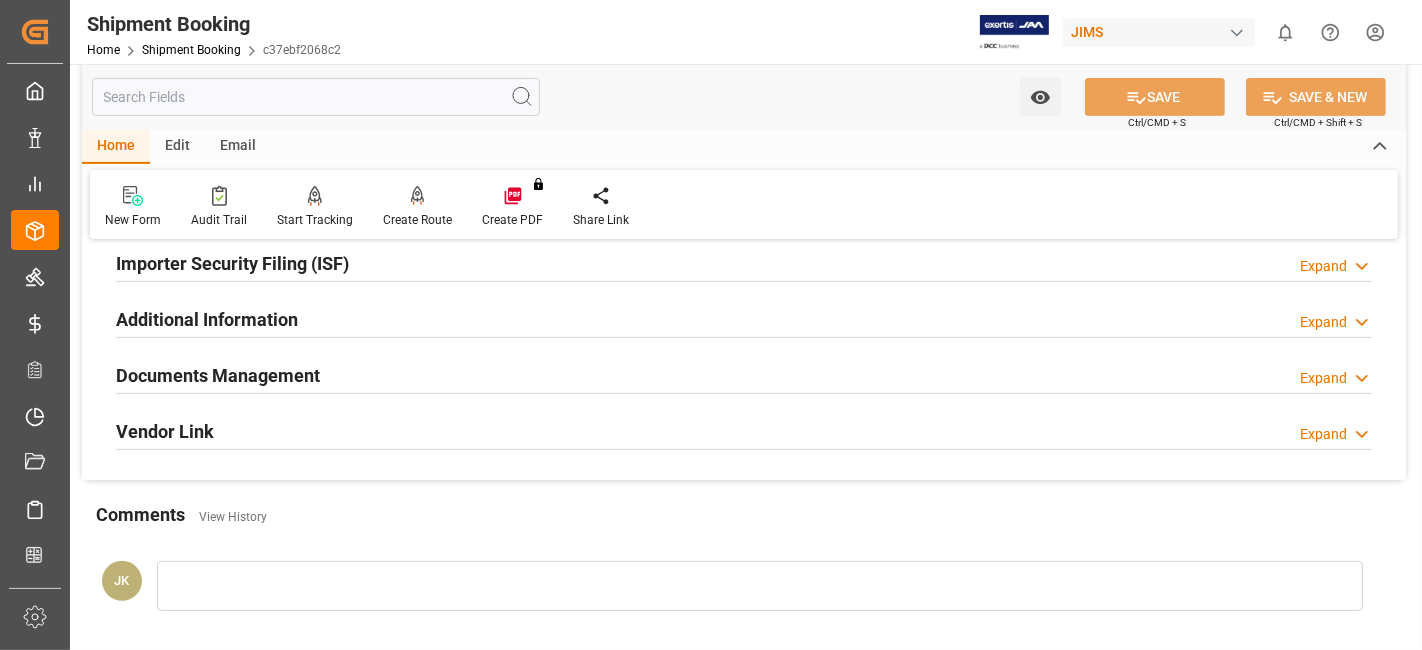 scroll, scrollTop: 622, scrollLeft: 0, axis: vertical 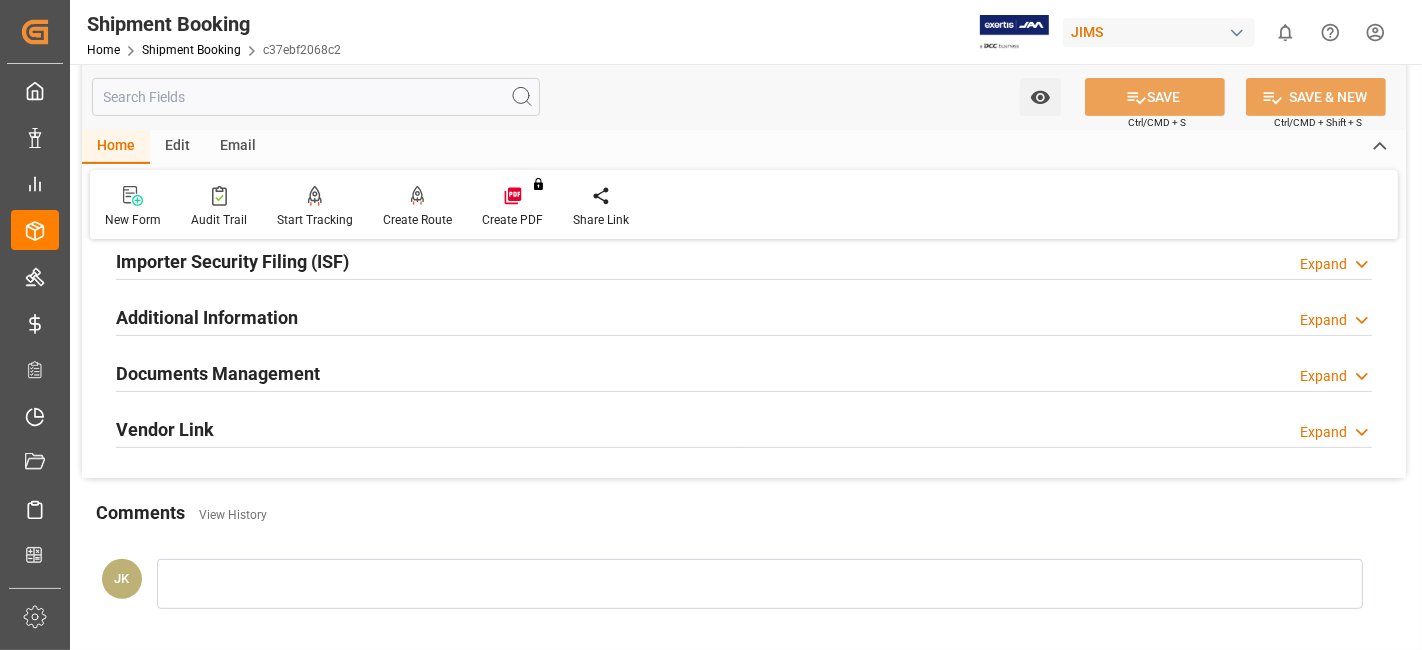 click on "Documents Management" at bounding box center (218, 373) 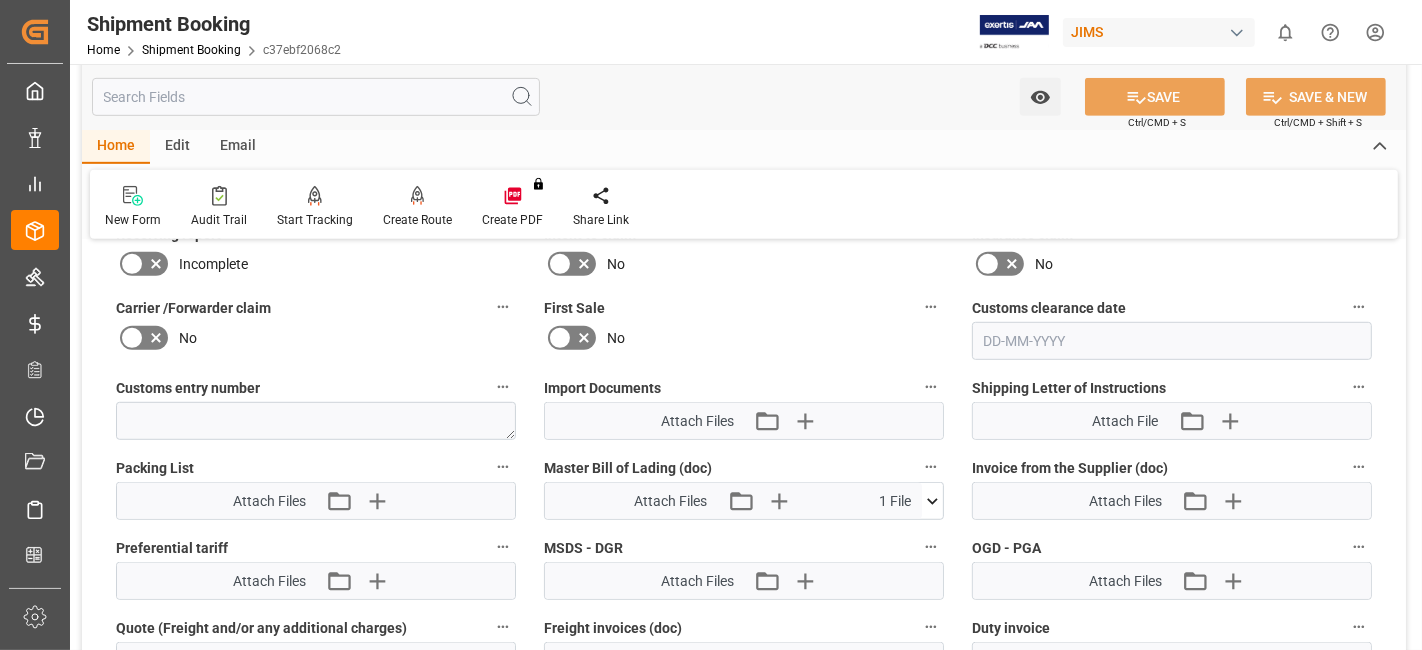 scroll, scrollTop: 977, scrollLeft: 0, axis: vertical 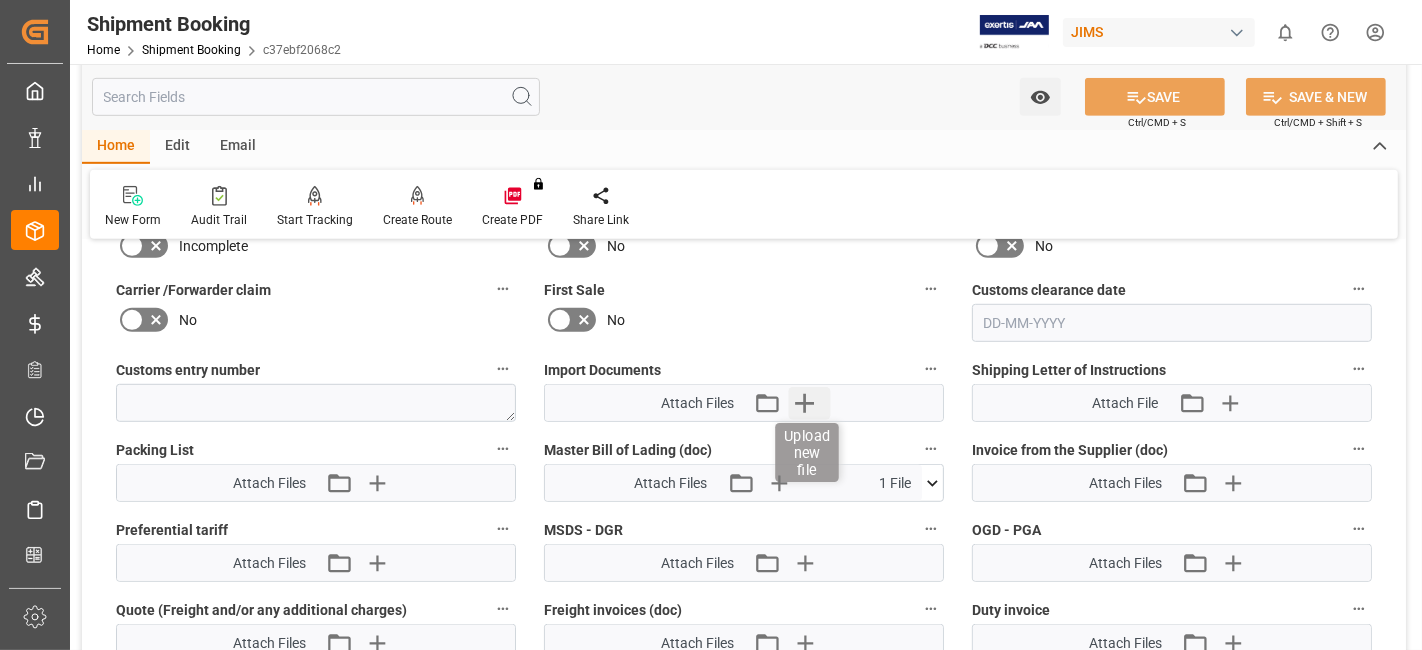 click 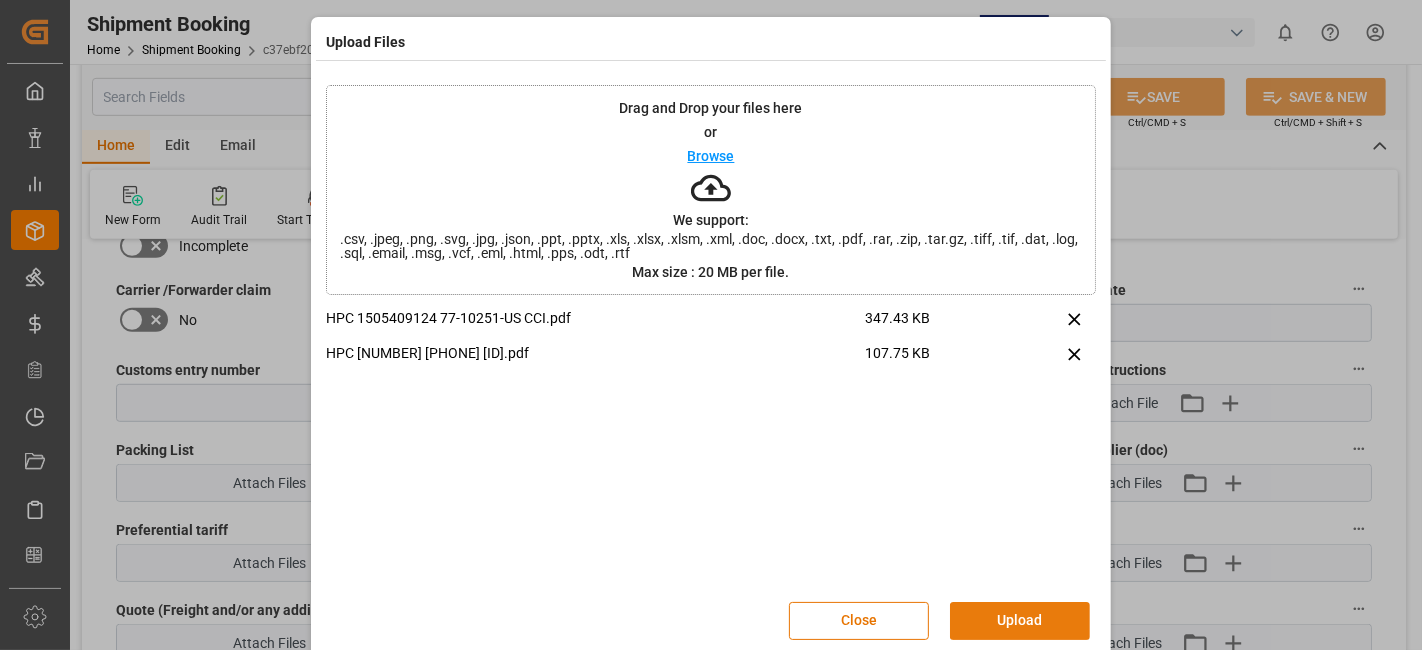 click on "Upload" at bounding box center [1020, 621] 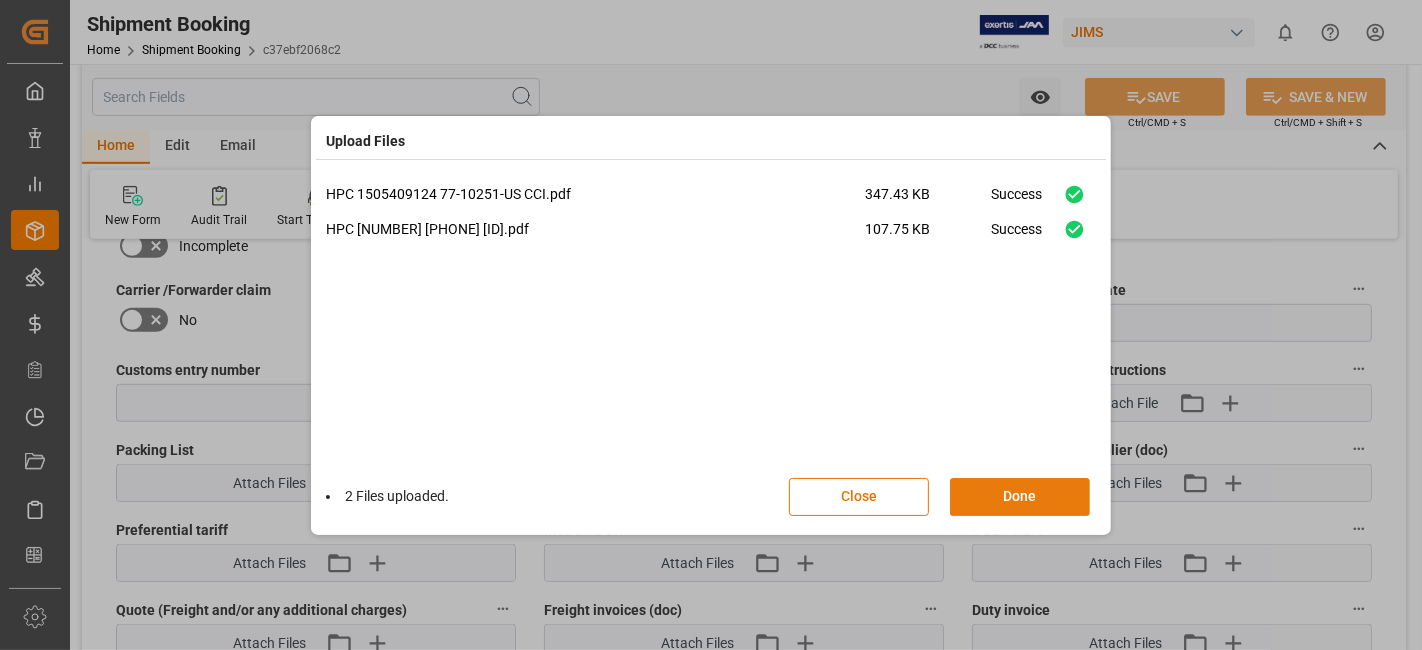 click on "Done" at bounding box center (1020, 497) 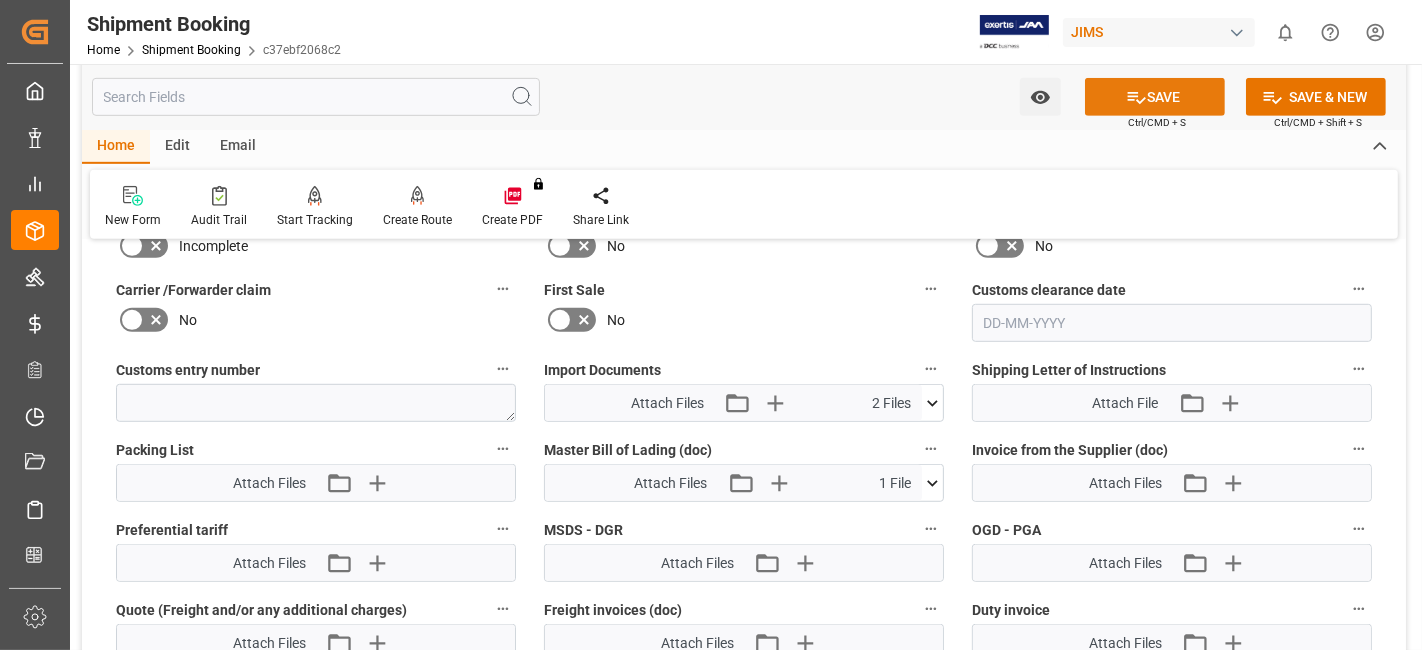click on "SAVE" at bounding box center [1155, 97] 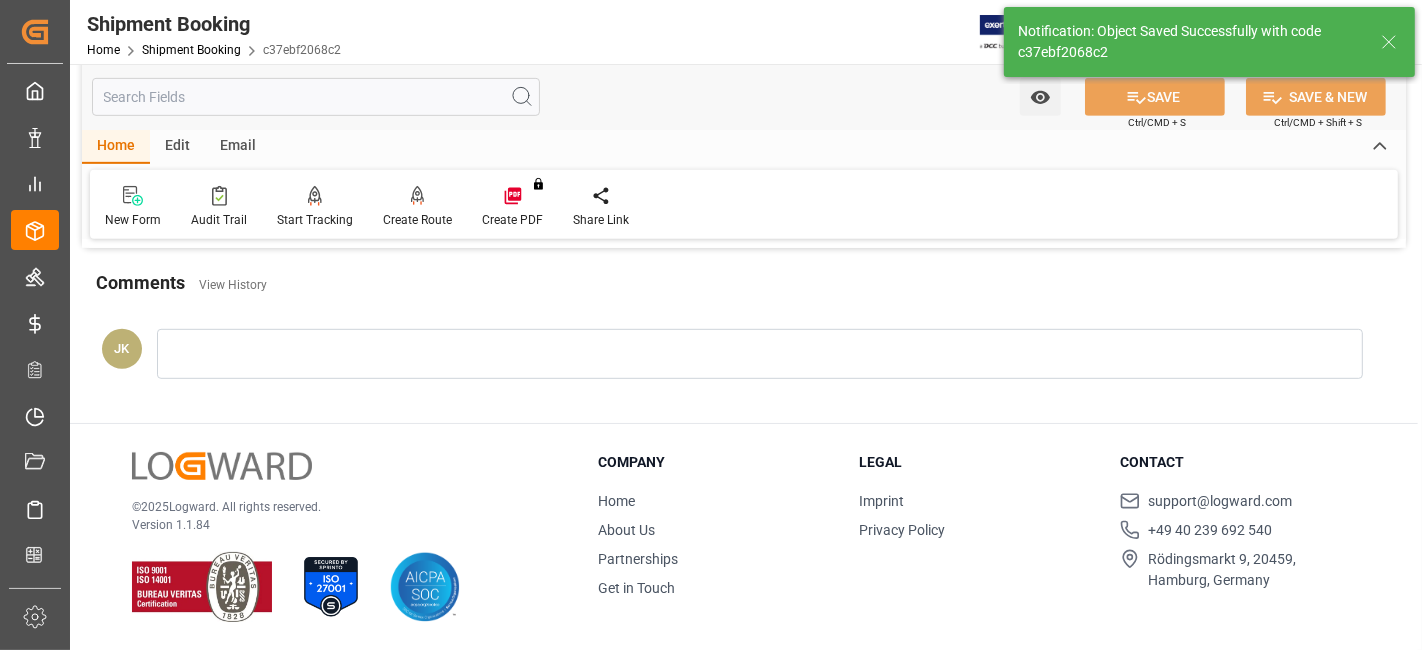 scroll, scrollTop: 846, scrollLeft: 0, axis: vertical 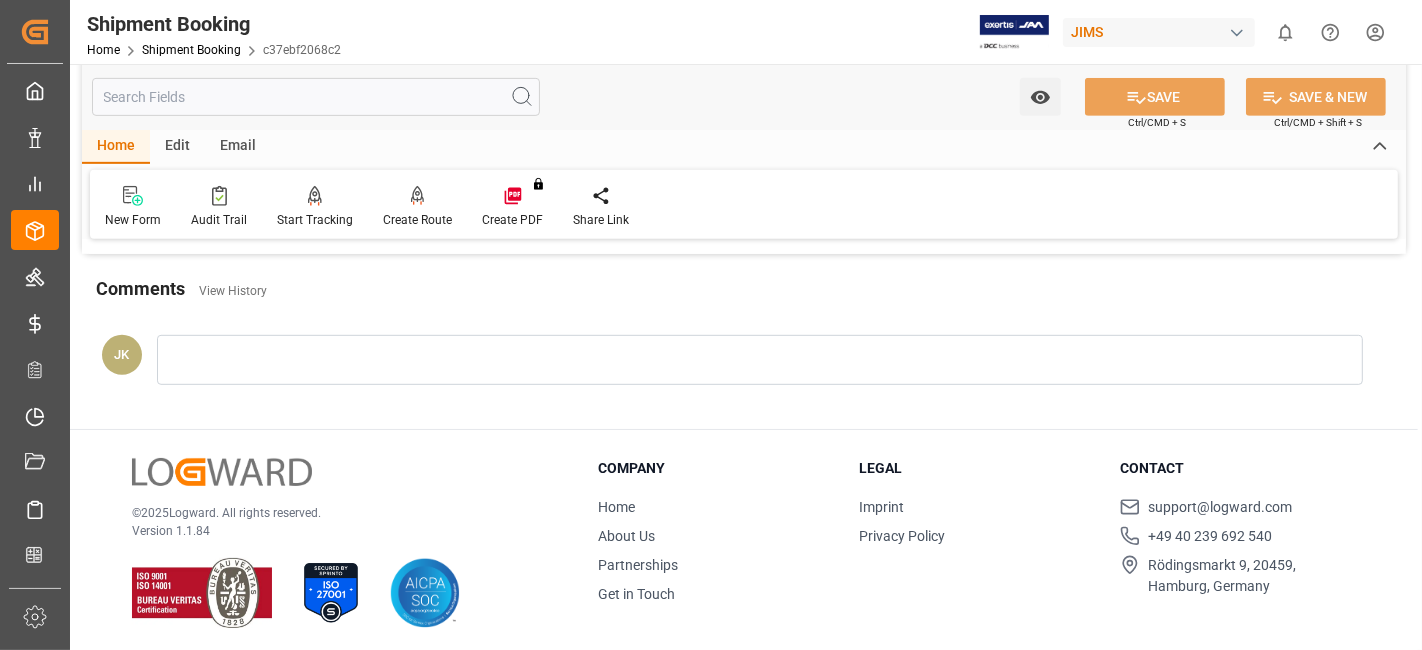 click on "©  2025  Logward. All rights reserved. Version 1.1.84" at bounding box center (340, 543) 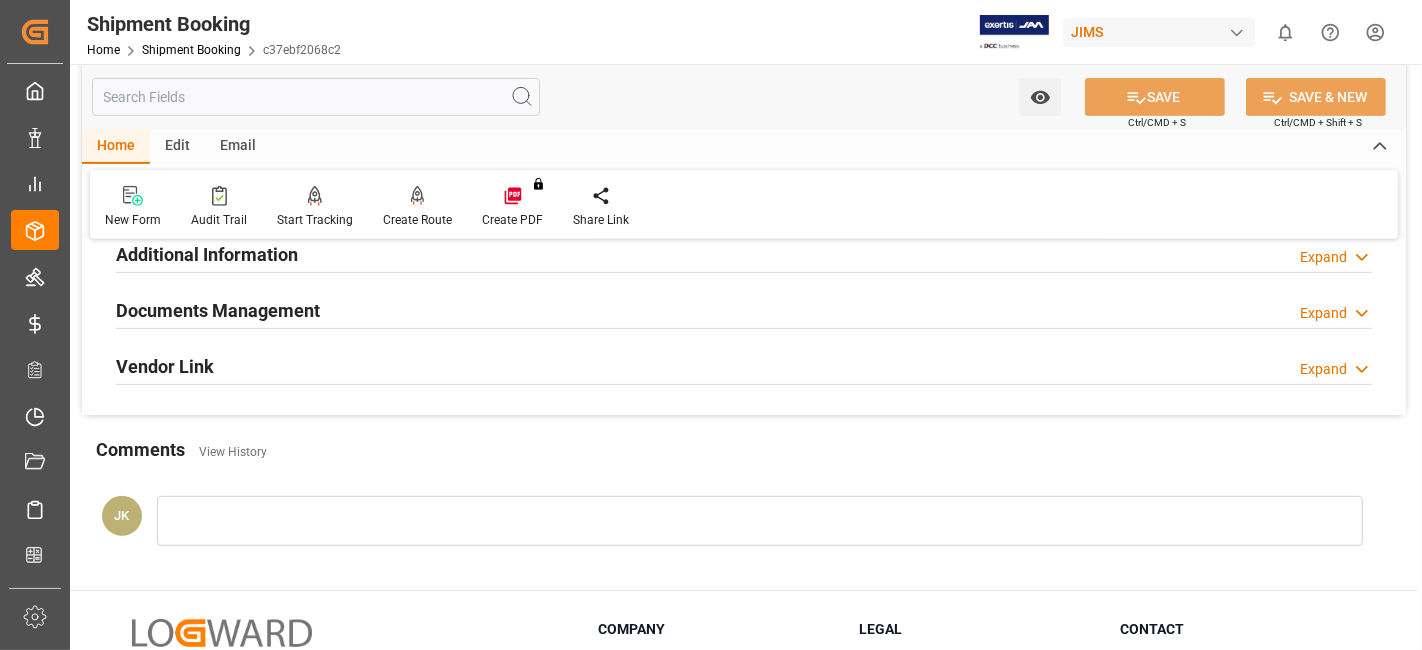 scroll, scrollTop: 668, scrollLeft: 0, axis: vertical 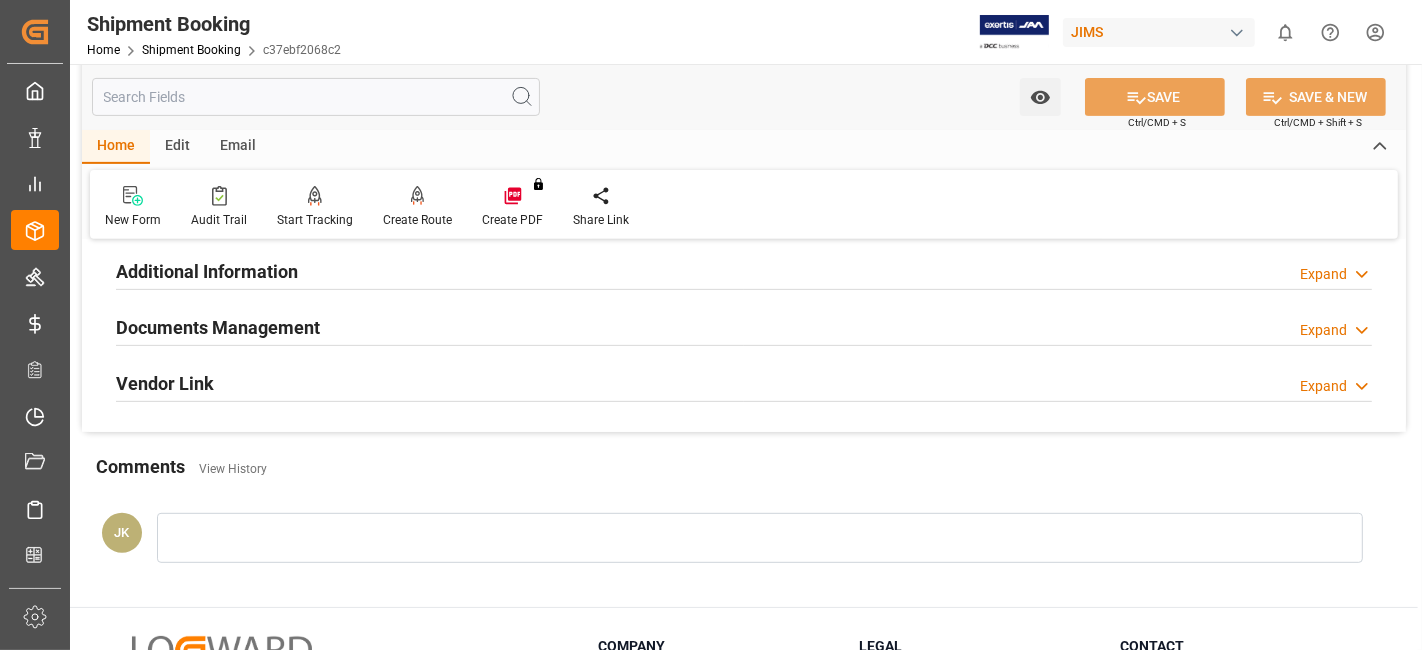 click on "Documents Management Expand" at bounding box center (744, 326) 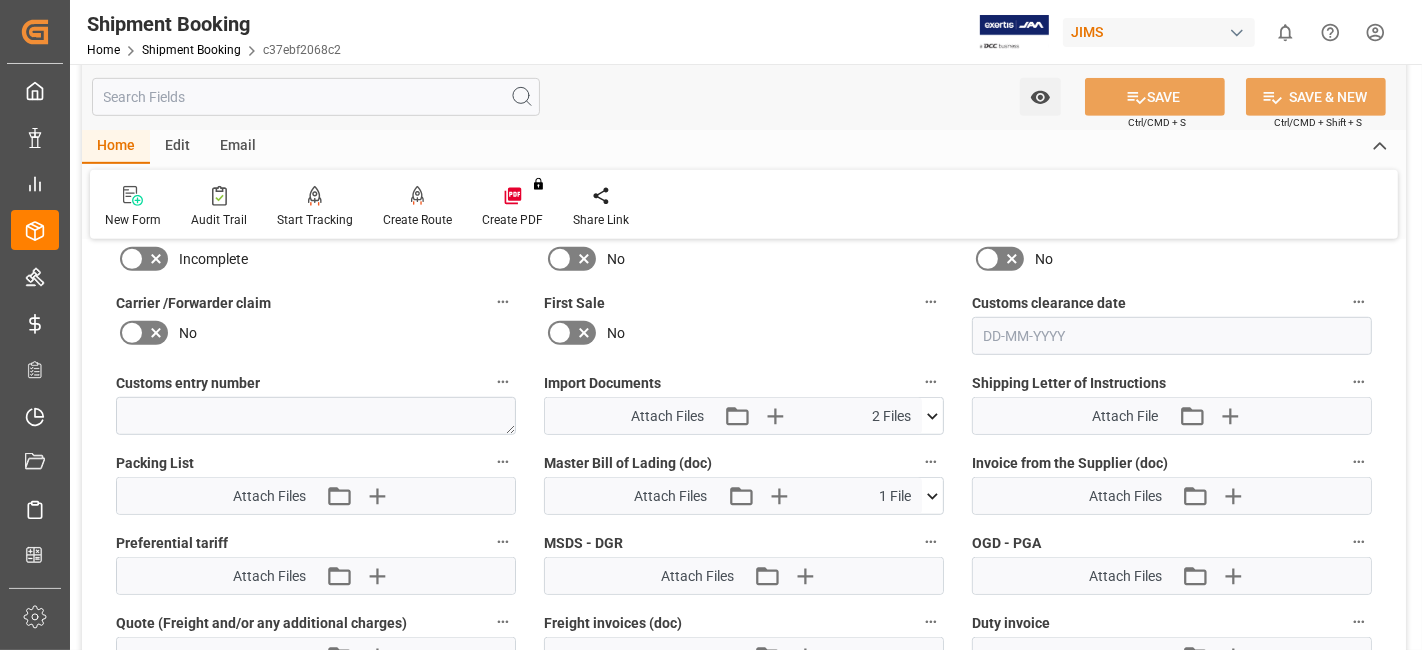 scroll, scrollTop: 980, scrollLeft: 0, axis: vertical 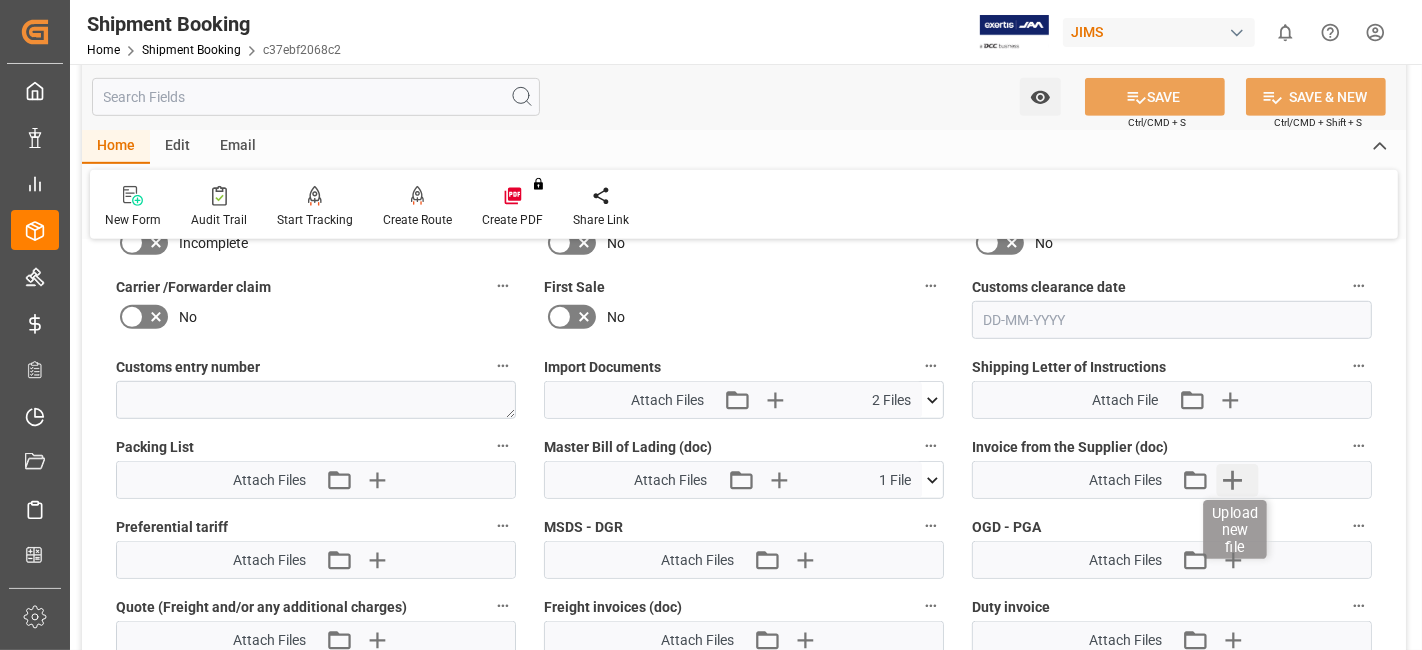 click 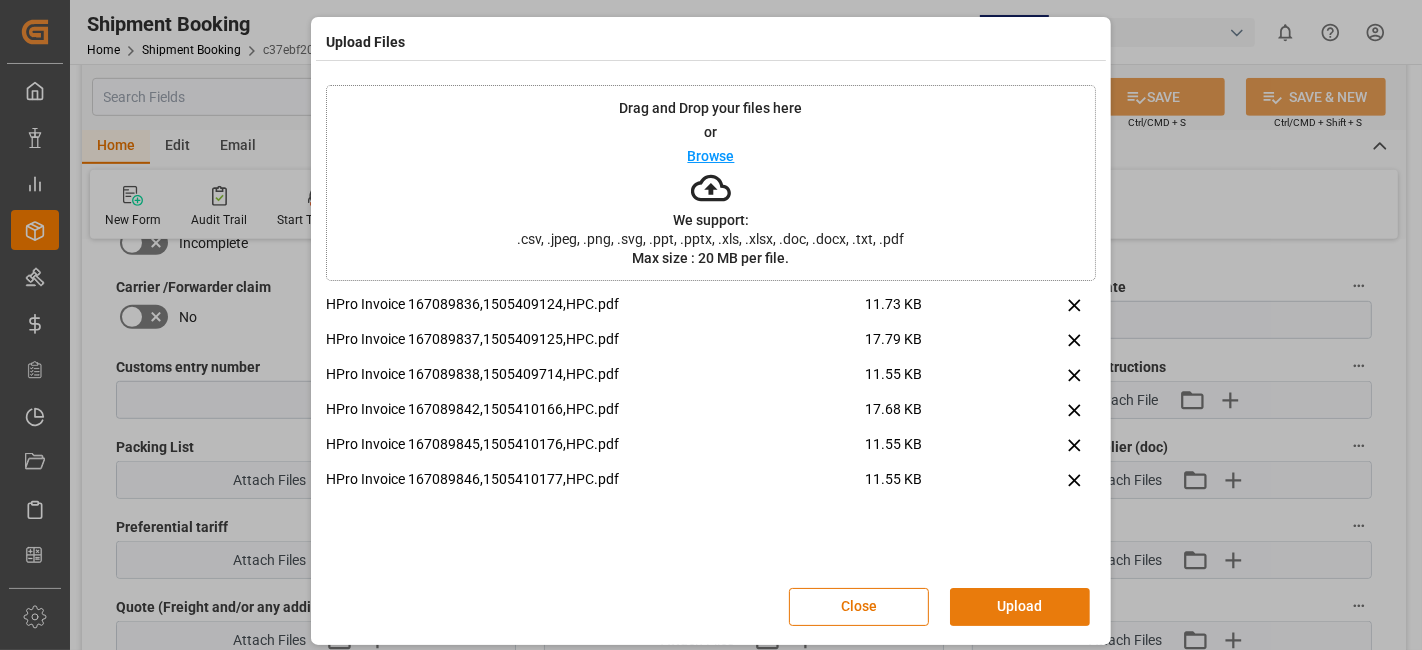 click on "Upload" at bounding box center [1020, 607] 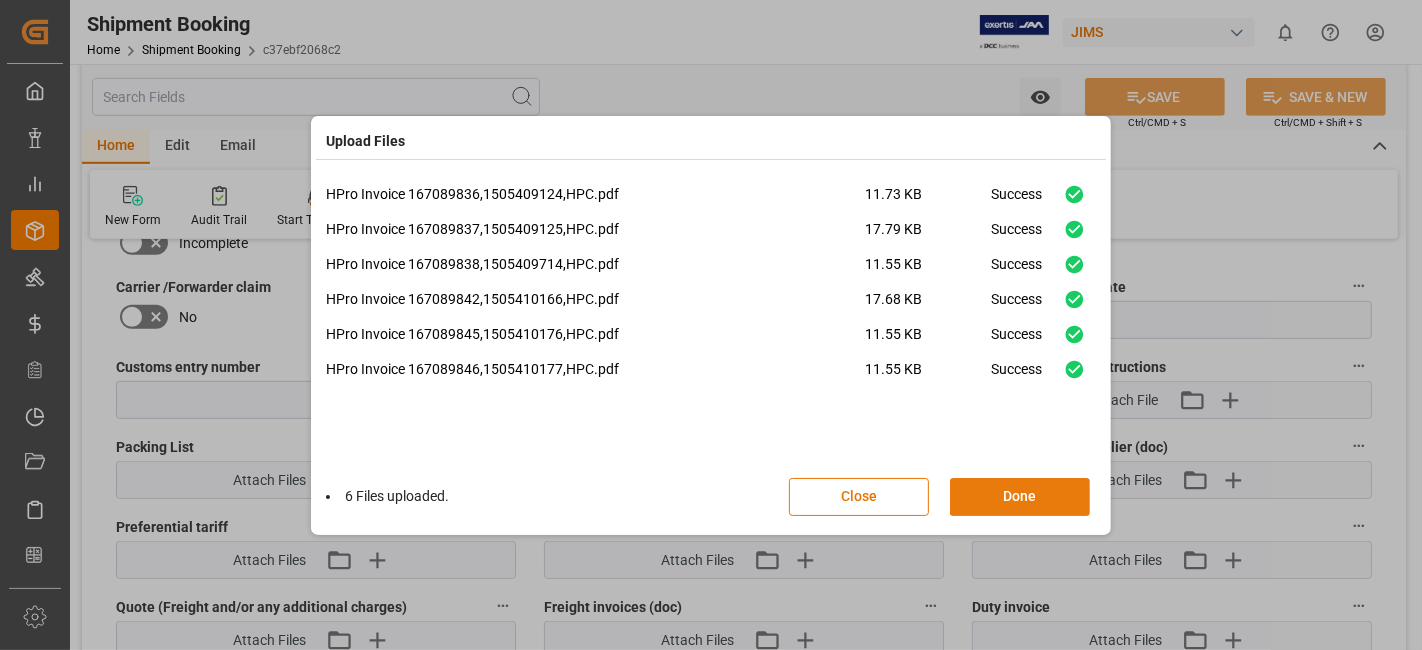 click on "Done" at bounding box center [1020, 497] 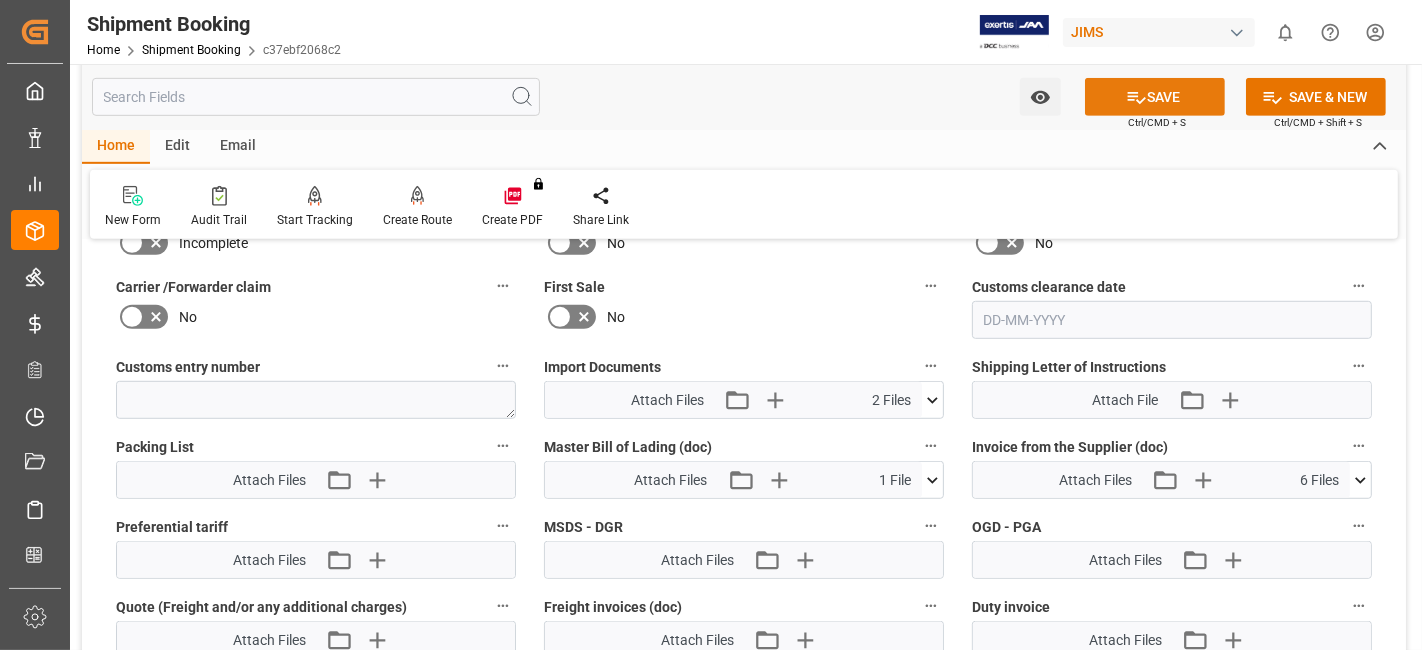 click on "SAVE" at bounding box center [1155, 97] 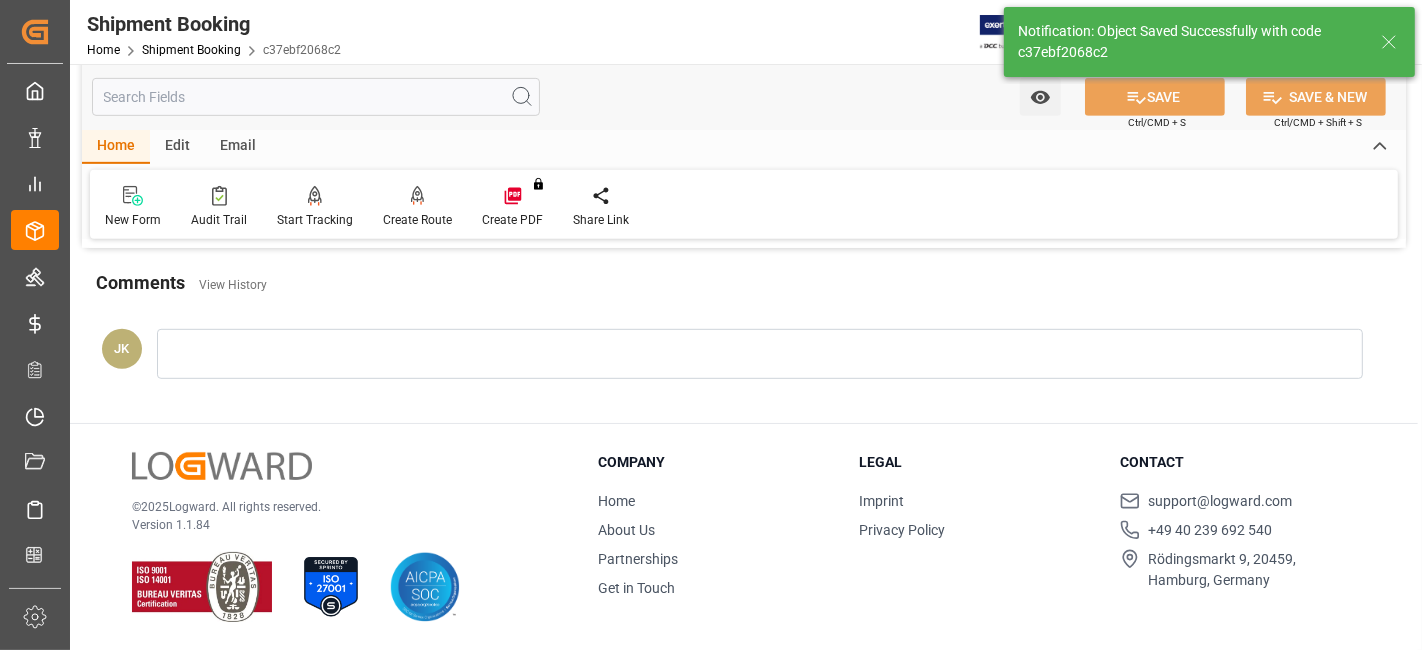 scroll, scrollTop: 846, scrollLeft: 0, axis: vertical 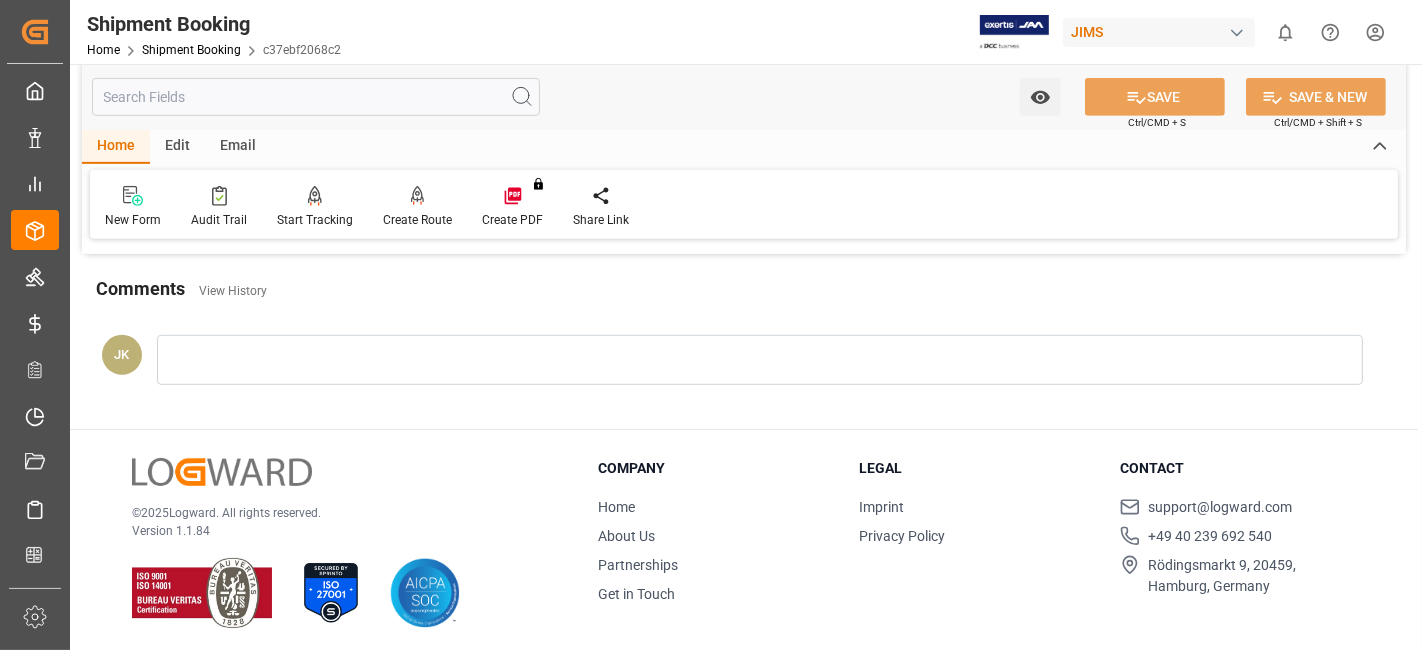 click on "©  2025  Logward. All rights reserved. Version 1.1.84" at bounding box center [340, 543] 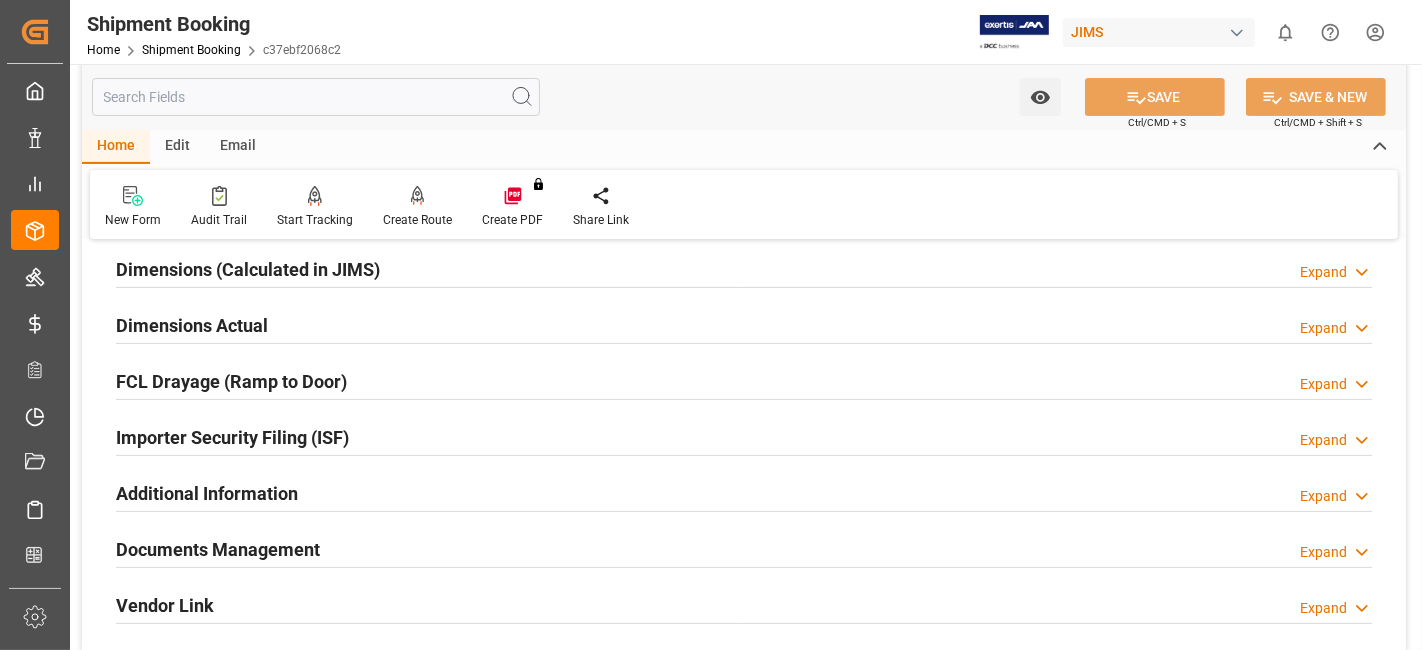 scroll, scrollTop: 402, scrollLeft: 0, axis: vertical 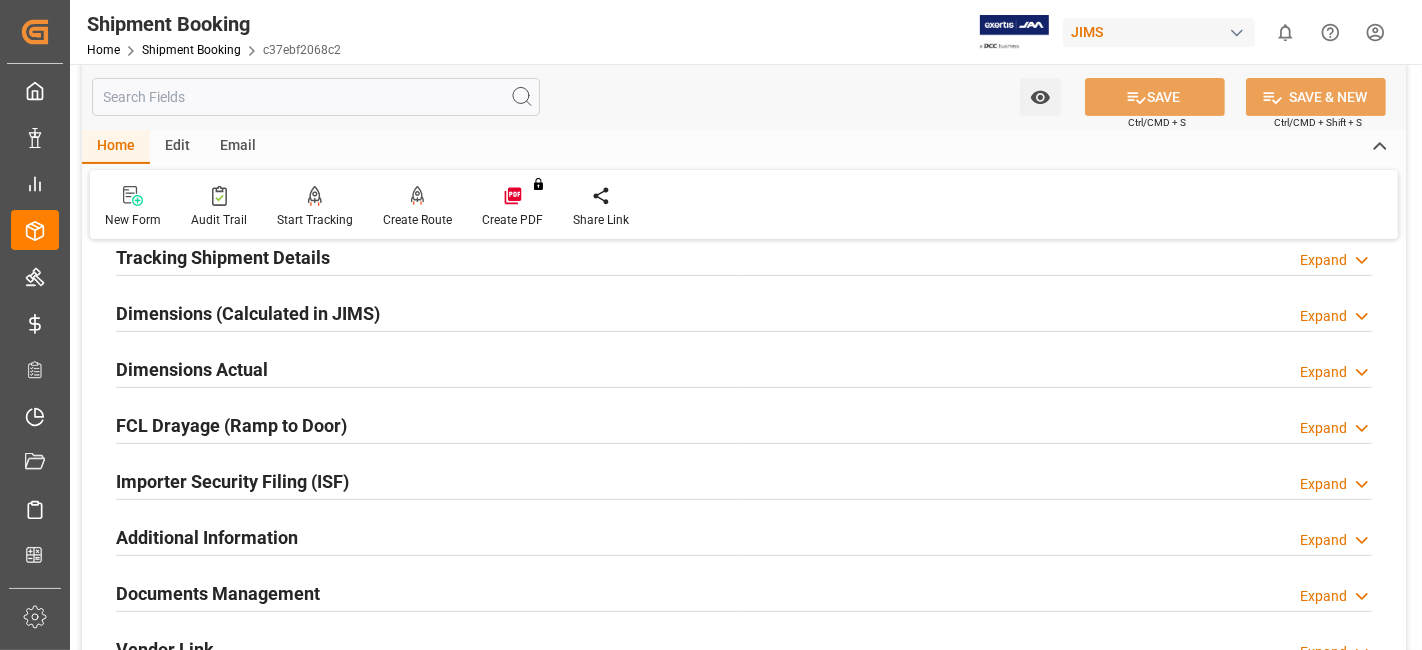 click on "Tracking Shipment Details" at bounding box center (223, 257) 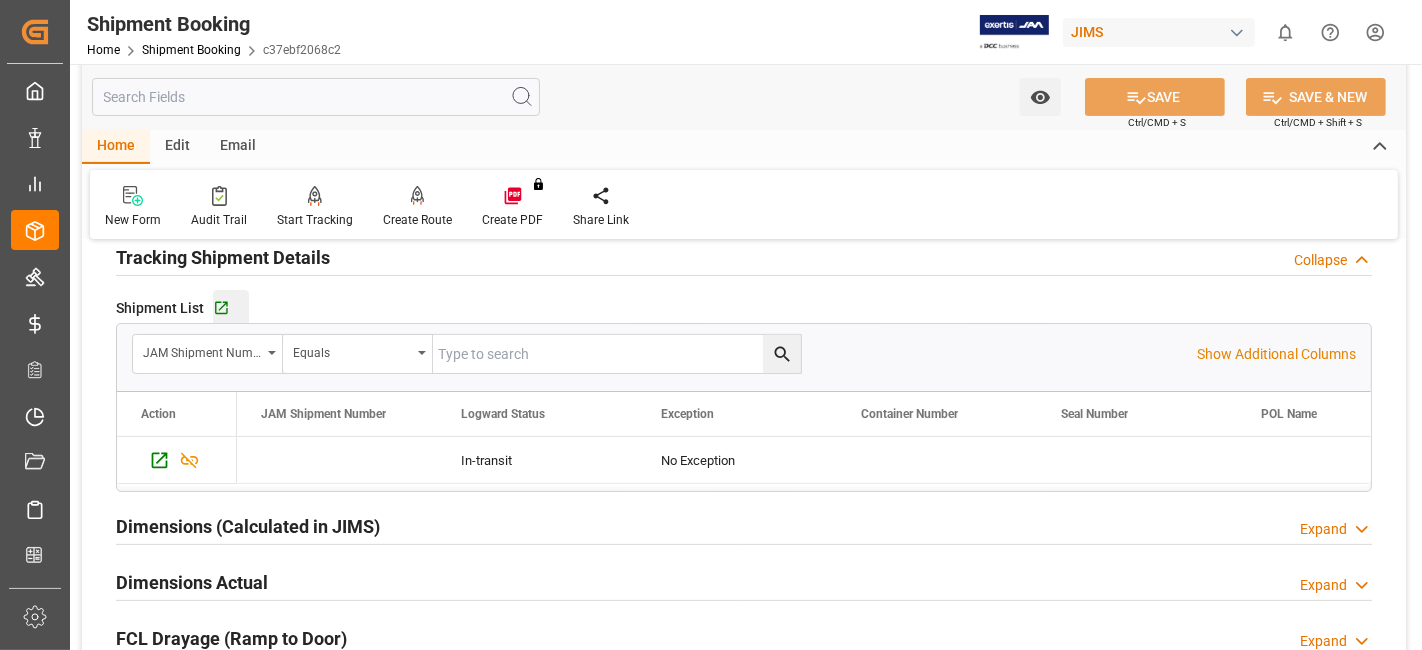 click on "Go to Shipment Tracking Grid" at bounding box center (231, 308) 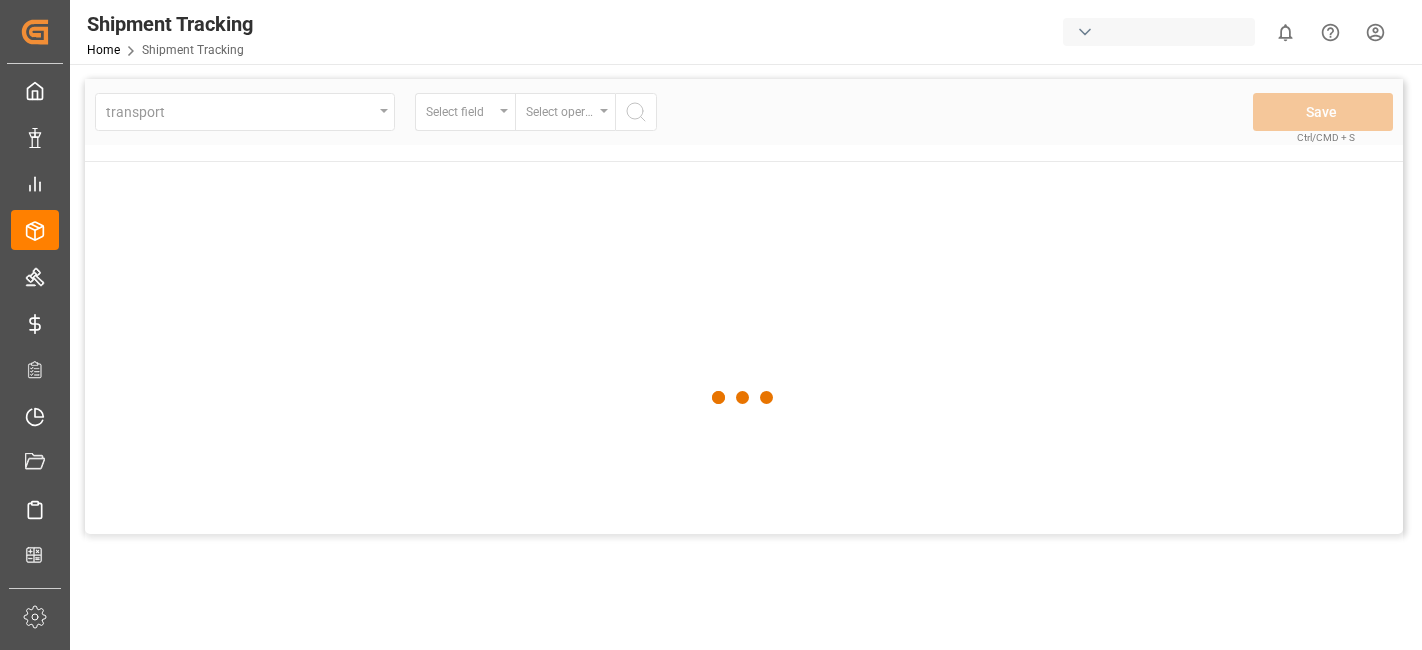 scroll, scrollTop: 0, scrollLeft: 0, axis: both 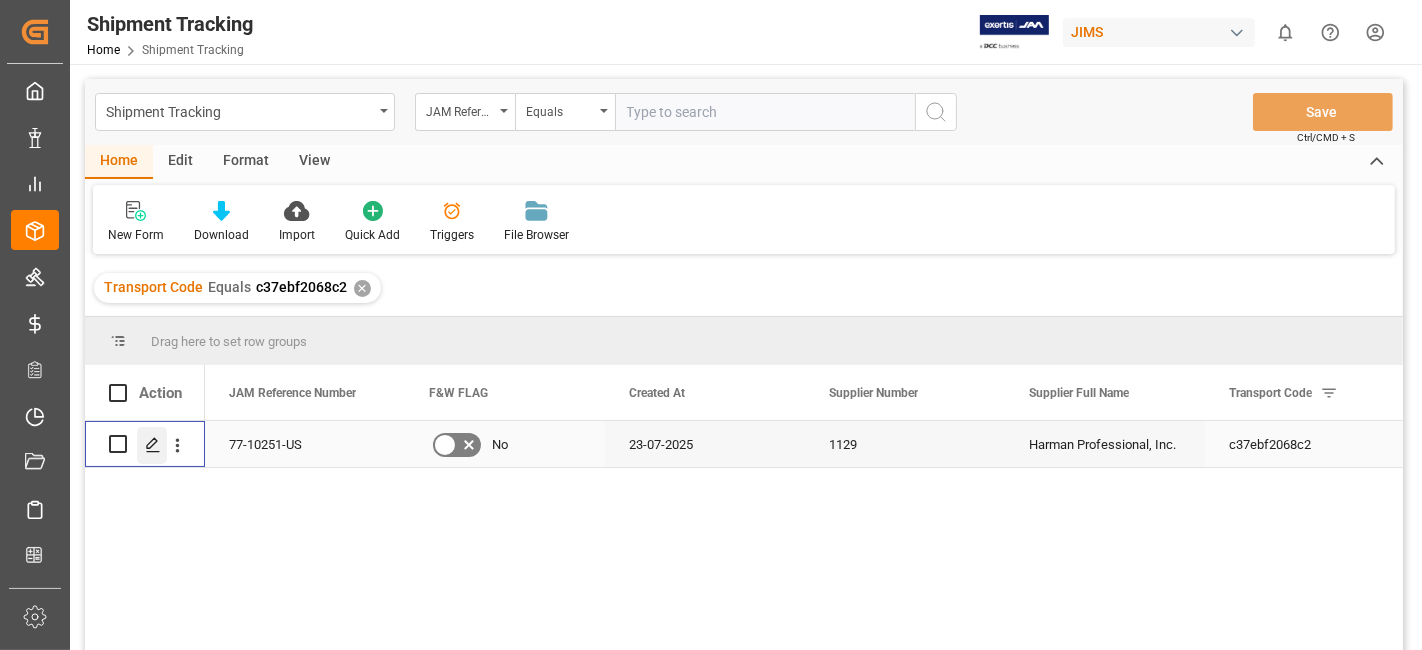 click 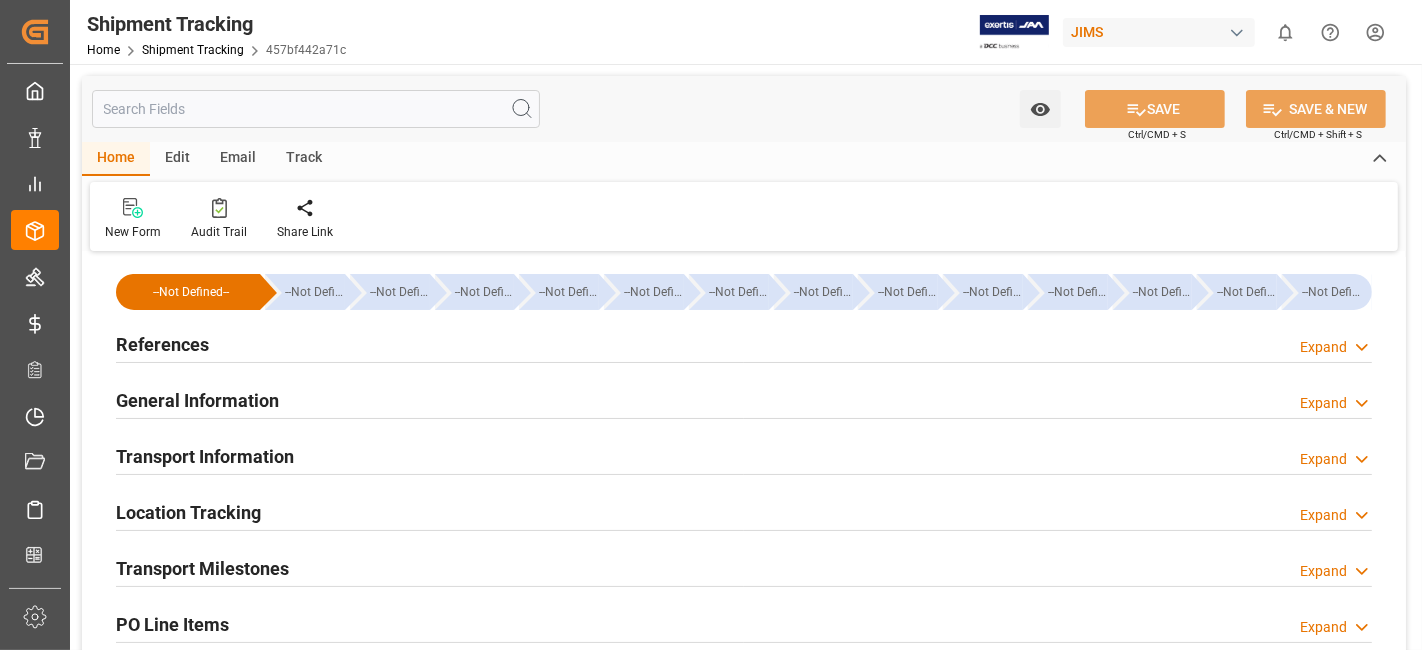 type on "05-08-2025 00:00" 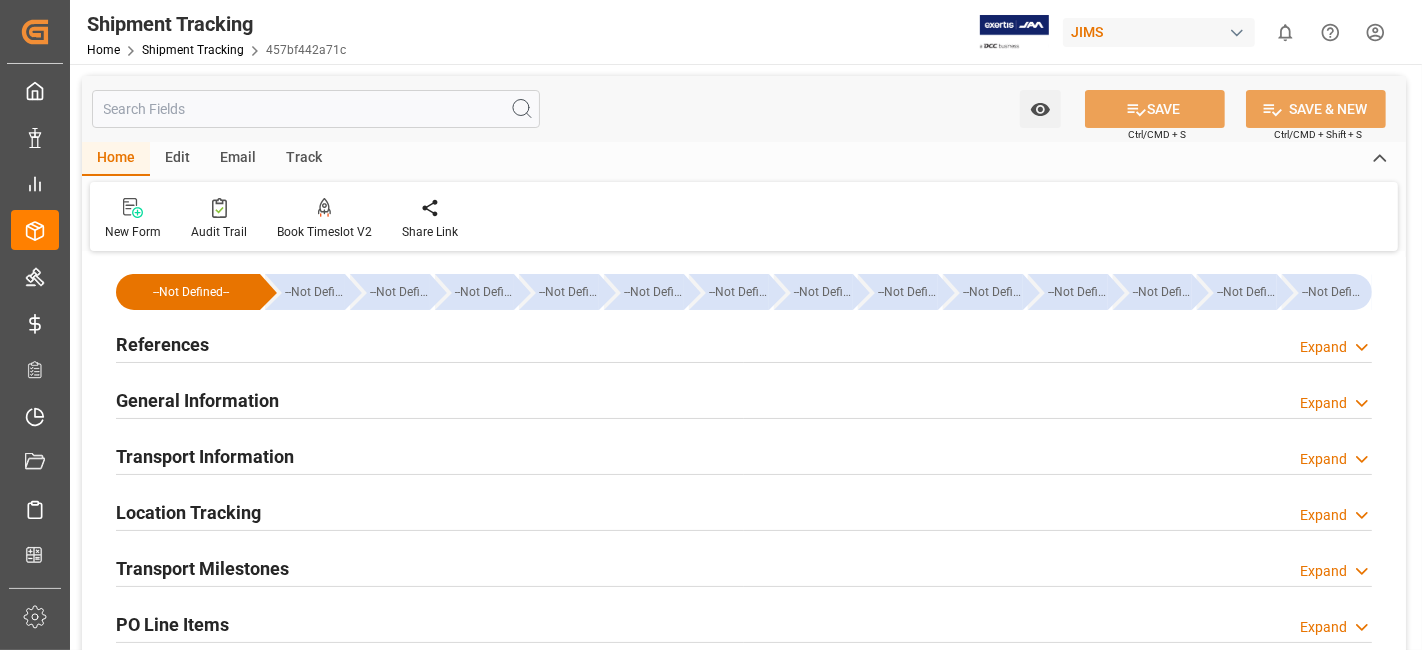 click on "Transport Milestones" at bounding box center [202, 568] 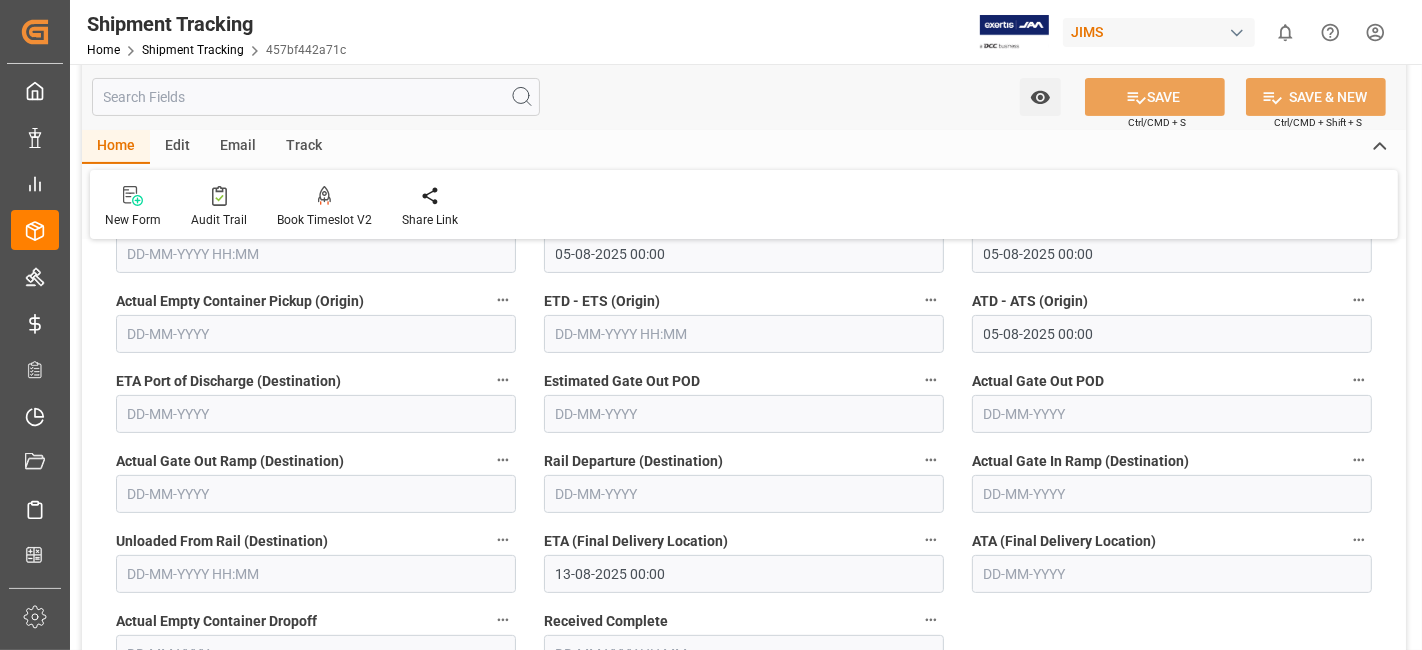 scroll, scrollTop: 400, scrollLeft: 0, axis: vertical 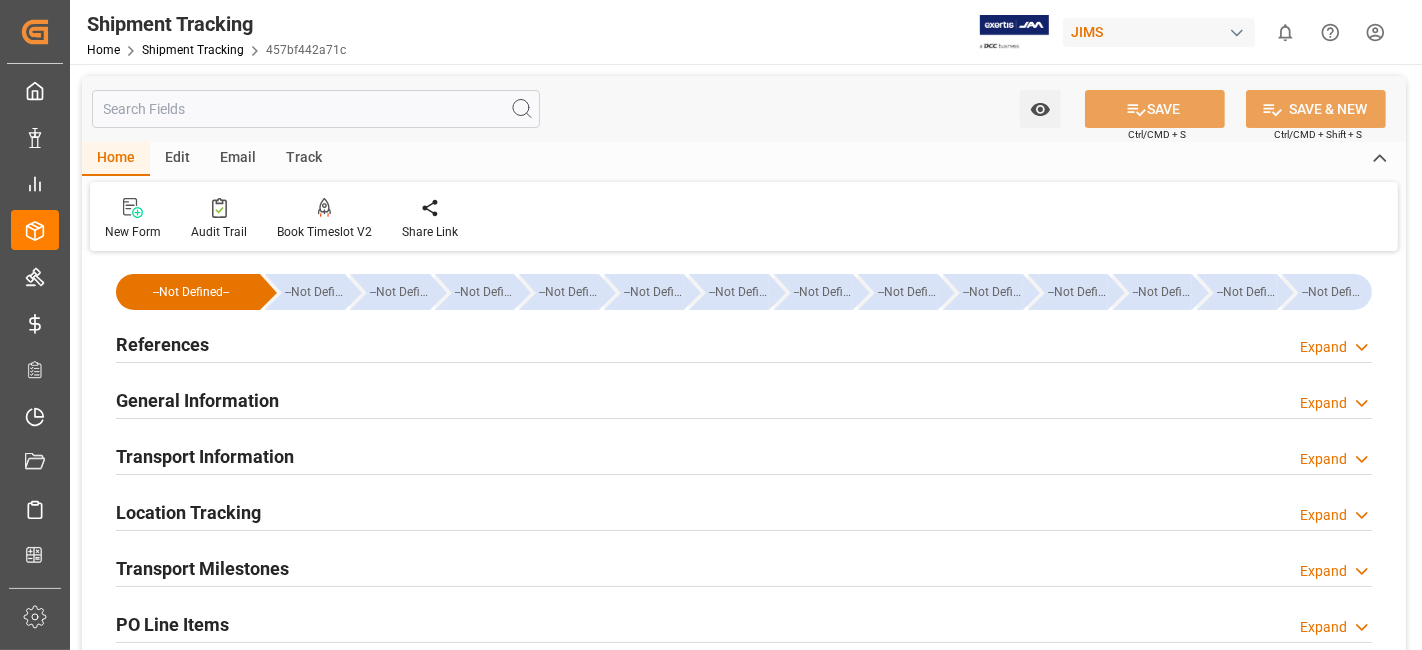 click on "References Expand" at bounding box center (744, 343) 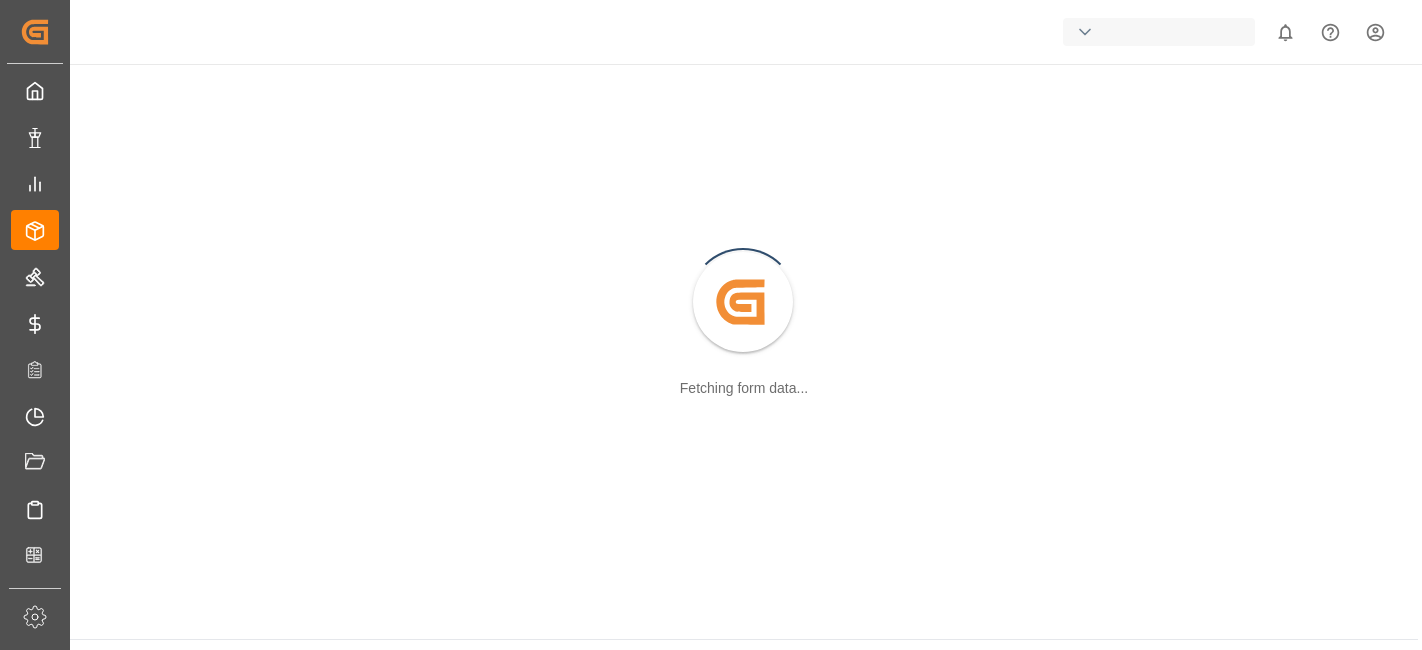 scroll, scrollTop: 0, scrollLeft: 0, axis: both 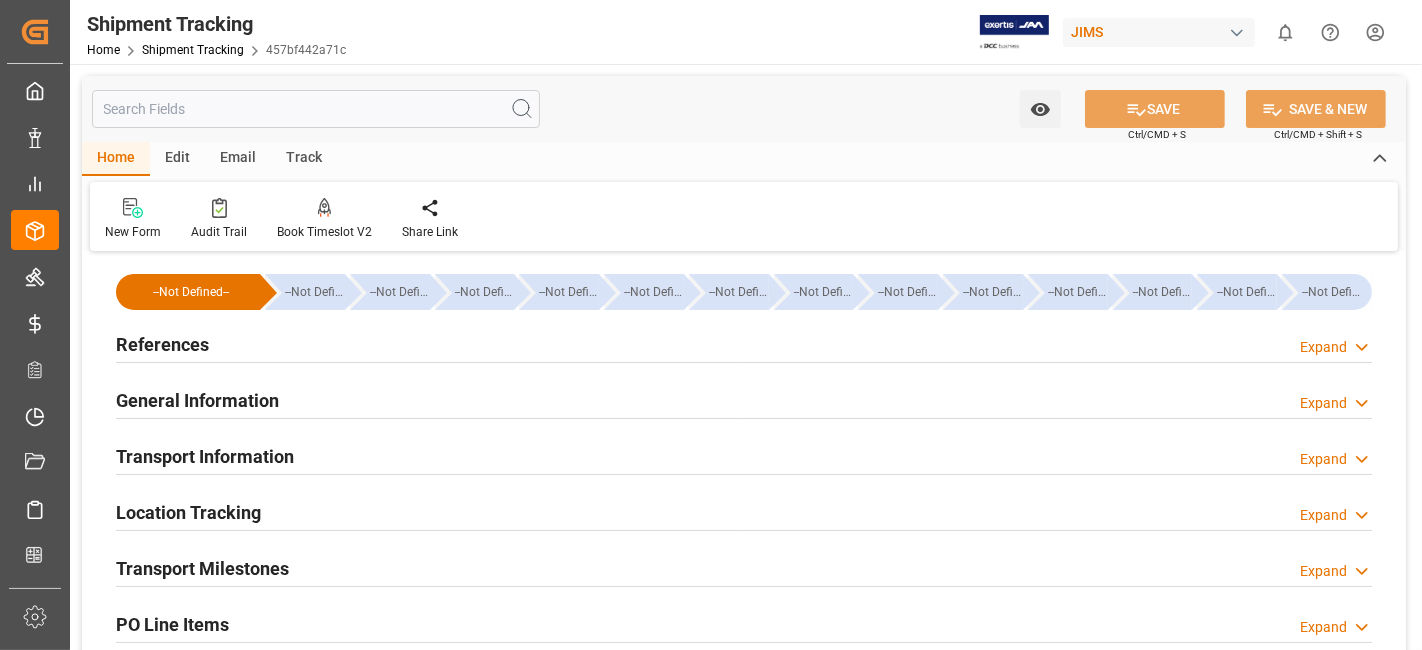 type on "23-07-2025" 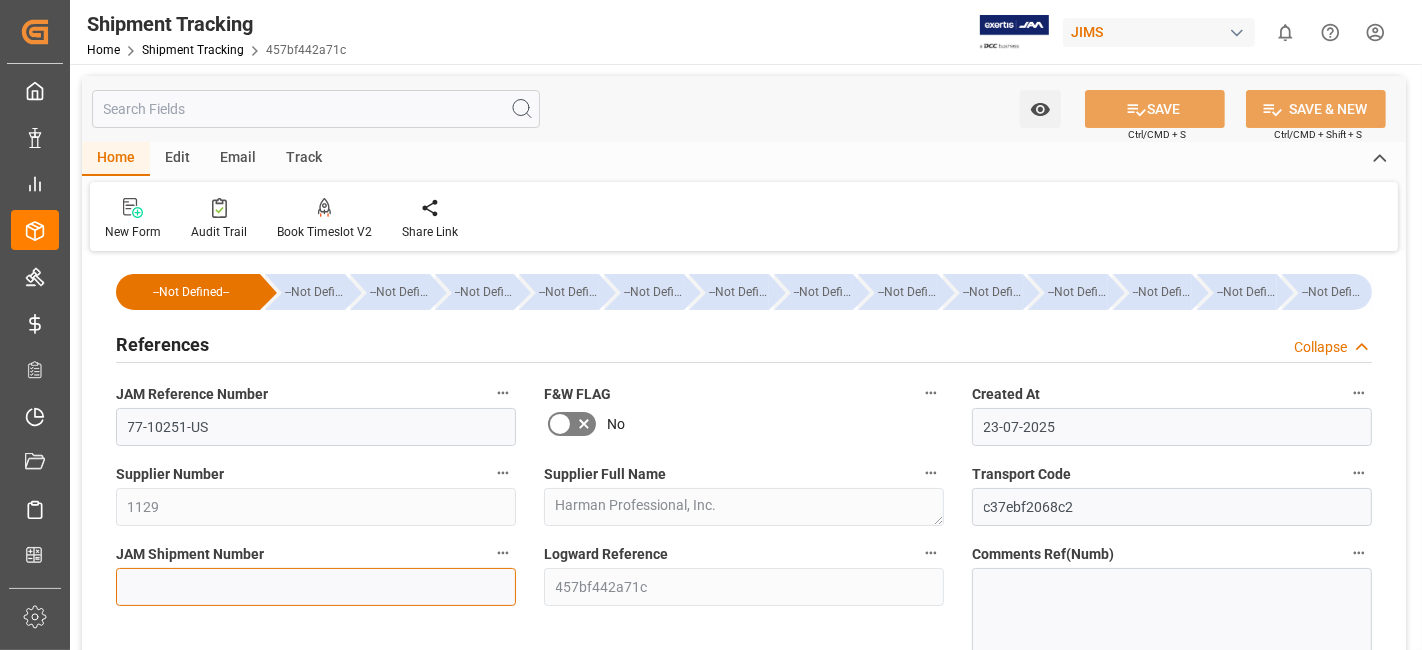 click at bounding box center (316, 587) 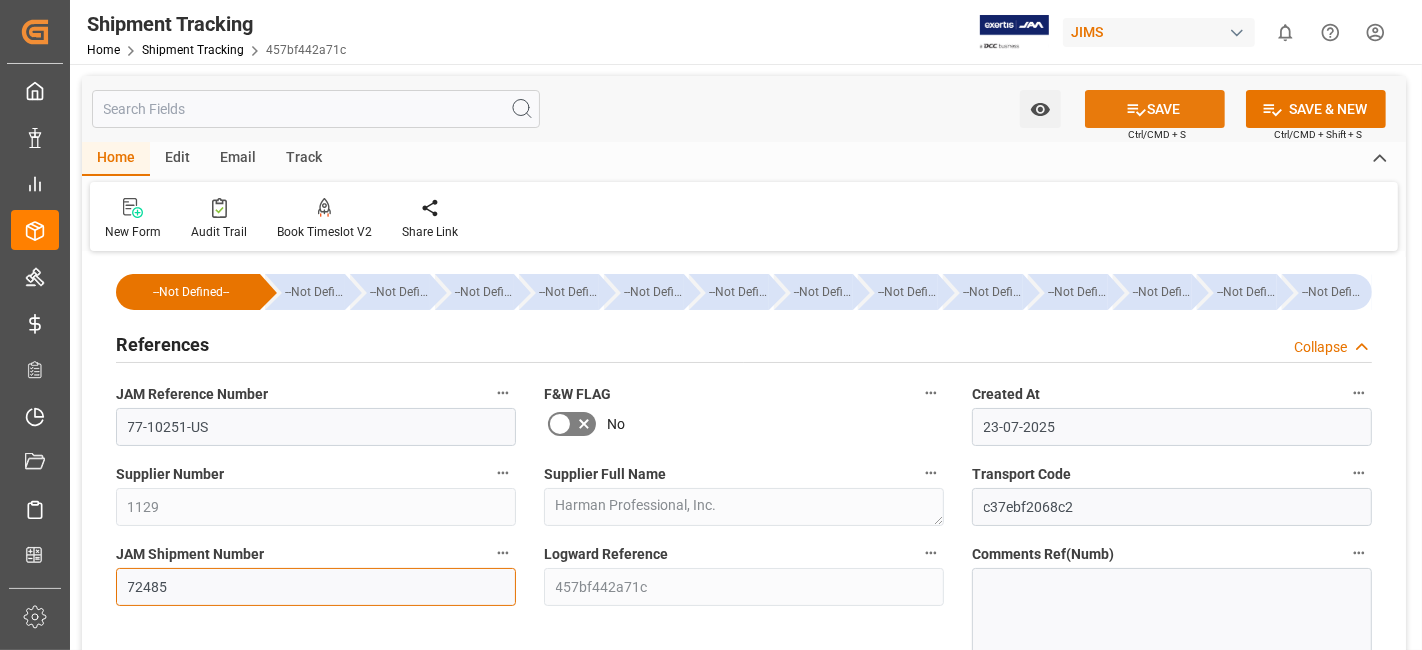 type on "72485" 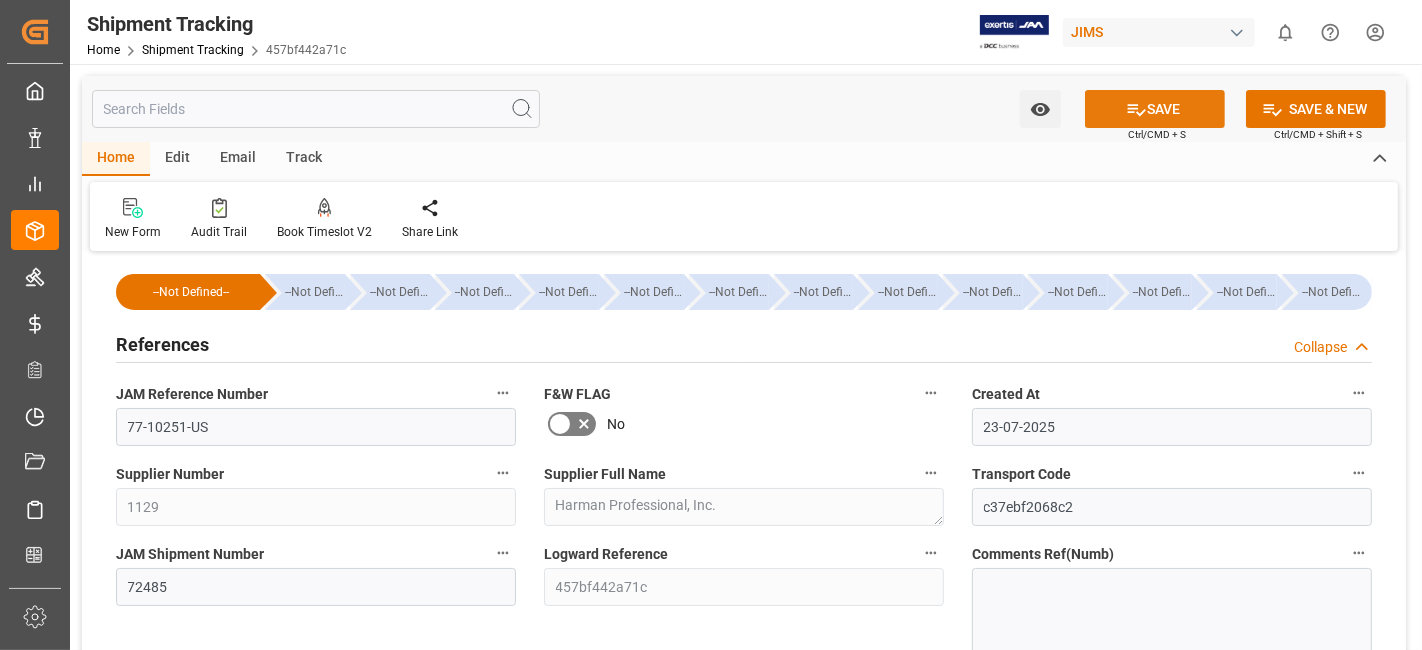 click on "SAVE" at bounding box center (1155, 109) 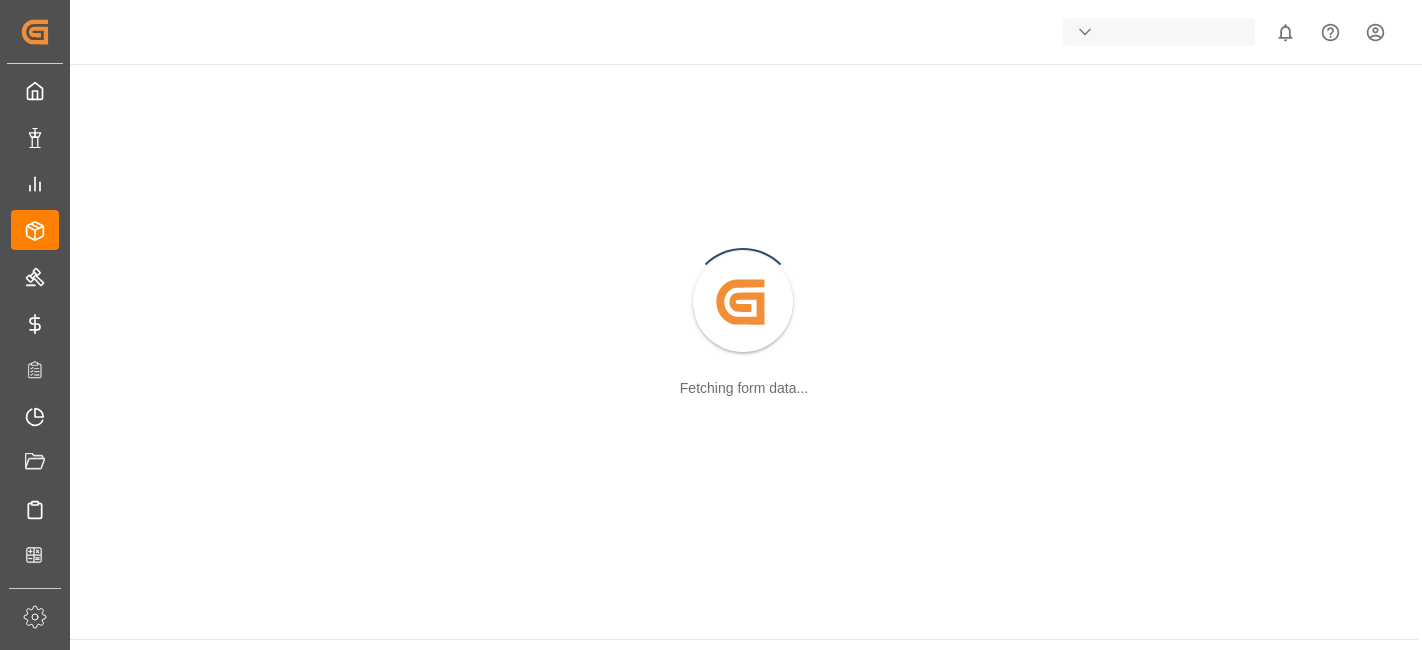 scroll, scrollTop: 0, scrollLeft: 0, axis: both 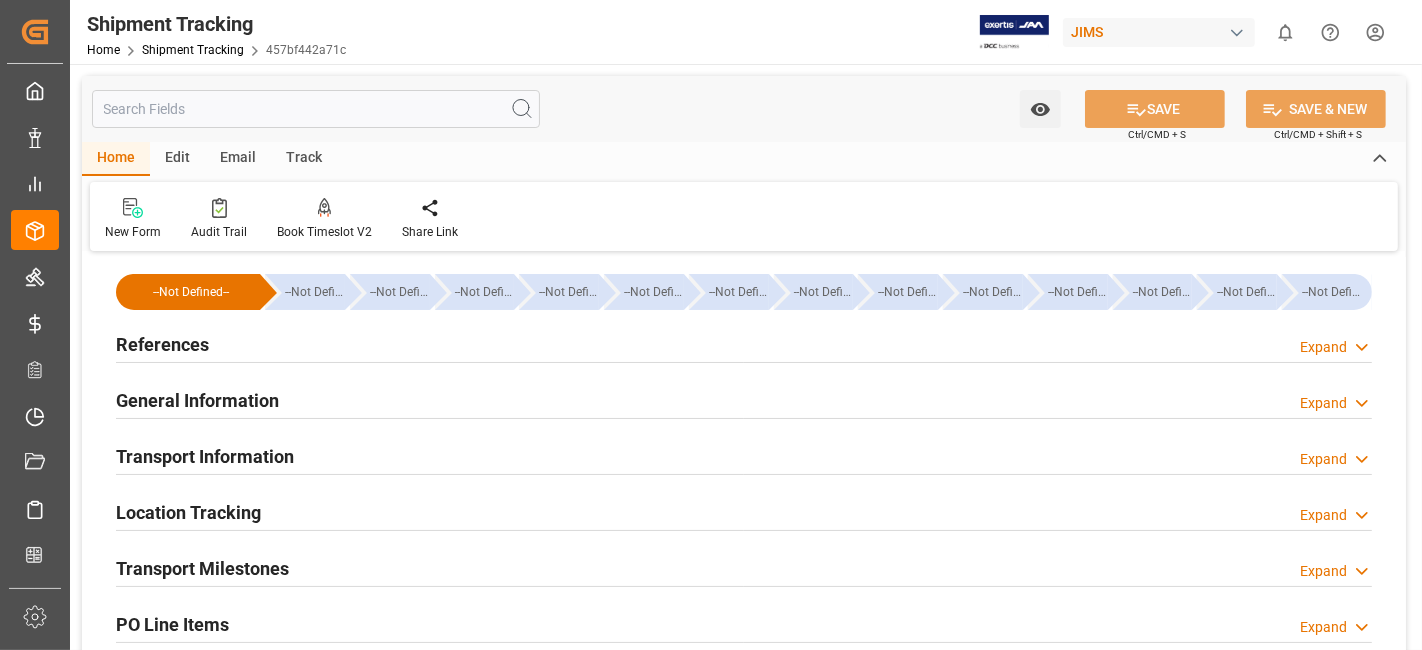 click on "References Expand" at bounding box center [744, 343] 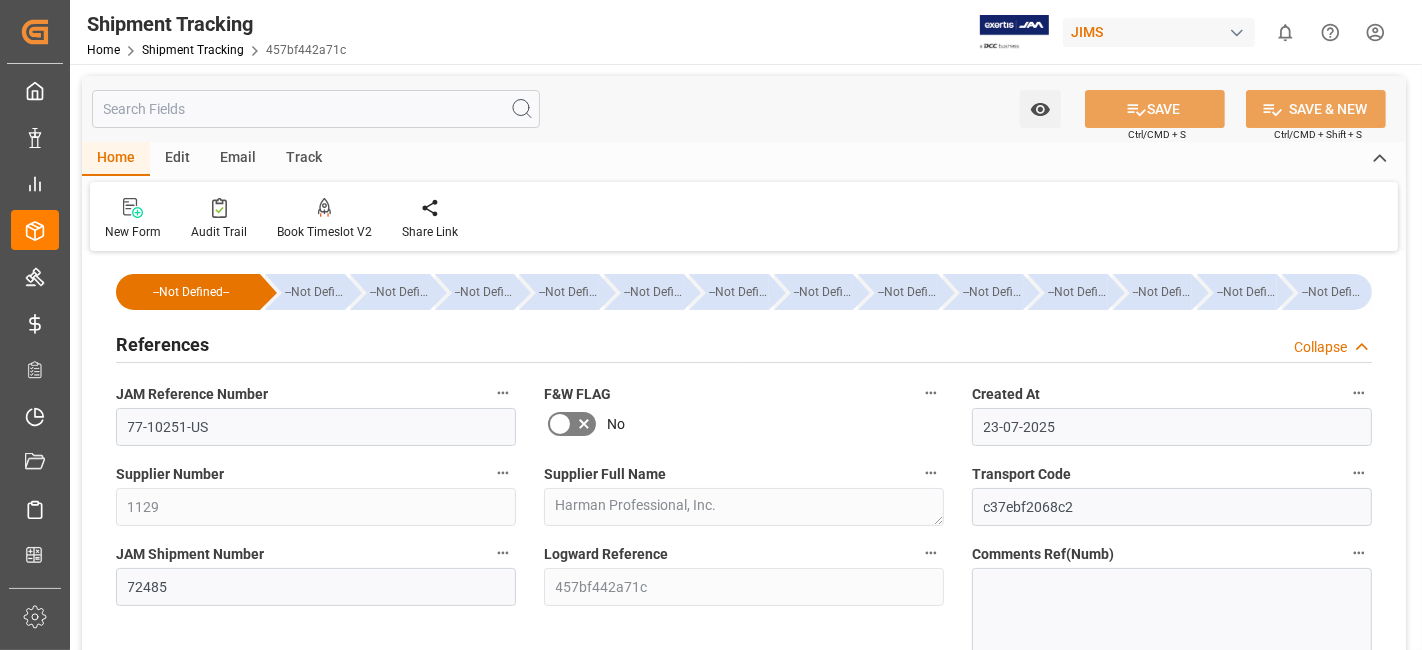 click on "References Collapse" at bounding box center [744, 343] 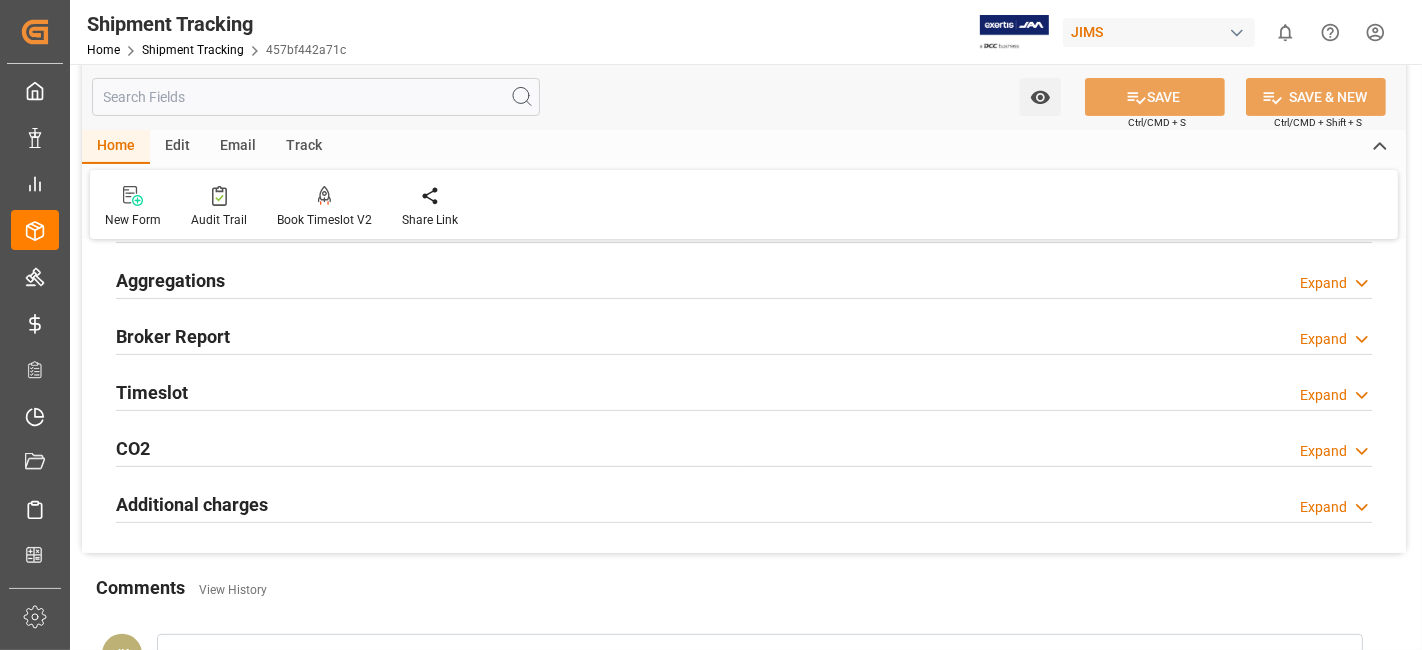 scroll, scrollTop: 444, scrollLeft: 0, axis: vertical 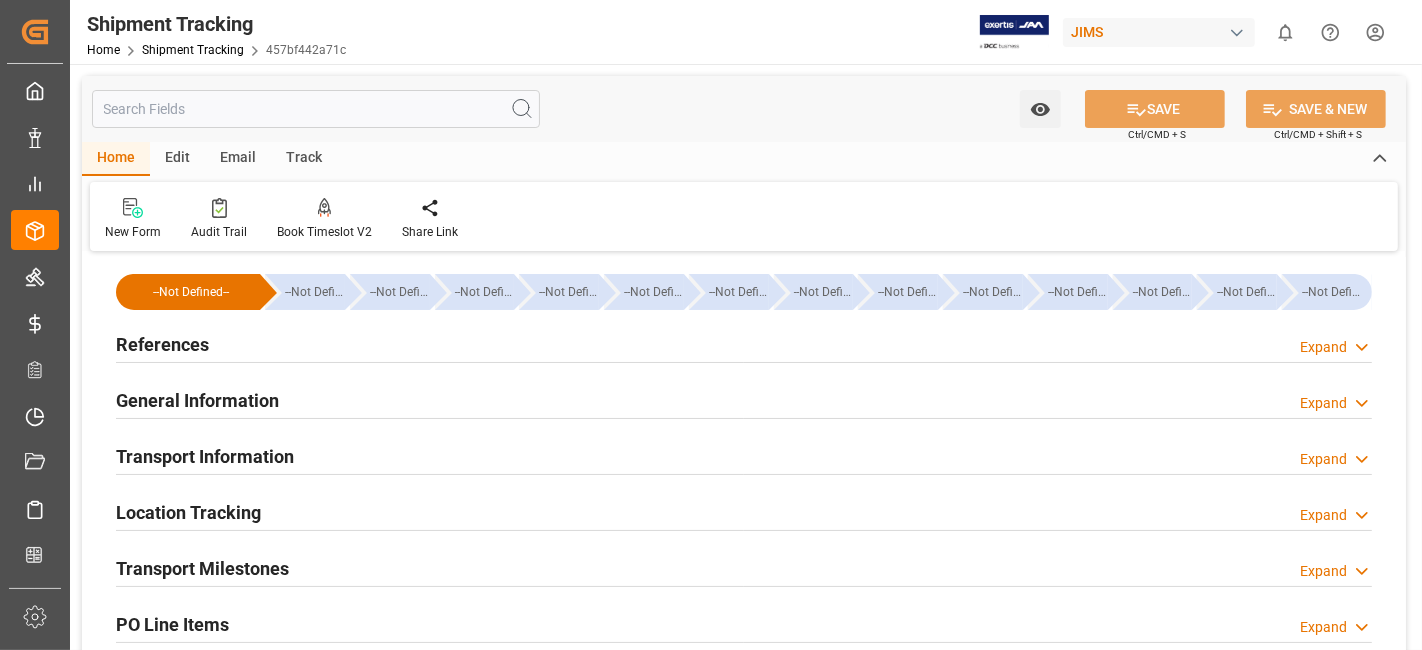 click on "References Expand" at bounding box center [744, 343] 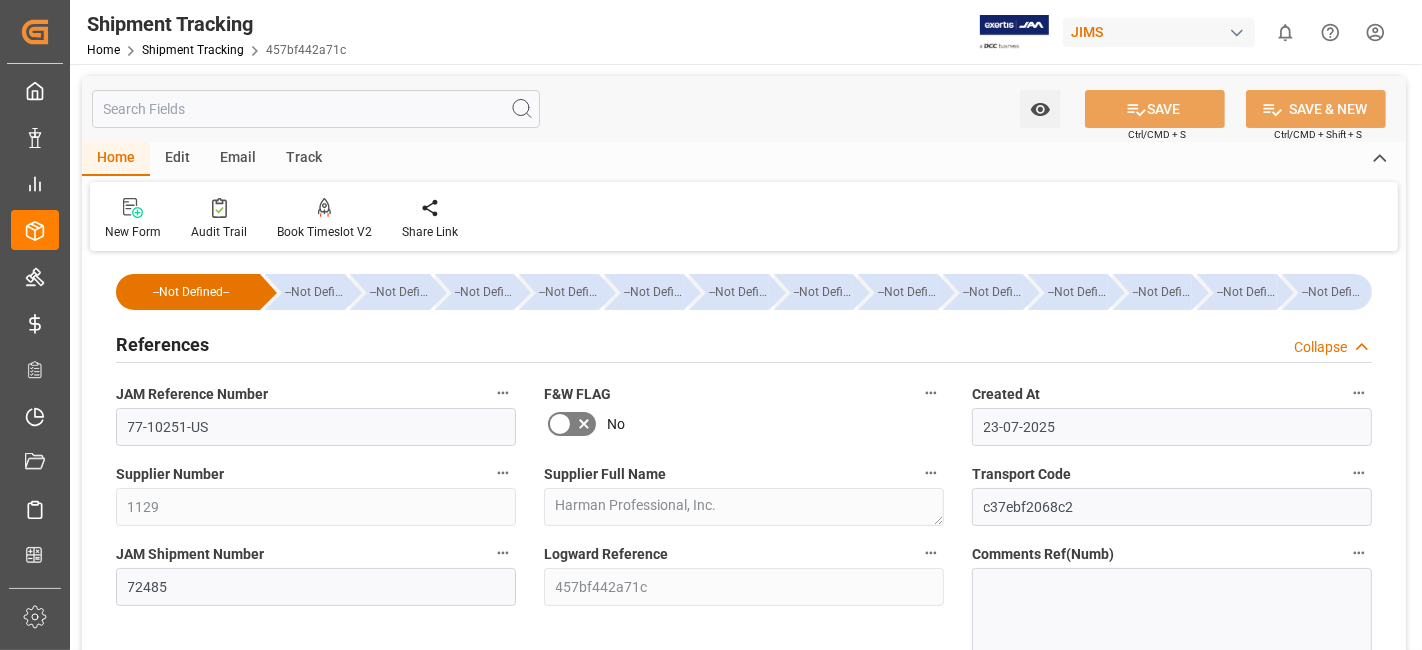 click on "References Collapse" at bounding box center (744, 343) 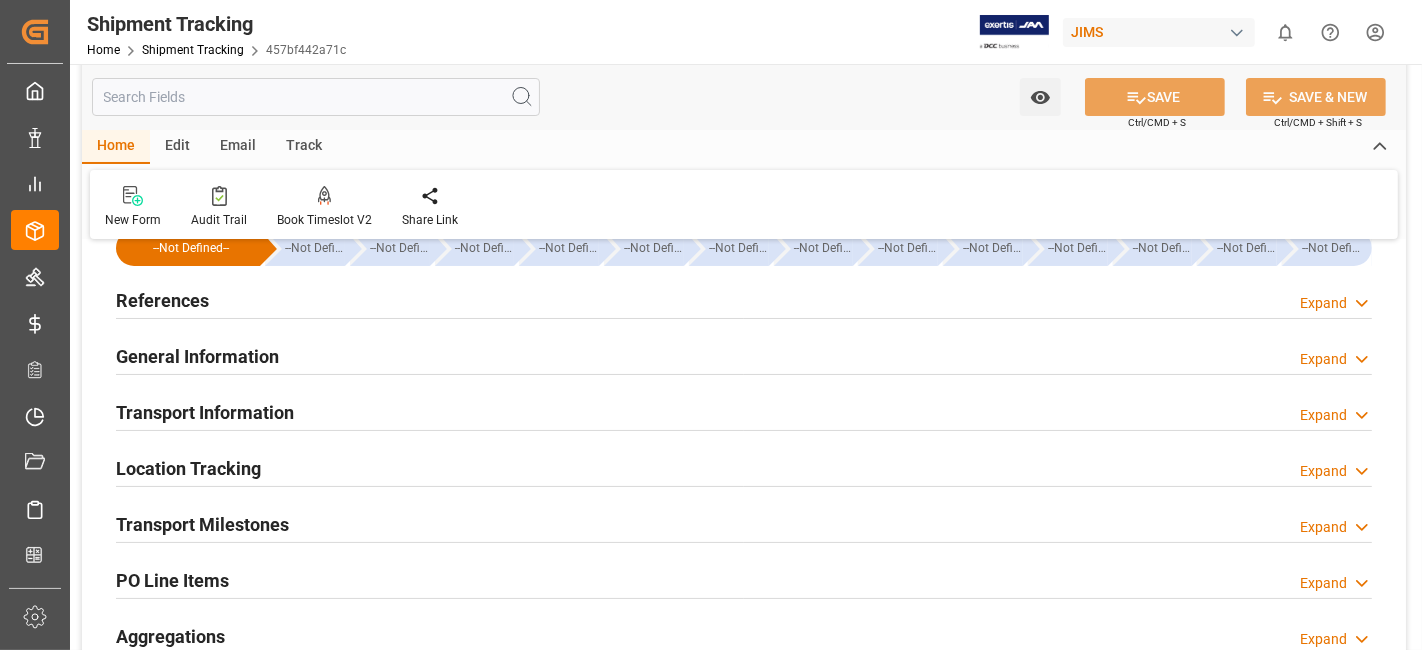 scroll, scrollTop: 0, scrollLeft: 0, axis: both 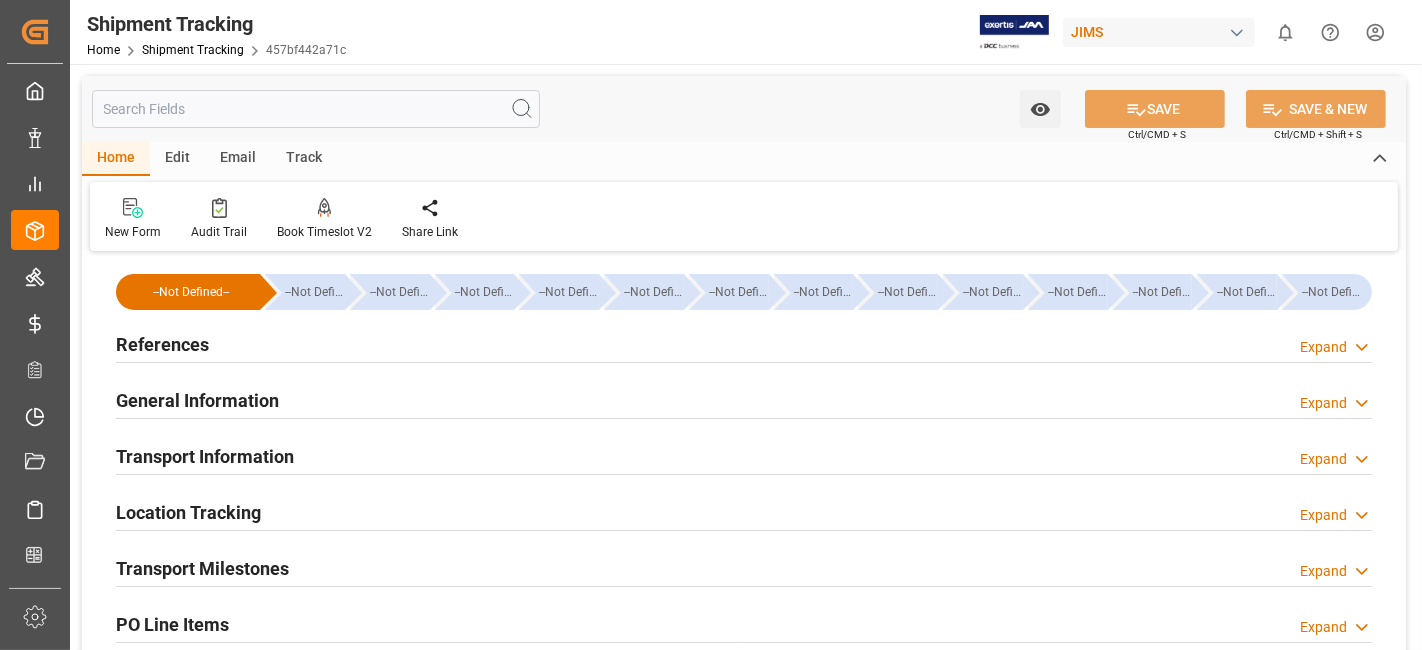 click on "References" at bounding box center (162, 344) 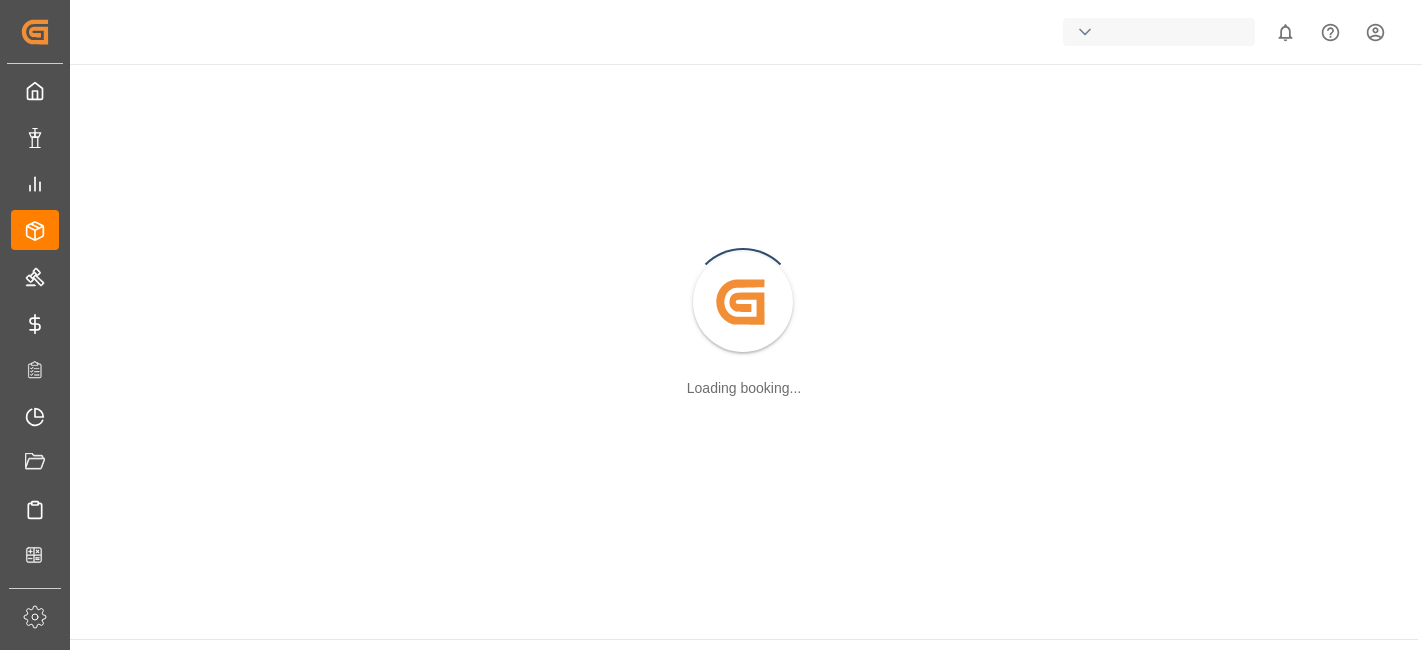 scroll, scrollTop: 0, scrollLeft: 0, axis: both 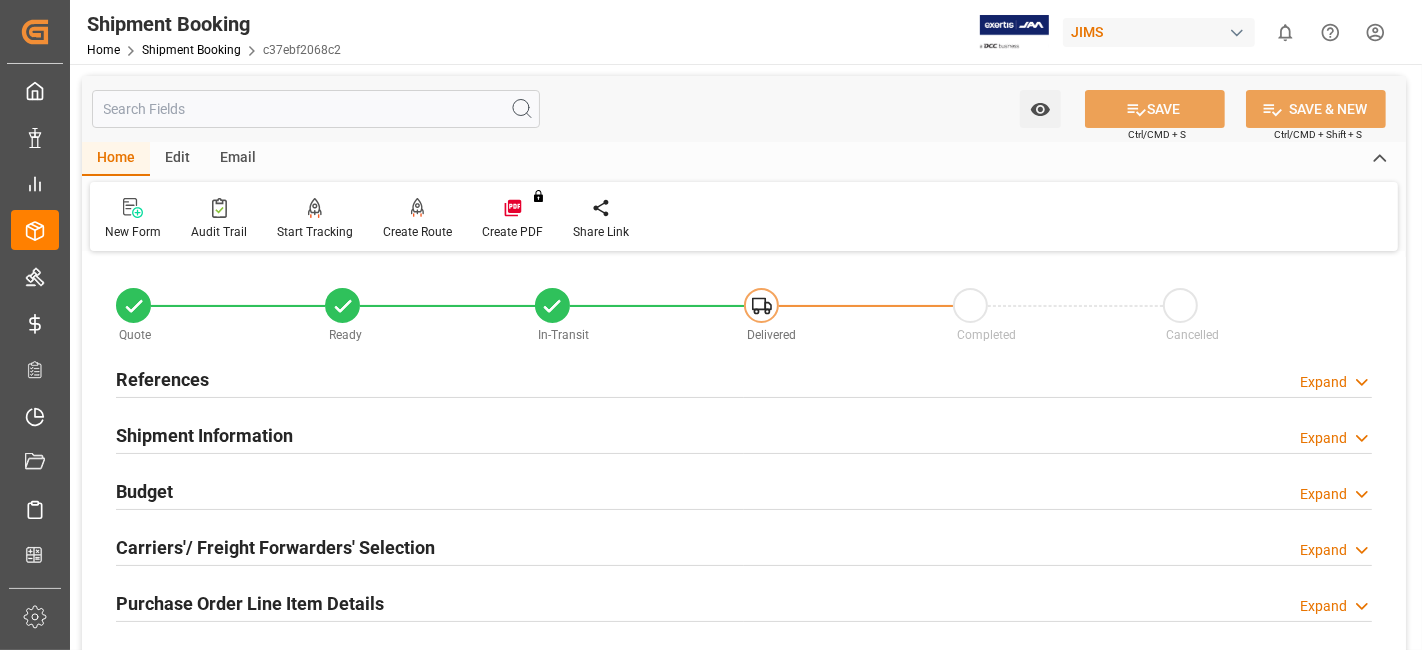 click on "References" at bounding box center [162, 378] 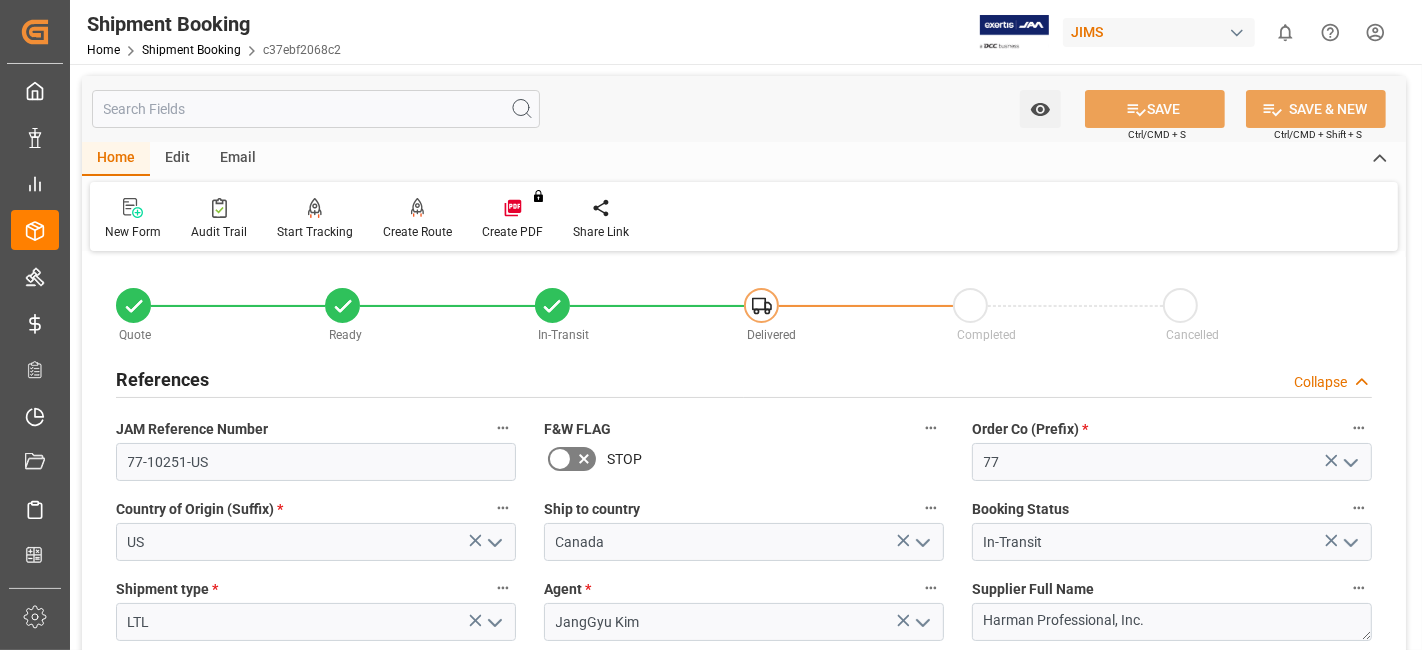 click on "References" at bounding box center [162, 379] 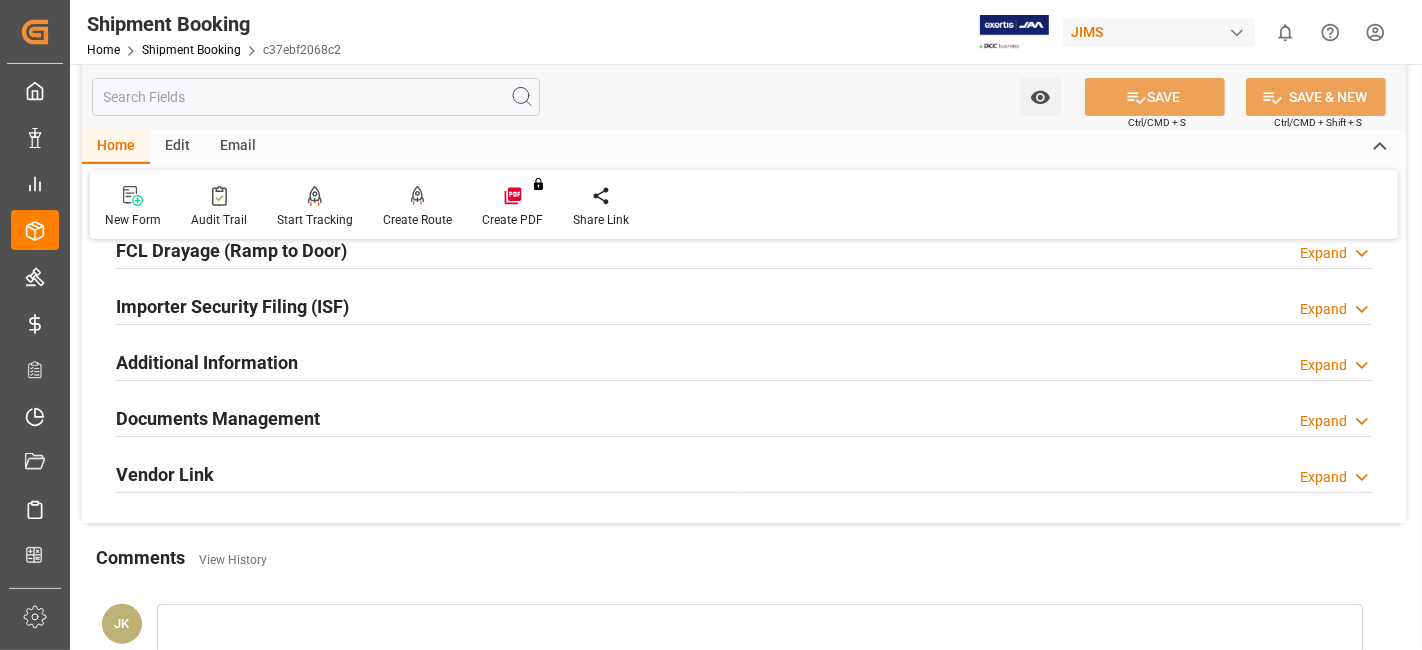 click on "Documents Management" at bounding box center [218, 417] 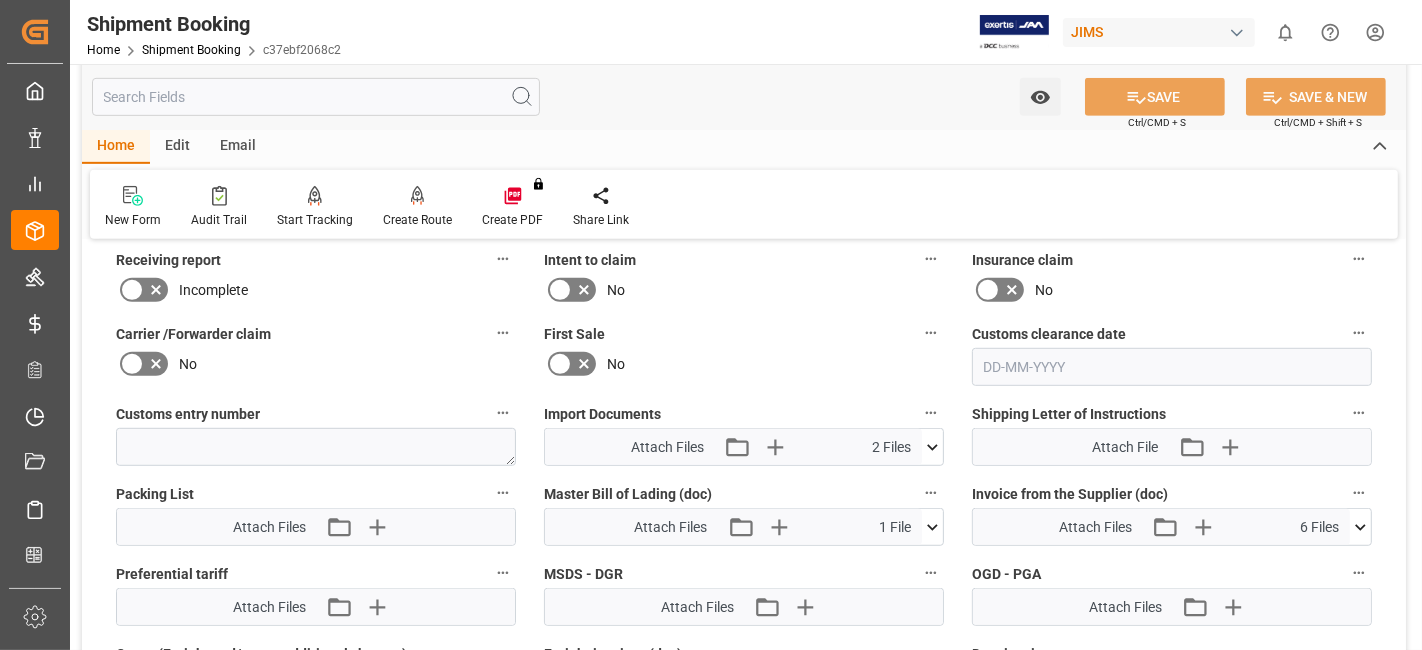 scroll, scrollTop: 977, scrollLeft: 0, axis: vertical 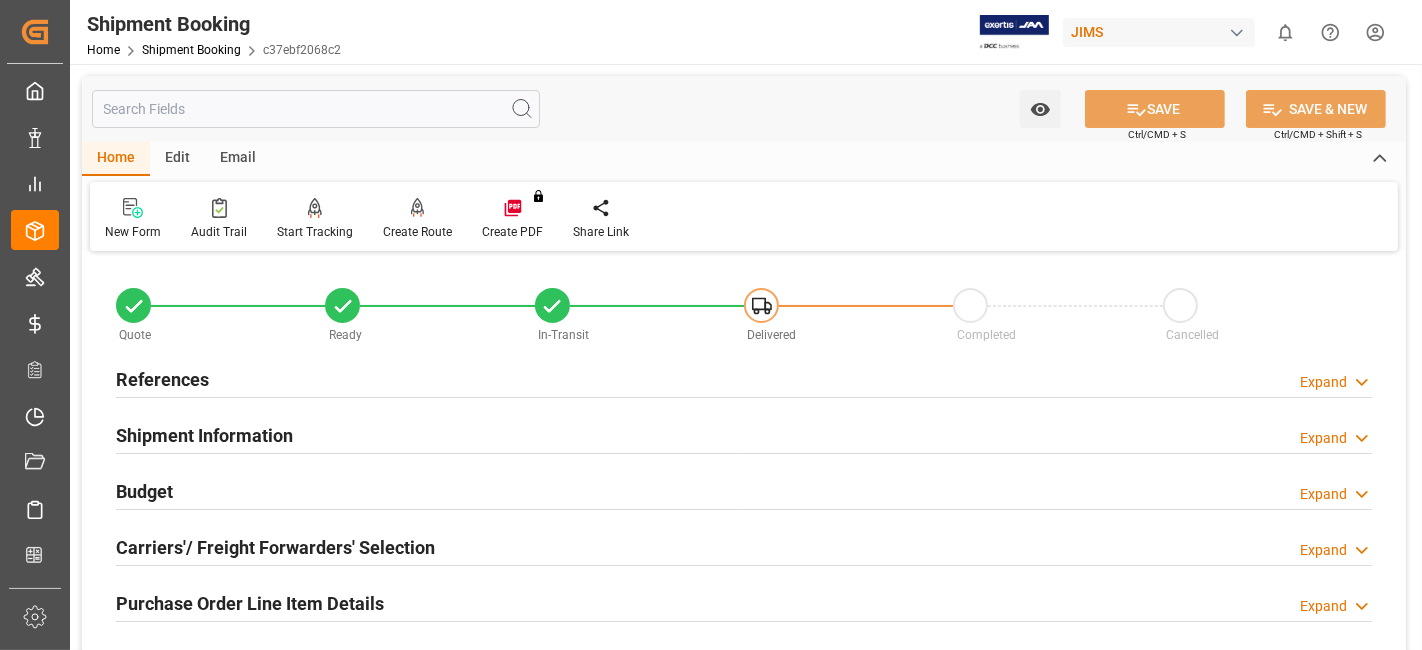 click on "Carriers'/ Freight Forwarders' Selection" at bounding box center [275, 546] 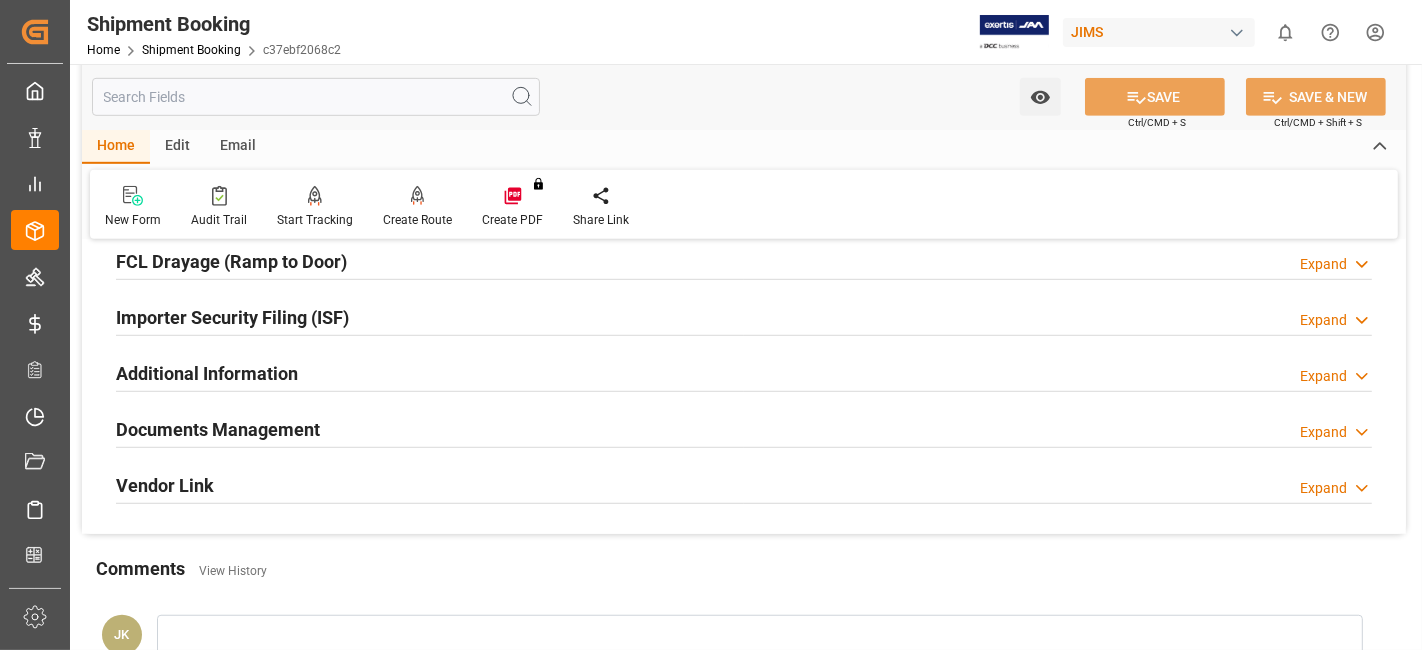 click on "Documents Management" at bounding box center [218, 429] 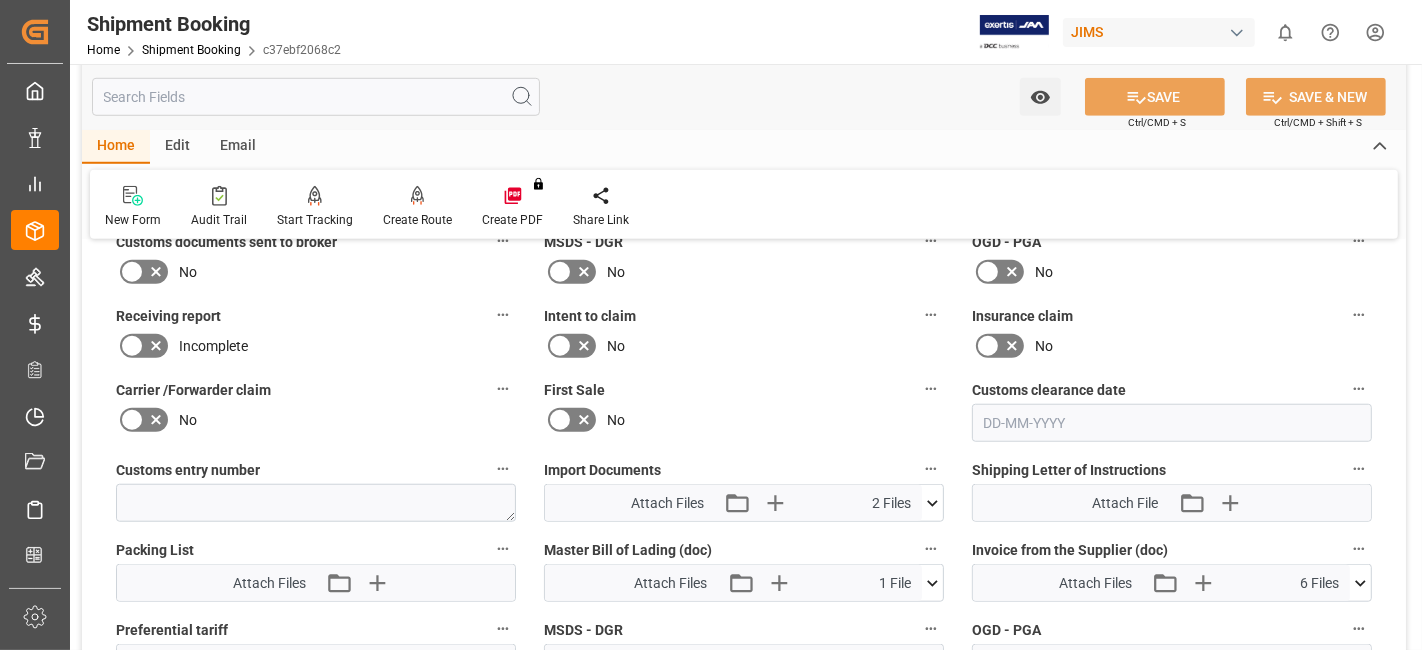 scroll, scrollTop: 1422, scrollLeft: 0, axis: vertical 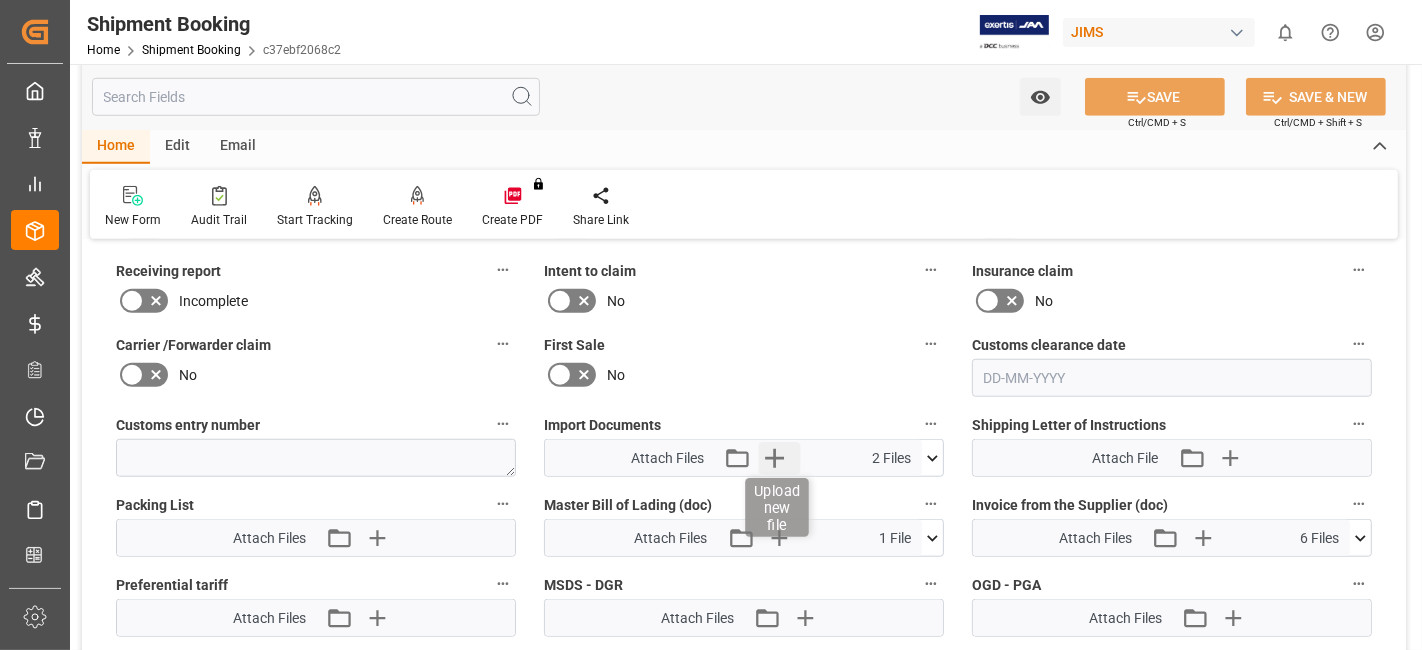 click 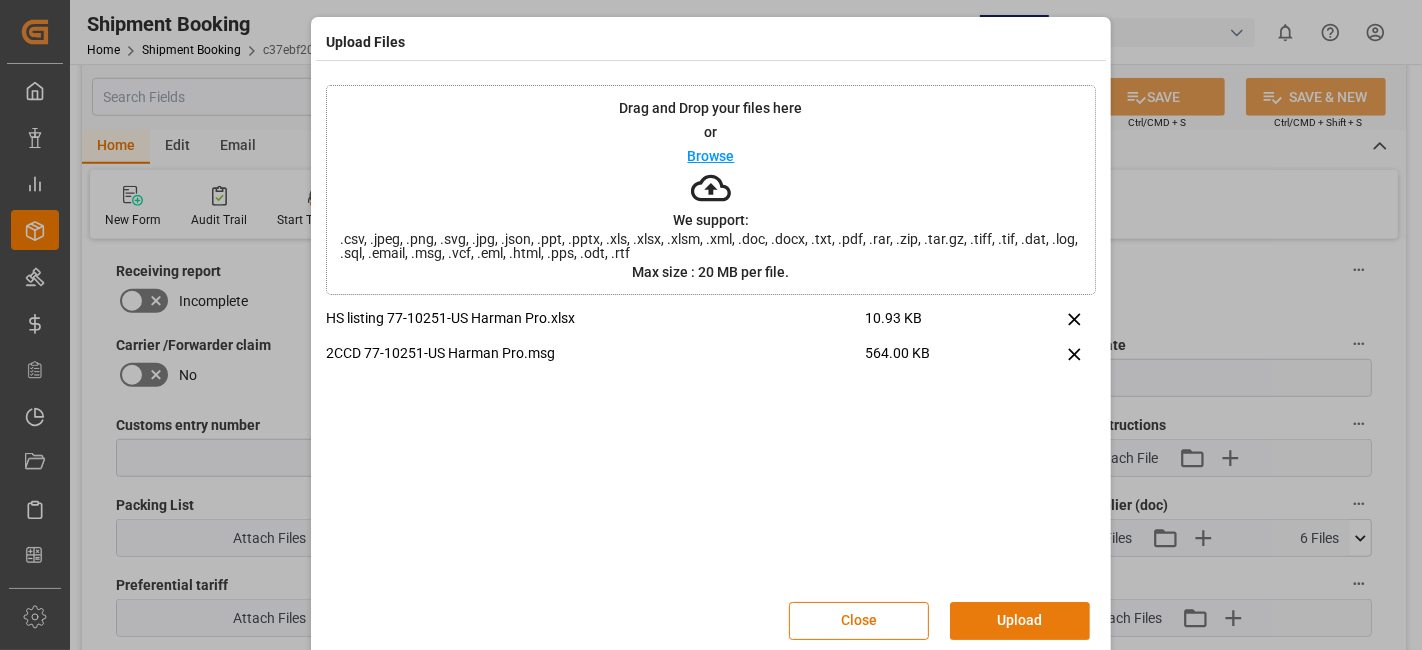 click on "Upload" at bounding box center (1020, 621) 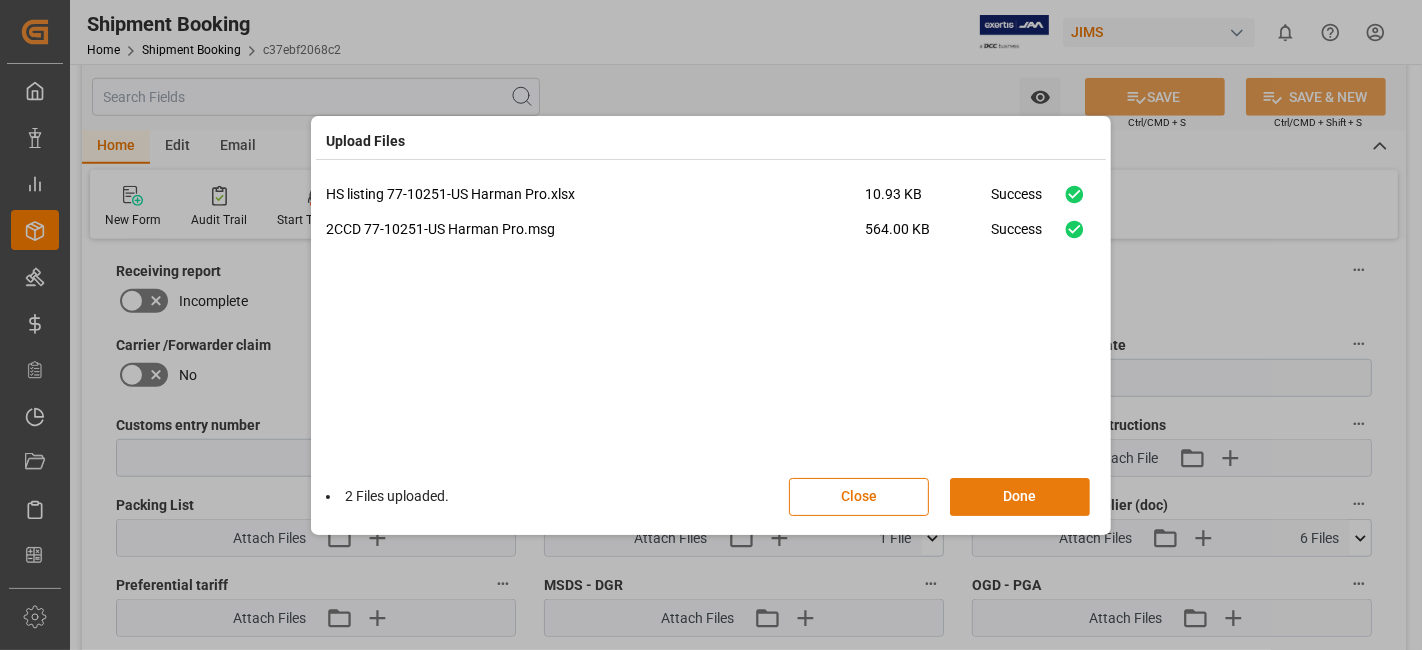 drag, startPoint x: 1019, startPoint y: 497, endPoint x: 1076, endPoint y: 305, distance: 200.2823 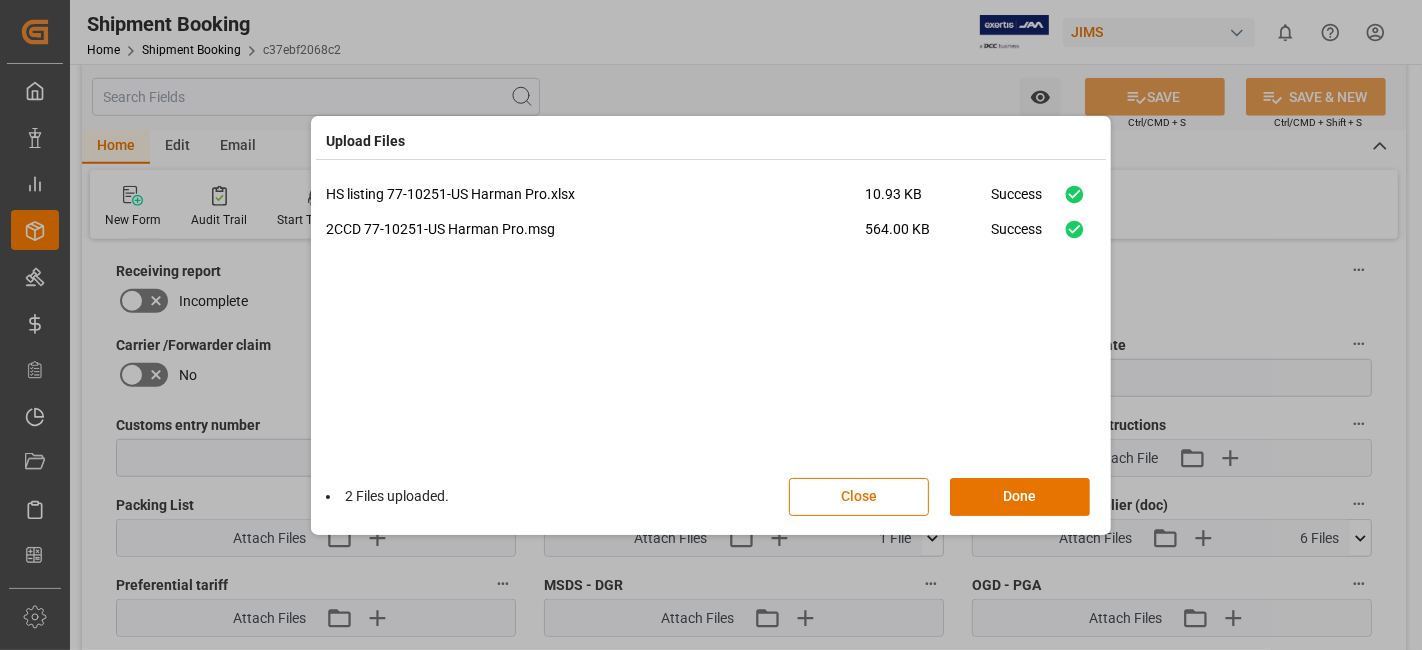 click on "Done" at bounding box center [1020, 497] 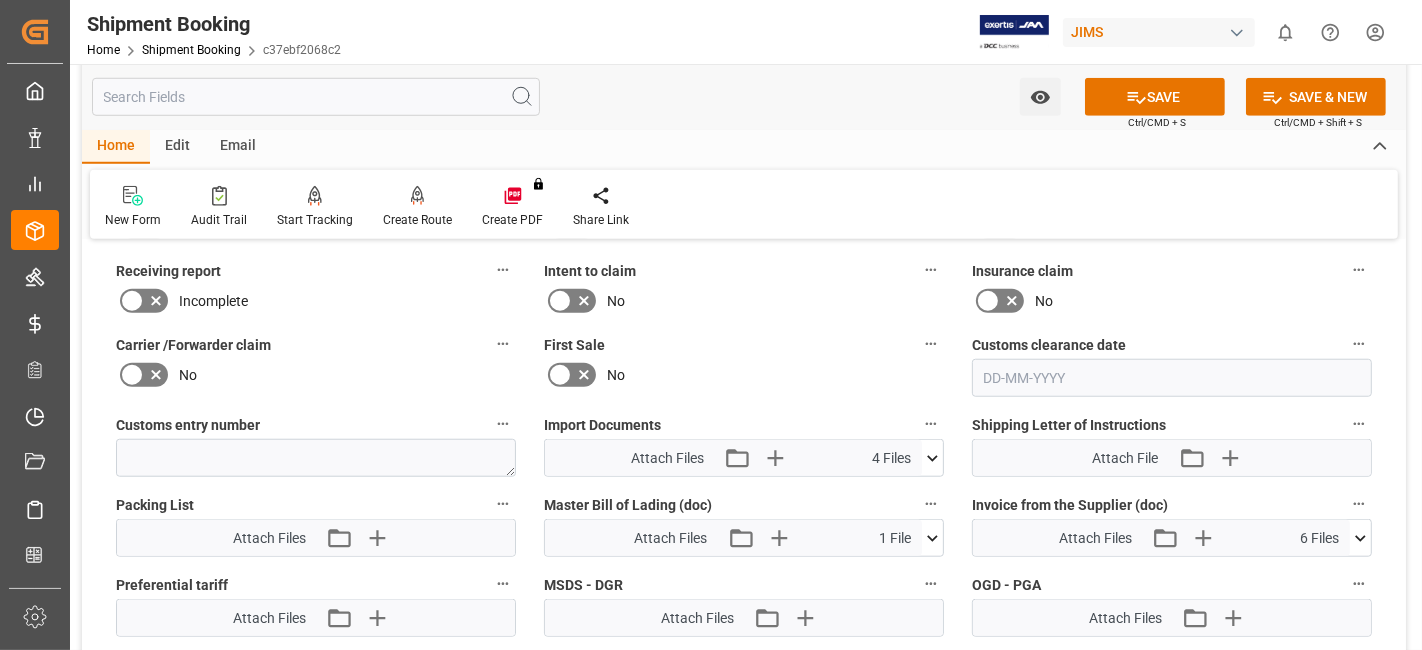 click on "Carrier /Forwarder claim" at bounding box center [316, 345] 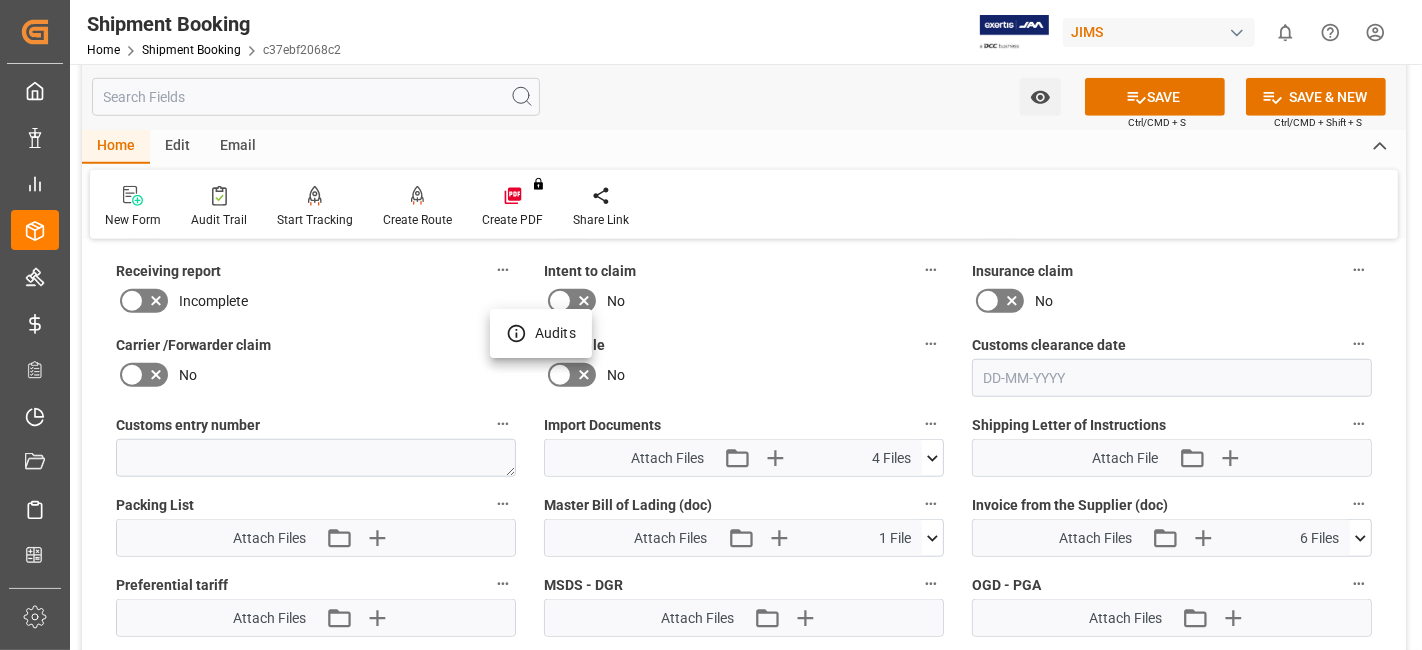 click at bounding box center (711, 325) 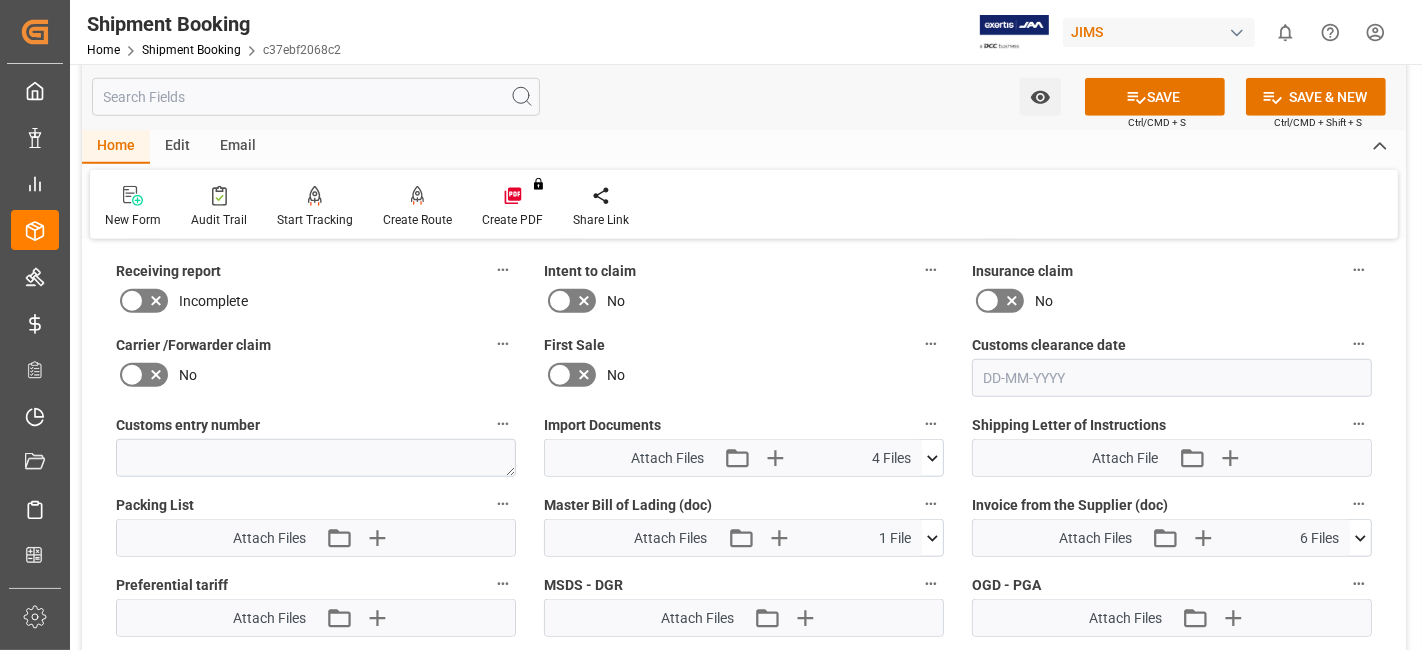 type 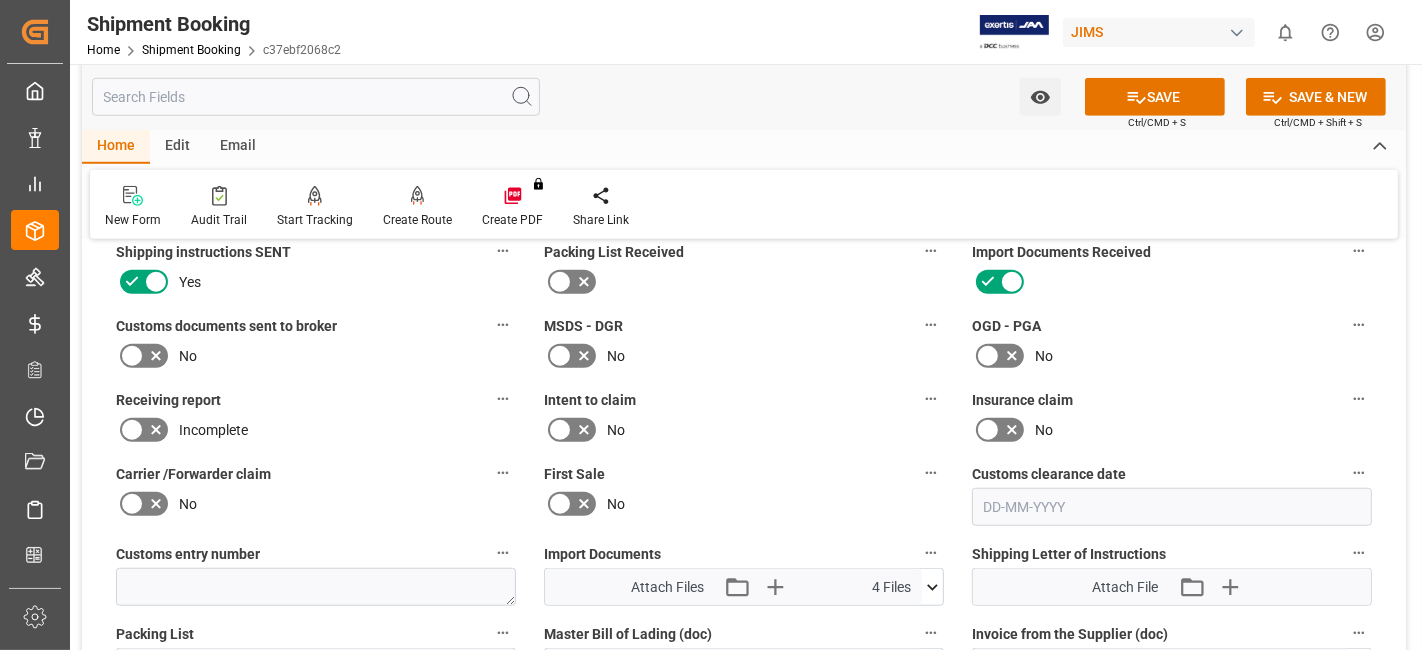 scroll, scrollTop: 1288, scrollLeft: 0, axis: vertical 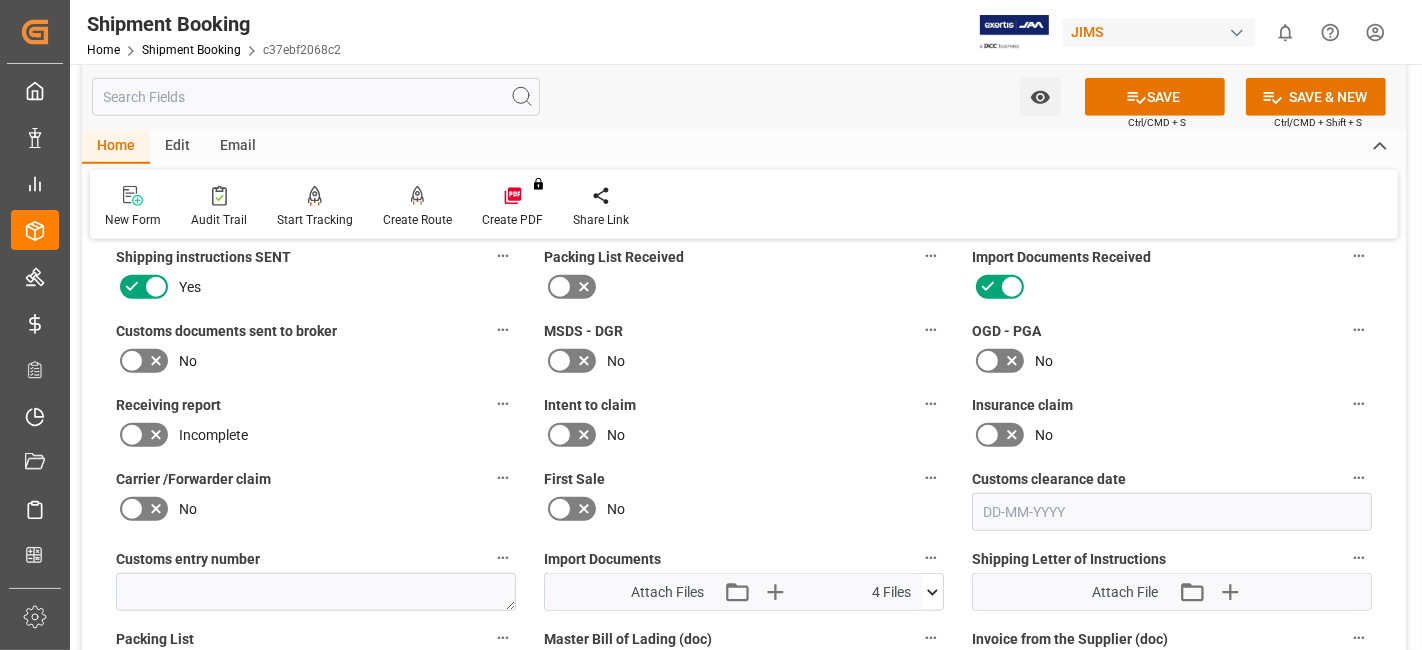 click 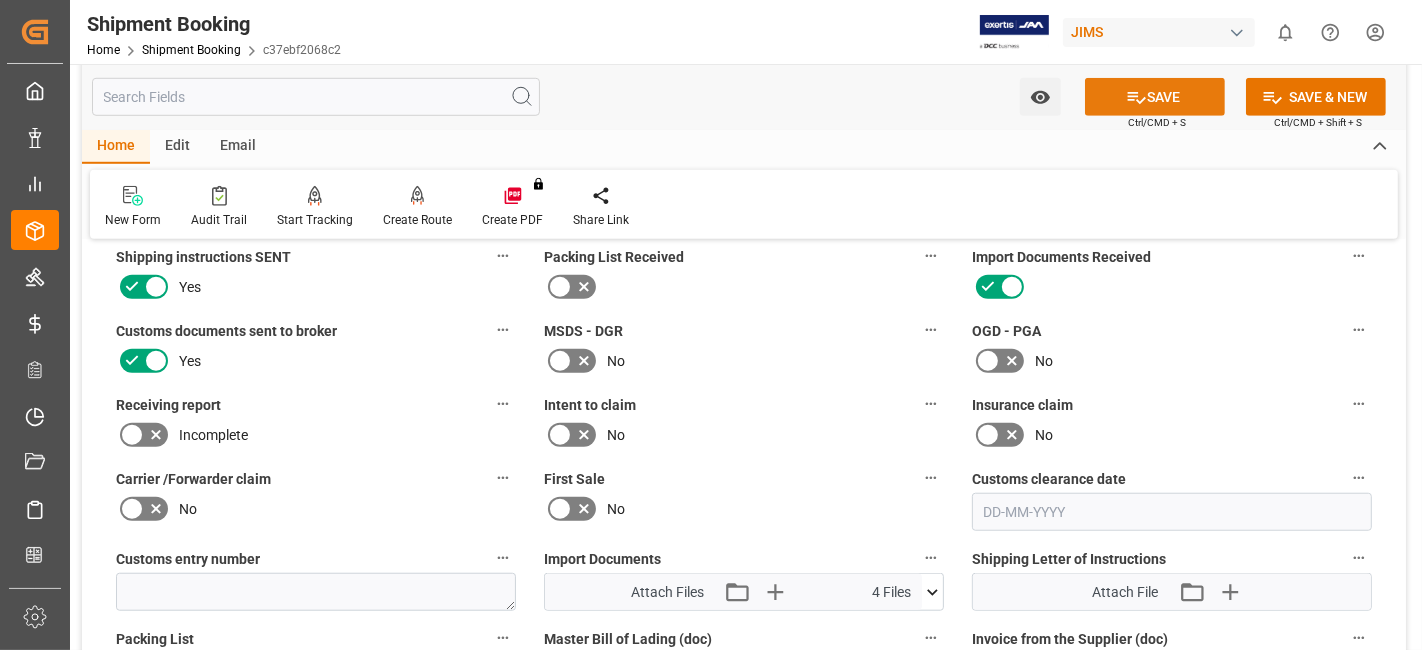 click on "SAVE" at bounding box center [1155, 97] 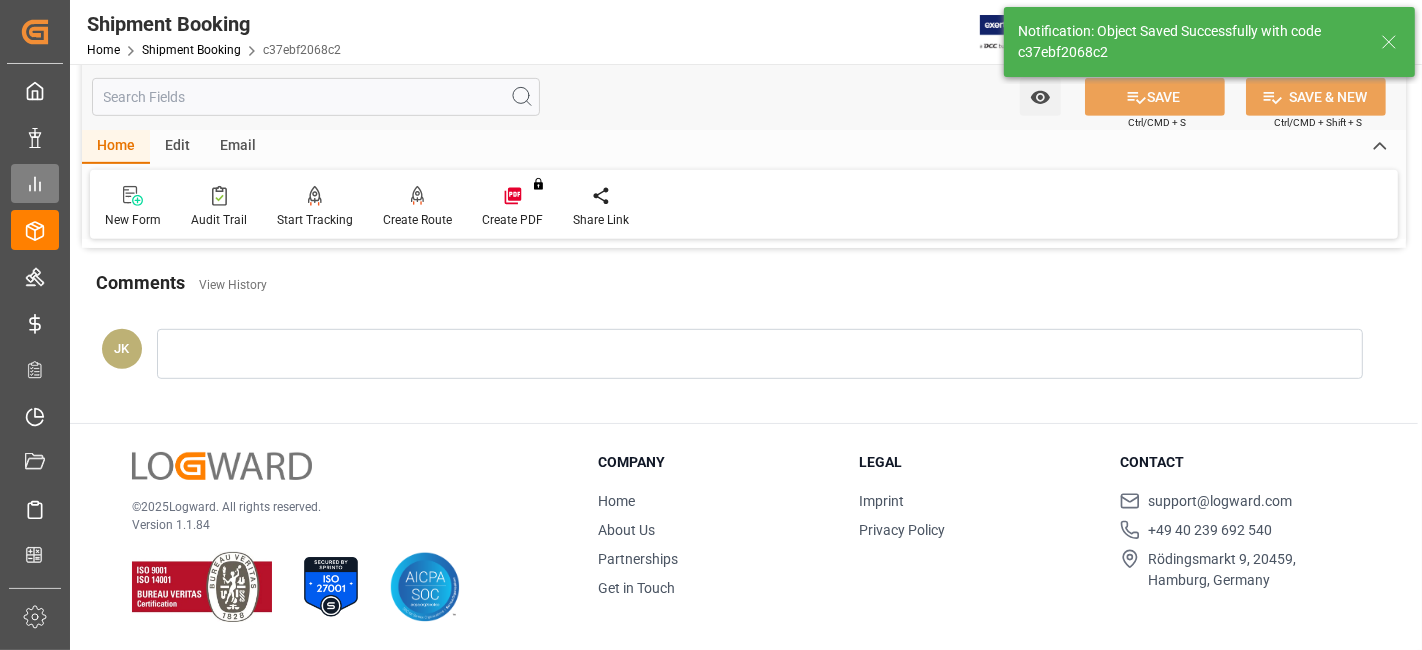 scroll, scrollTop: 792, scrollLeft: 0, axis: vertical 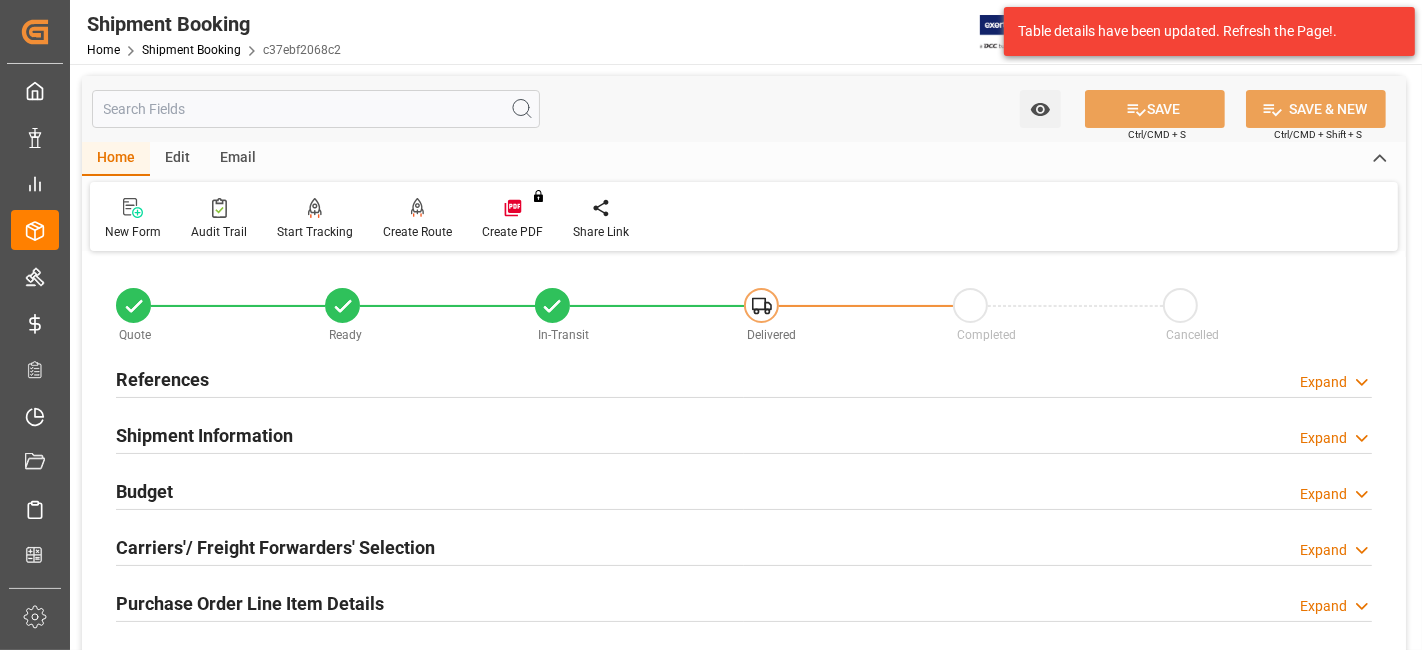 click on "References" at bounding box center [162, 379] 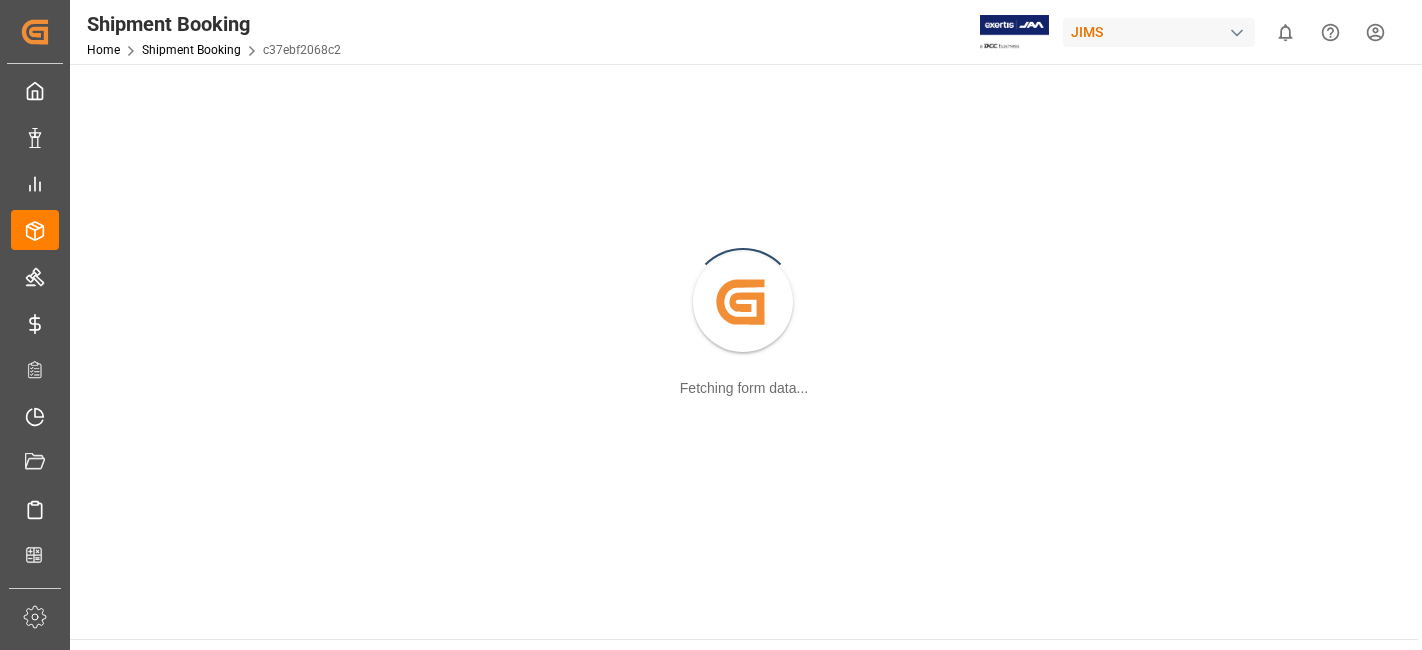 scroll, scrollTop: 0, scrollLeft: 0, axis: both 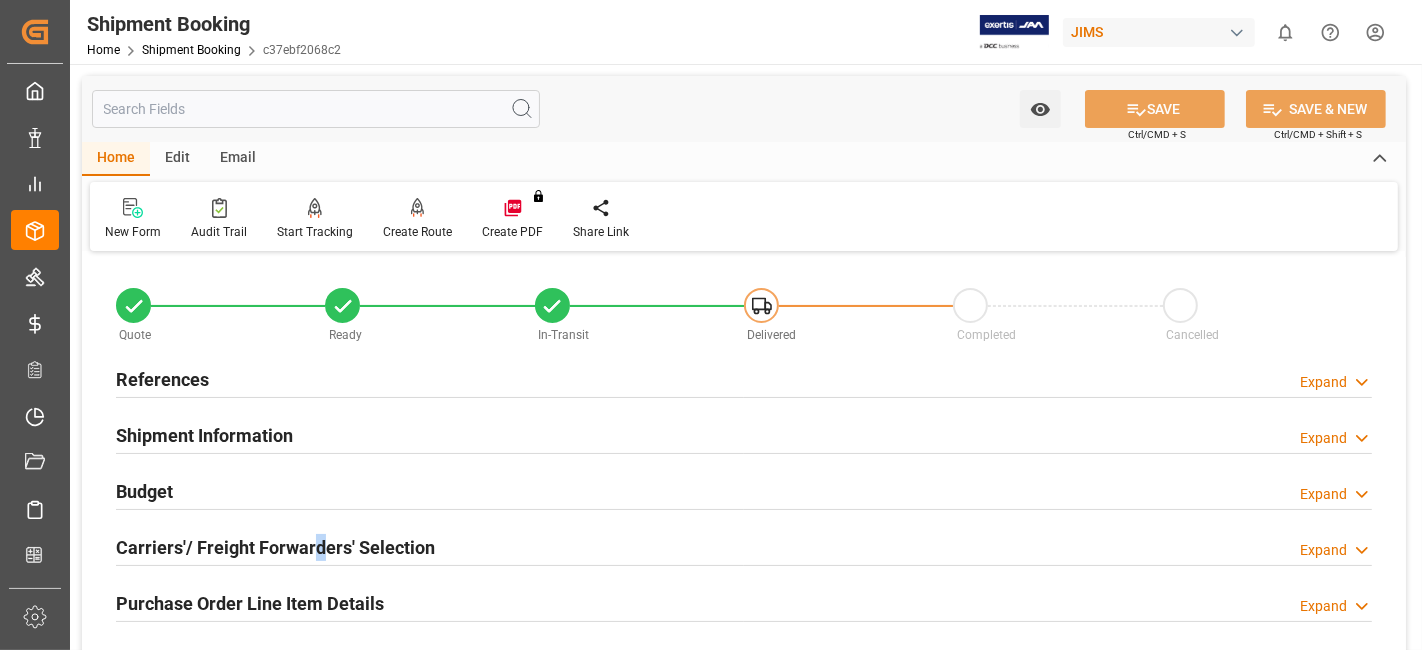 click on "Carriers'/ Freight Forwarders' Selection" at bounding box center [275, 547] 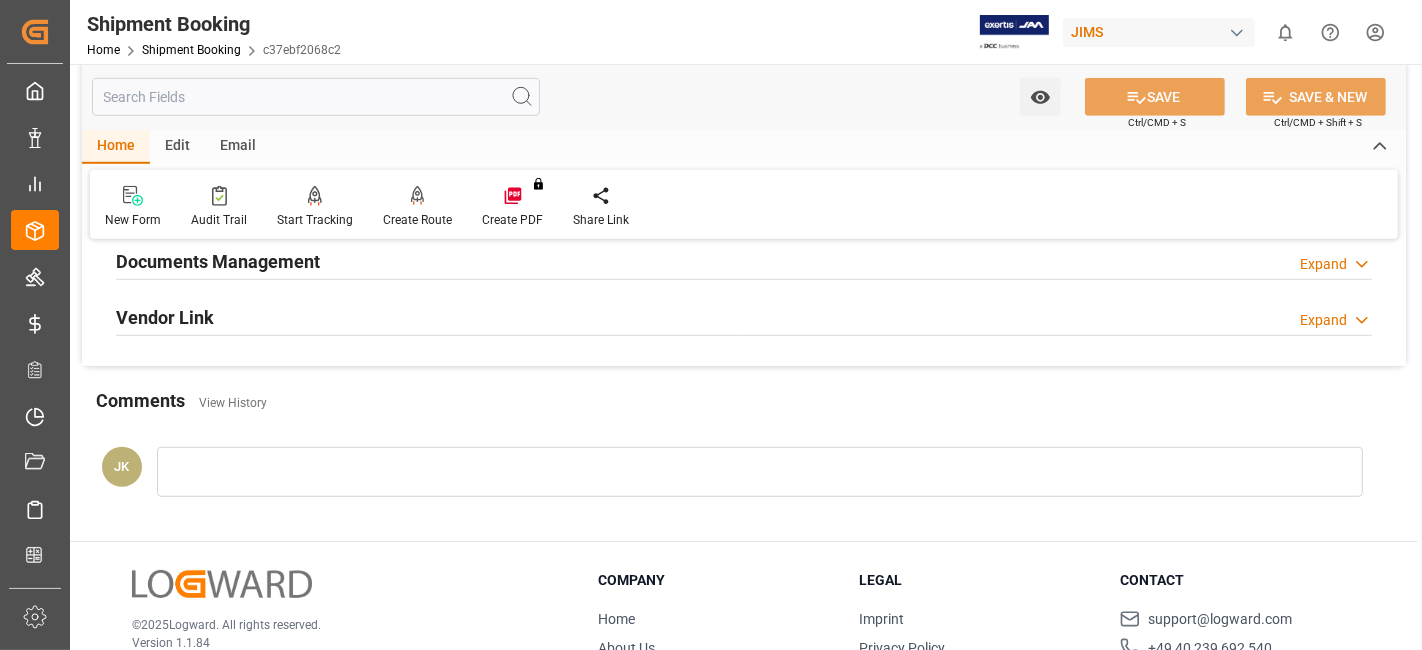 scroll, scrollTop: 1200, scrollLeft: 0, axis: vertical 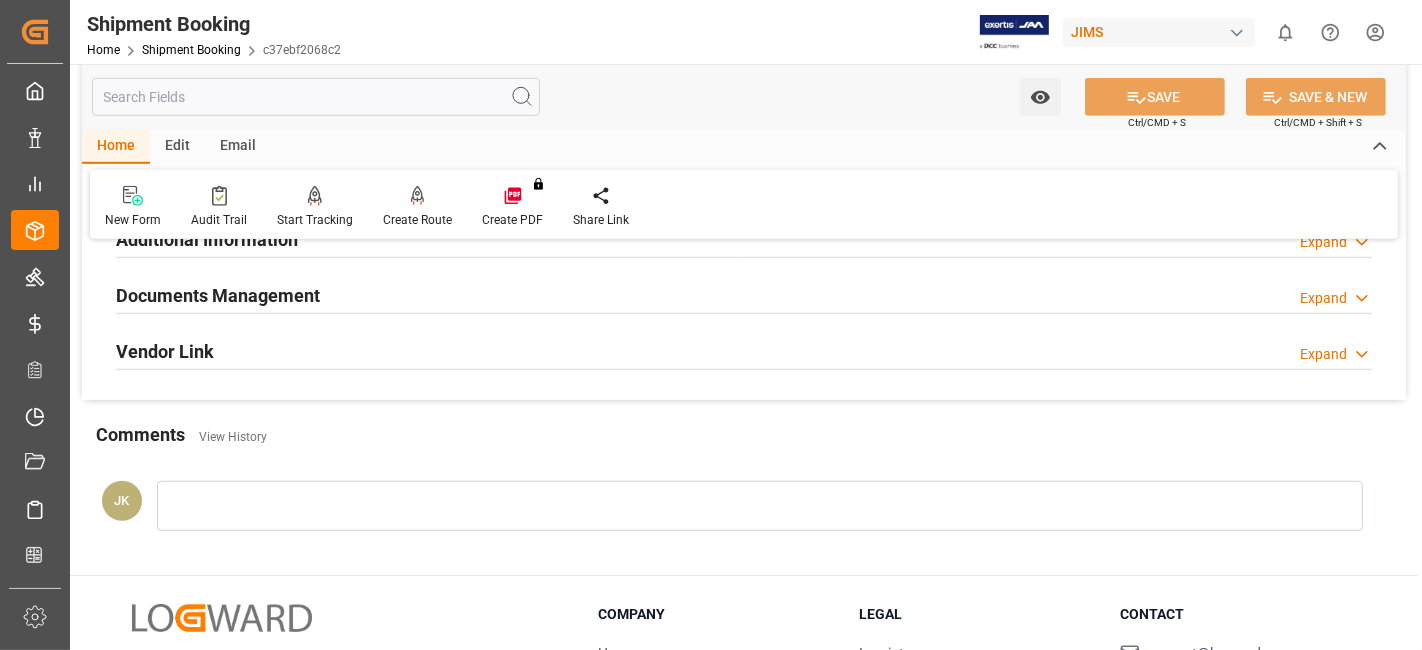 click on "Documents Management Expand" at bounding box center (744, 294) 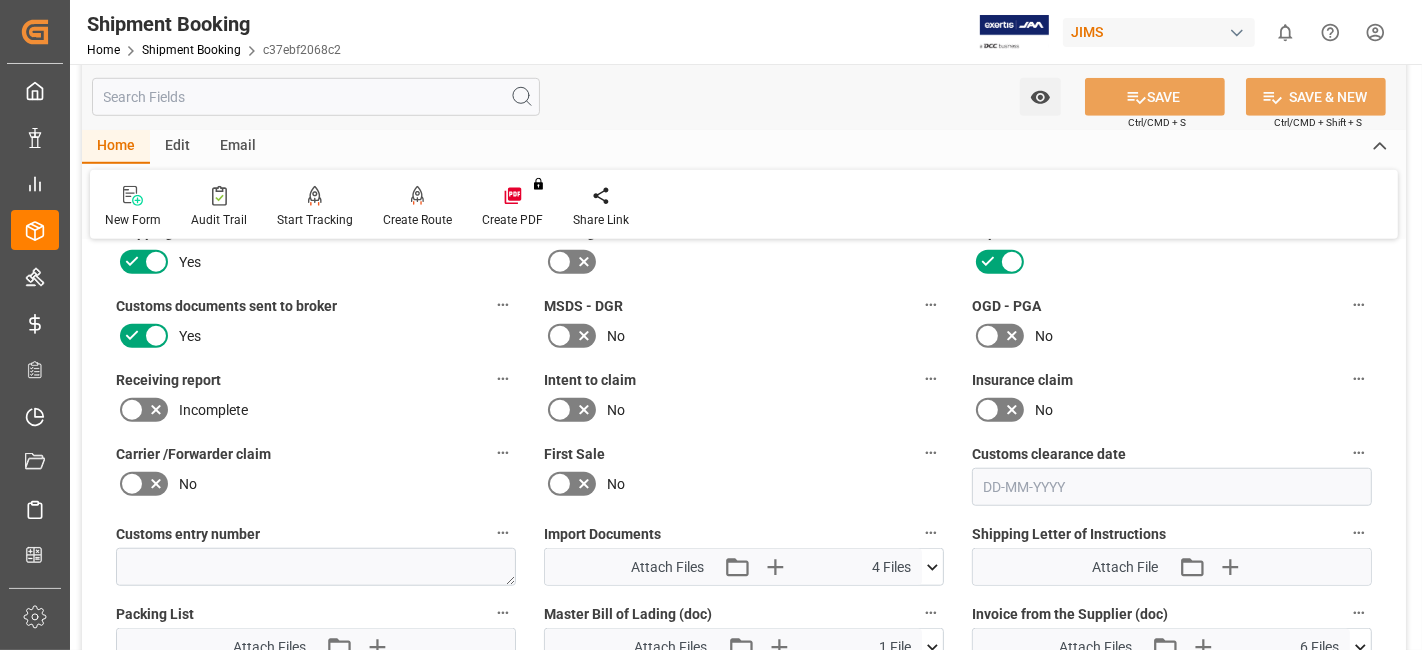 scroll, scrollTop: 1333, scrollLeft: 0, axis: vertical 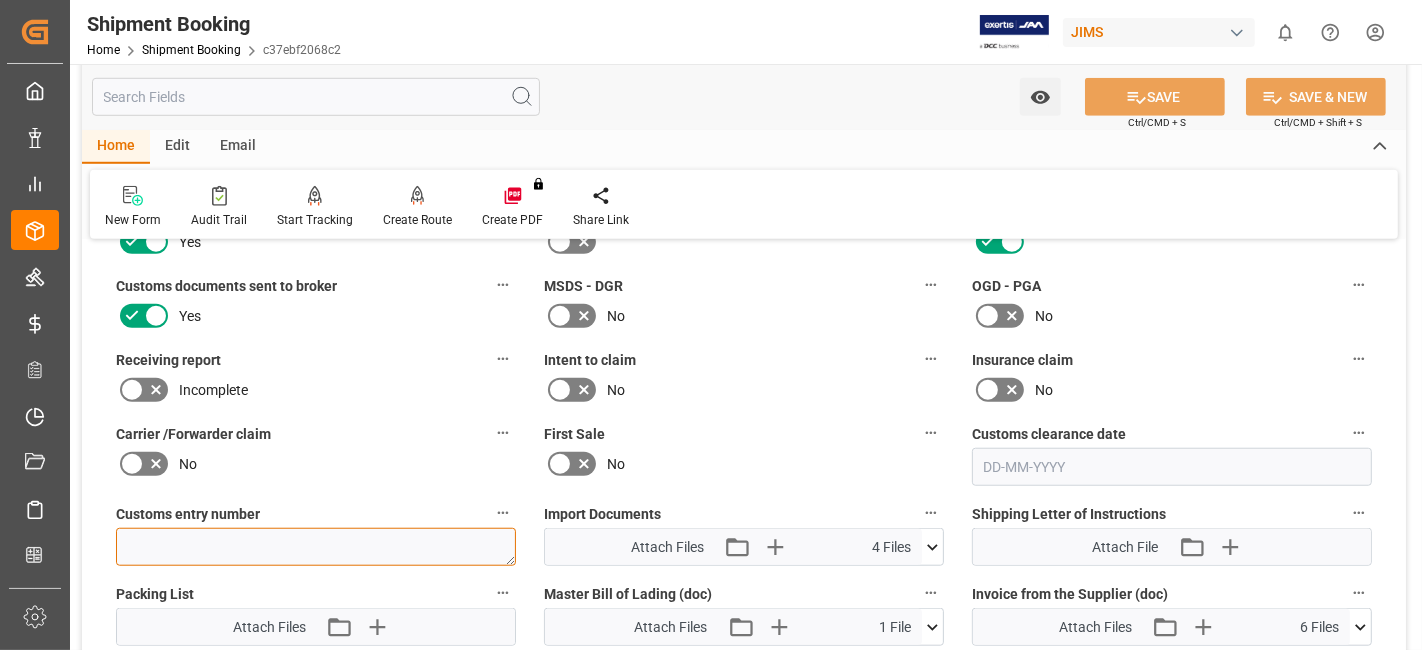 click at bounding box center [316, 547] 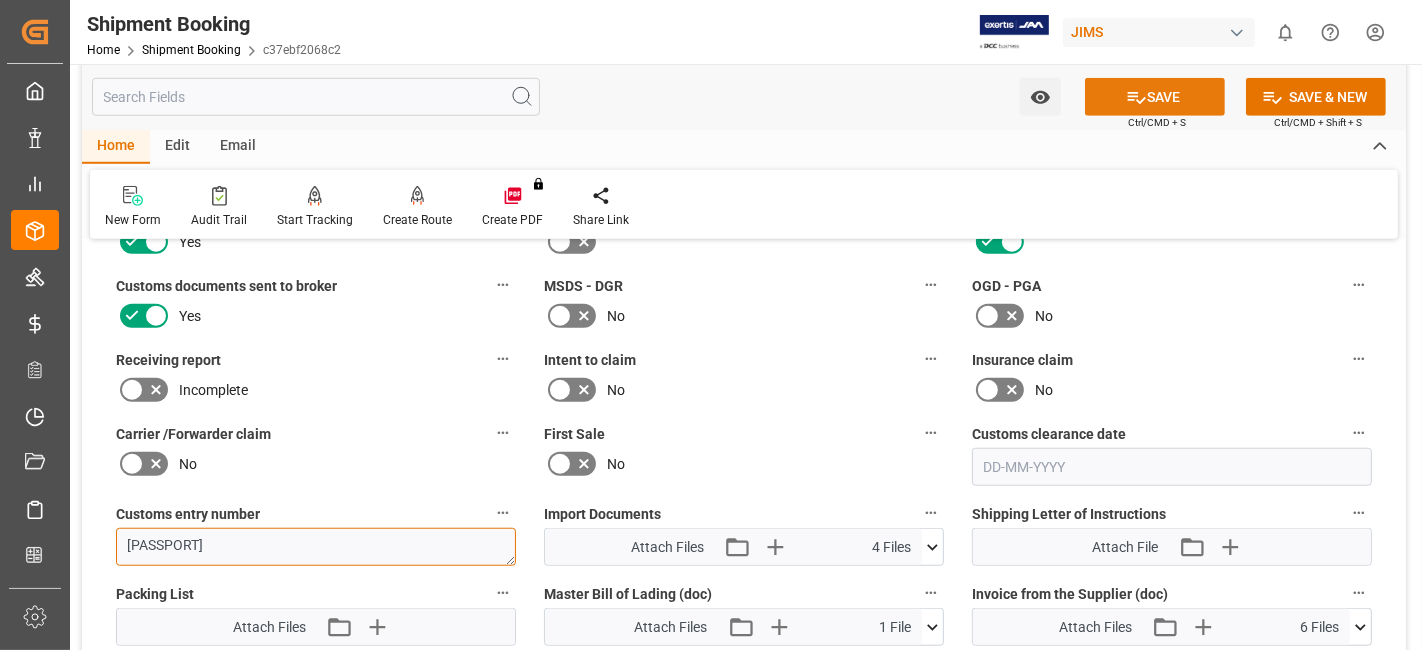 type on "[PASSPORT]" 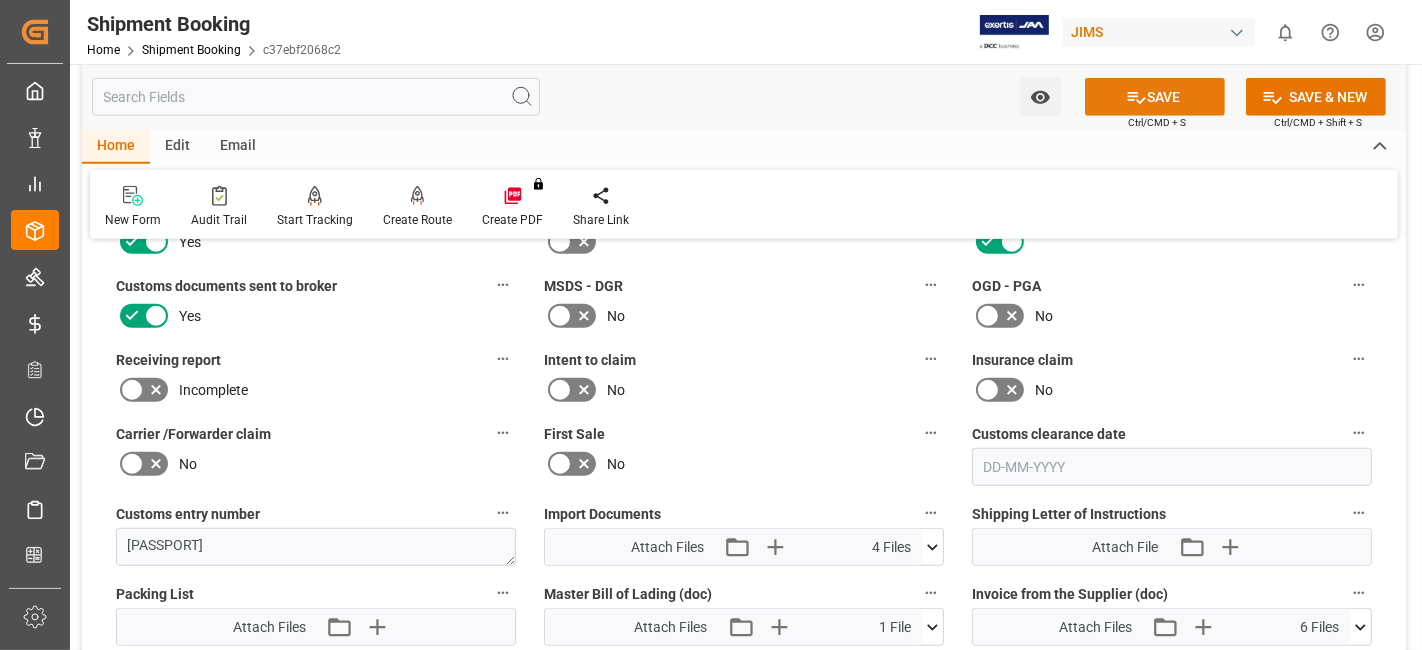 click on "SAVE" at bounding box center [1155, 97] 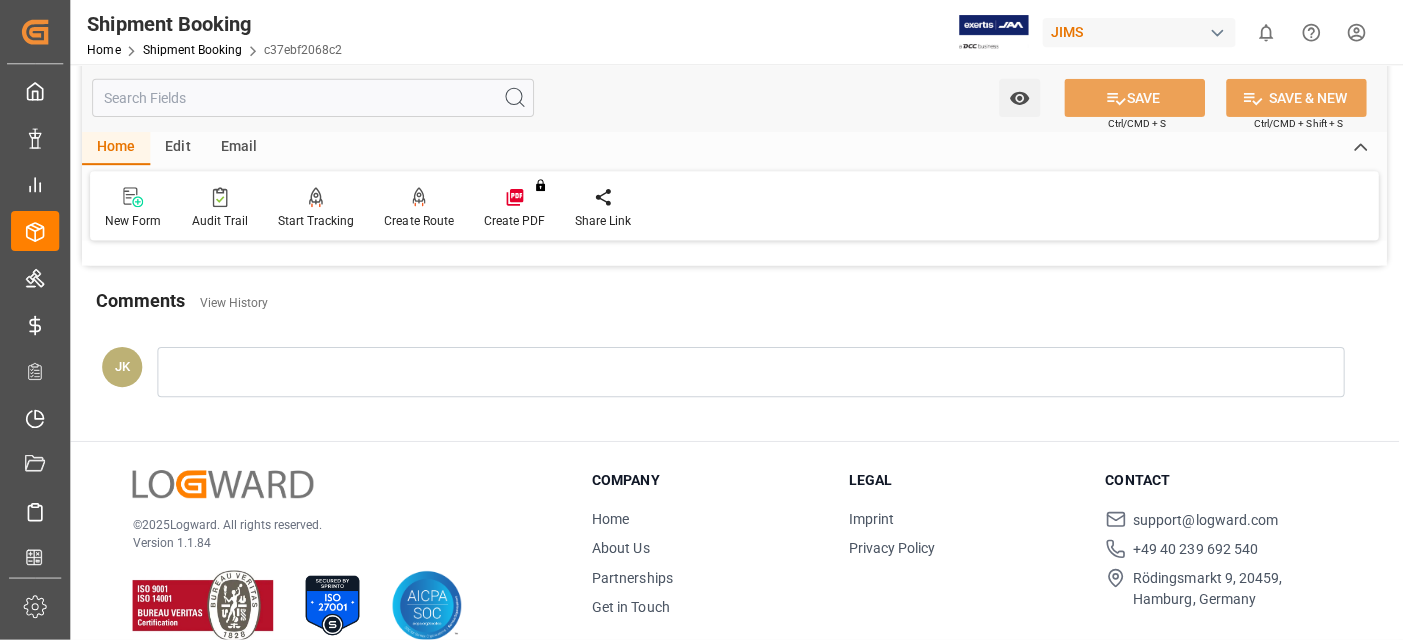 scroll, scrollTop: 836, scrollLeft: 0, axis: vertical 